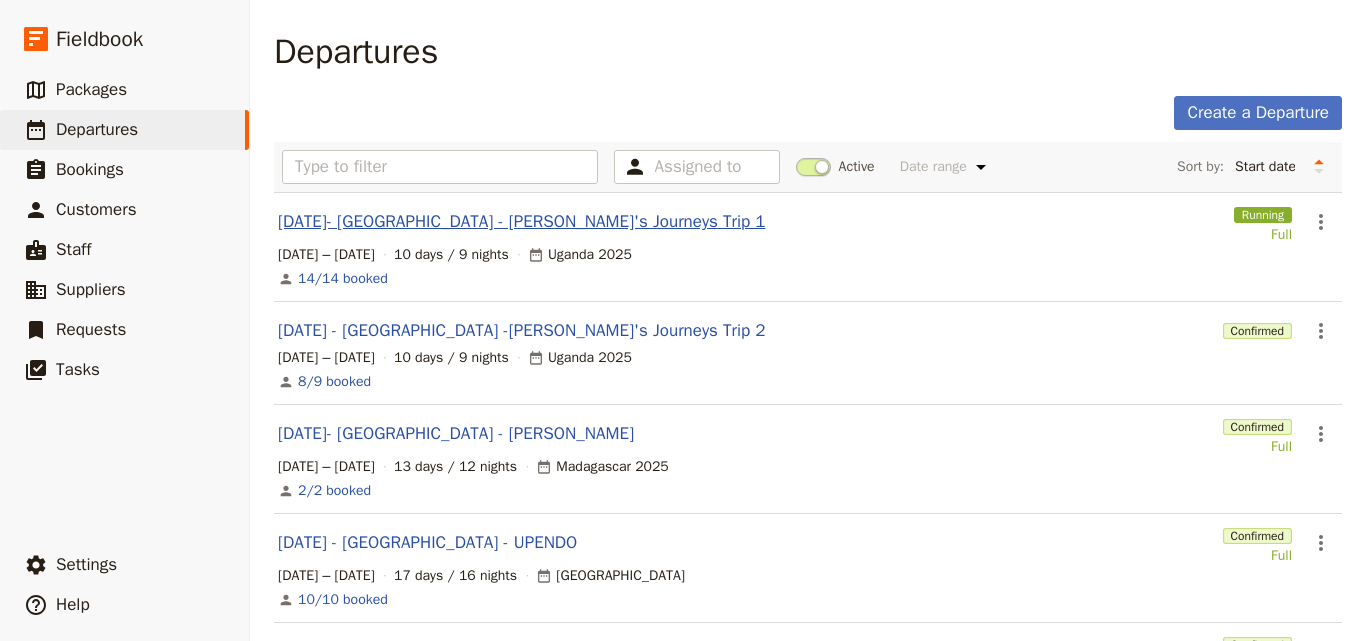 scroll, scrollTop: 0, scrollLeft: 0, axis: both 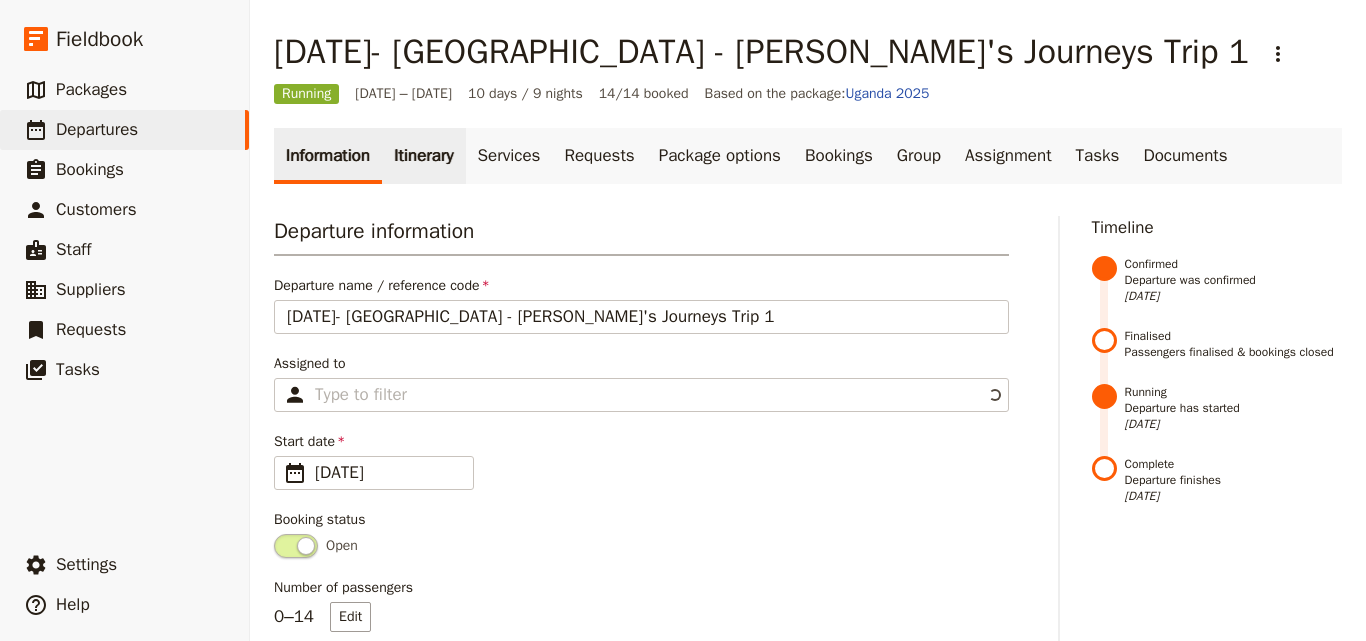 click on "Itinerary" at bounding box center [423, 156] 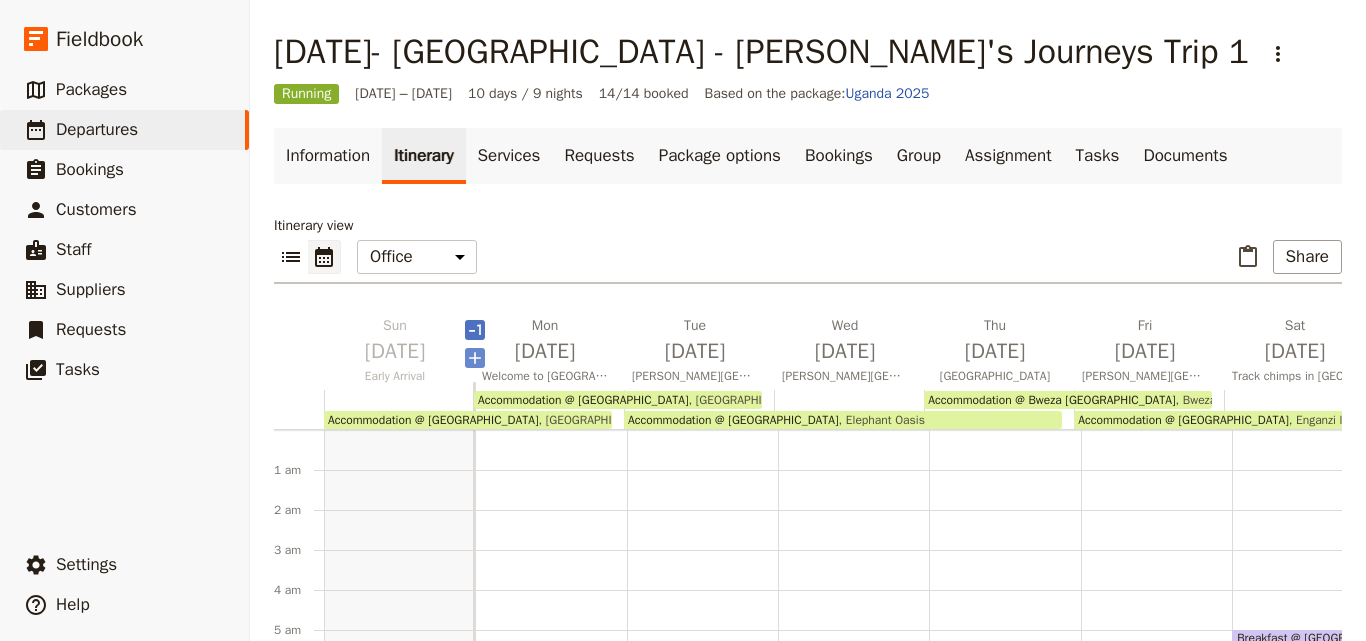 scroll, scrollTop: 60, scrollLeft: 0, axis: vertical 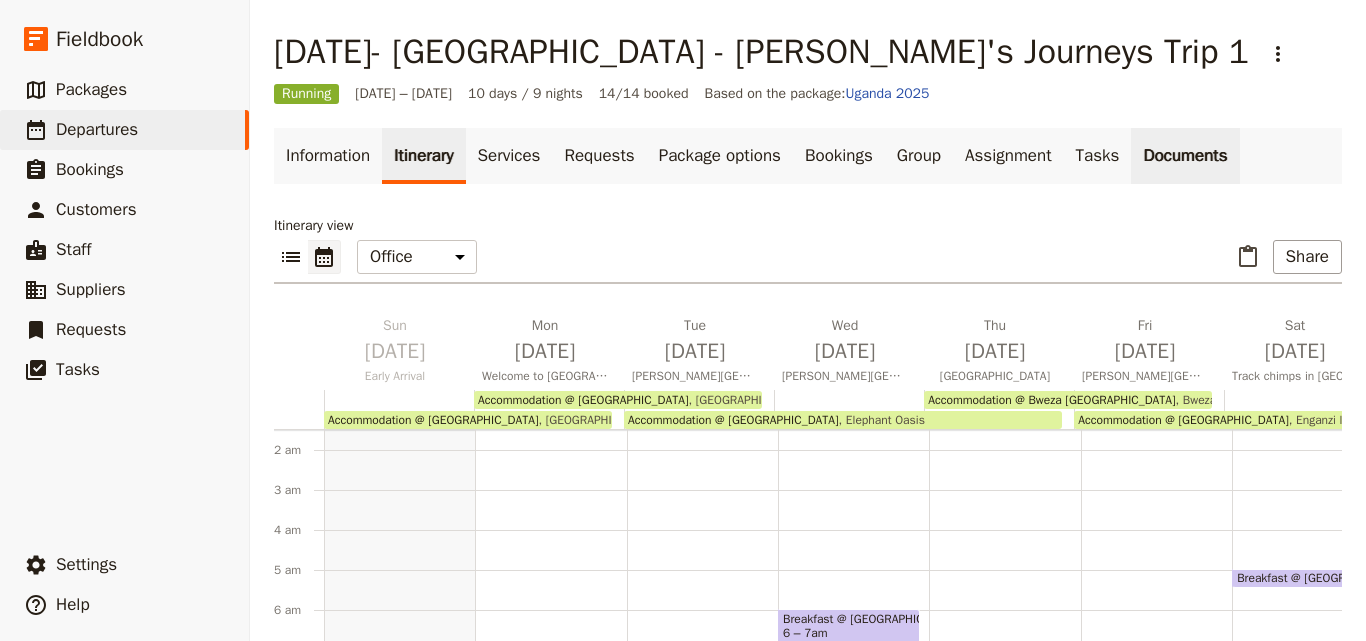 click on "Documents" at bounding box center (1185, 156) 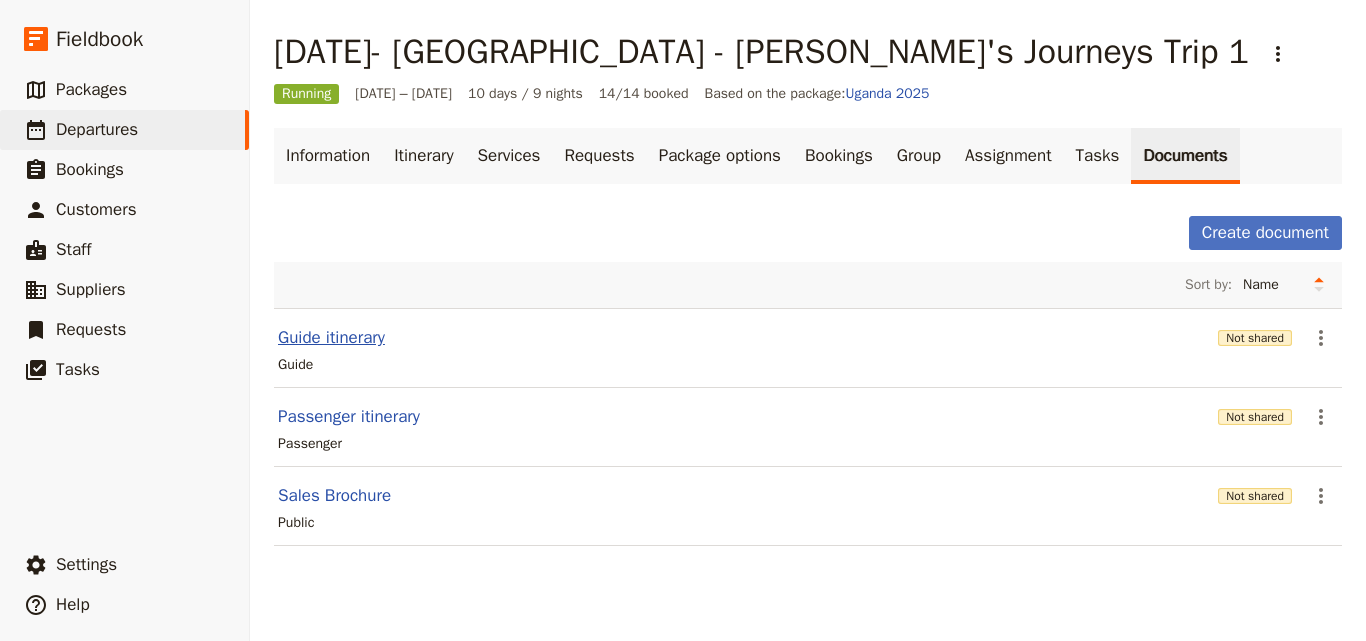 click on "Guide itinerary" at bounding box center (331, 338) 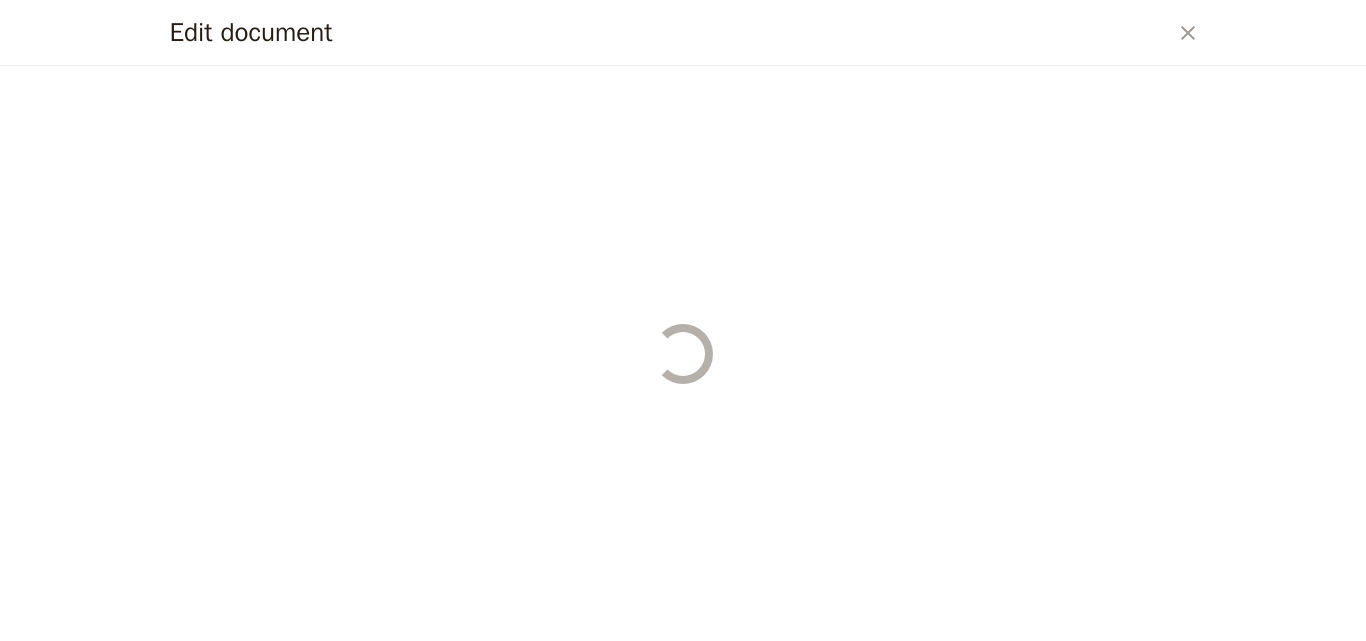 select on "STAFF" 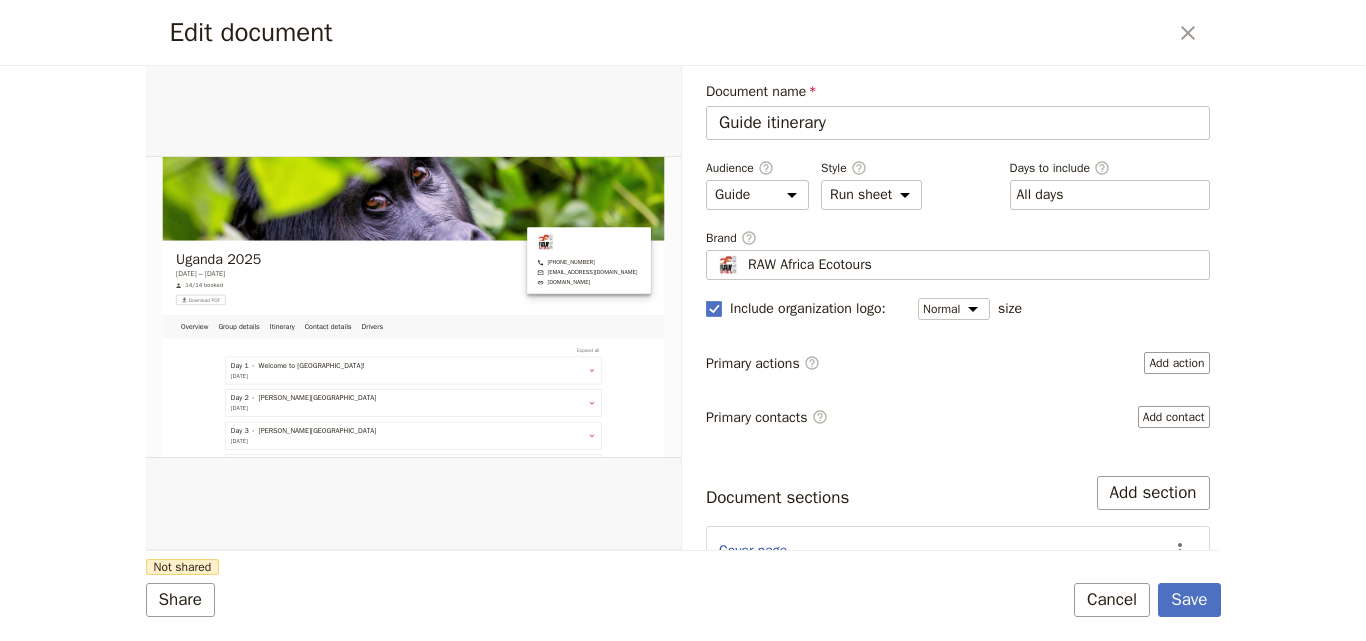 scroll, scrollTop: 0, scrollLeft: 0, axis: both 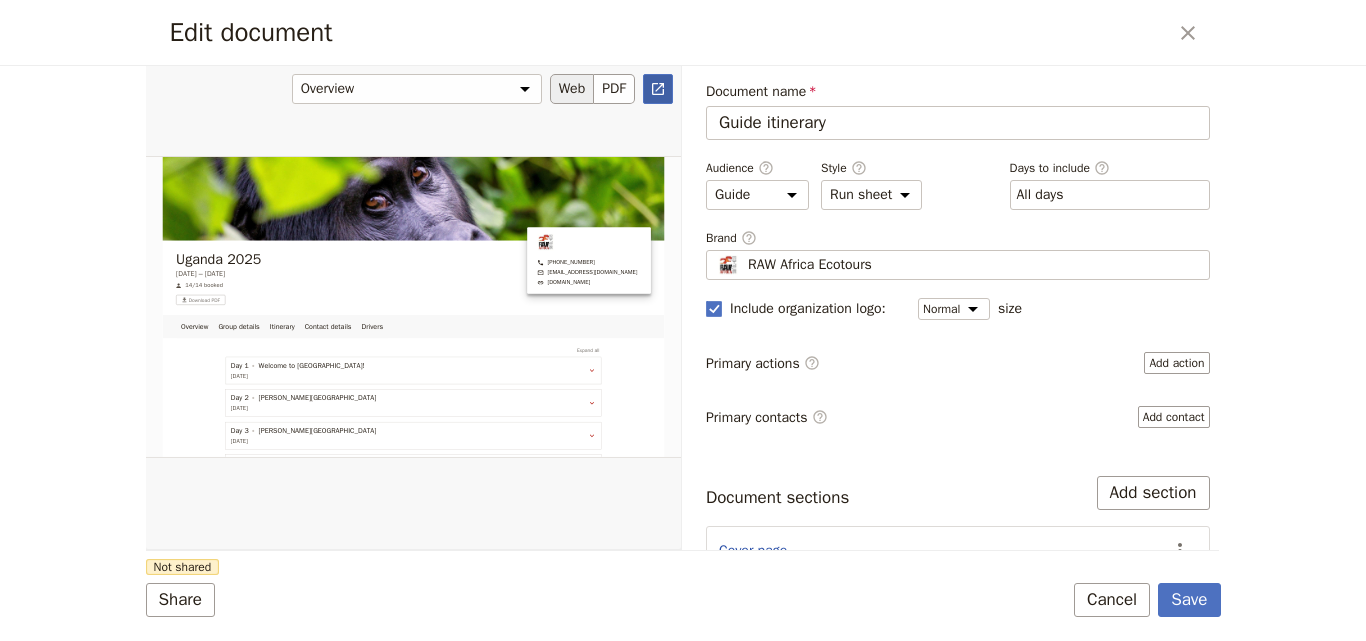 click 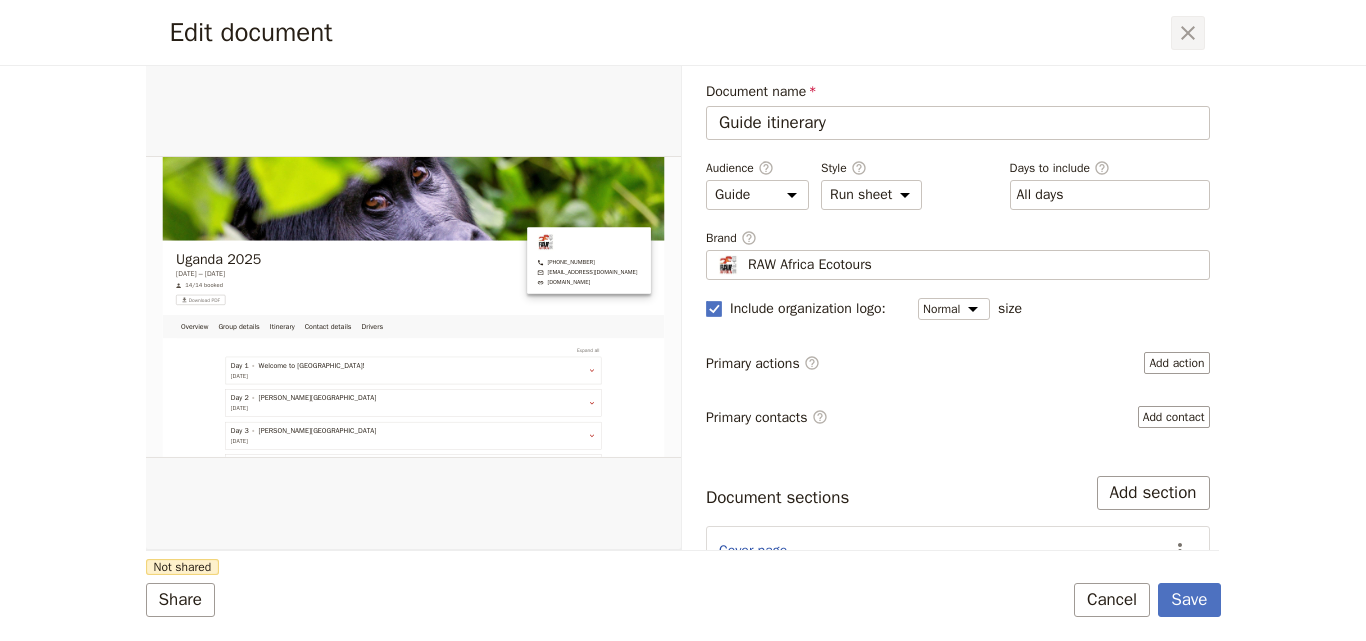 click 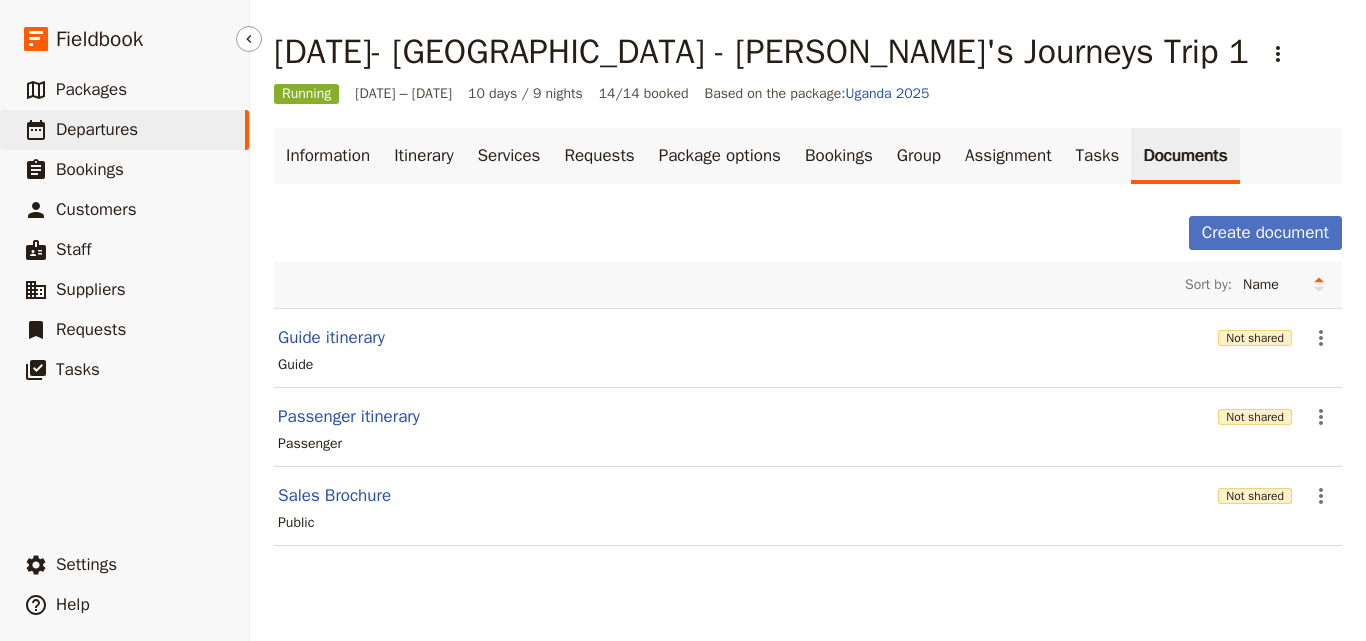 click on "​ Departures" at bounding box center (124, 130) 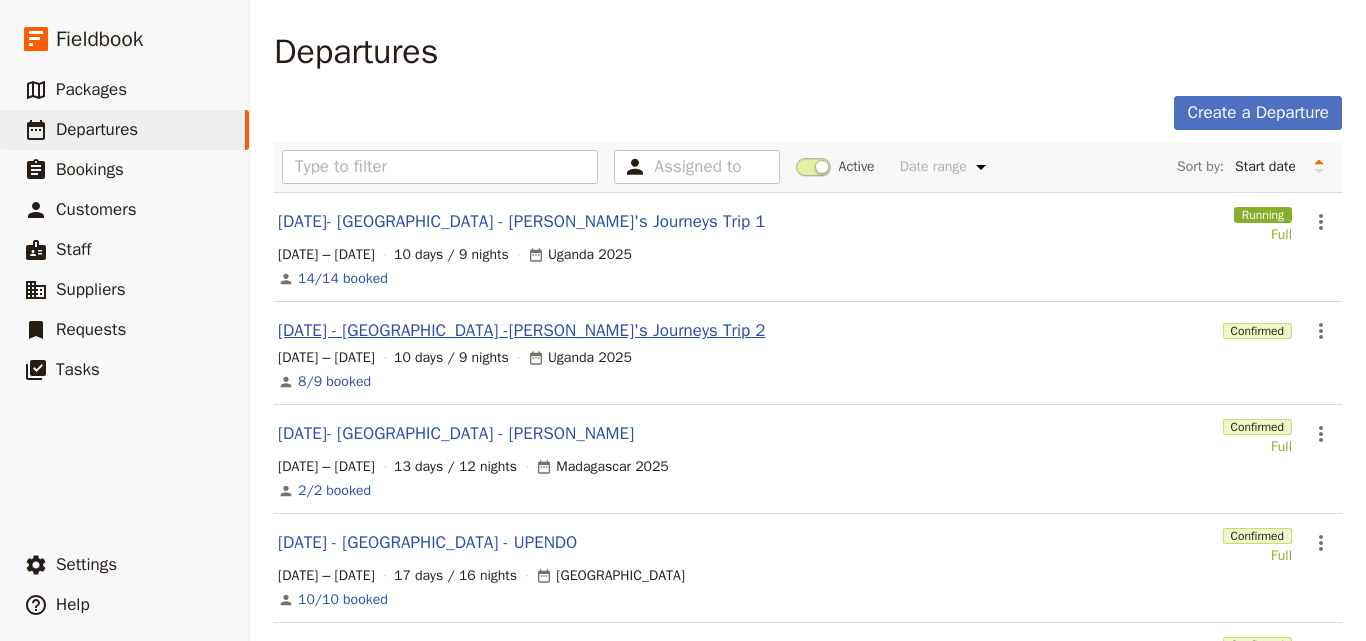 click on "[DATE] - [GEOGRAPHIC_DATA] -[PERSON_NAME]'s Journeys Trip 2" at bounding box center (521, 331) 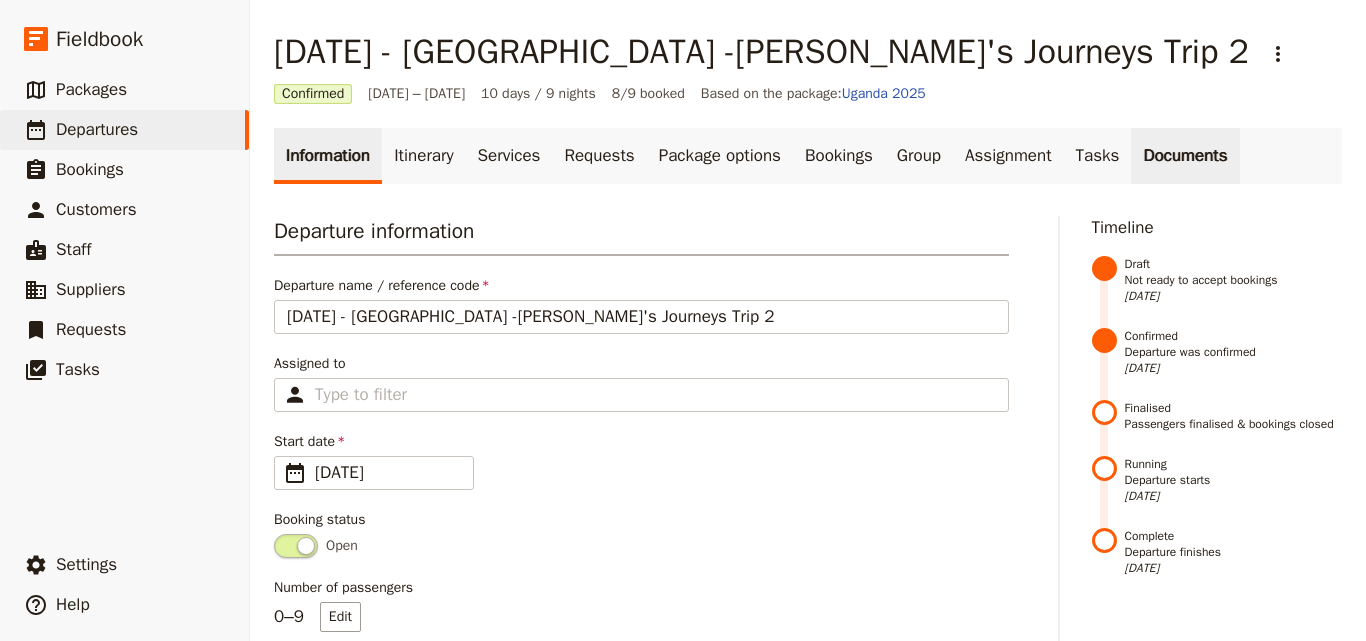 click on "Documents" at bounding box center (1185, 156) 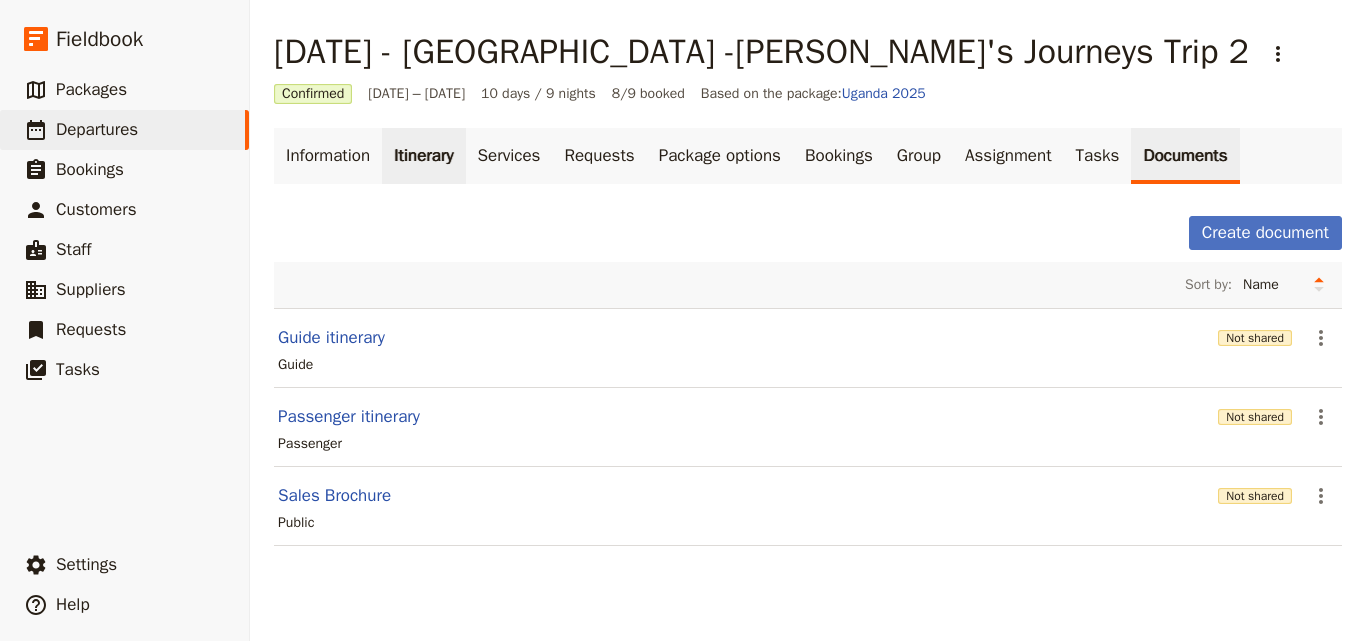 click on "Itinerary" at bounding box center [423, 156] 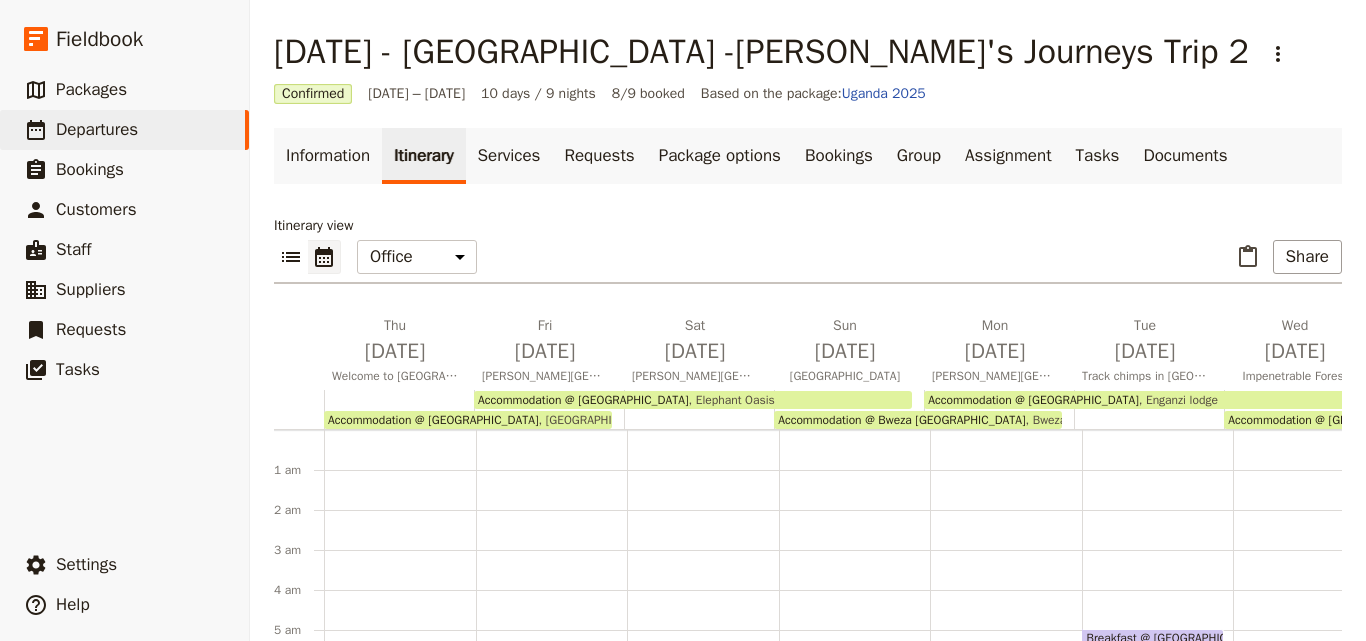 scroll, scrollTop: 180, scrollLeft: 0, axis: vertical 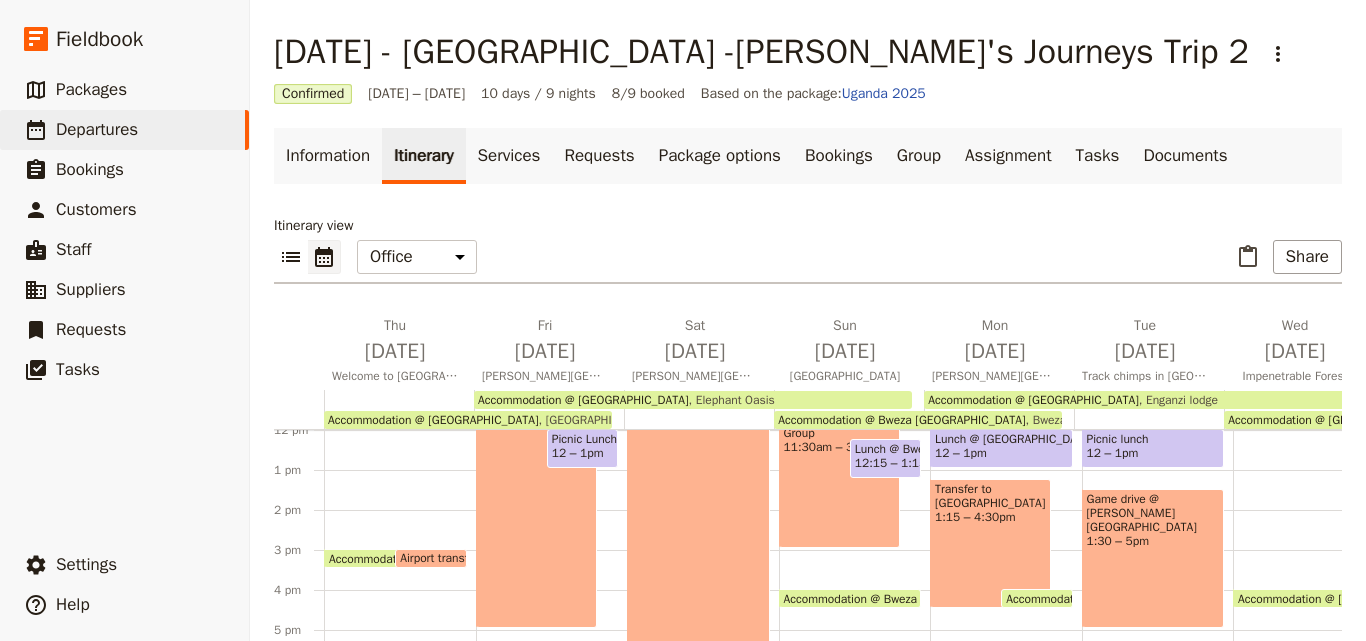 click on "Accommodation @ [GEOGRAPHIC_DATA]" at bounding box center [438, 558] 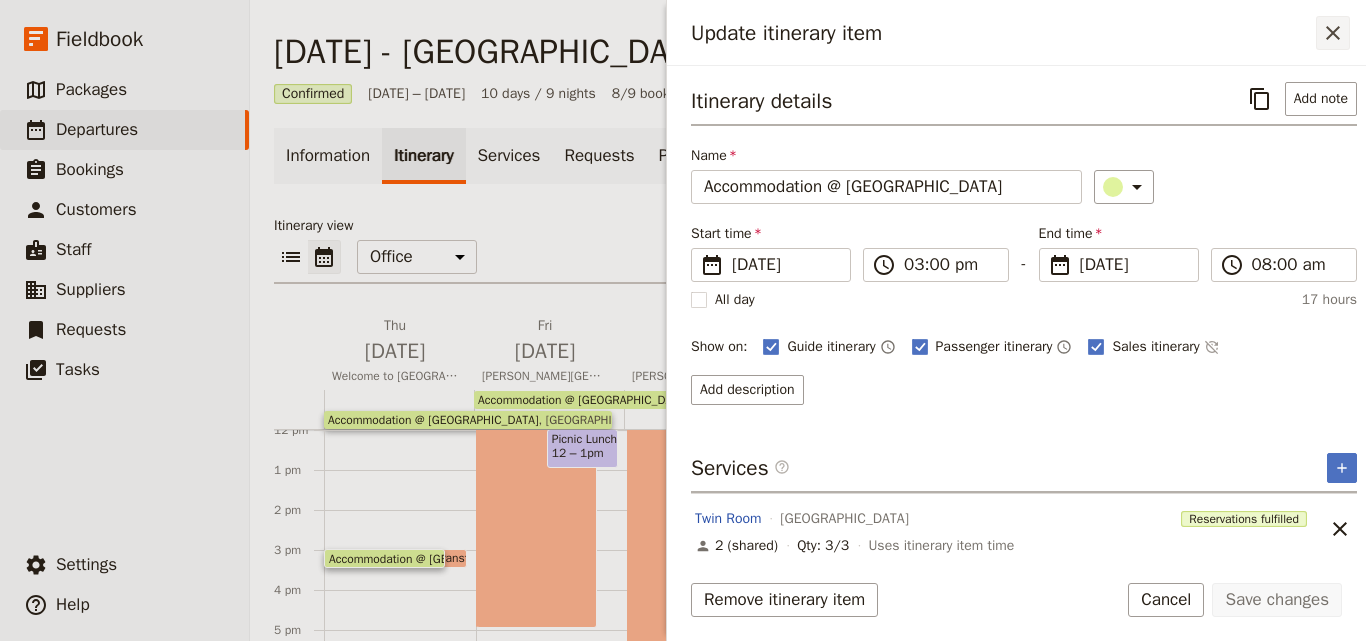 click 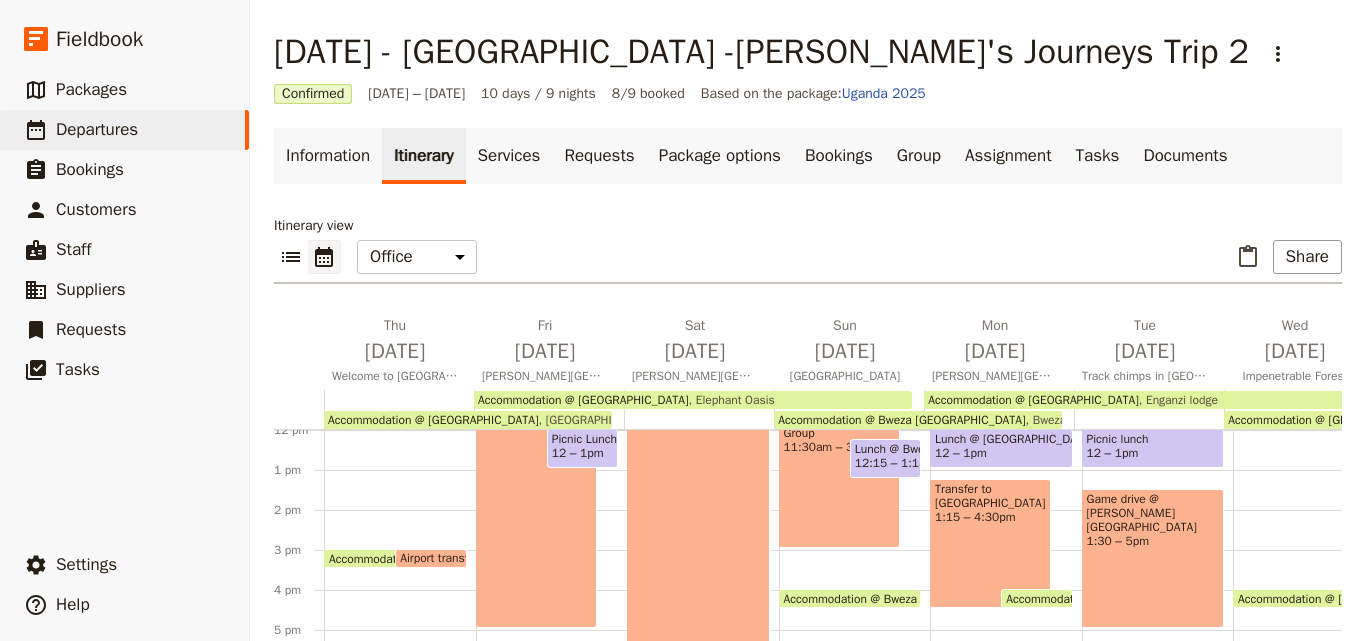 click on "Accommodation @ [GEOGRAPHIC_DATA] 3pm – 8am [GEOGRAPHIC_DATA] transfer 3 – 3:30pm [GEOGRAPHIC_DATA] Dinner at [GEOGRAPHIC_DATA] 7 – 8pm" at bounding box center [400, 430] 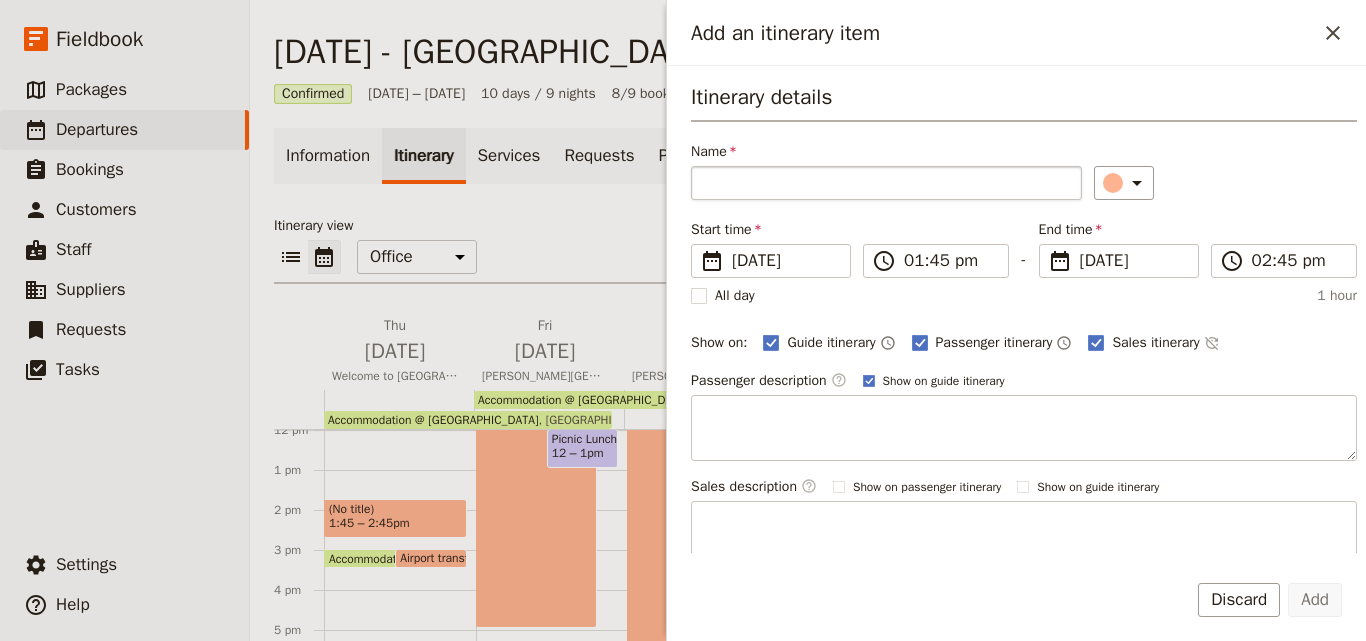 click on "Name" at bounding box center [886, 183] 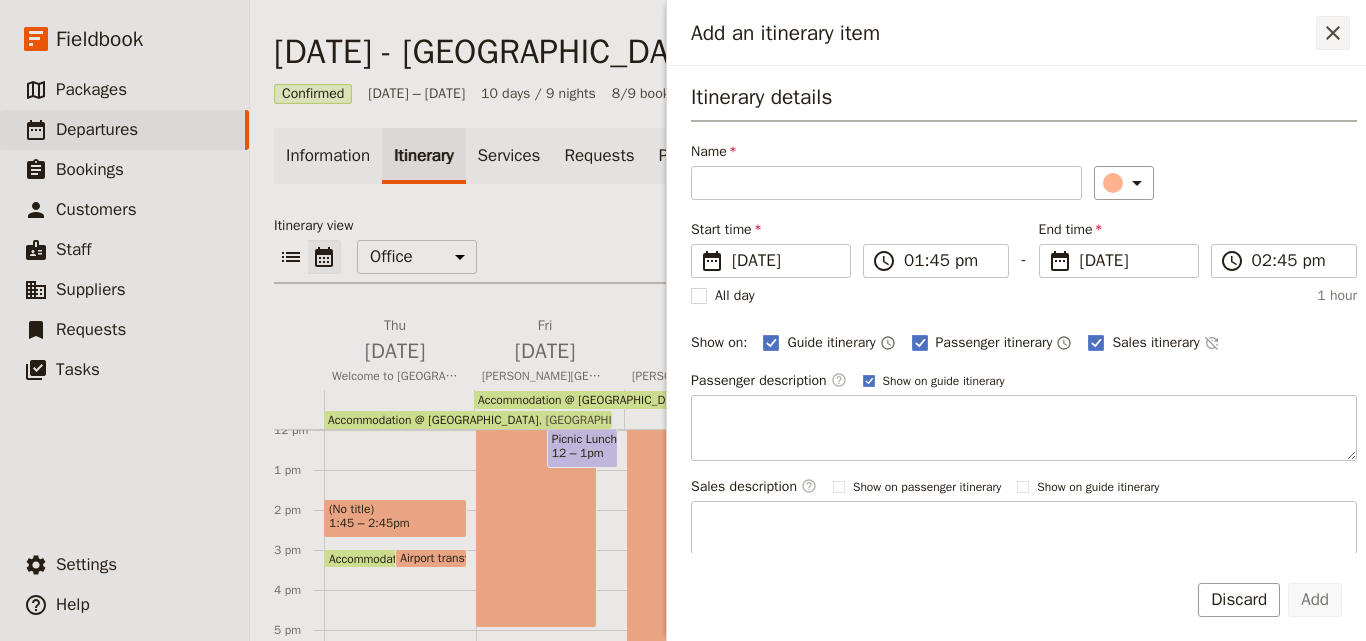 click 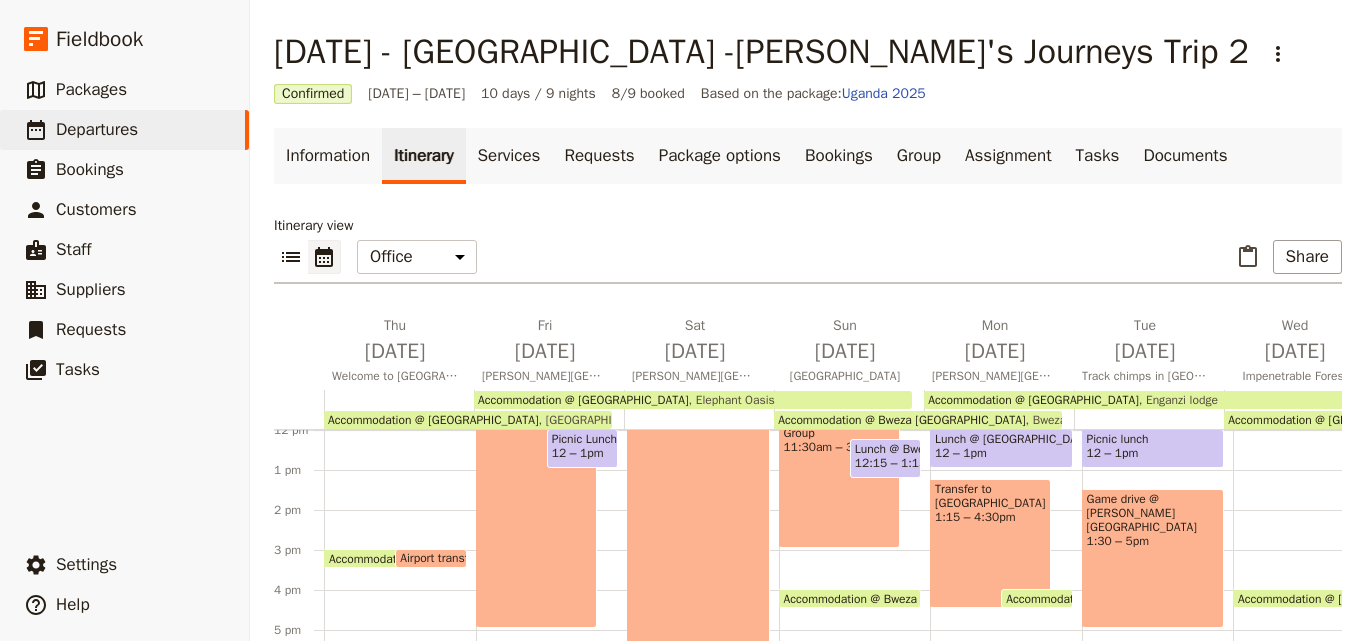 click on "Airport transfer" at bounding box center (443, 558) 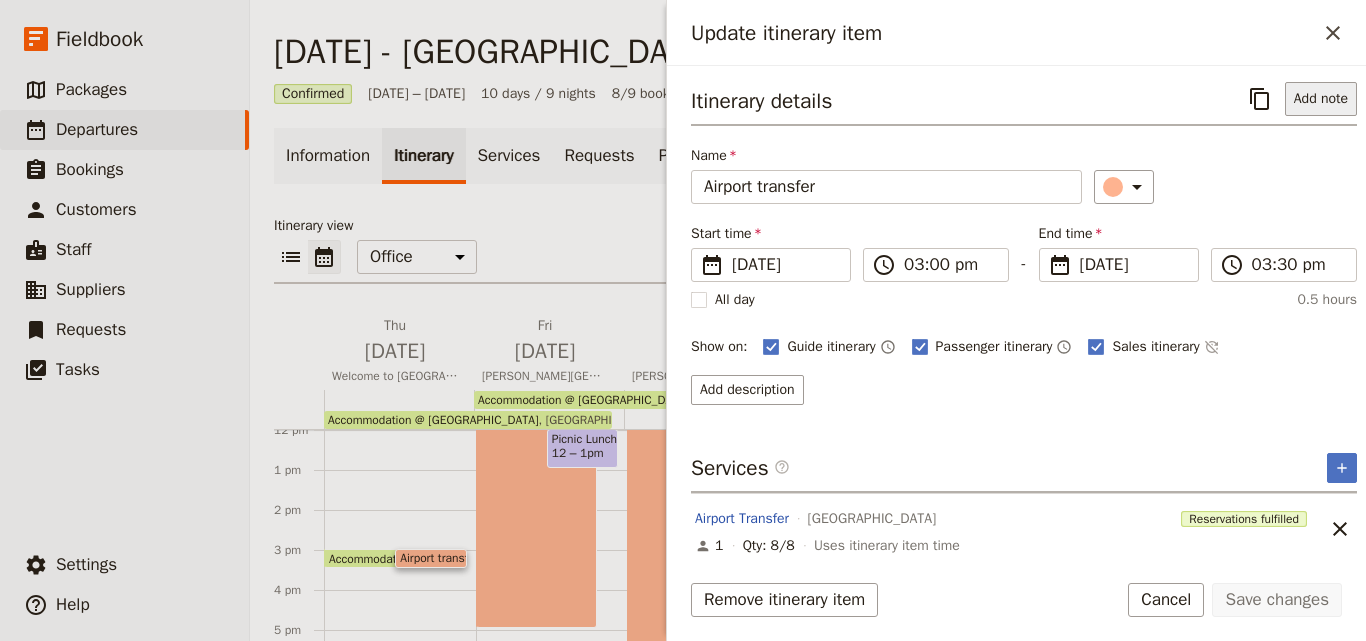 click on "Add note" at bounding box center (1321, 99) 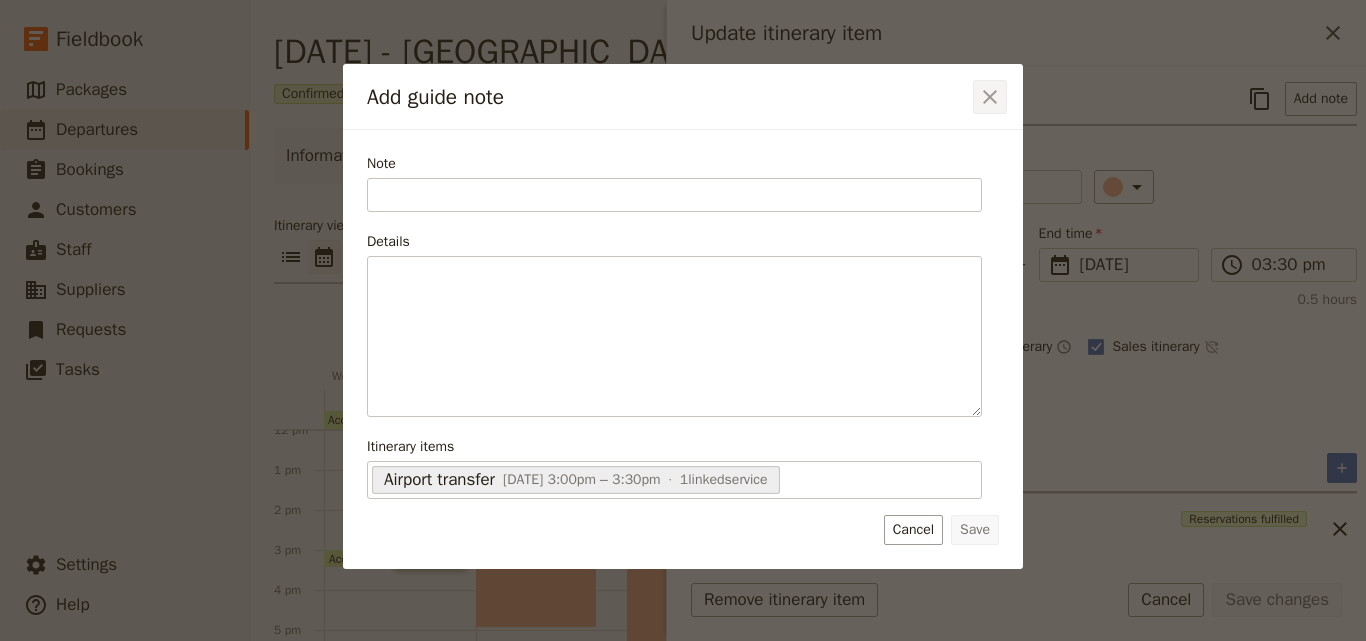 click 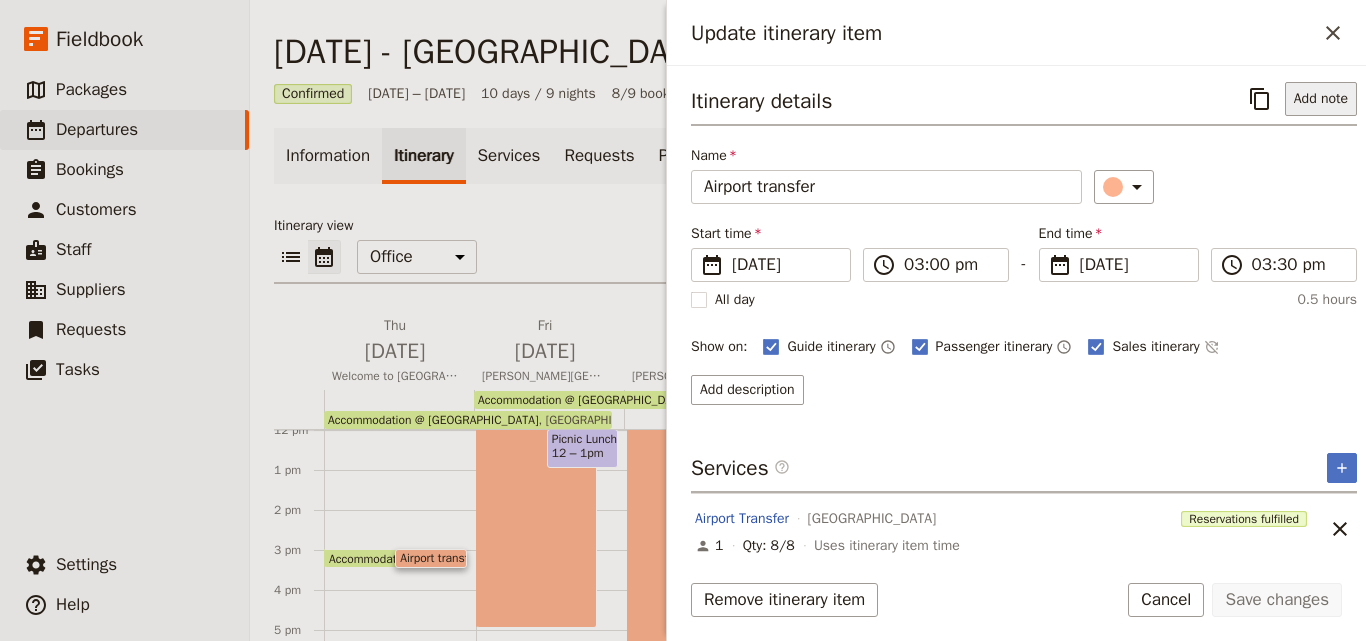 click on "Add note" at bounding box center (1321, 99) 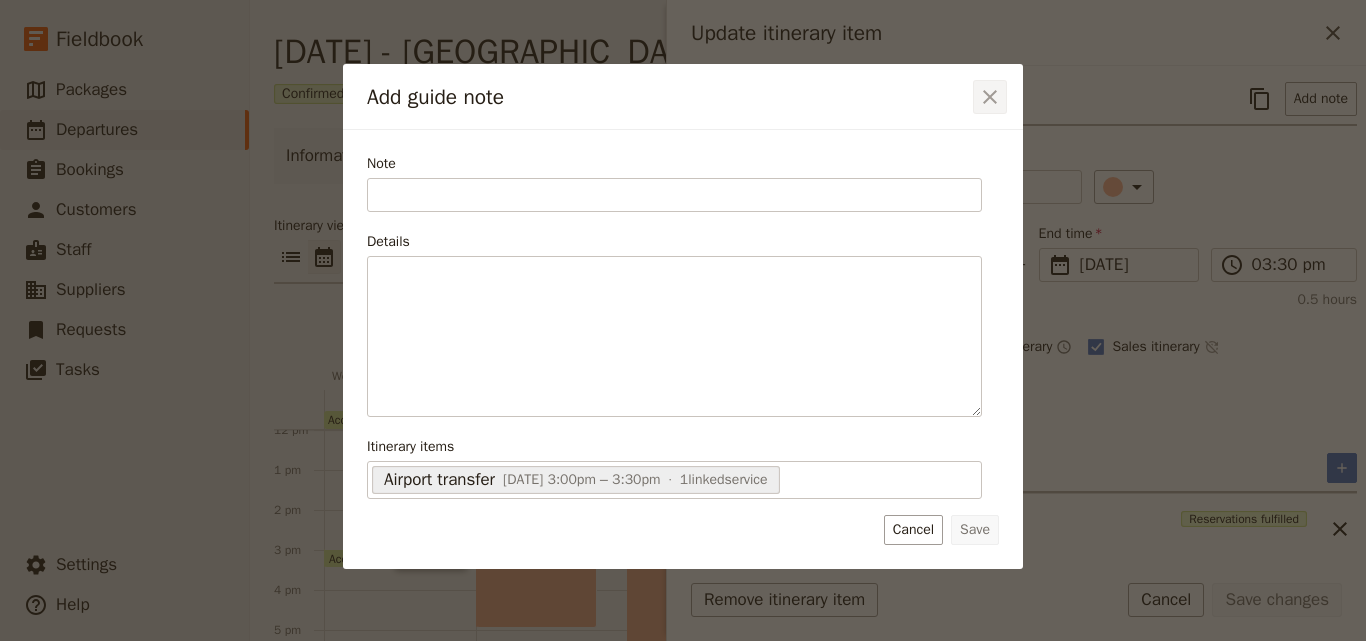 click on "​" at bounding box center (990, 97) 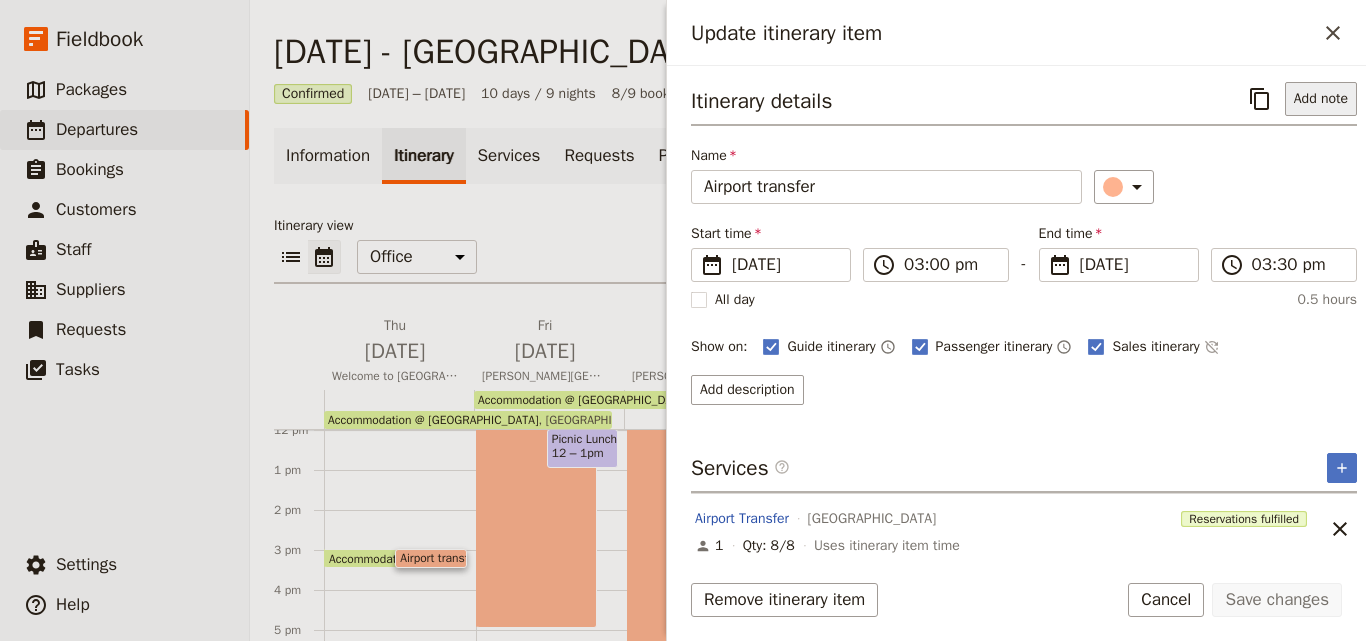 click on "Add note" at bounding box center [1321, 99] 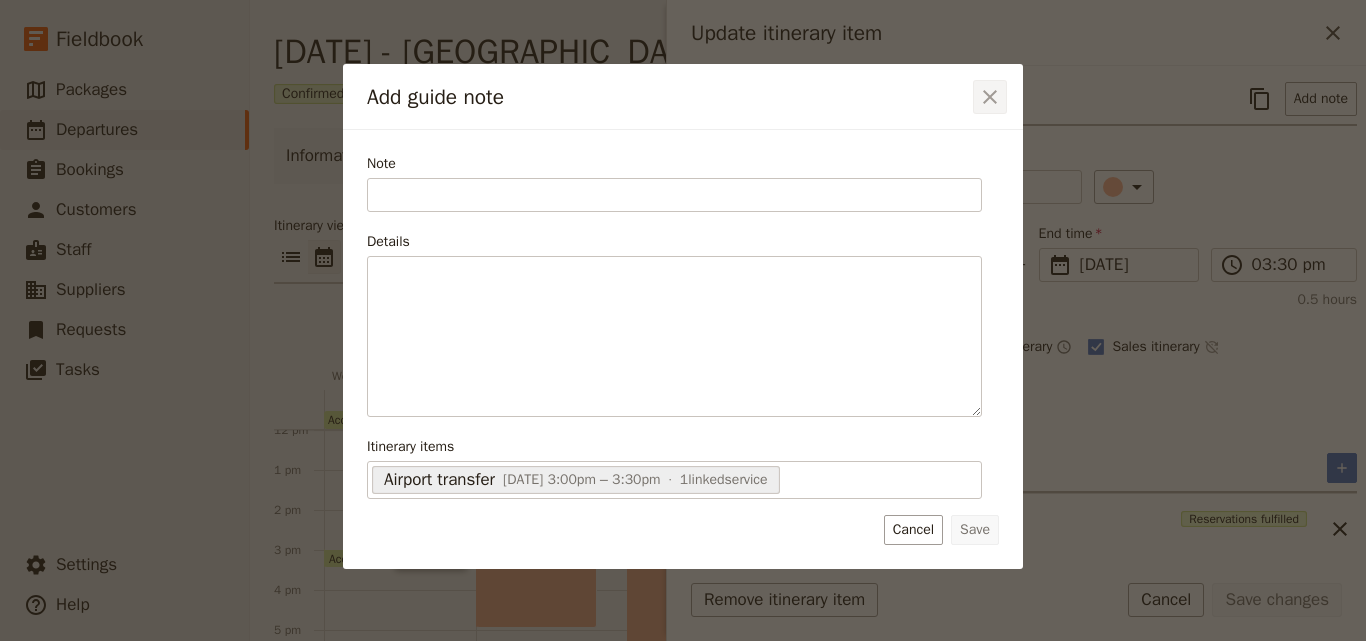 click 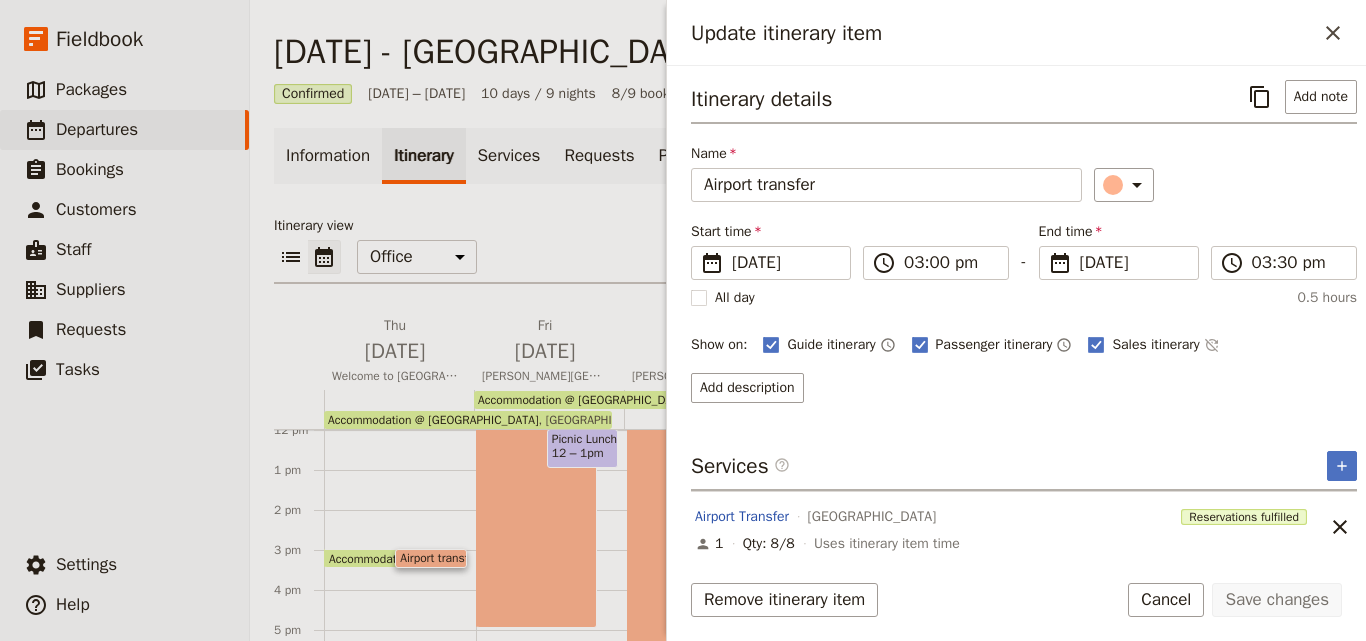 scroll, scrollTop: 0, scrollLeft: 0, axis: both 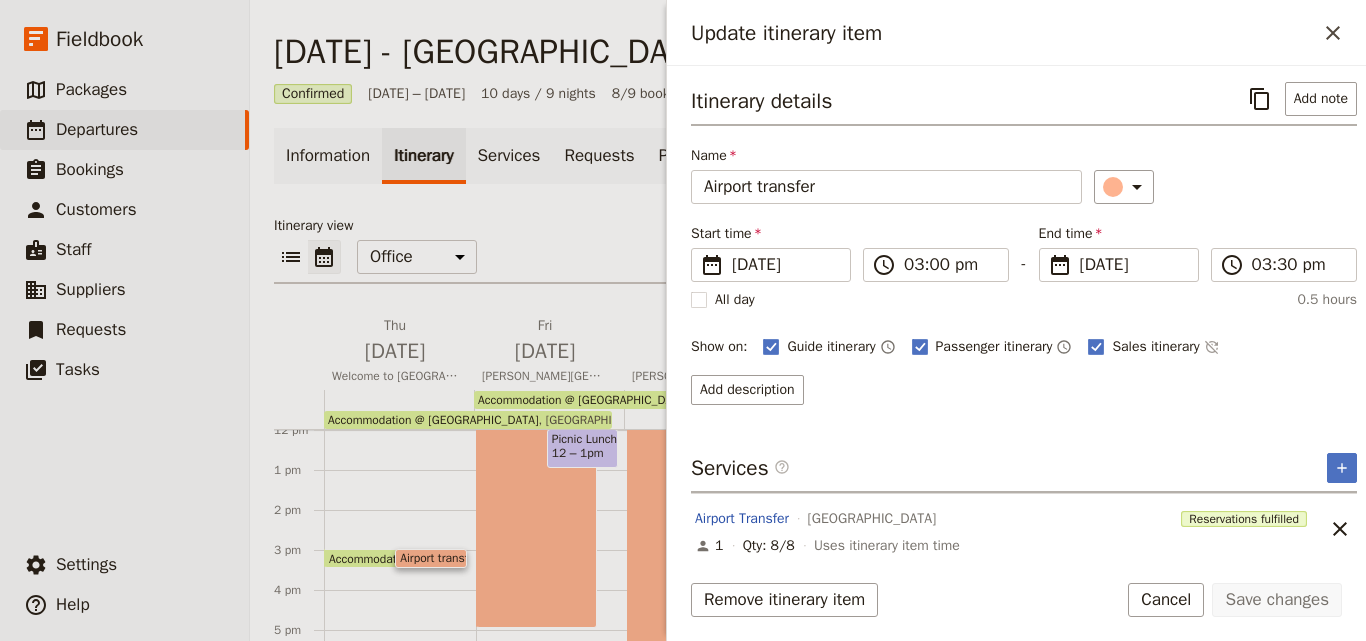 click on "​" at bounding box center (1225, 187) 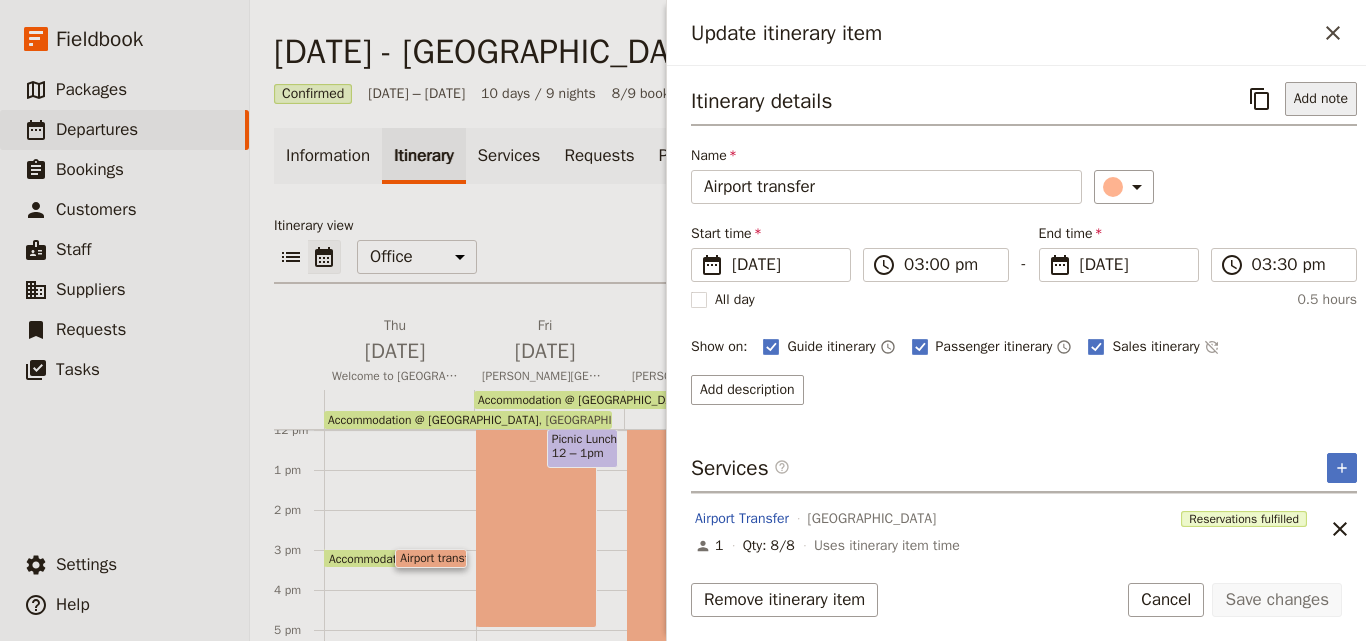 click on "Add note" at bounding box center (1321, 99) 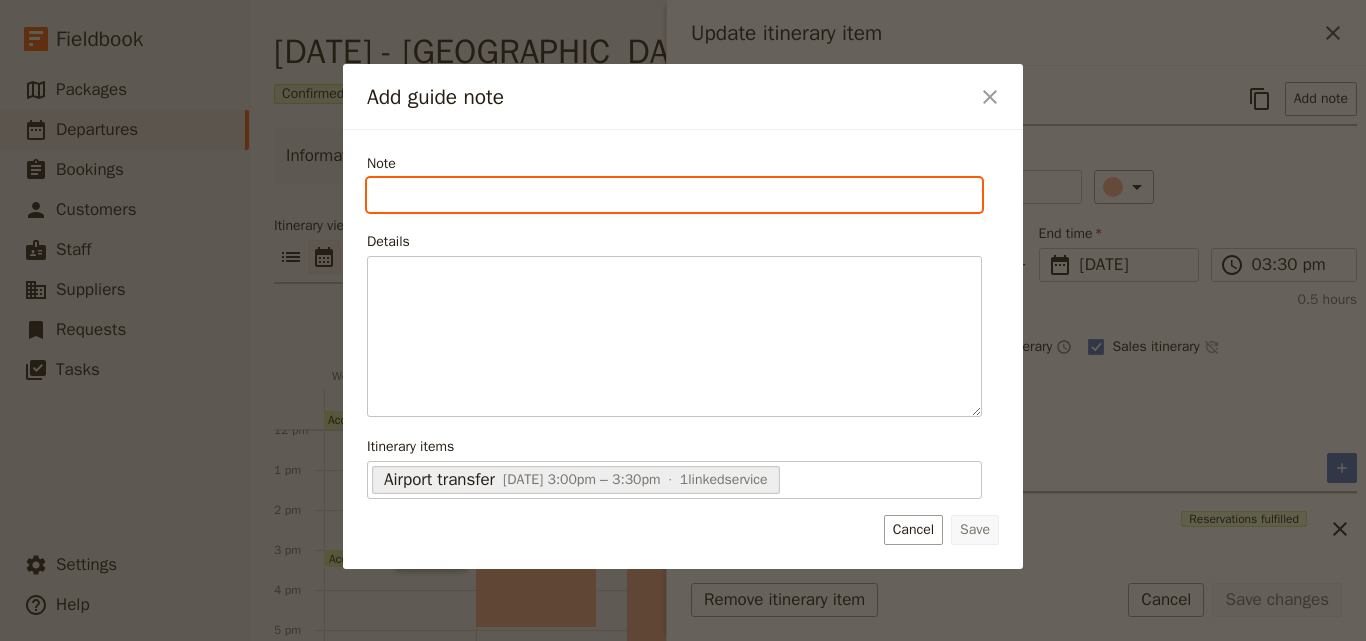click on "Note" at bounding box center (674, 195) 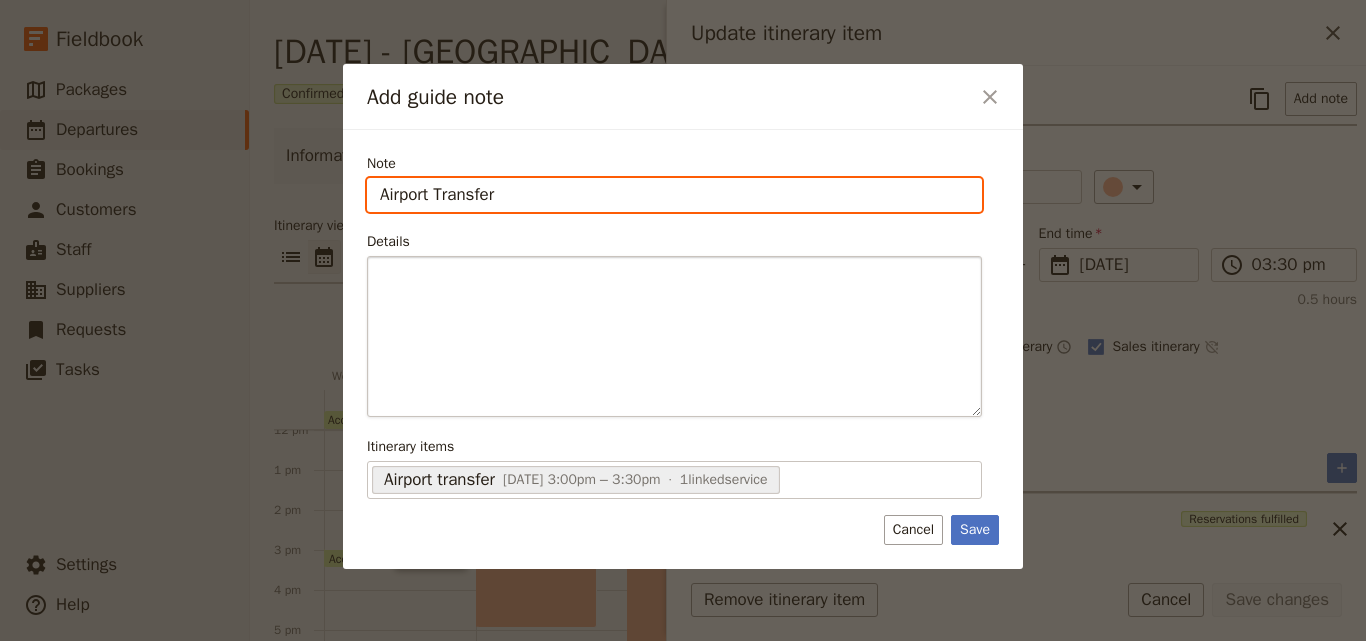 type on "Airport Transfer" 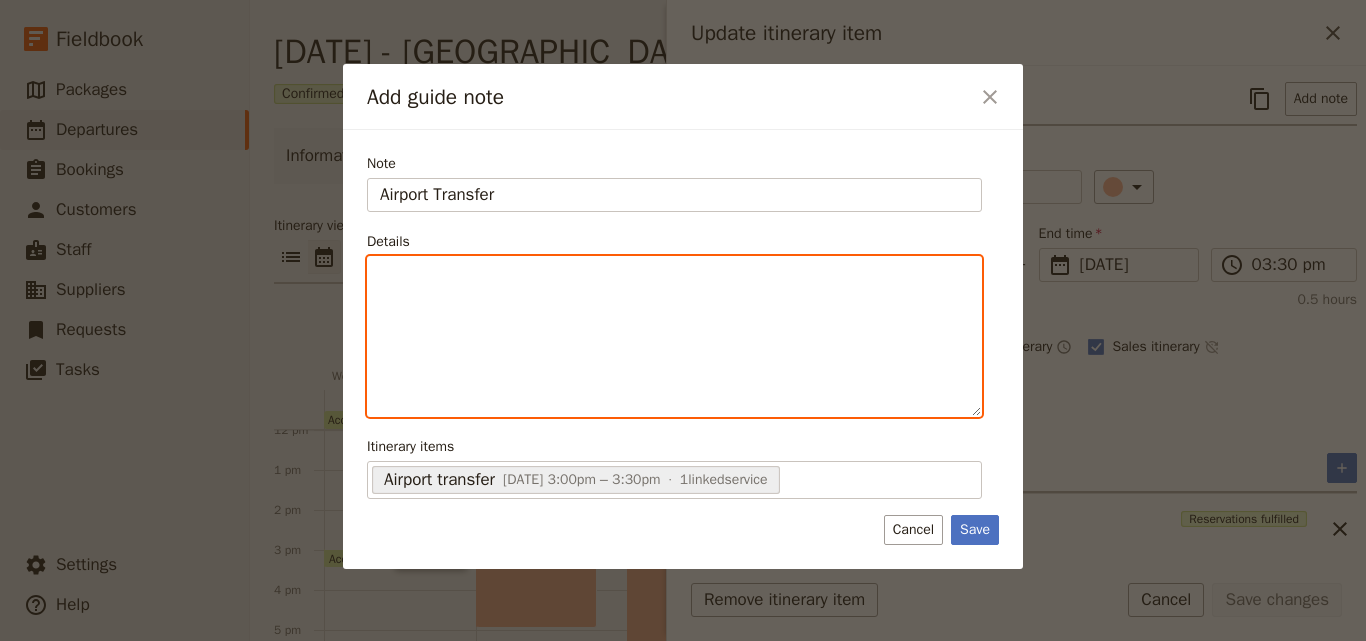click at bounding box center [674, 336] 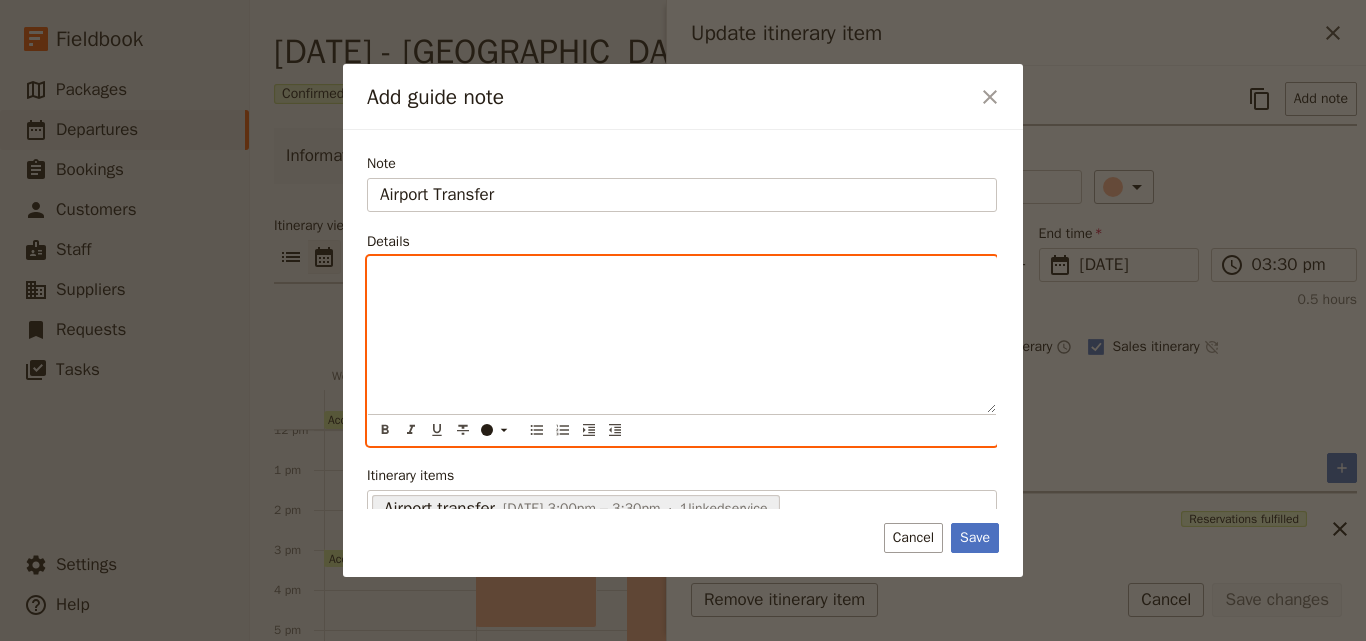 paste 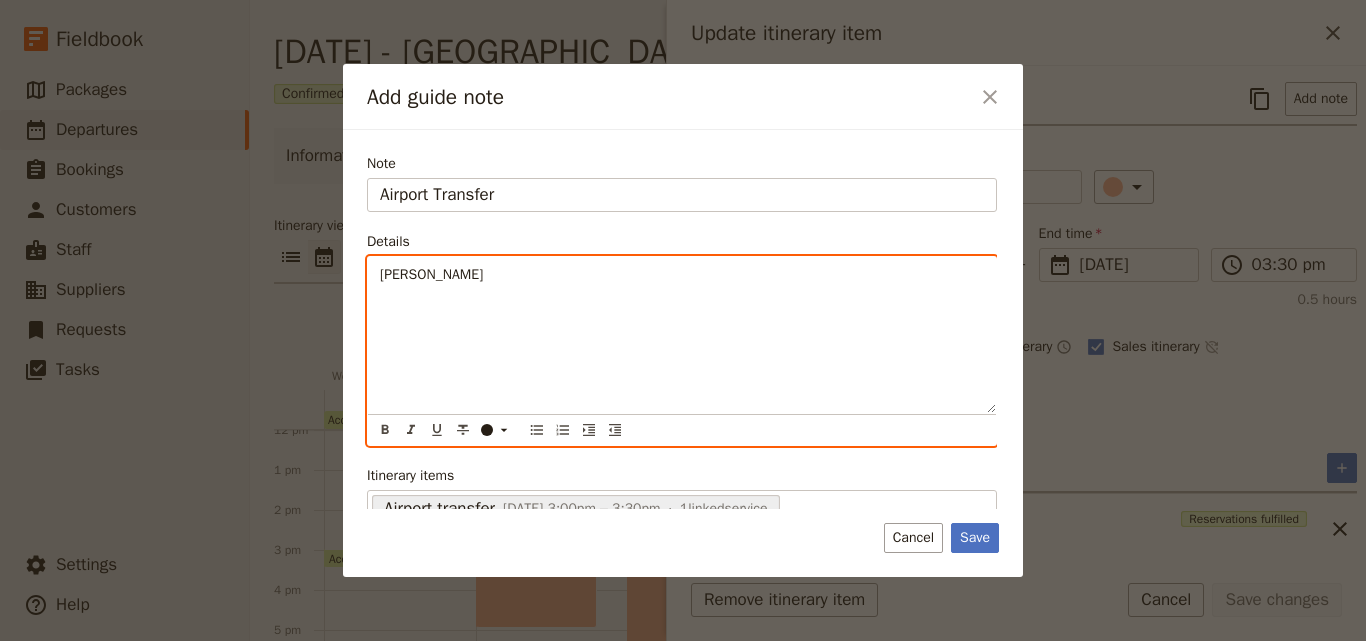 type 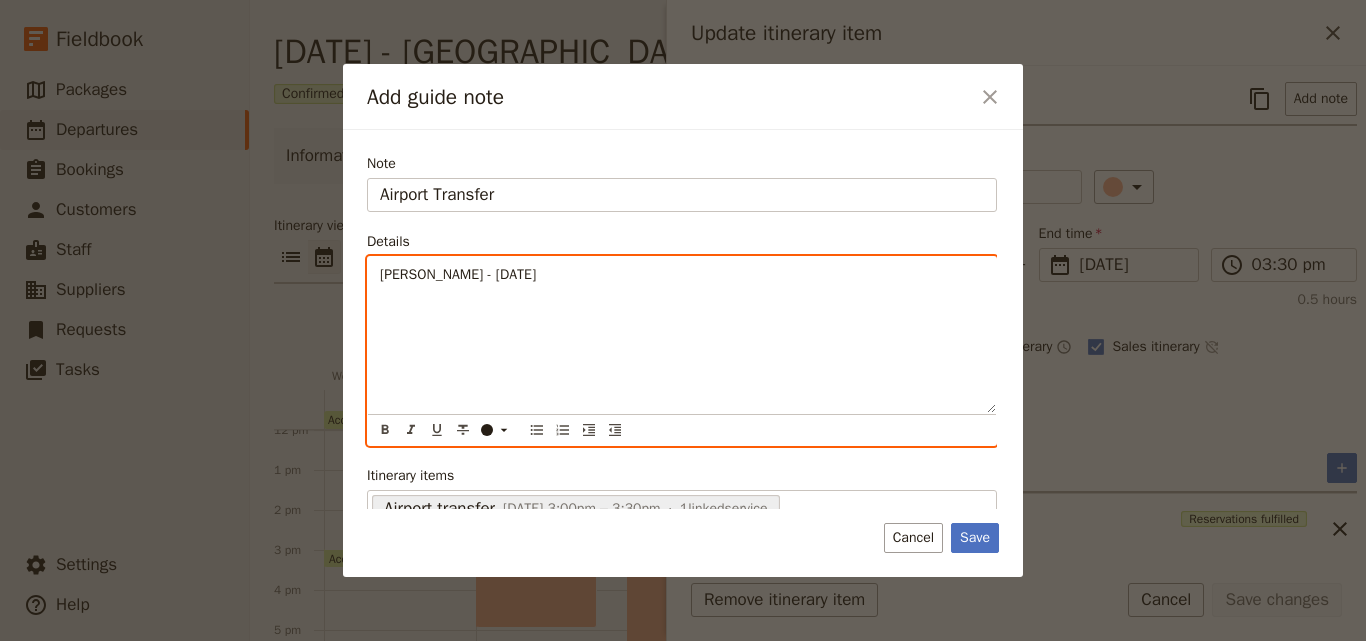 click on "[PERSON_NAME] - [DATE]" at bounding box center (458, 274) 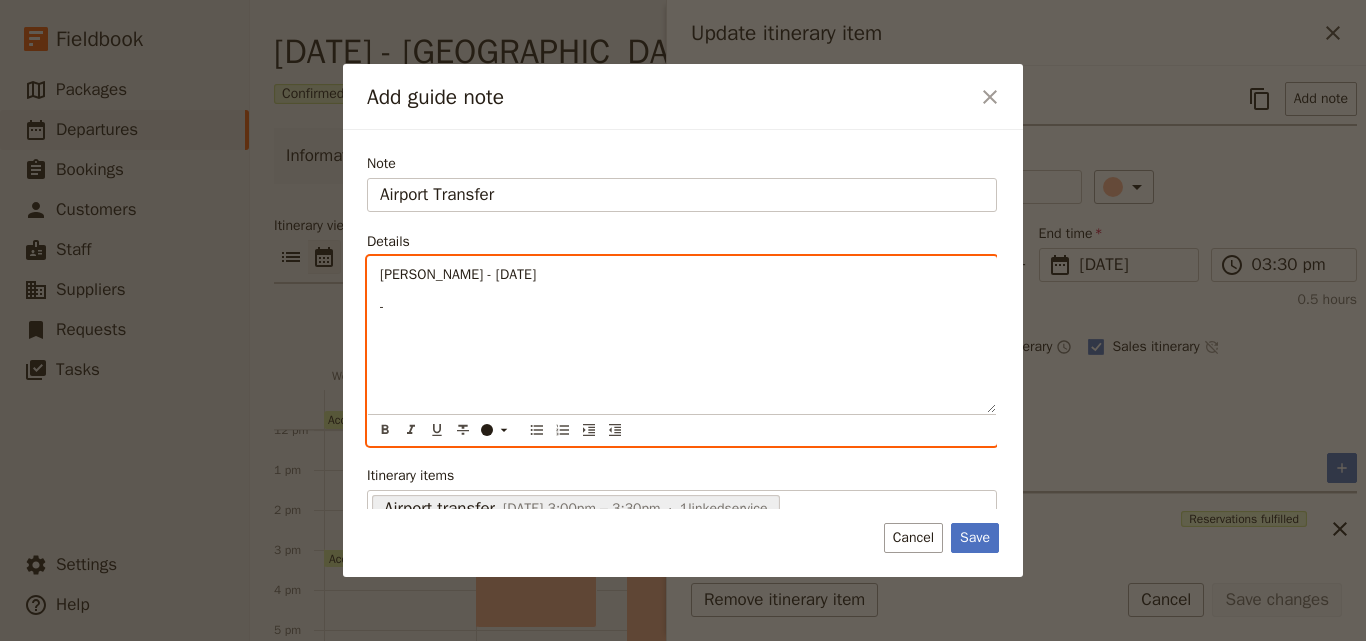 click on "-" at bounding box center [382, 306] 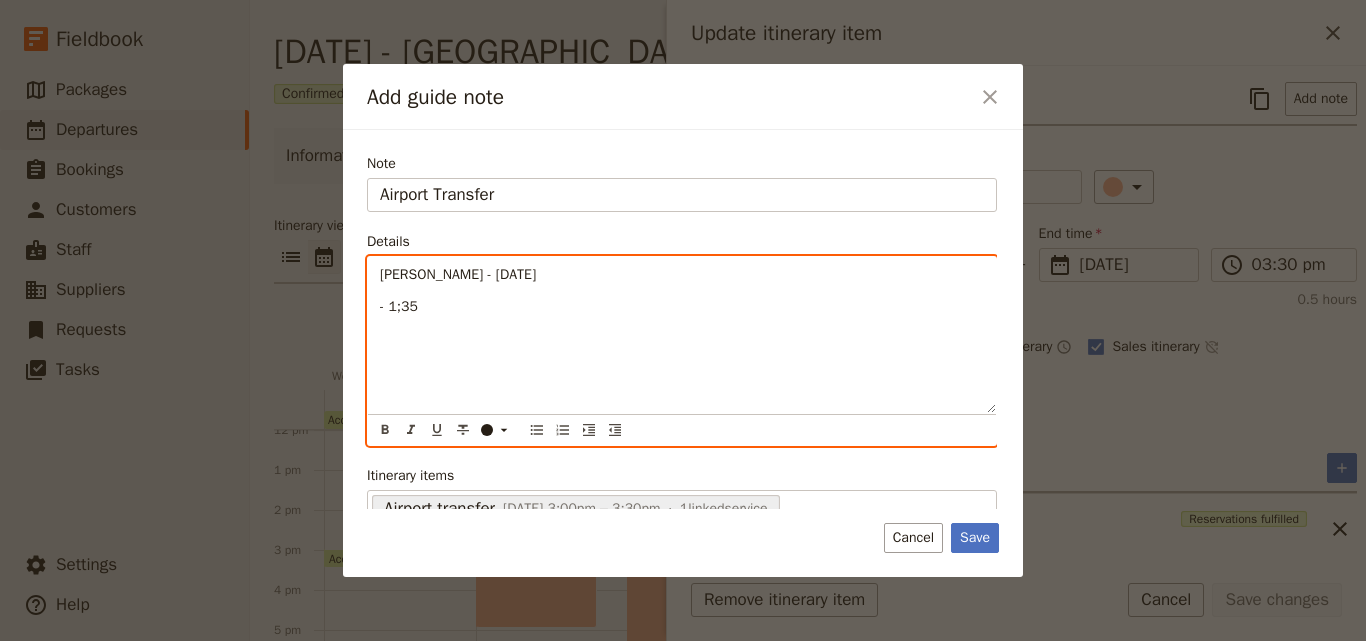 click on "- 1;35" at bounding box center [399, 306] 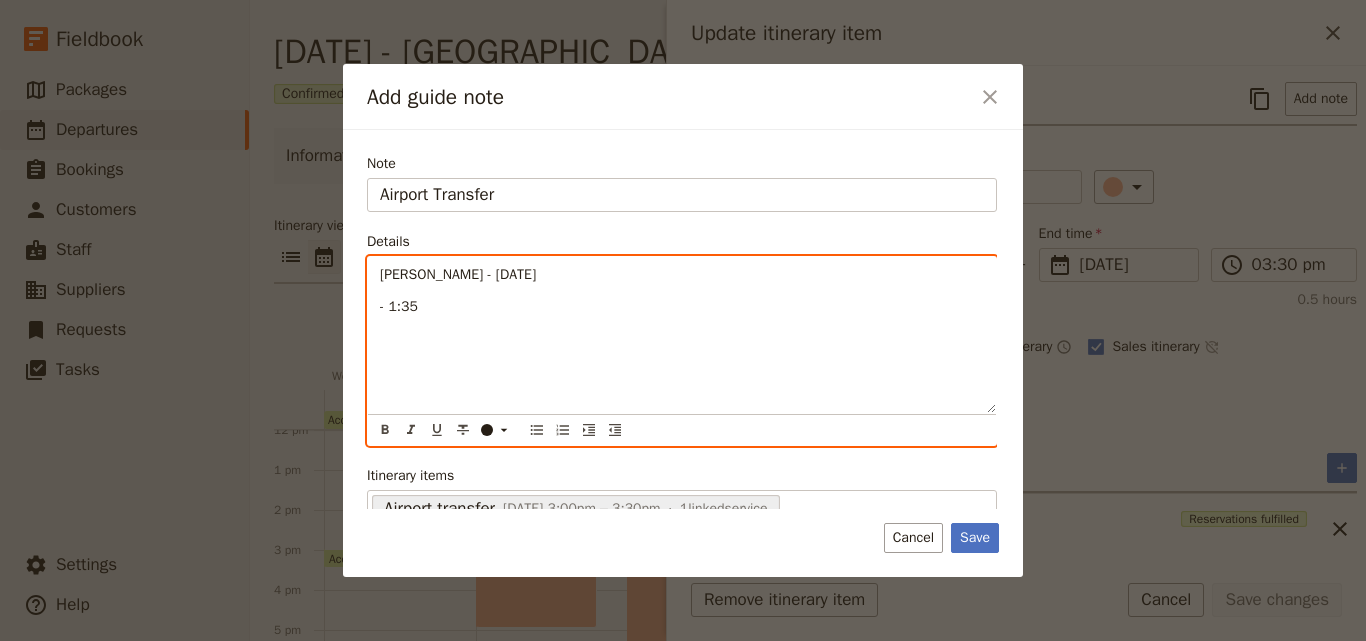 click on "- 1:35" at bounding box center [682, 307] 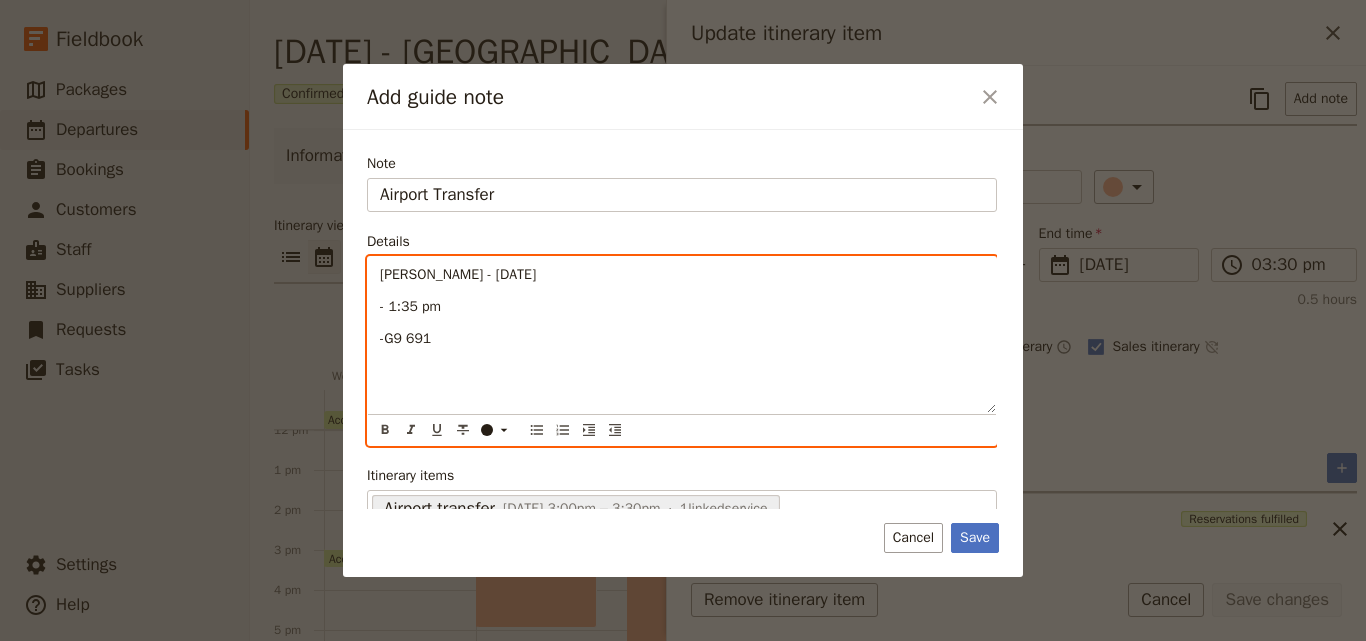 click on "- 1:35 pm" at bounding box center [410, 306] 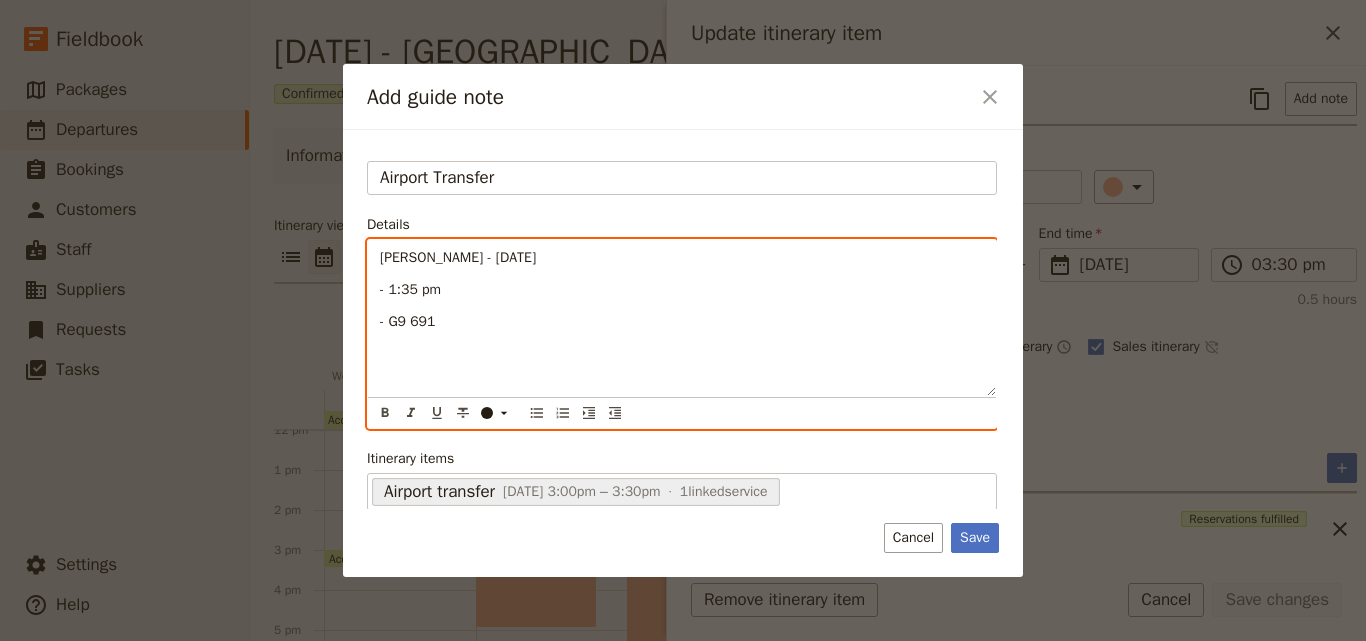 scroll, scrollTop: 21, scrollLeft: 0, axis: vertical 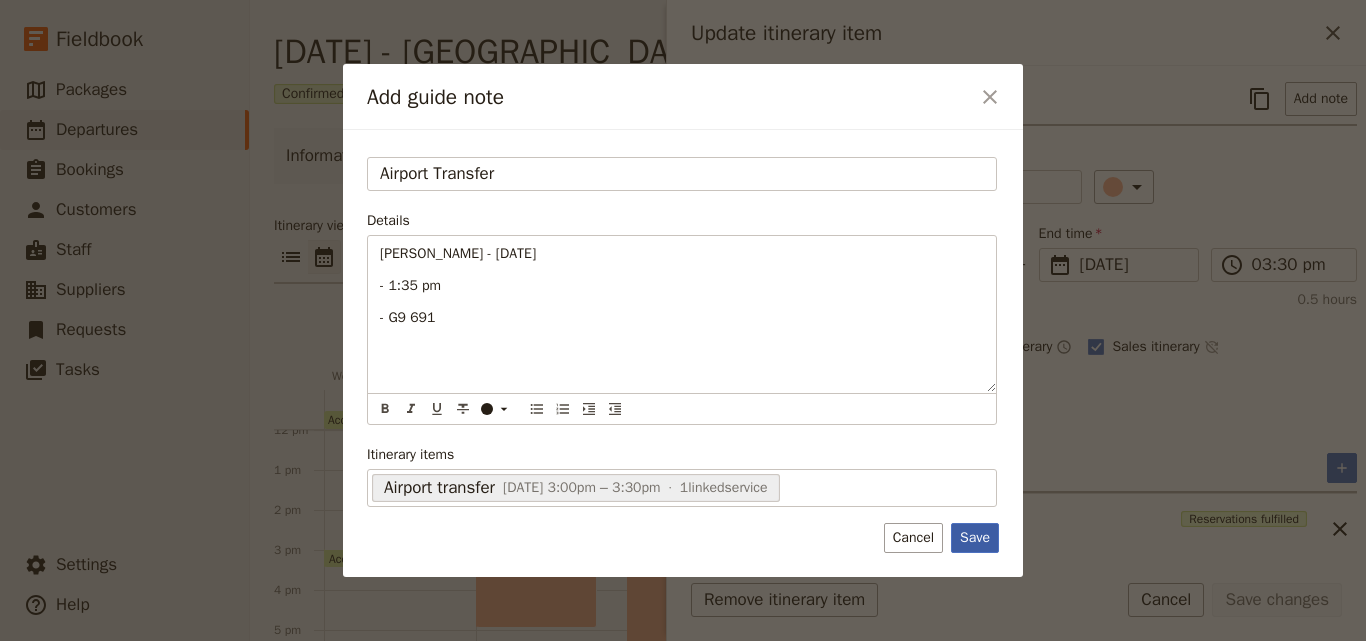 click on "Save" at bounding box center [975, 538] 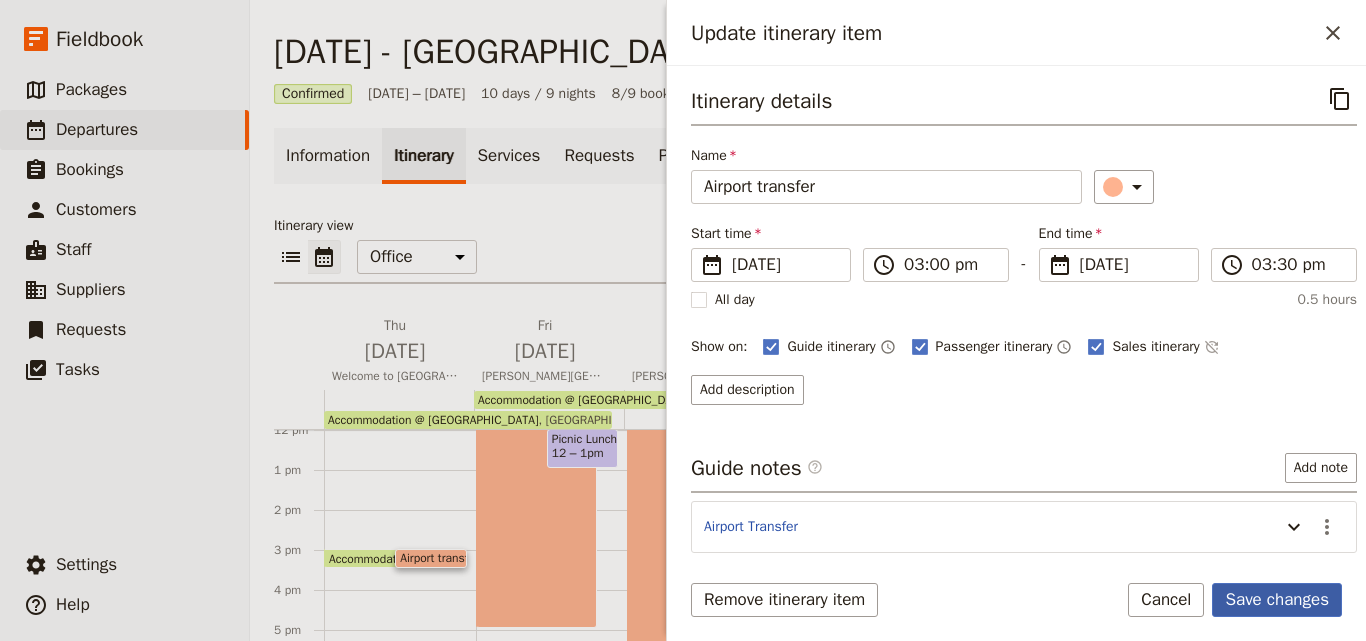 click on "Save changes" at bounding box center (1277, 600) 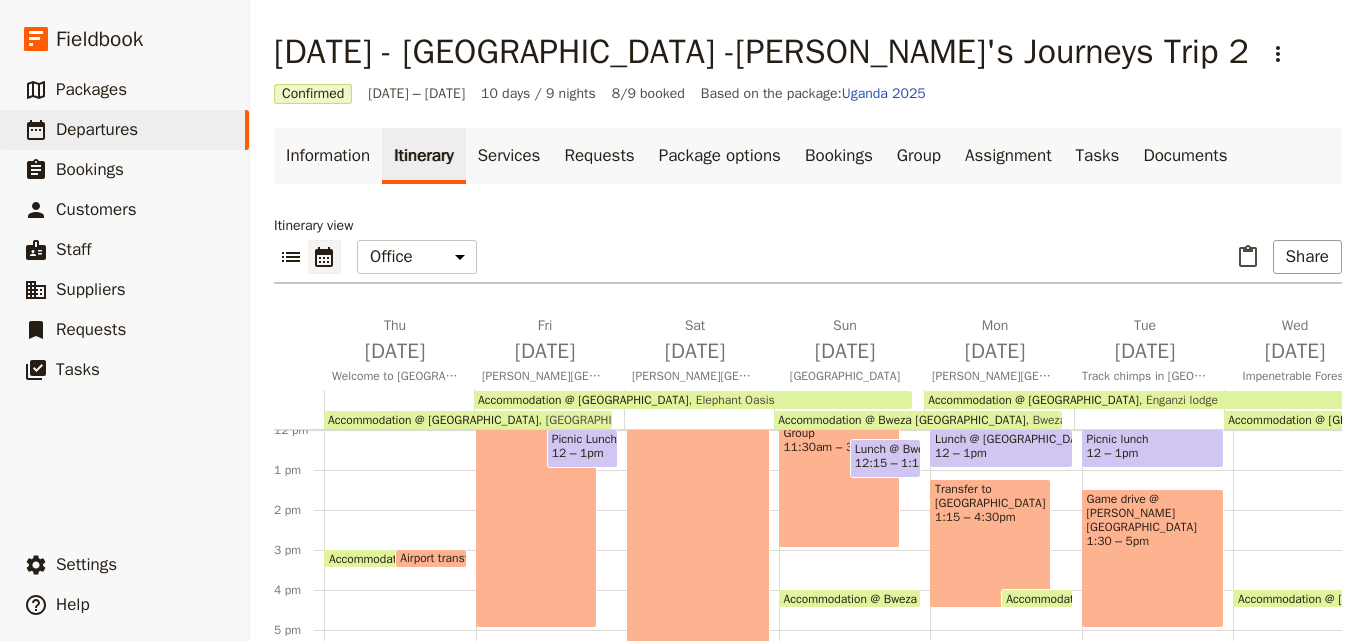 click on "Airport transfer" at bounding box center (443, 558) 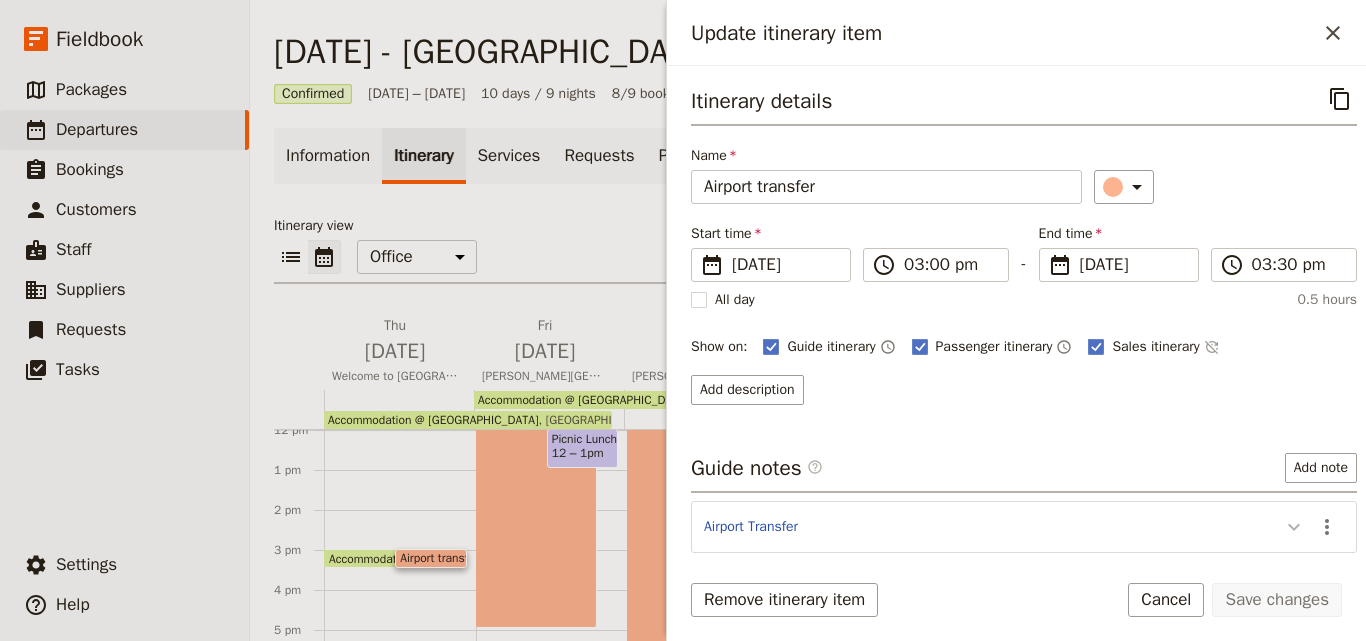 click 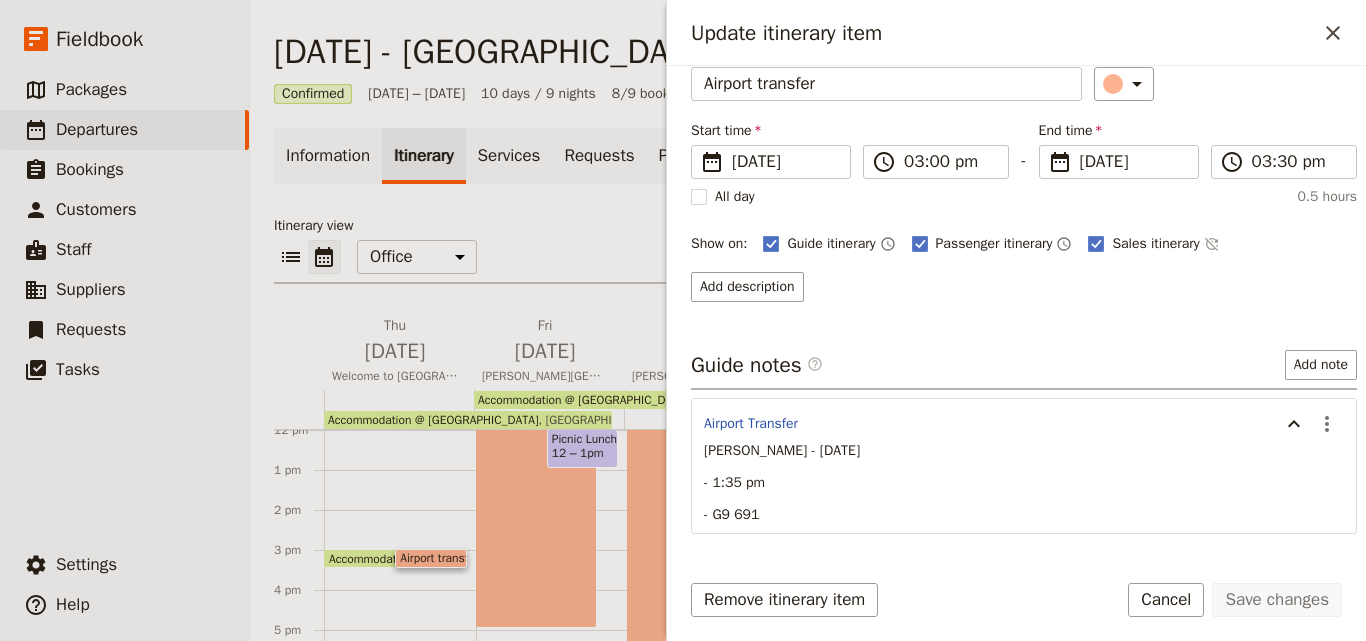 scroll, scrollTop: 200, scrollLeft: 0, axis: vertical 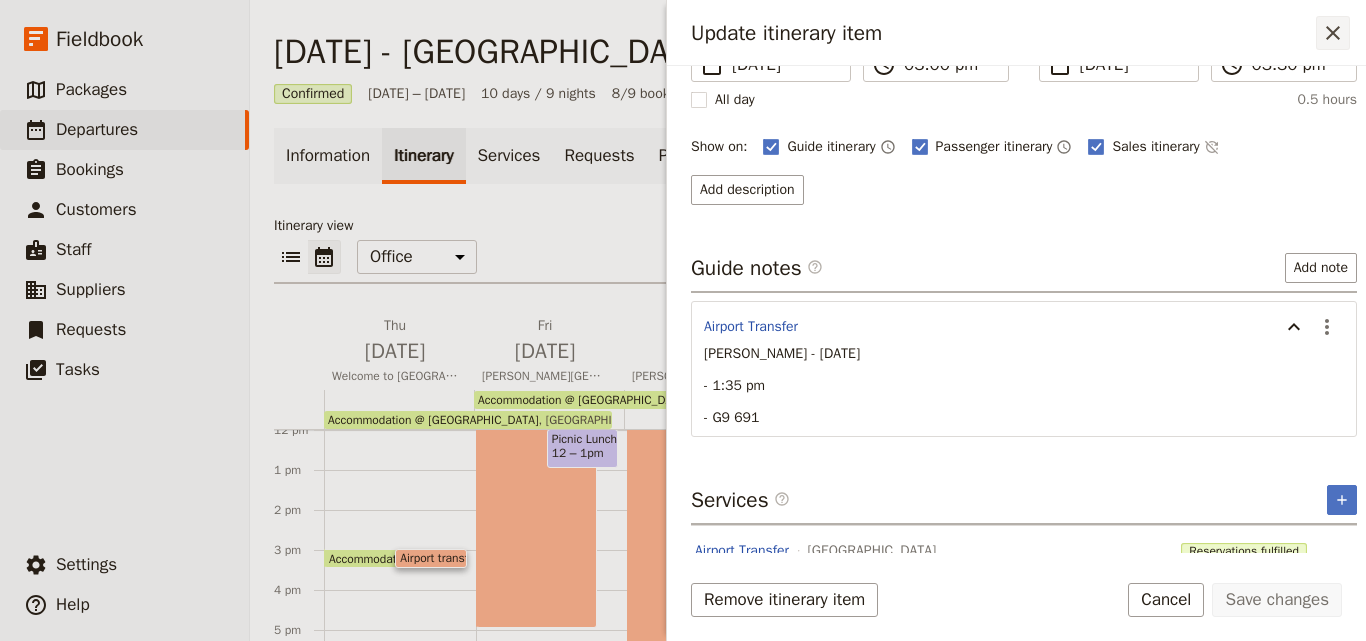 click 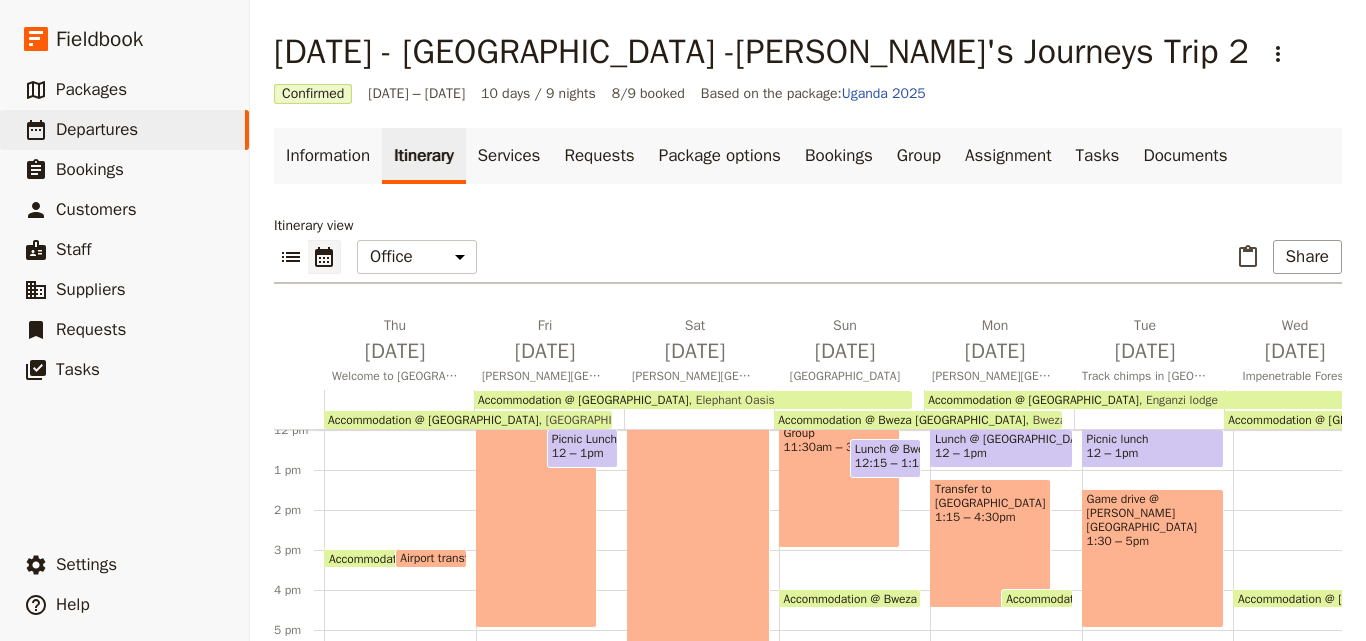 click on "​ ​ Office Guide Passenger Sales ​ Share" at bounding box center [808, 262] 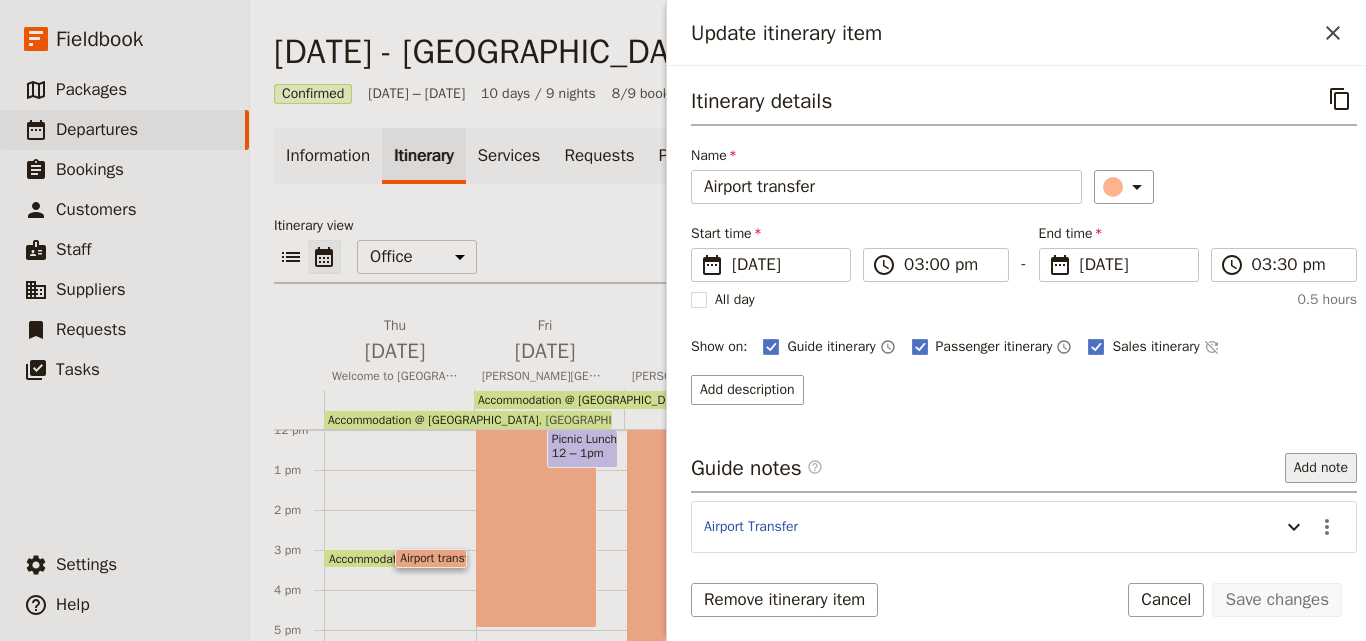 click on "Add note" at bounding box center (1321, 468) 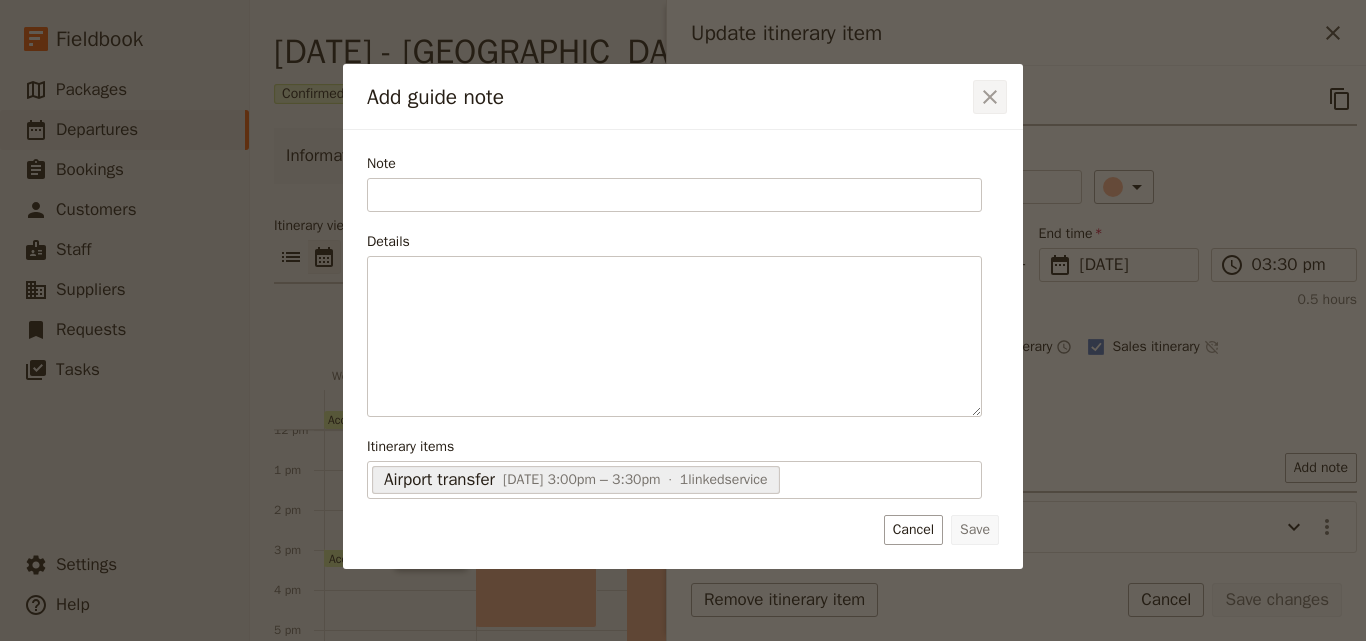 click on "​" at bounding box center [990, 97] 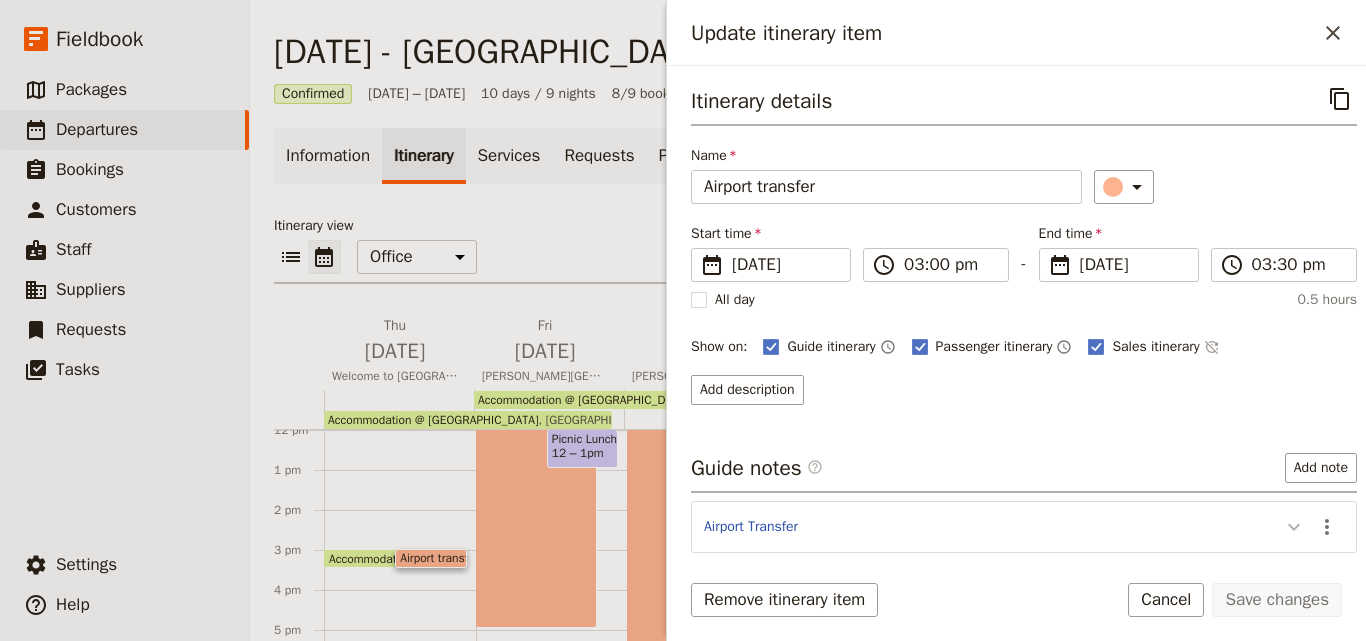 click 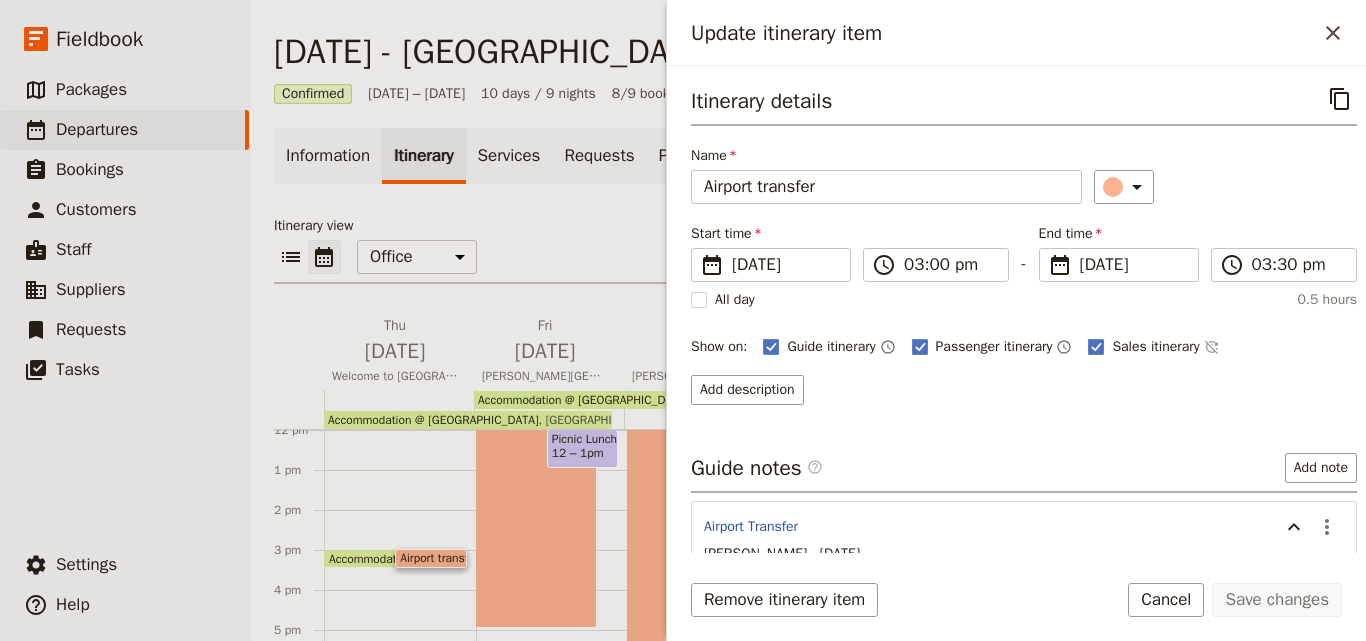 scroll, scrollTop: 242, scrollLeft: 0, axis: vertical 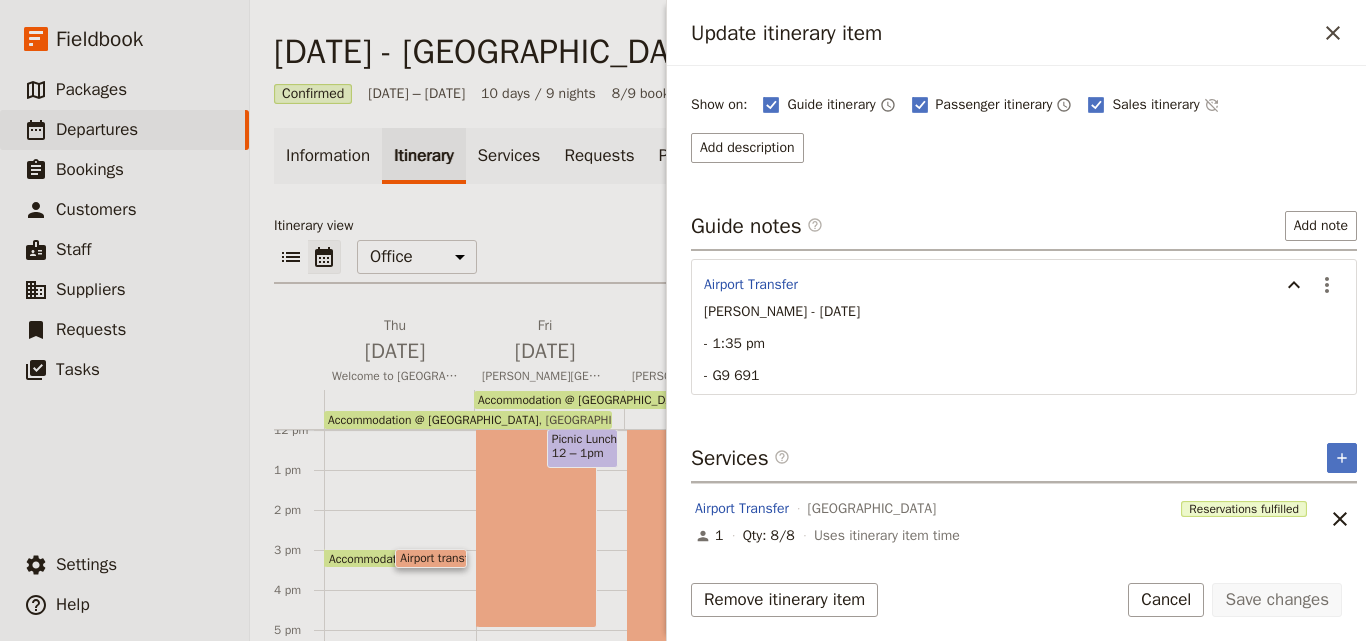 click on "[PERSON_NAME] - [DATE]" at bounding box center [782, 311] 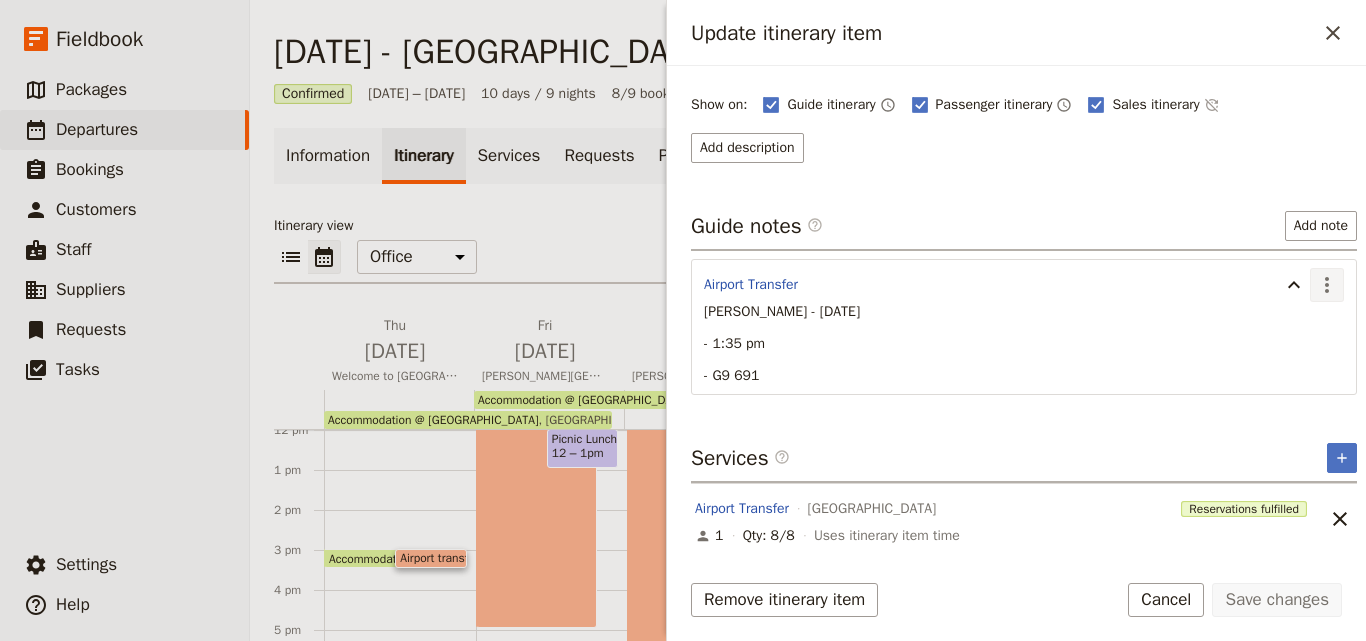 click 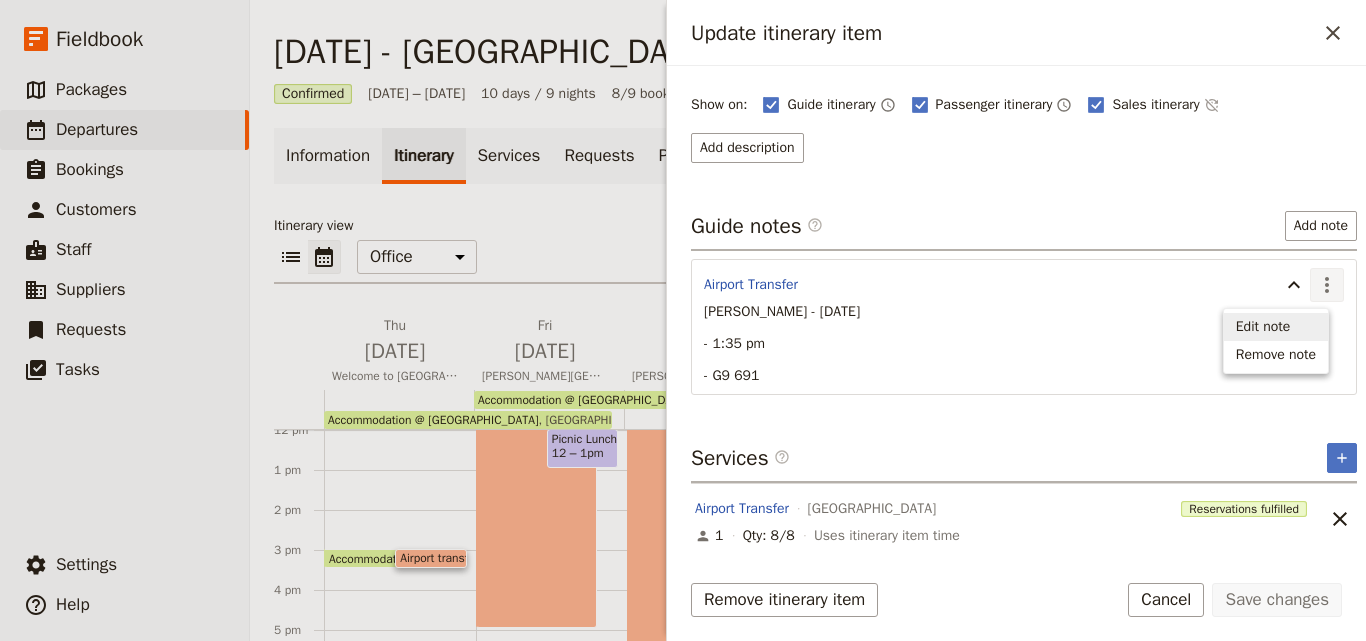 click on "Edit note" at bounding box center [1276, 327] 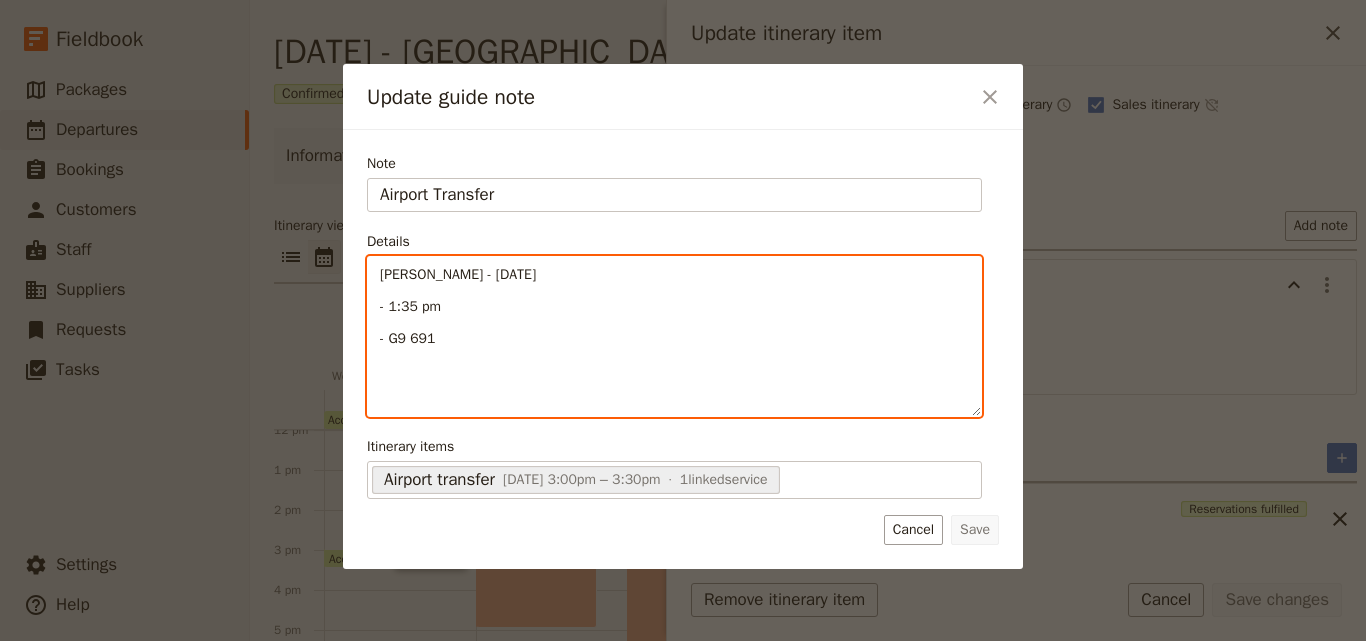 click on "[PERSON_NAME] - [DATE]" at bounding box center (674, 275) 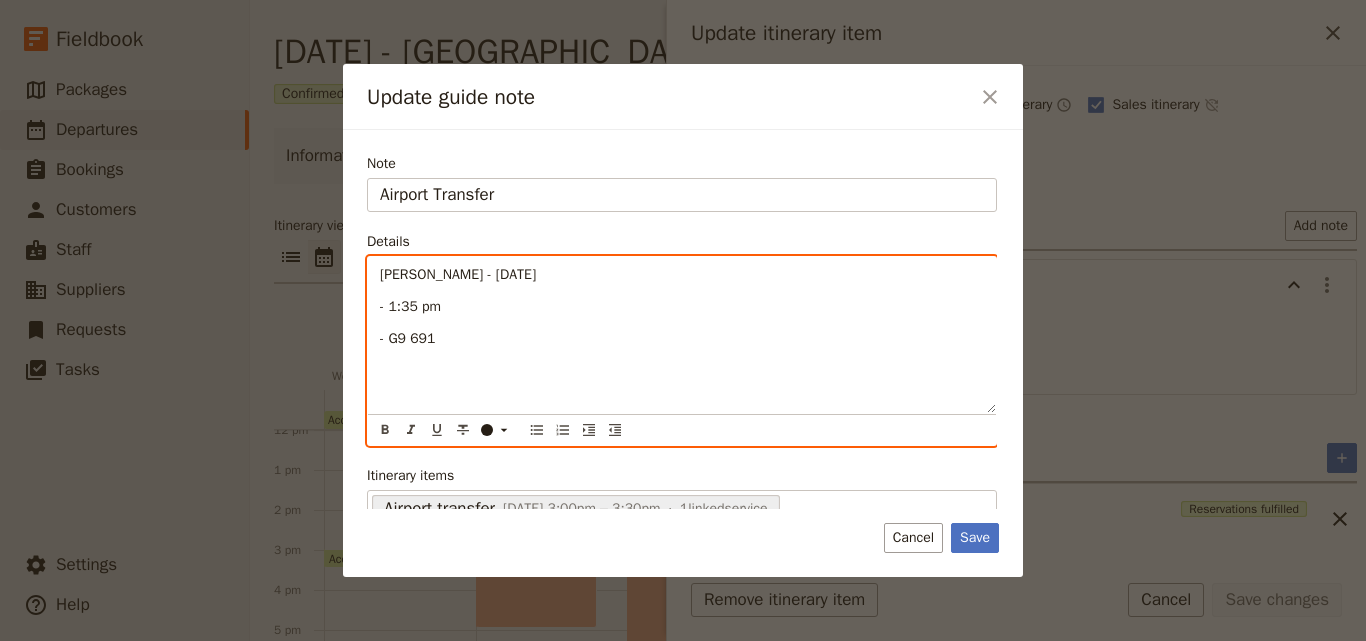 type 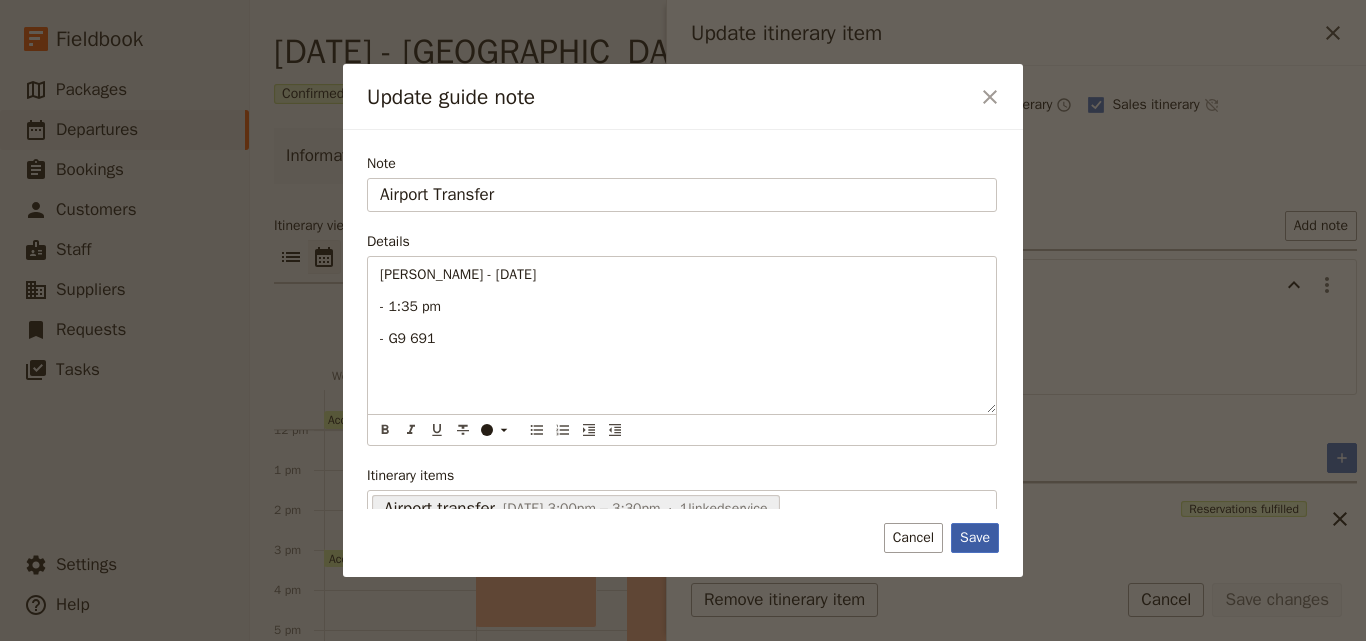 click on "Save" at bounding box center [975, 538] 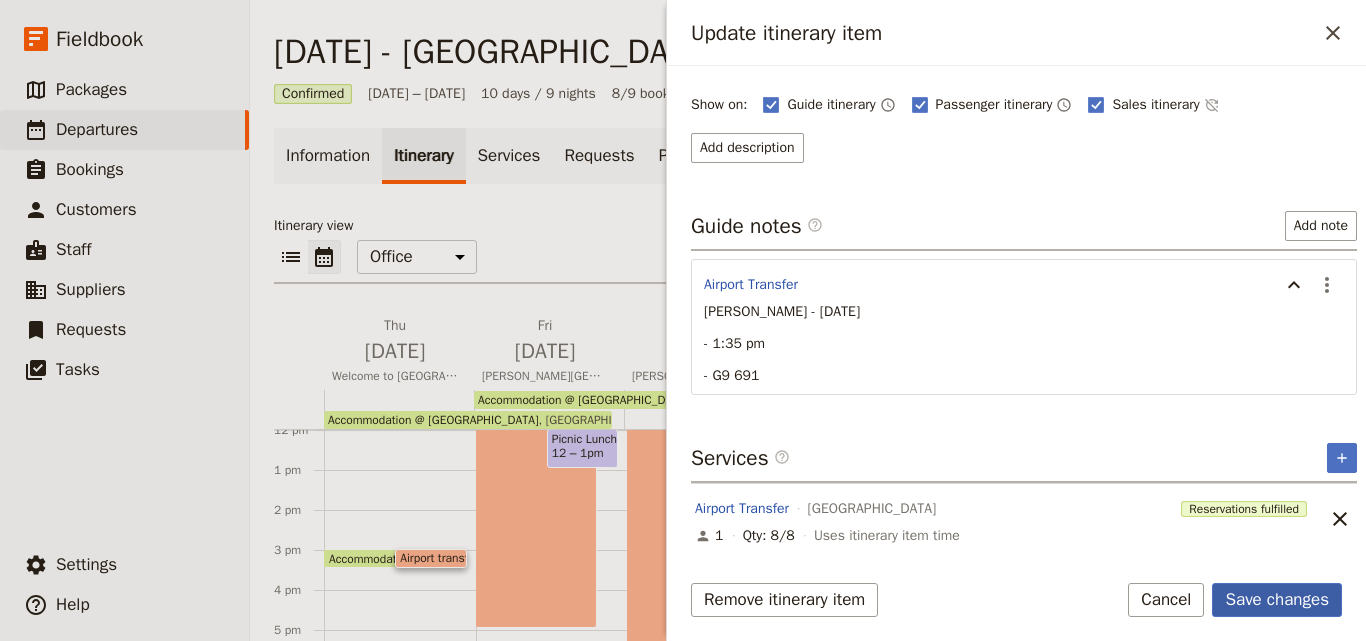 click on "Save changes" at bounding box center [1277, 600] 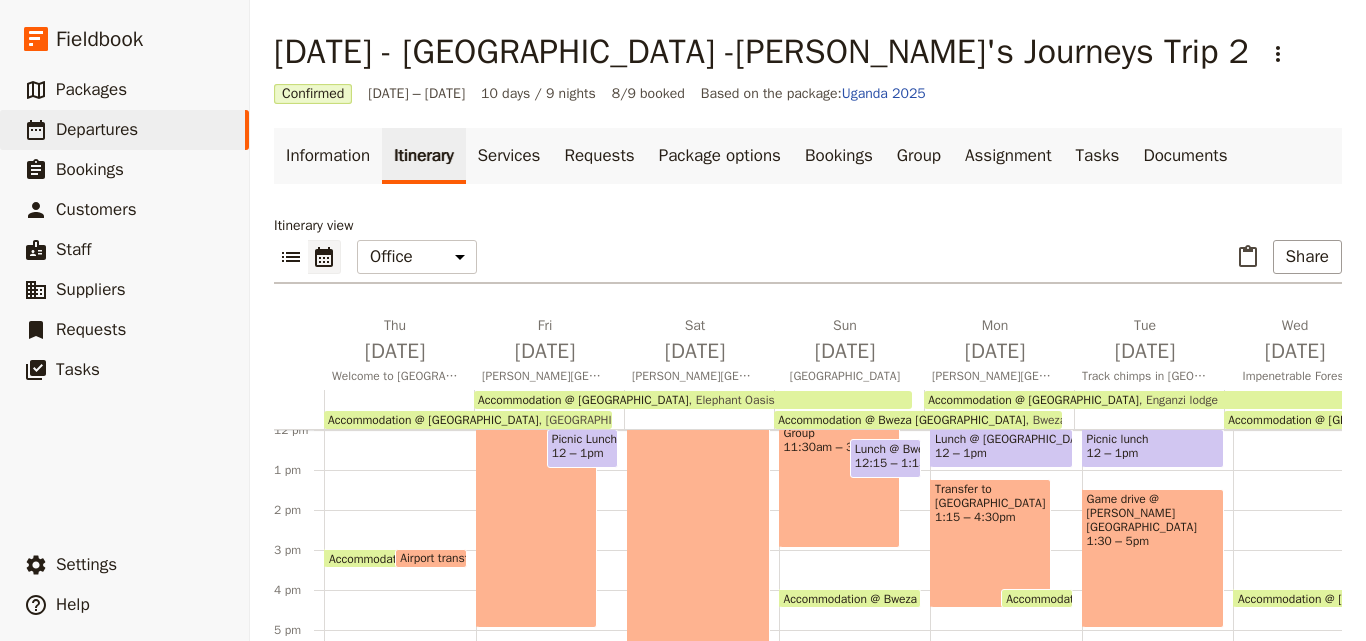 click on "Airport transfer" at bounding box center [443, 558] 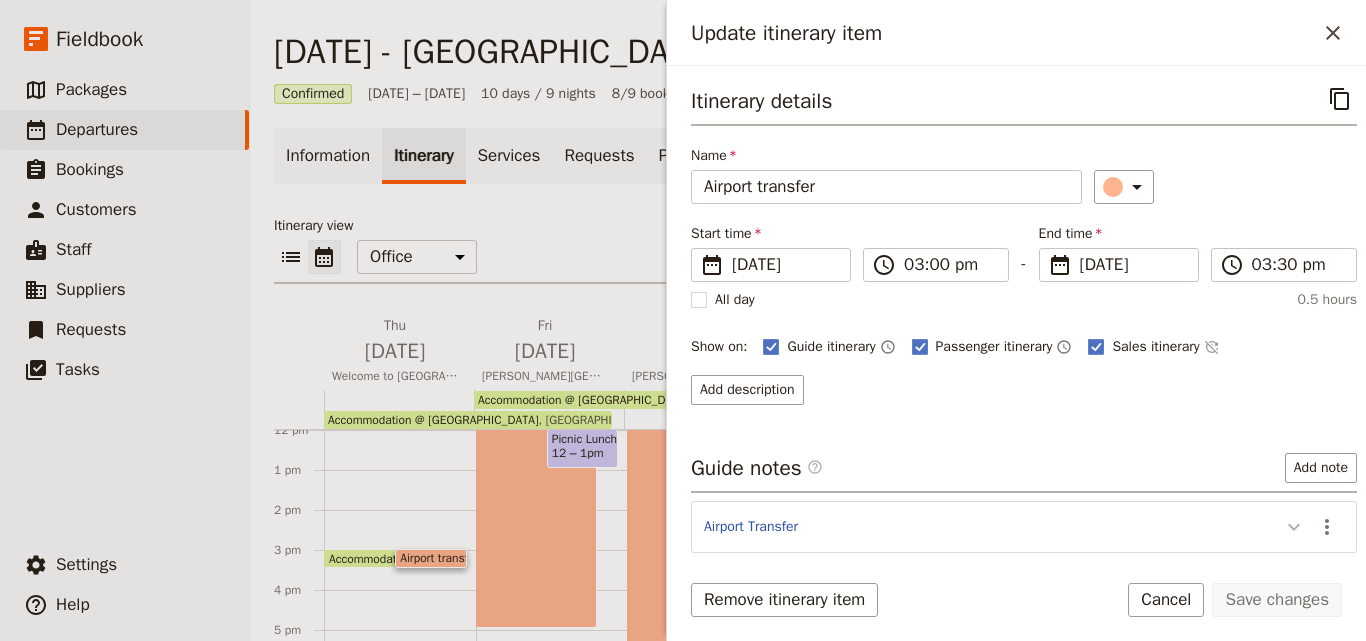 click 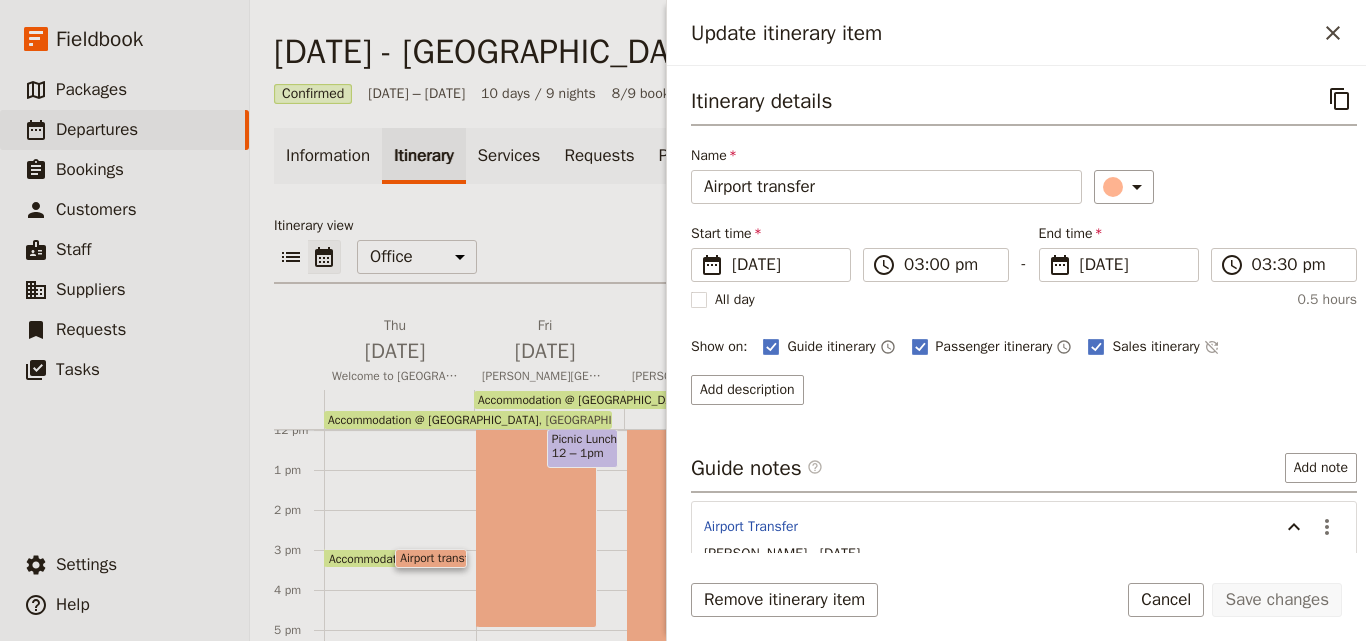 scroll, scrollTop: 509, scrollLeft: 0, axis: vertical 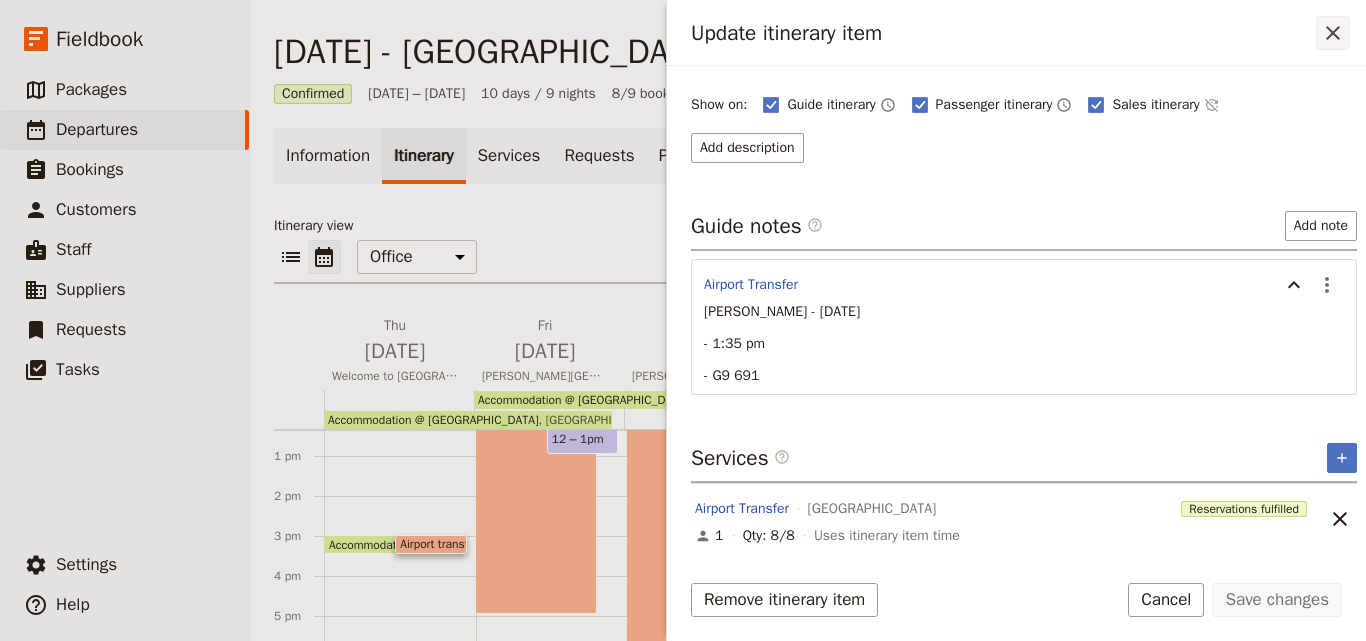 click 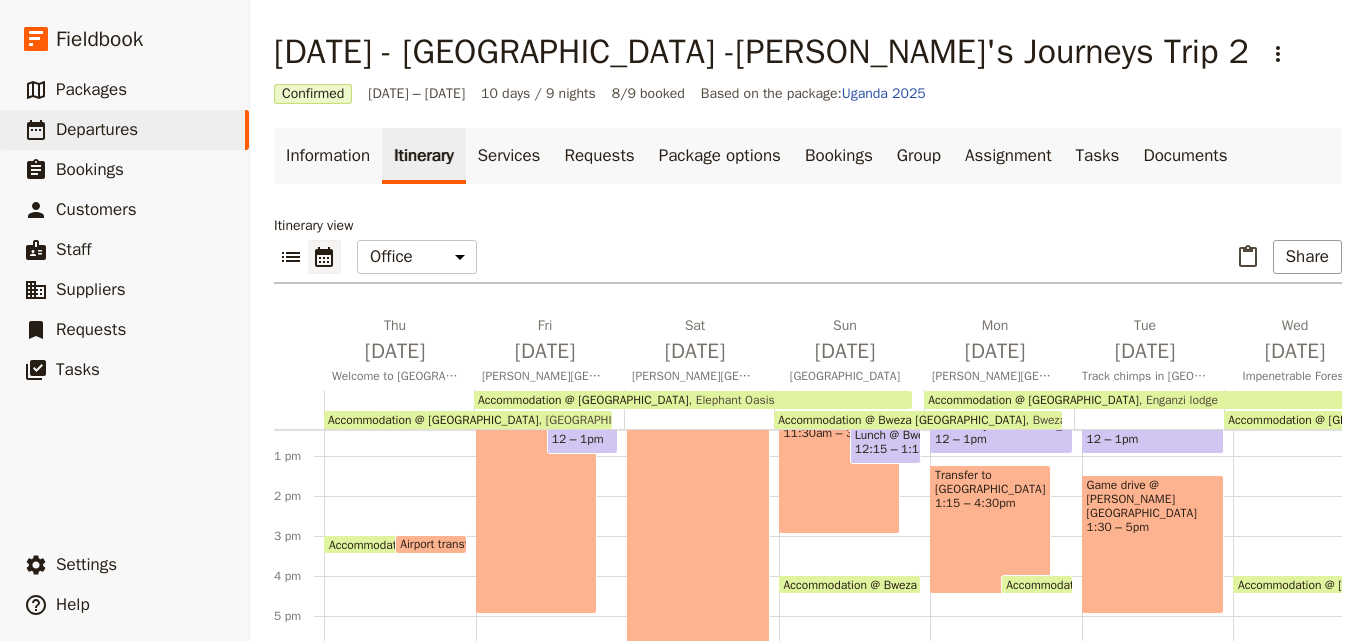click on "Airport transfer" at bounding box center [443, 544] 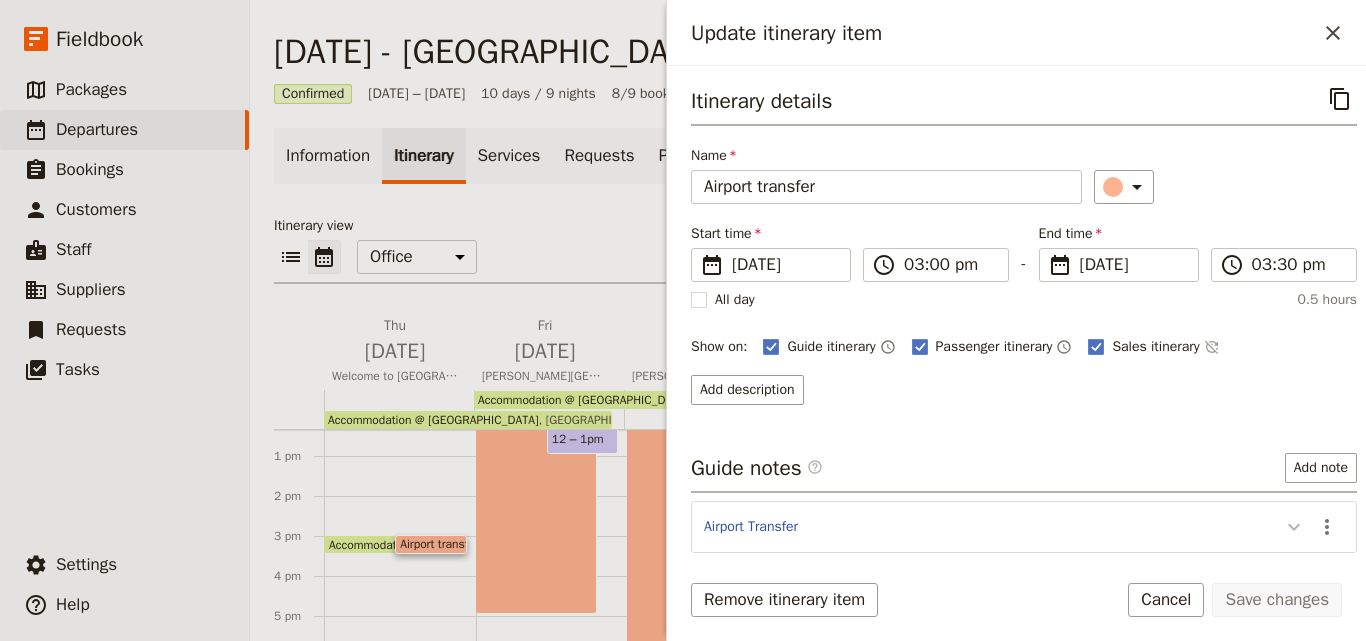 click 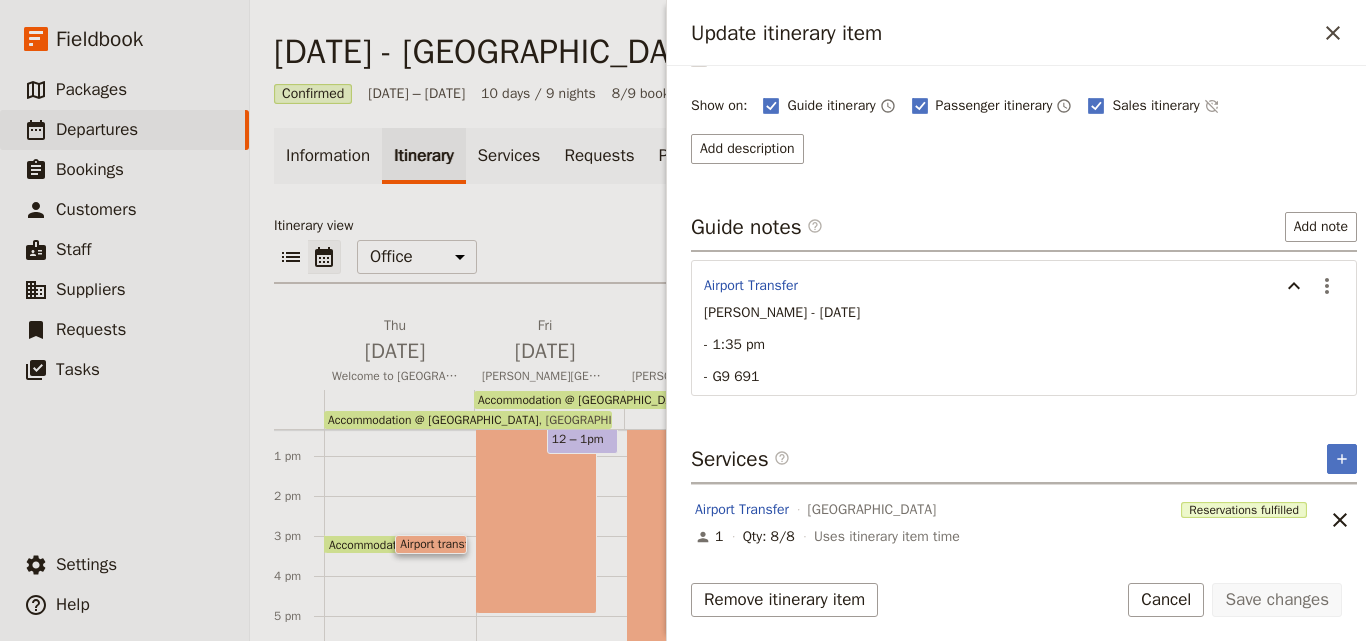 scroll, scrollTop: 242, scrollLeft: 0, axis: vertical 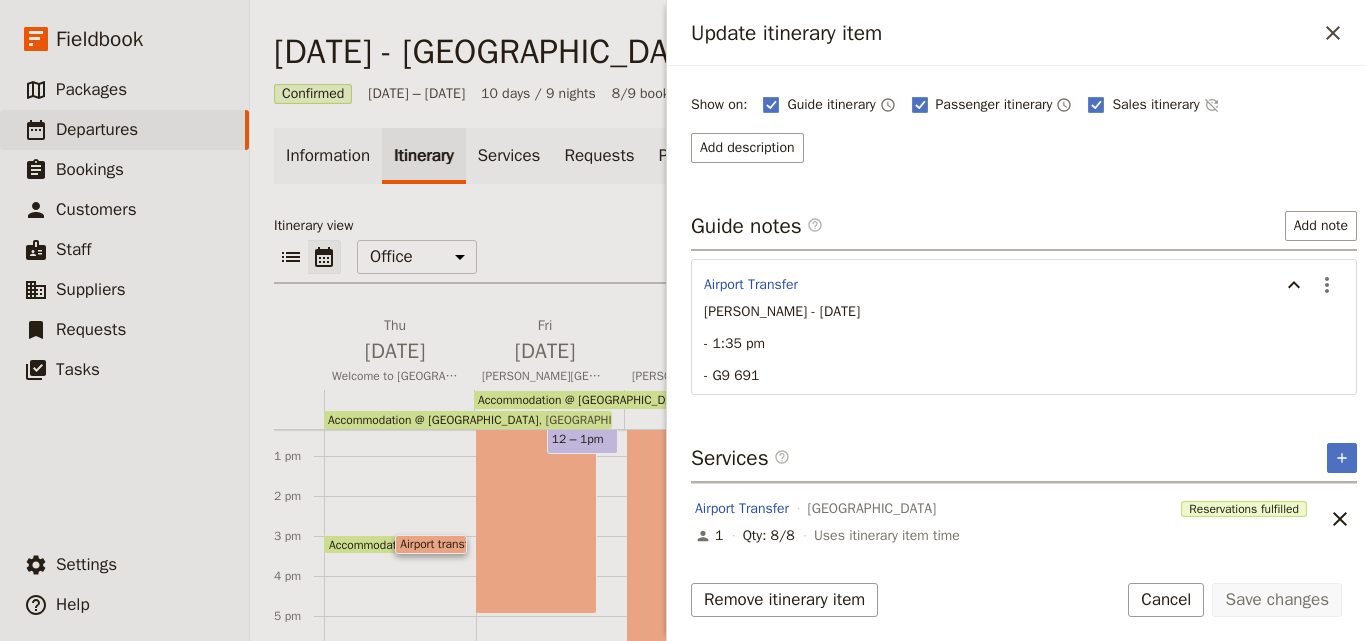 click on "Update itinerary item ​" at bounding box center [1016, 33] 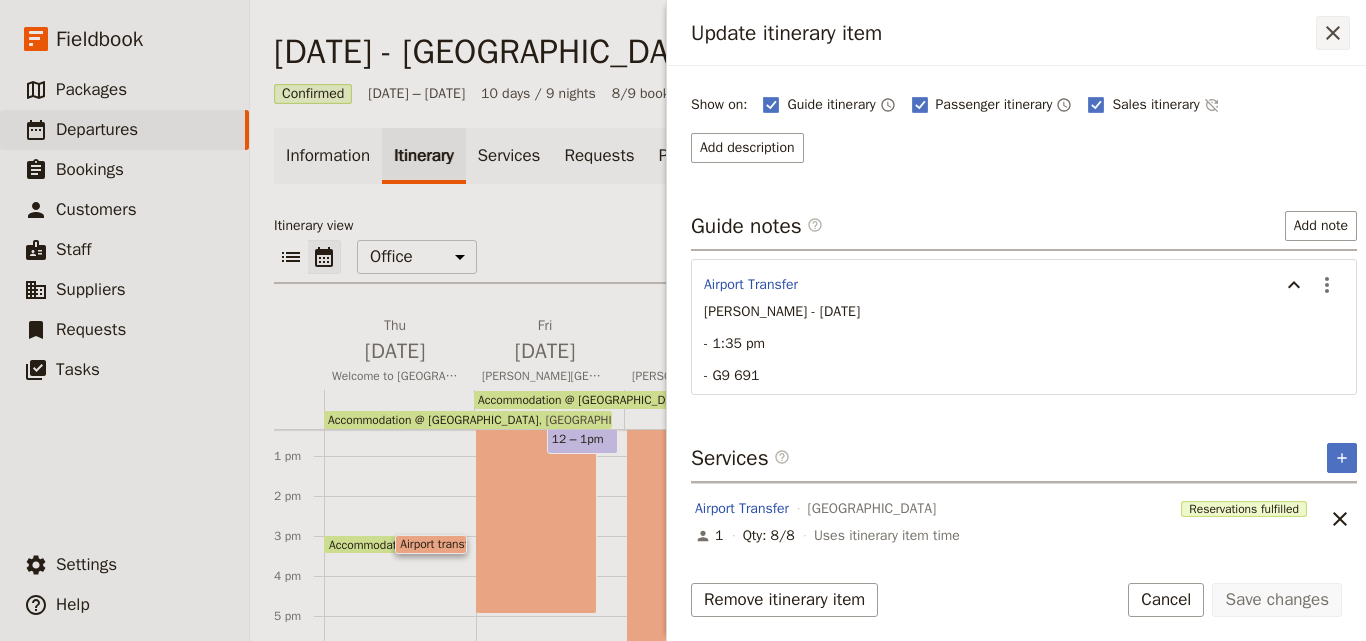 click on "​" at bounding box center (1333, 33) 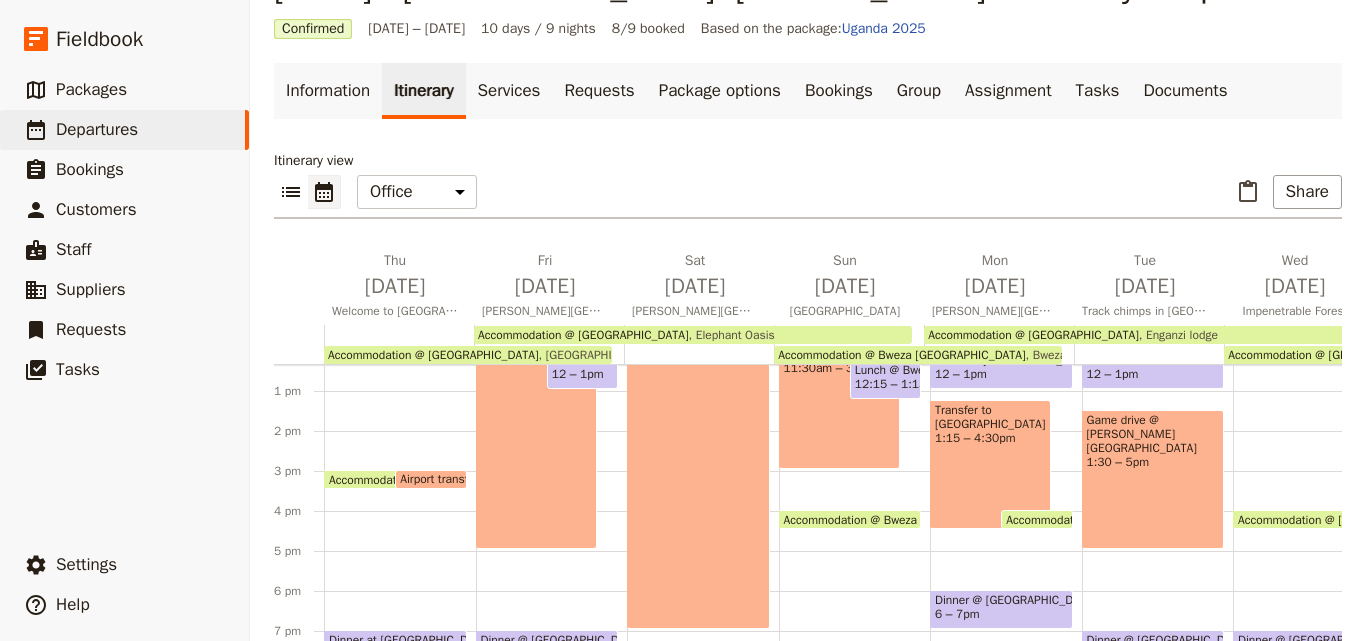 scroll, scrollTop: 100, scrollLeft: 0, axis: vertical 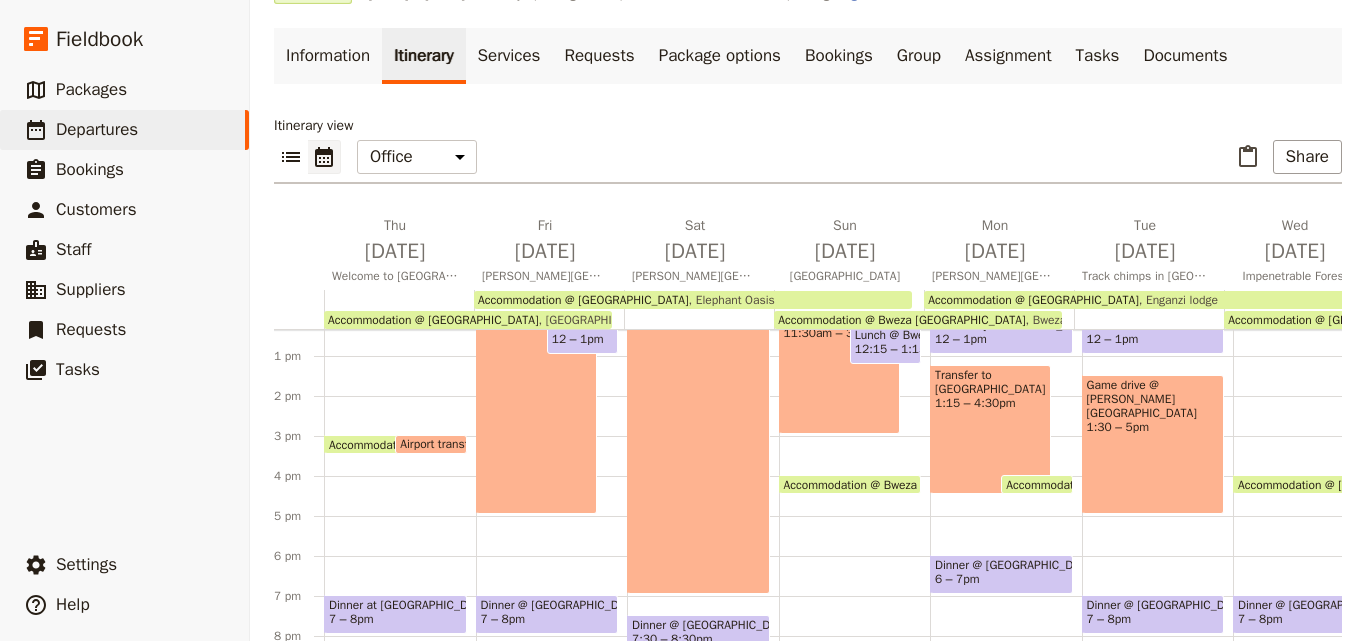click on "Airport transfer 3 – 3:30pm [GEOGRAPHIC_DATA]" at bounding box center (430, 444) 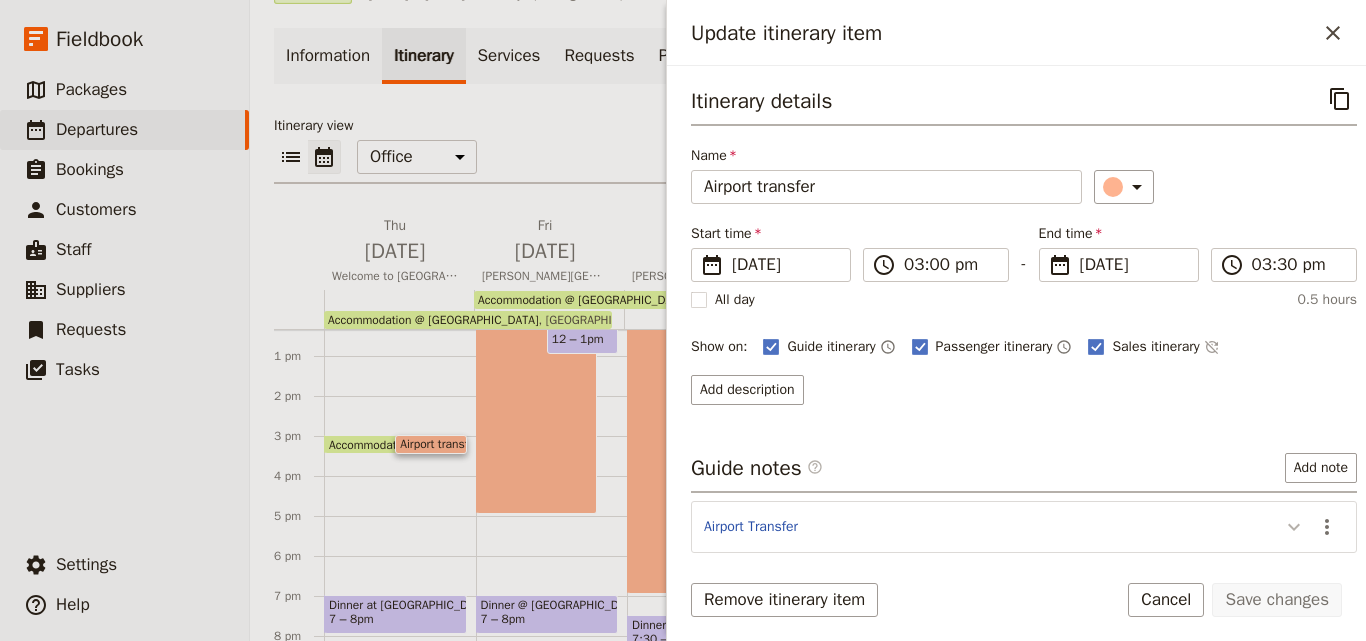 click 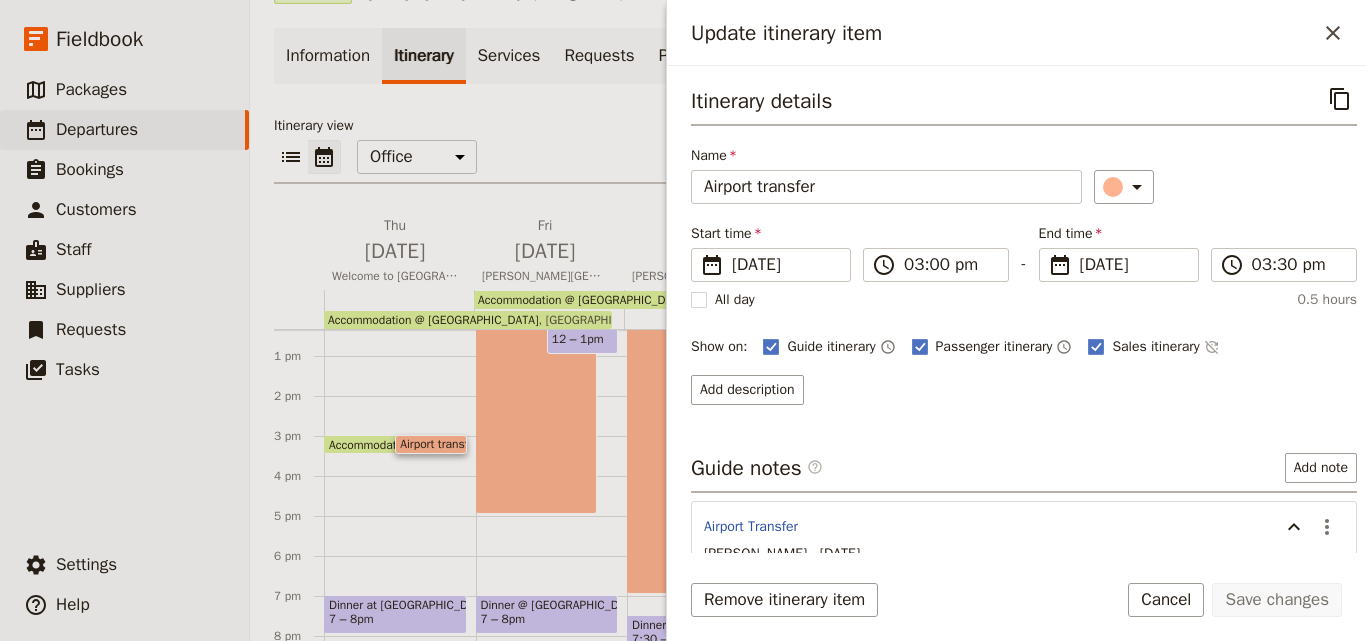 scroll, scrollTop: 242, scrollLeft: 0, axis: vertical 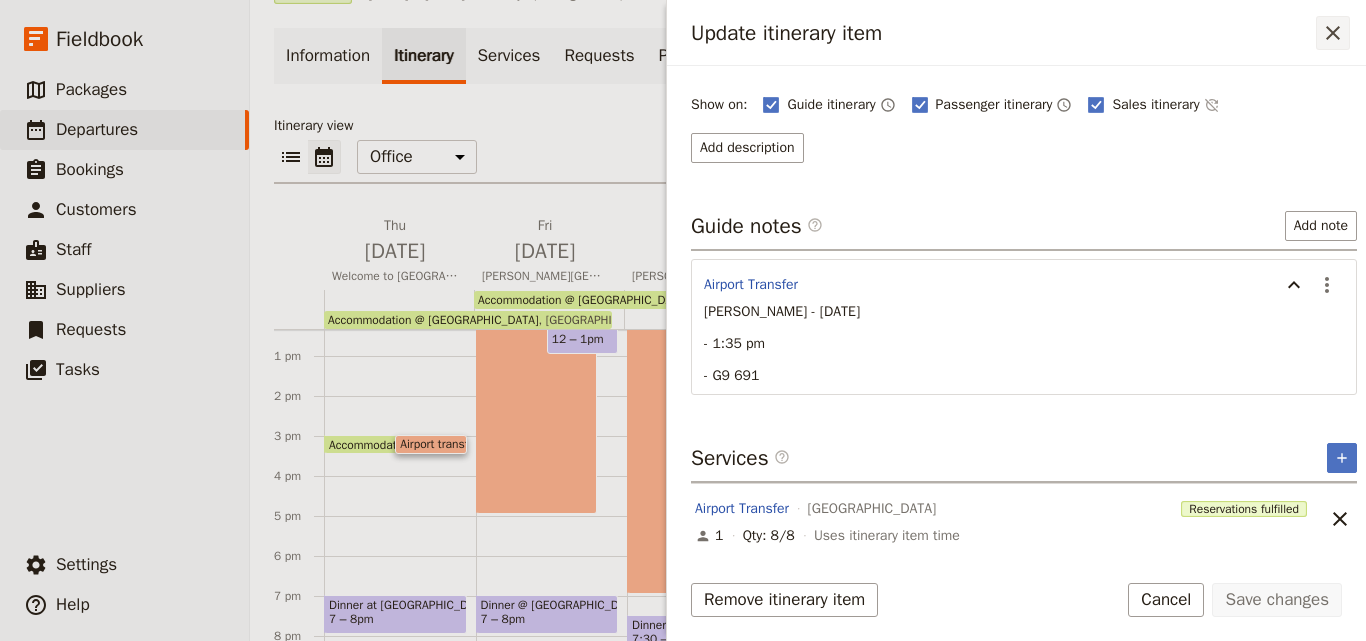 click 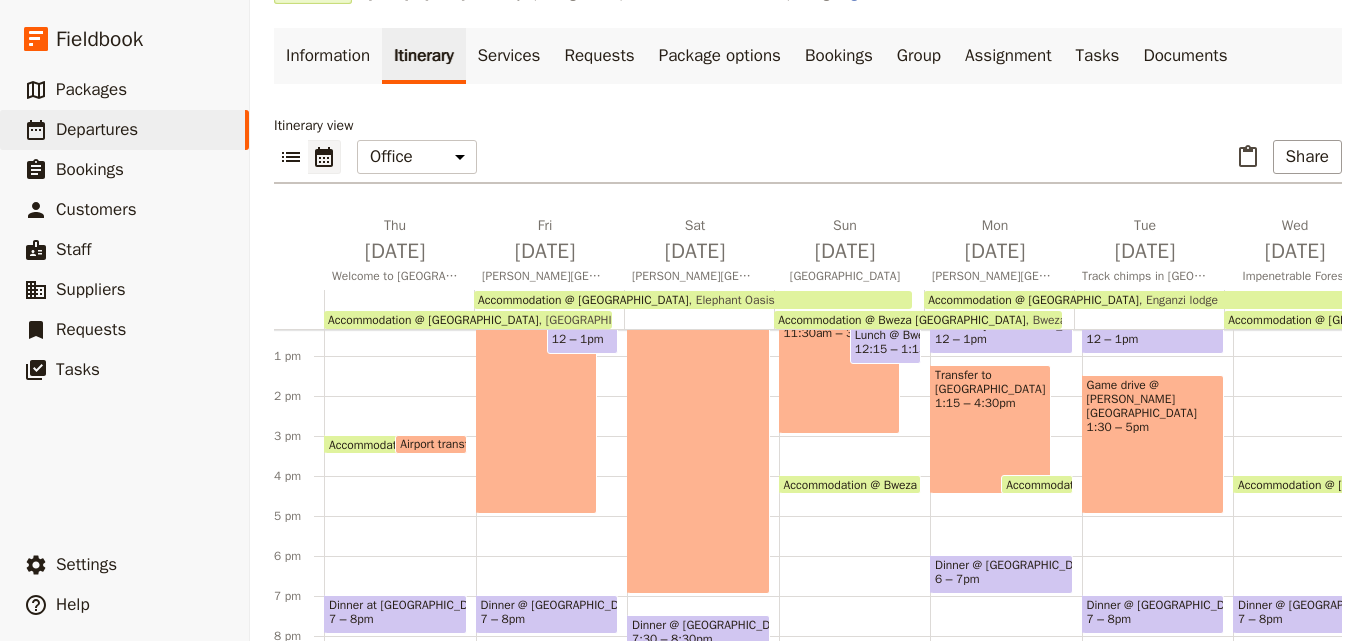 click on "Airport transfer" at bounding box center (443, 444) 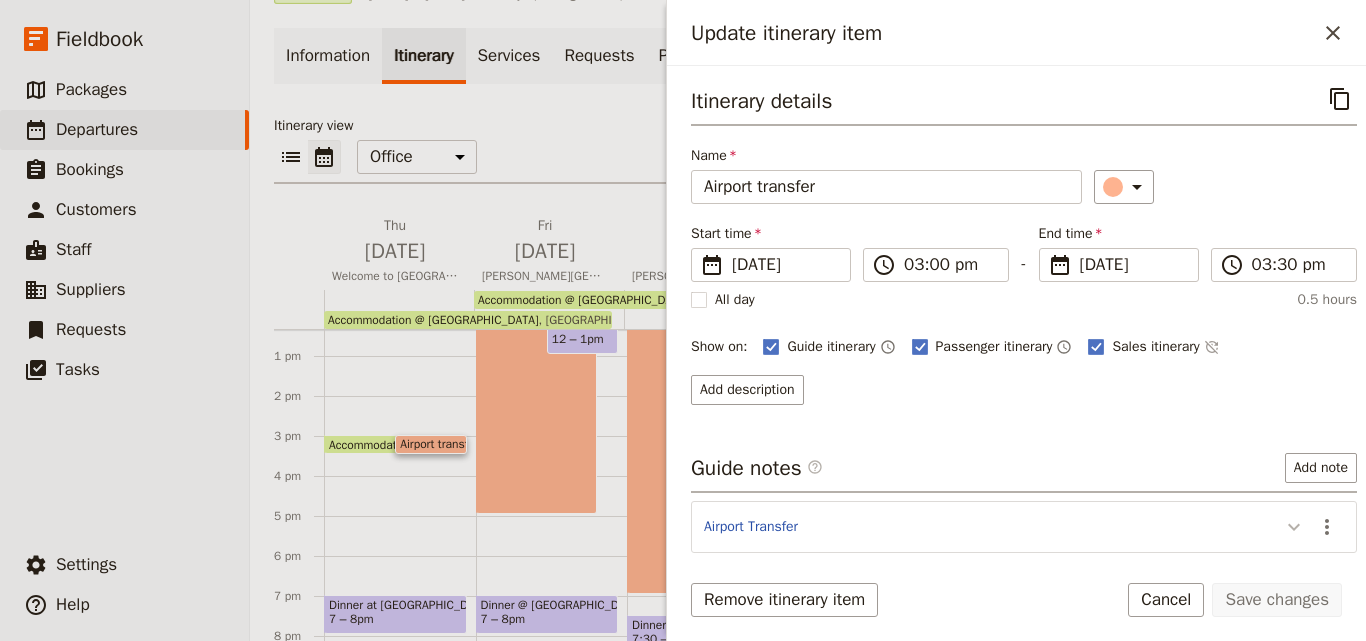click 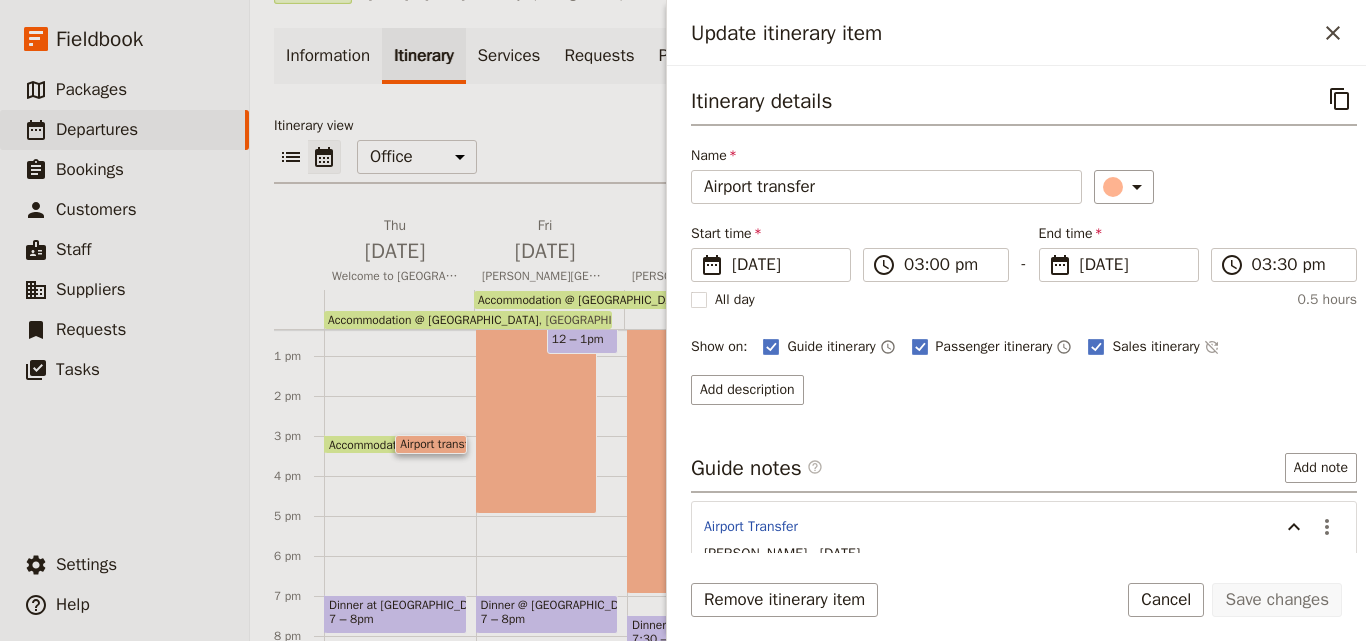 scroll, scrollTop: 242, scrollLeft: 0, axis: vertical 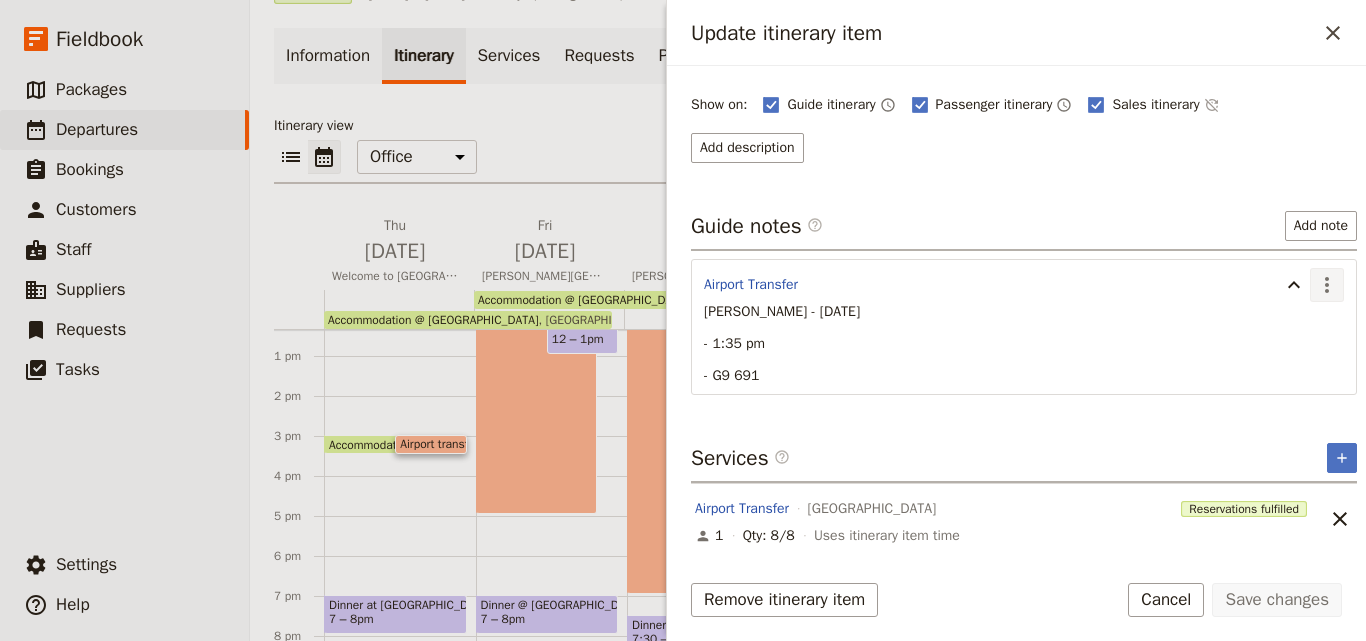 click 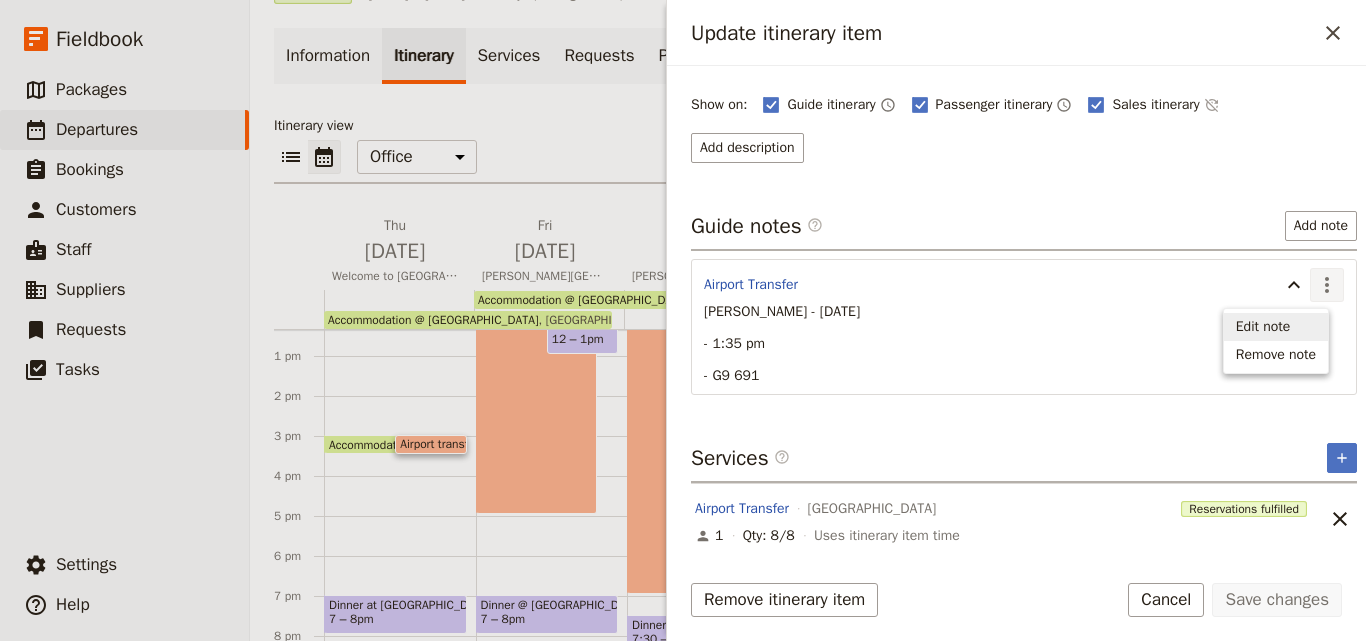 click on "Edit note" at bounding box center [1263, 327] 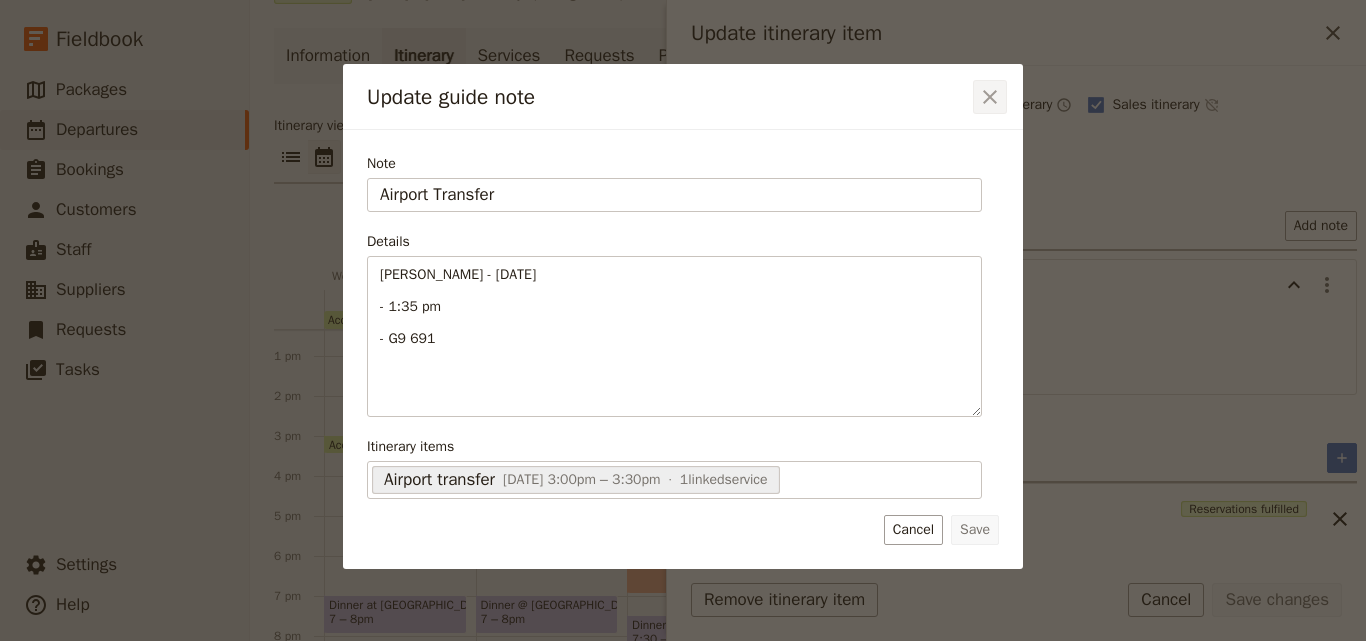click on "​" at bounding box center (990, 97) 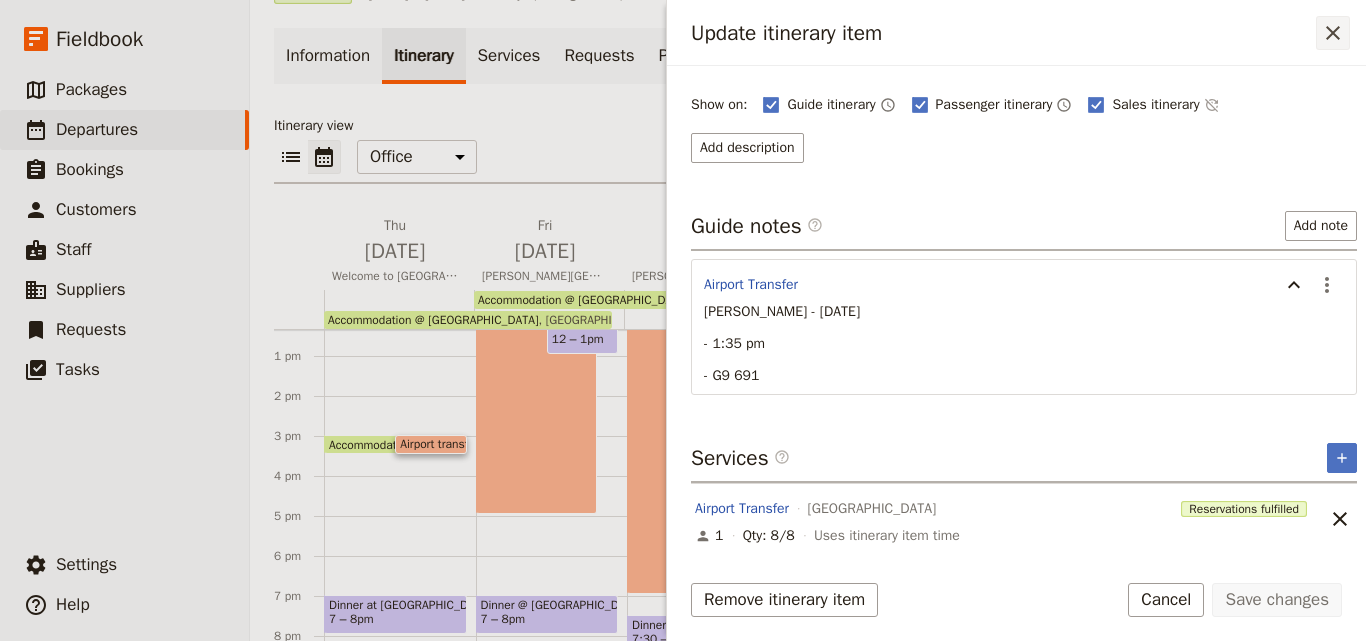 click 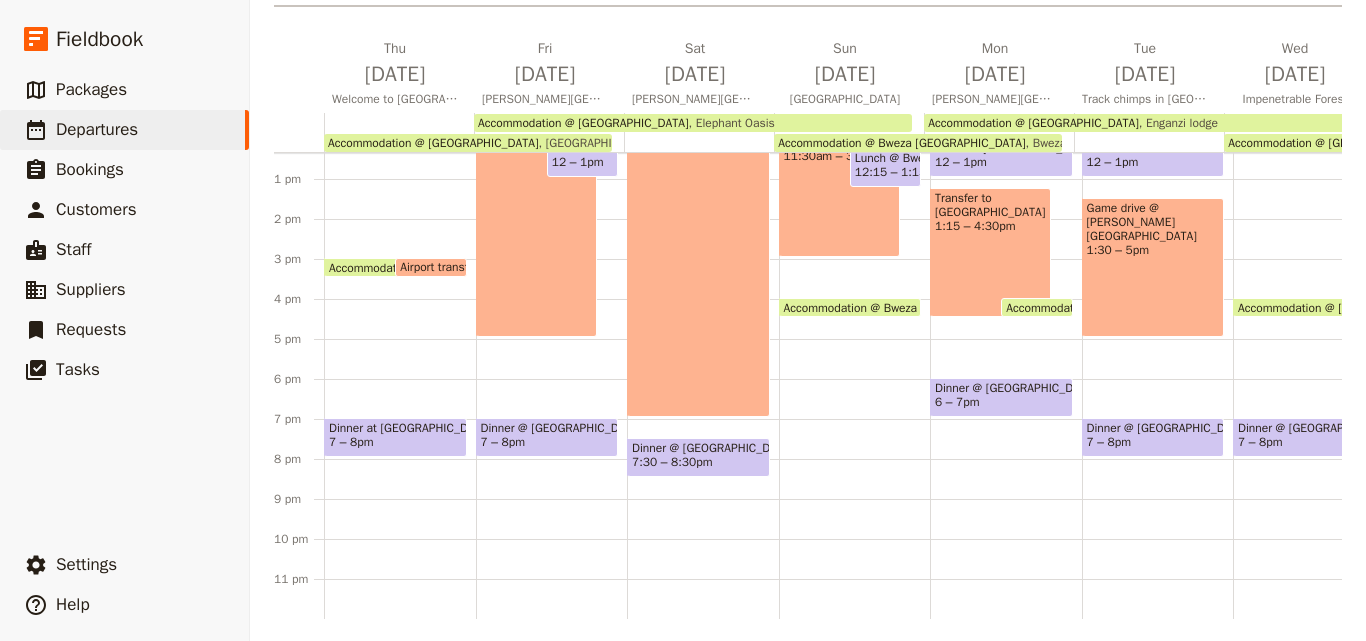 scroll, scrollTop: 287, scrollLeft: 0, axis: vertical 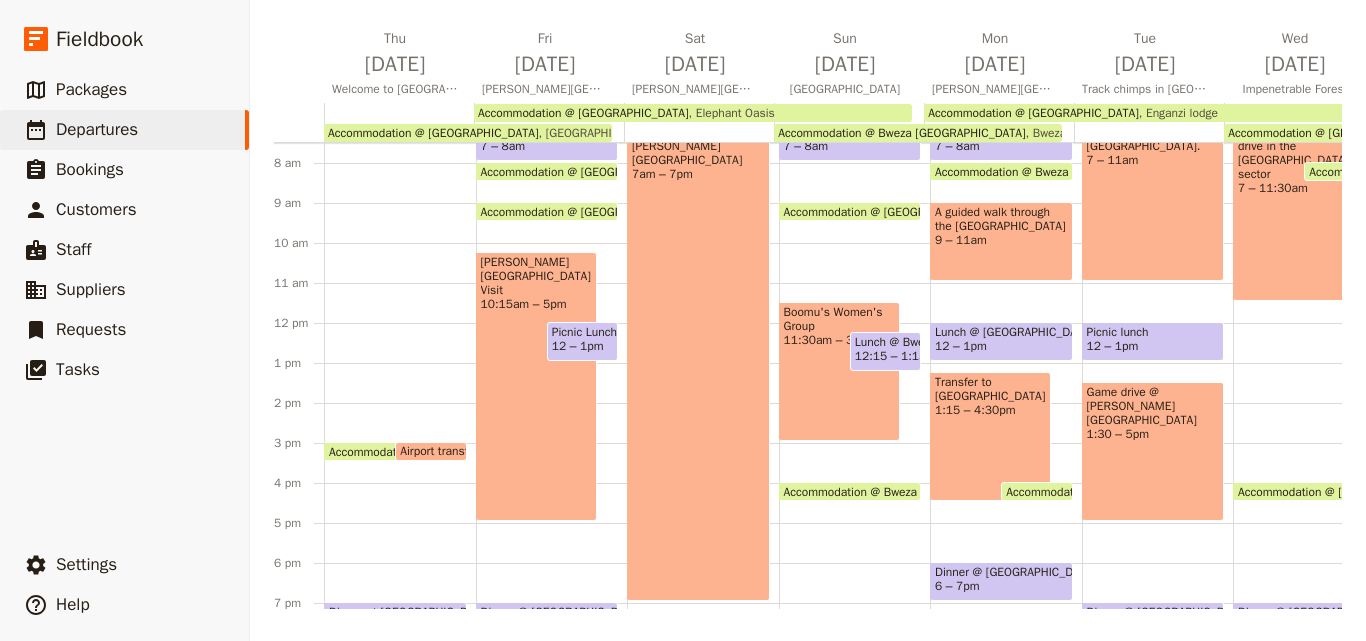 click on "Accommodation @ [GEOGRAPHIC_DATA]" at bounding box center (438, 451) 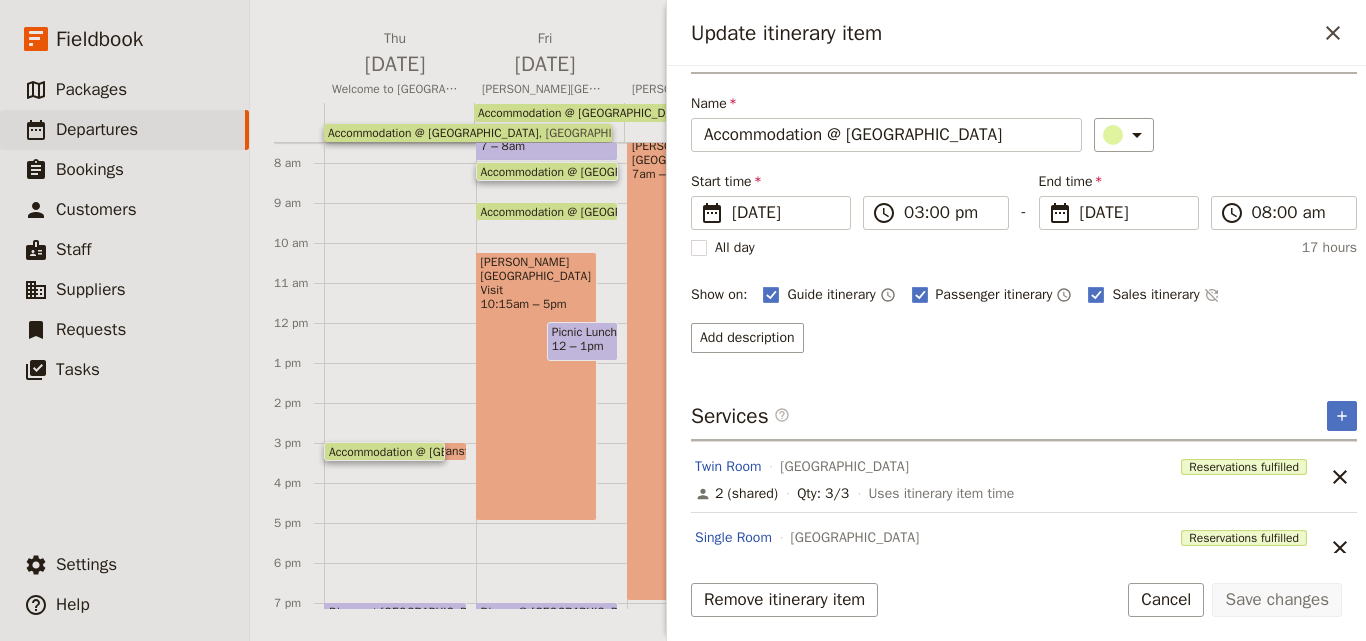 scroll, scrollTop: 80, scrollLeft: 0, axis: vertical 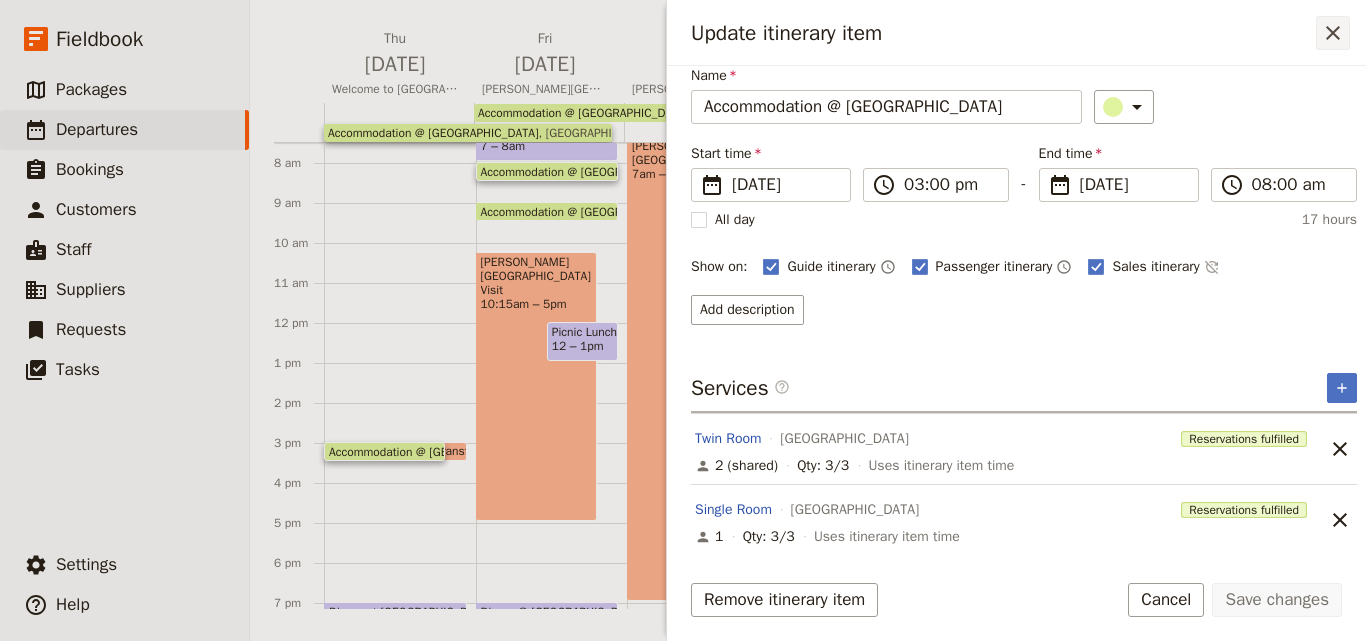 click 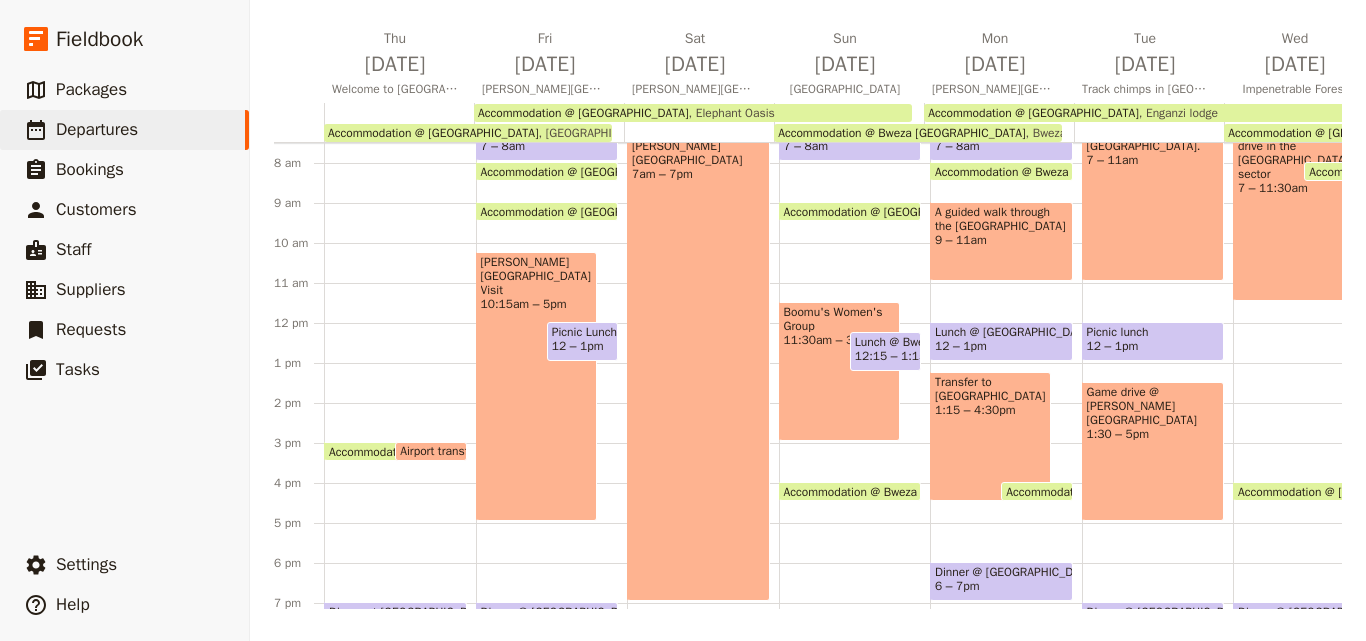 click on "Airport transfer" at bounding box center [443, 451] 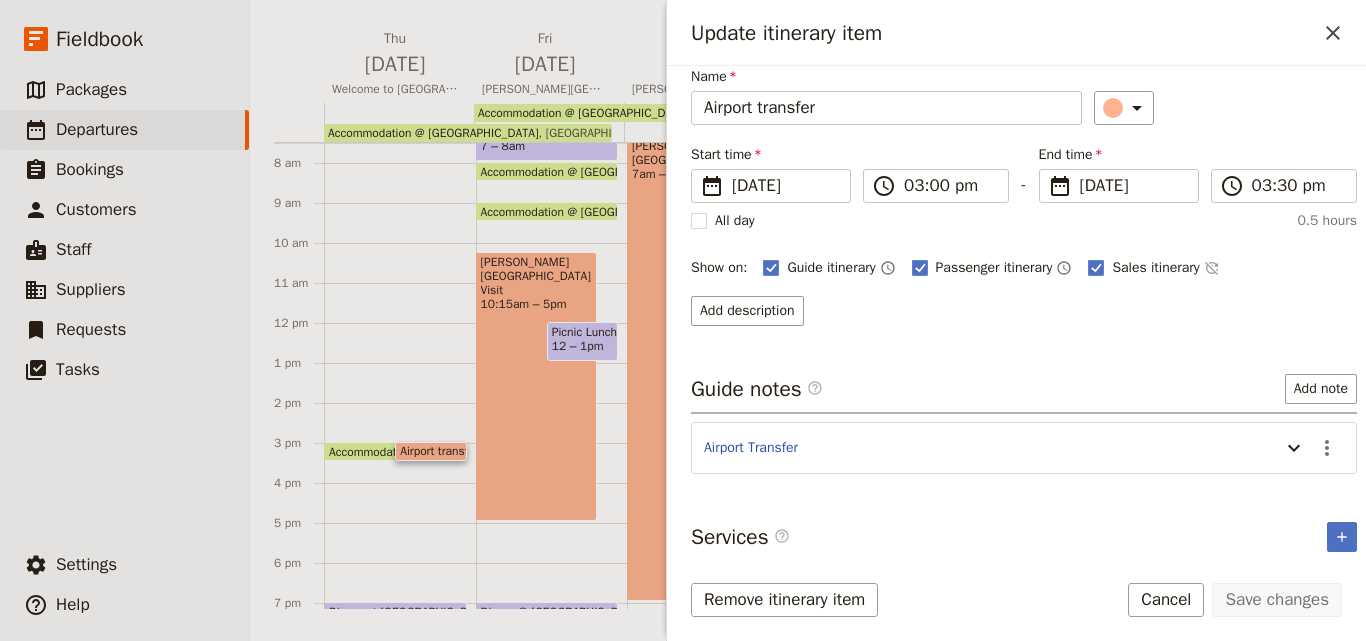 scroll, scrollTop: 158, scrollLeft: 0, axis: vertical 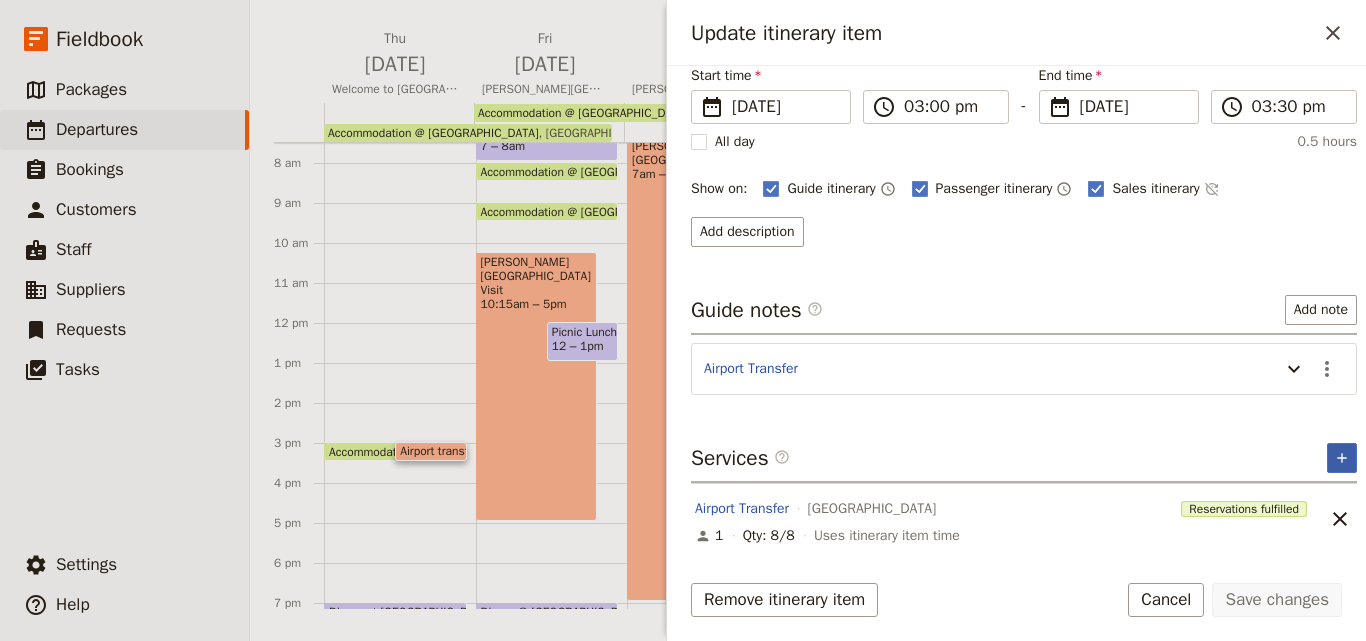click on "​" at bounding box center [1342, 458] 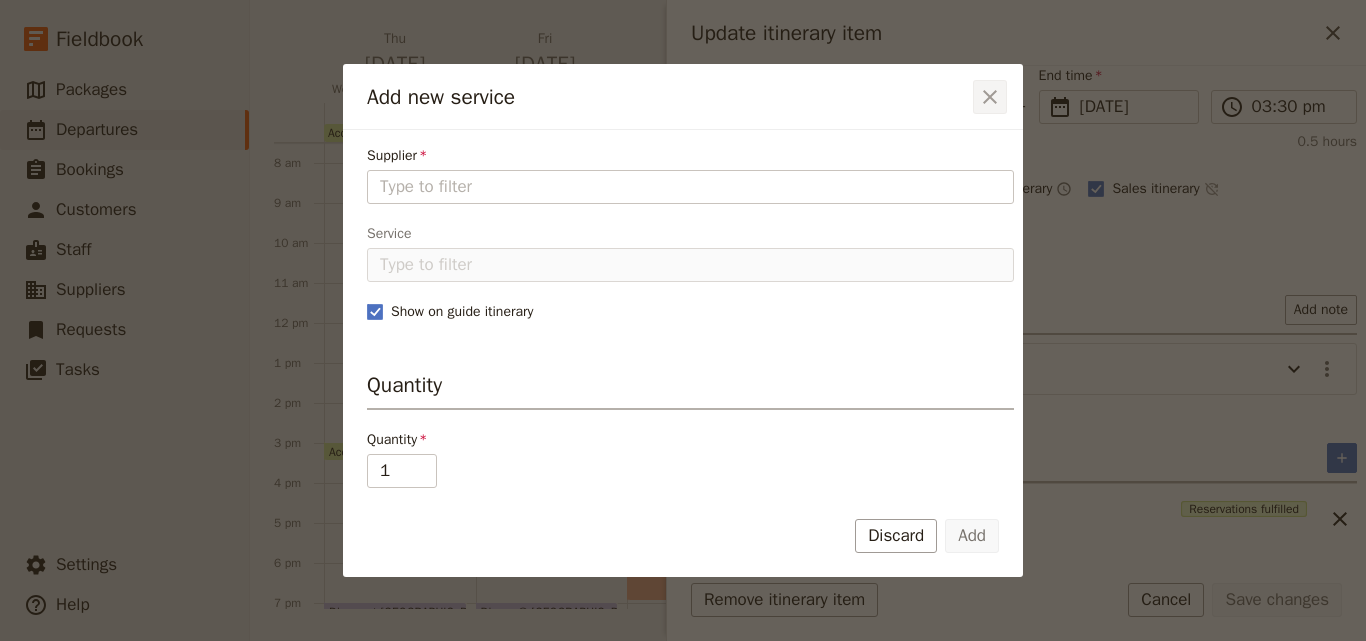 click 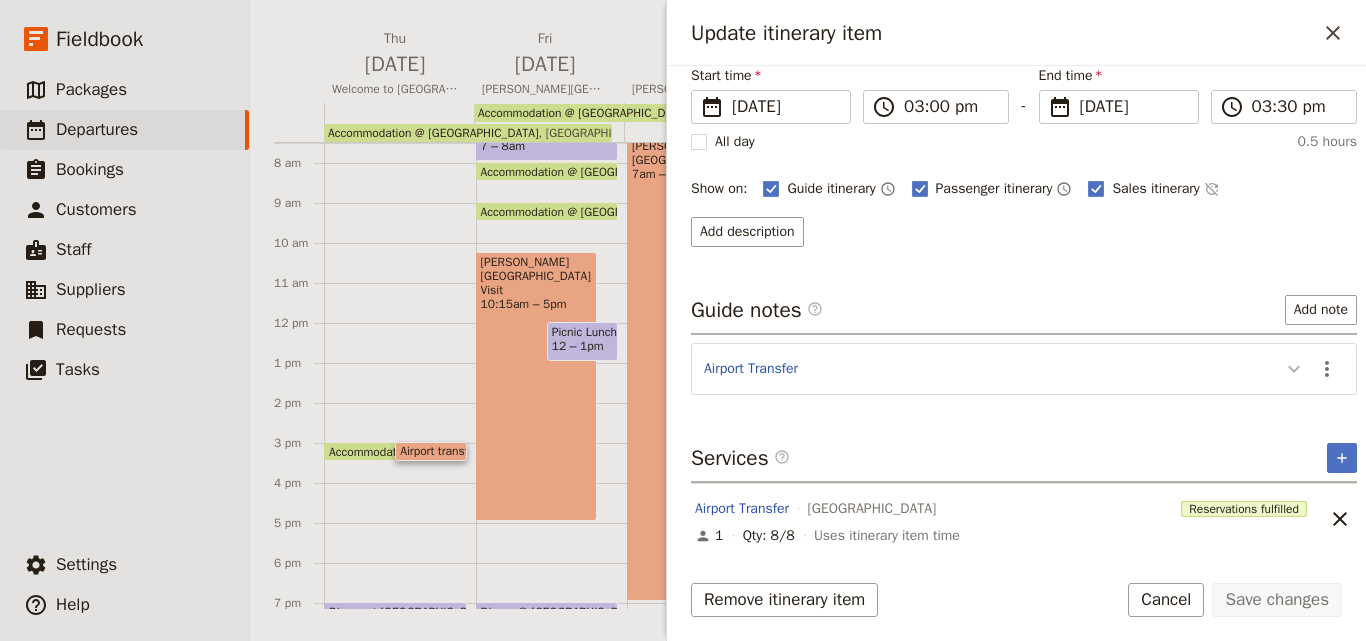 click 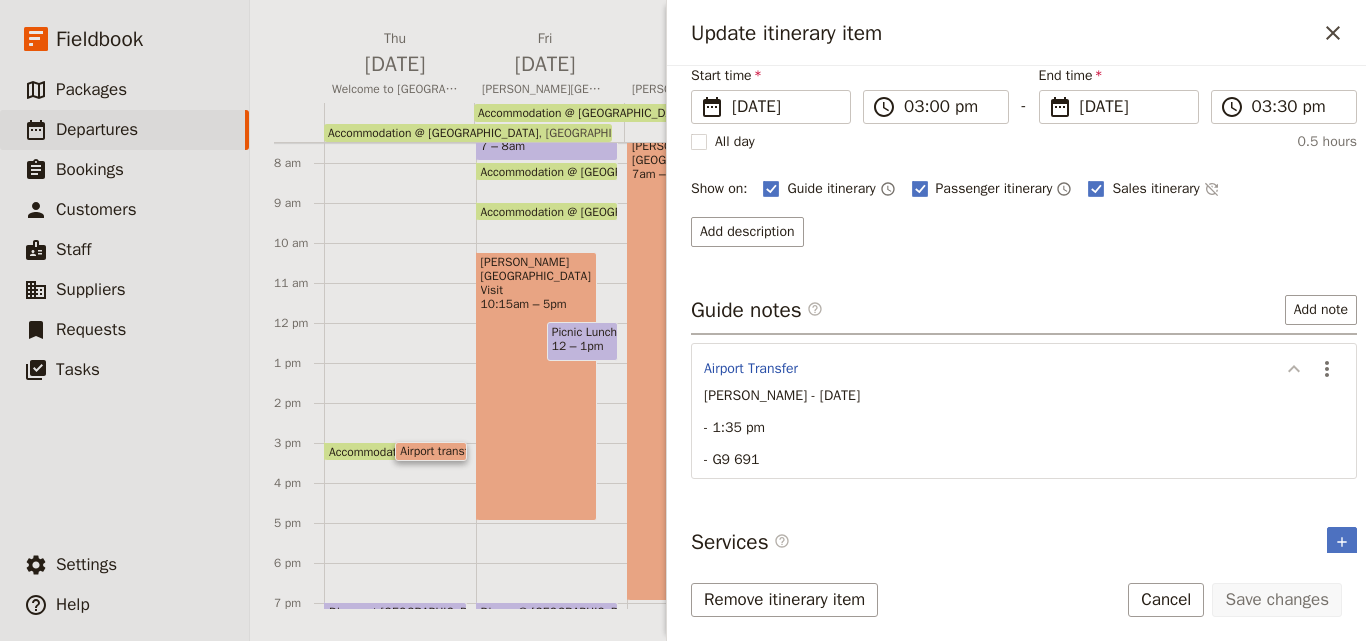 click 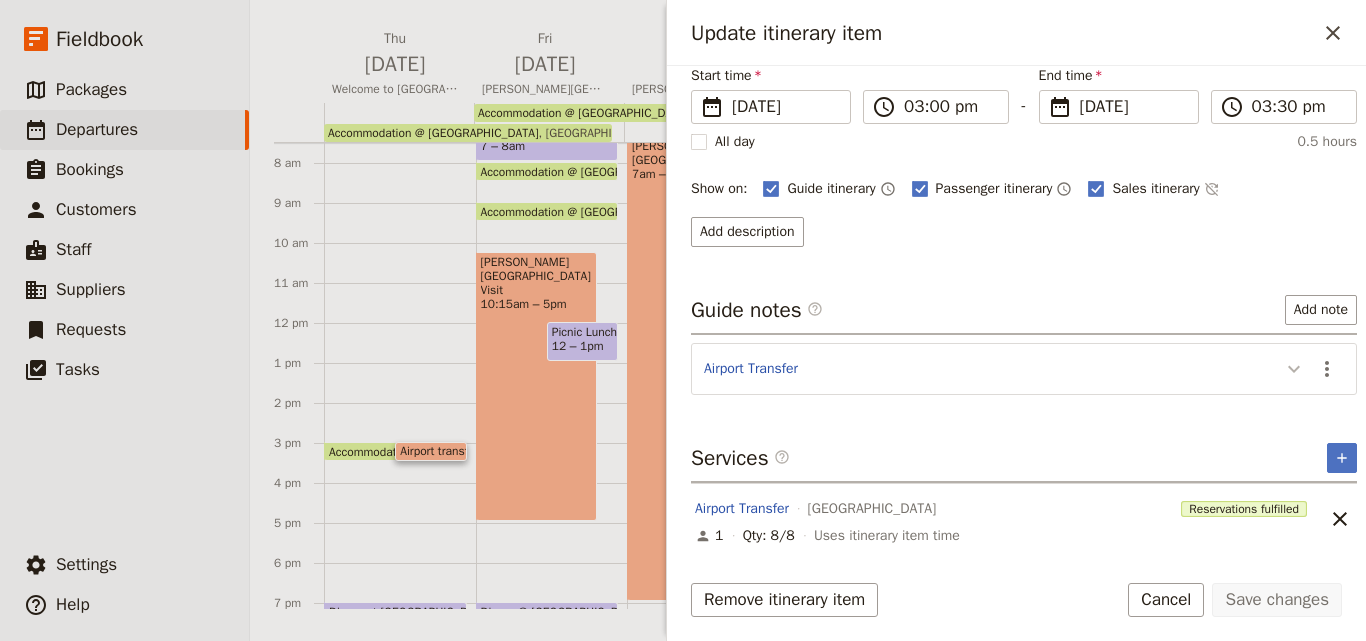 click 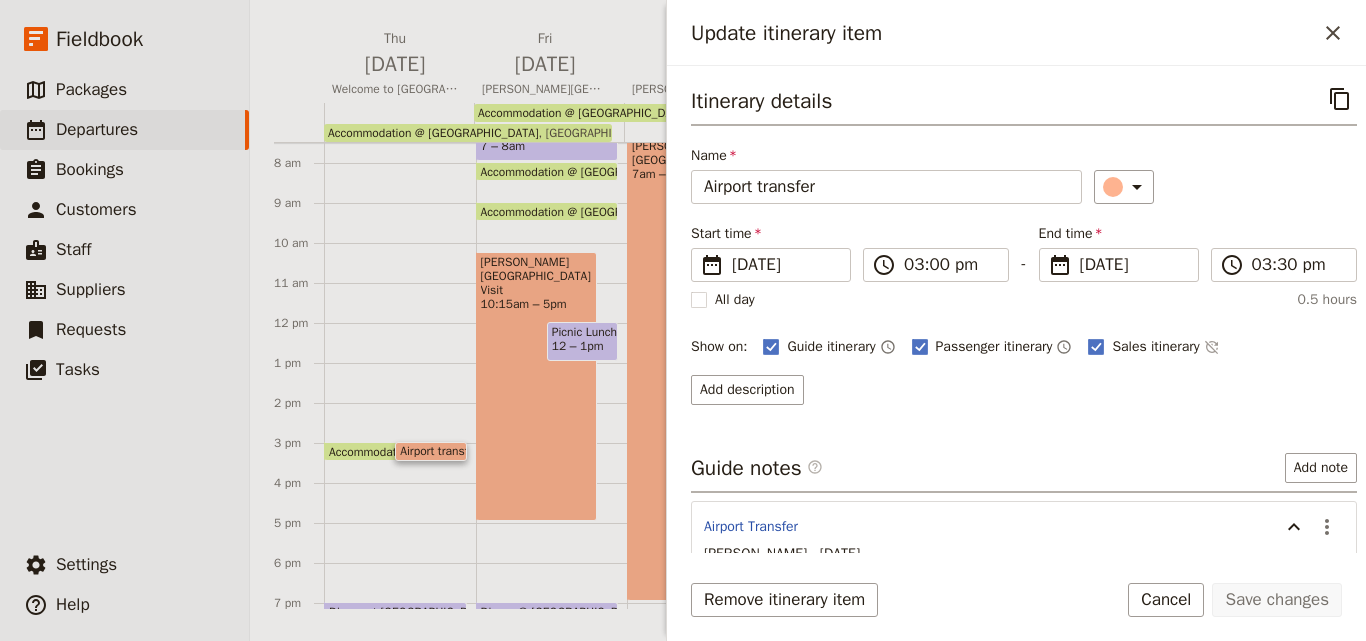 scroll, scrollTop: 242, scrollLeft: 0, axis: vertical 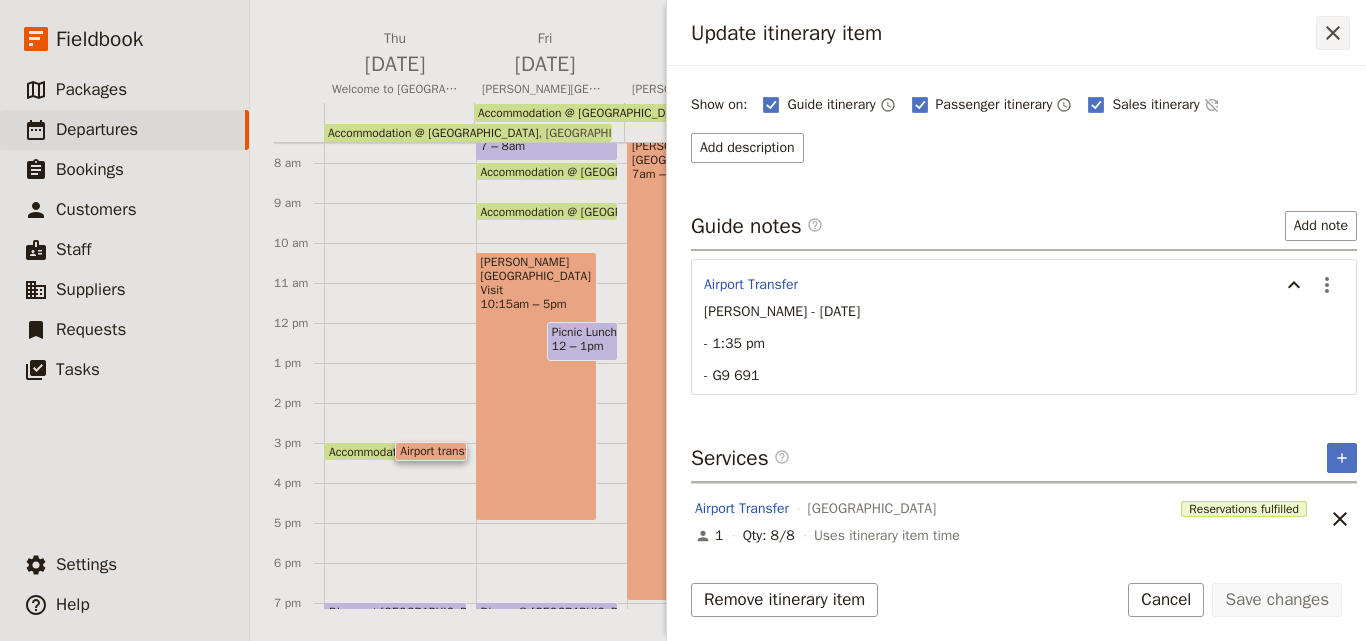 click 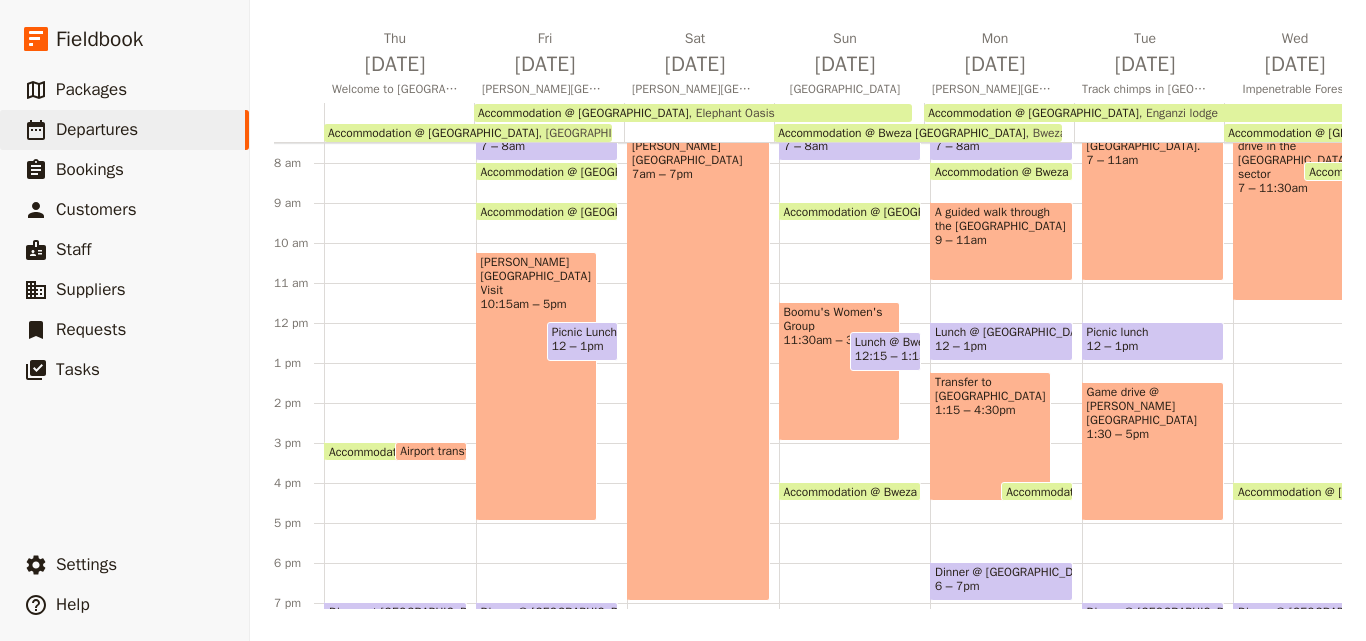 click on "Airport transfer" at bounding box center [443, 451] 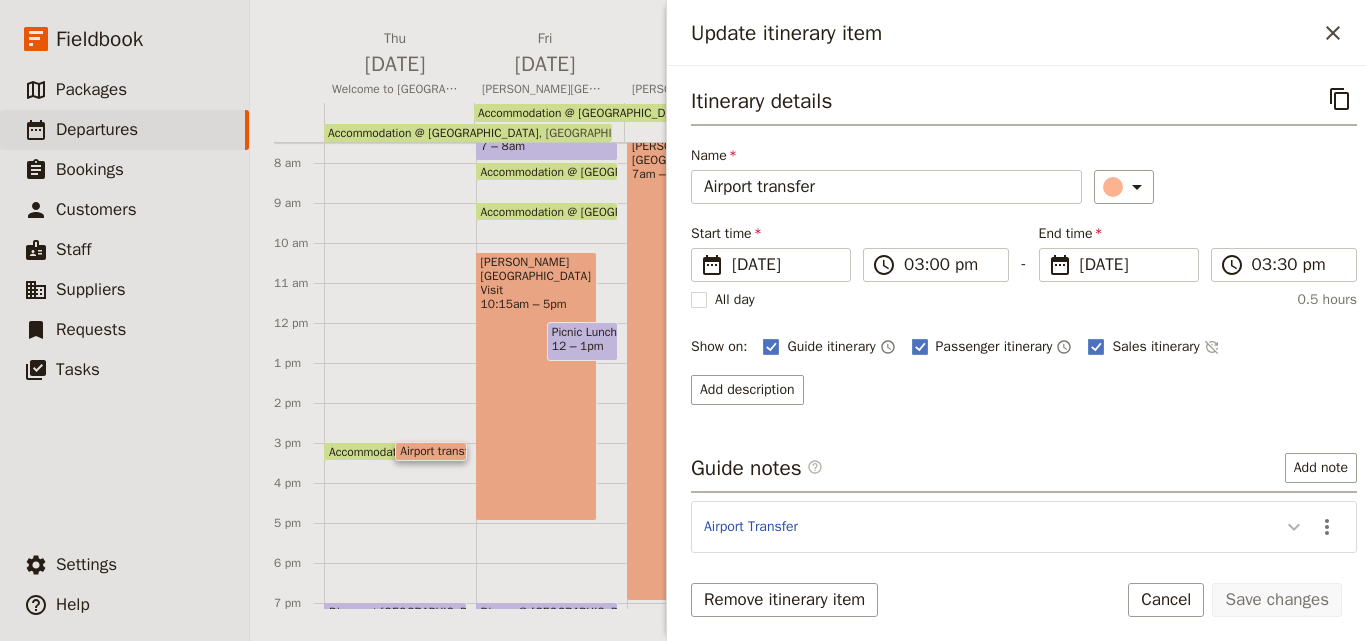 click 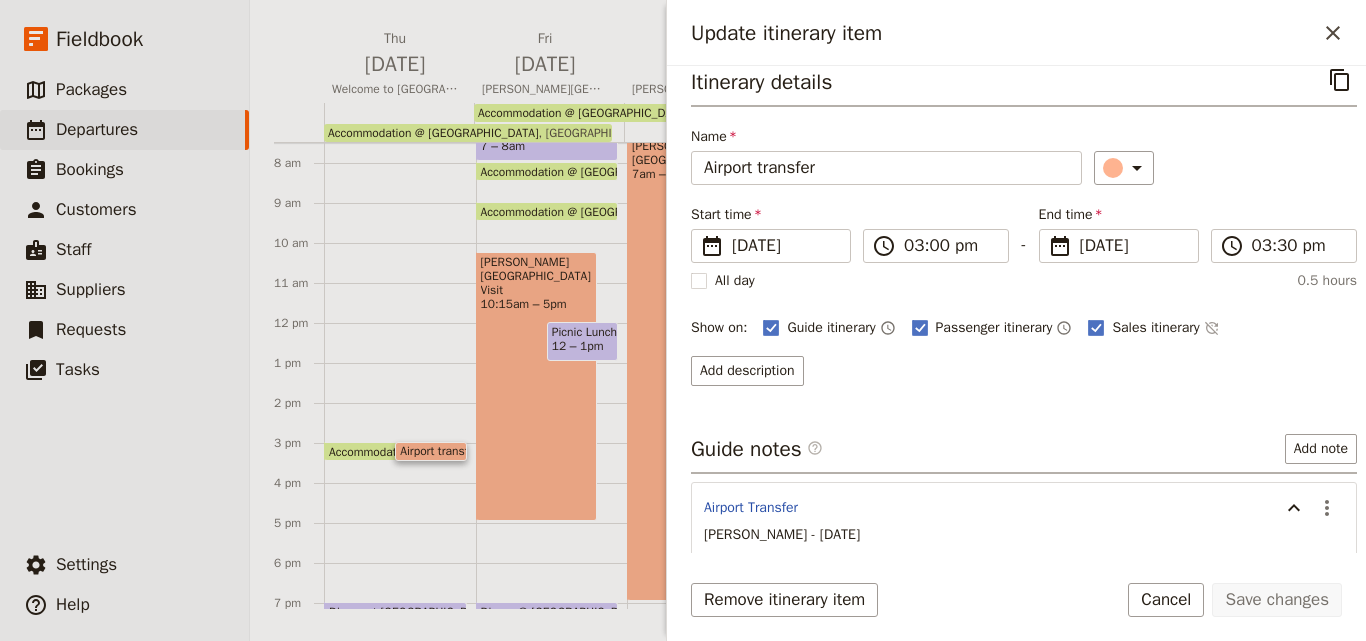 scroll, scrollTop: 0, scrollLeft: 0, axis: both 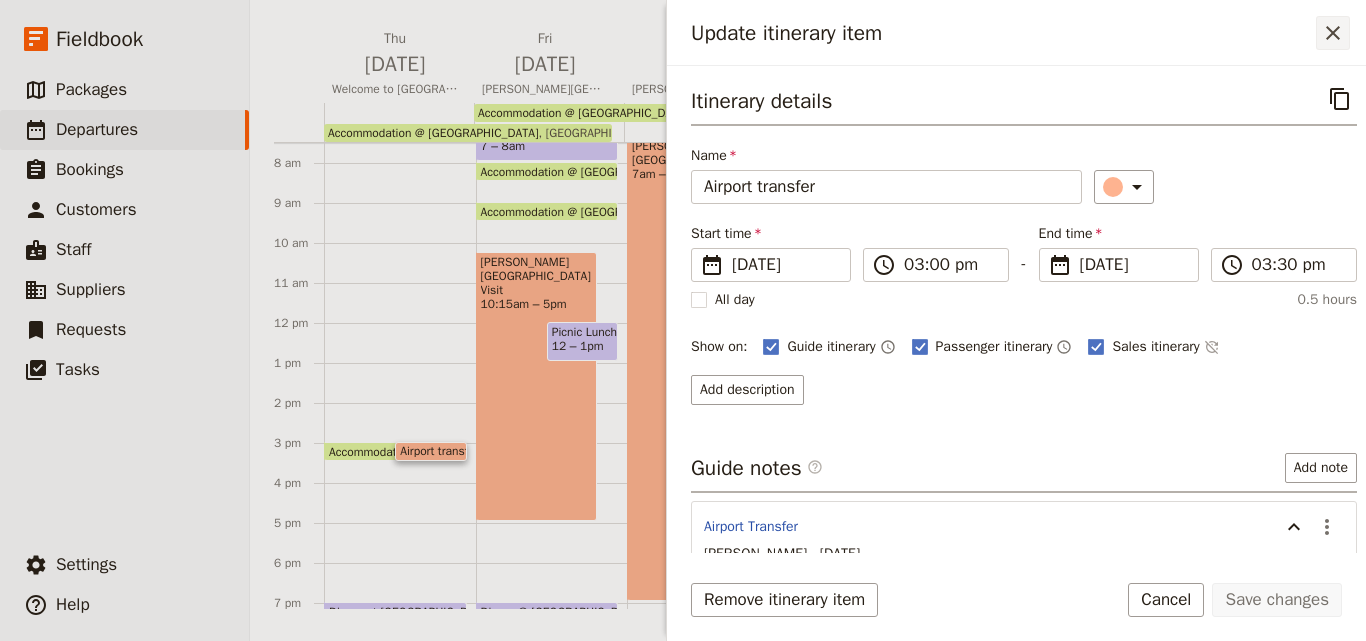 click on "​" at bounding box center (1333, 33) 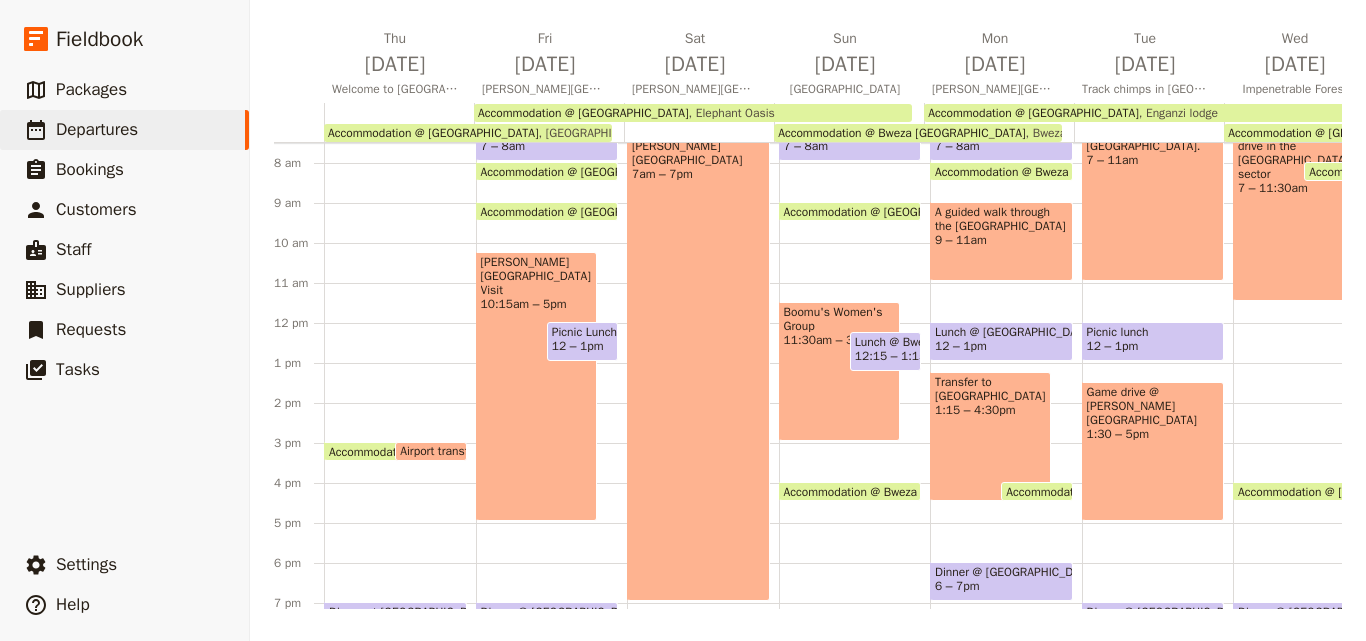 scroll, scrollTop: 0, scrollLeft: 0, axis: both 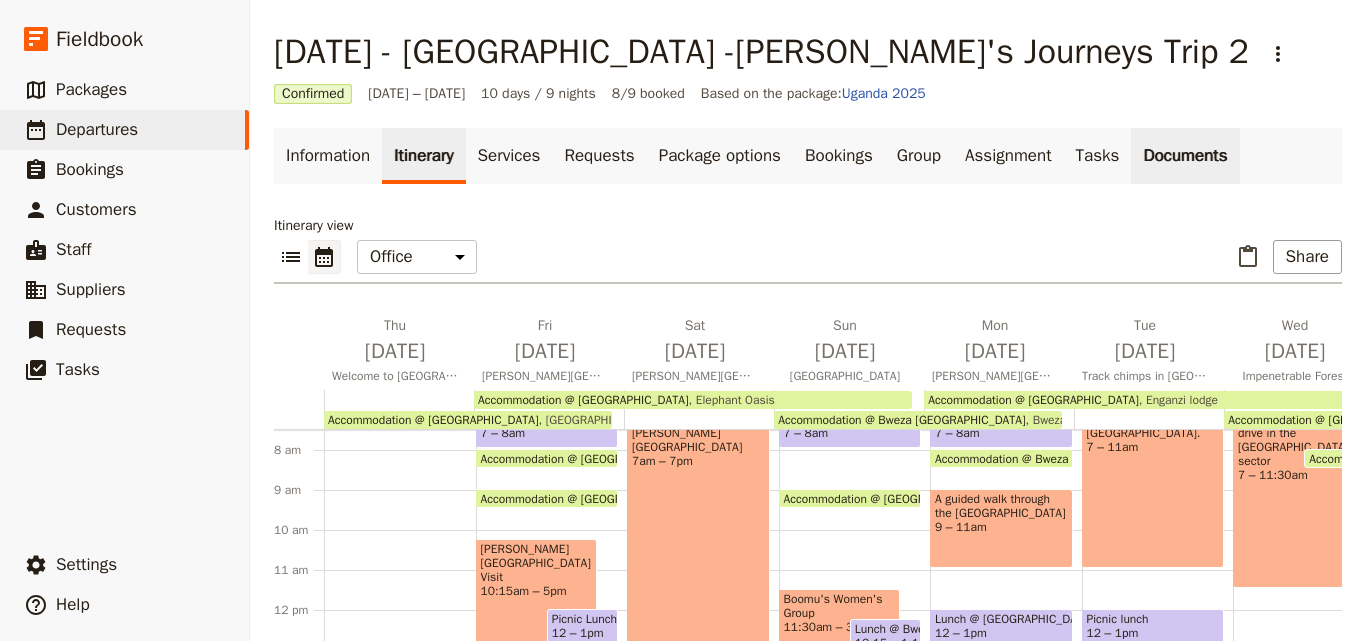 click on "Documents" at bounding box center (1185, 156) 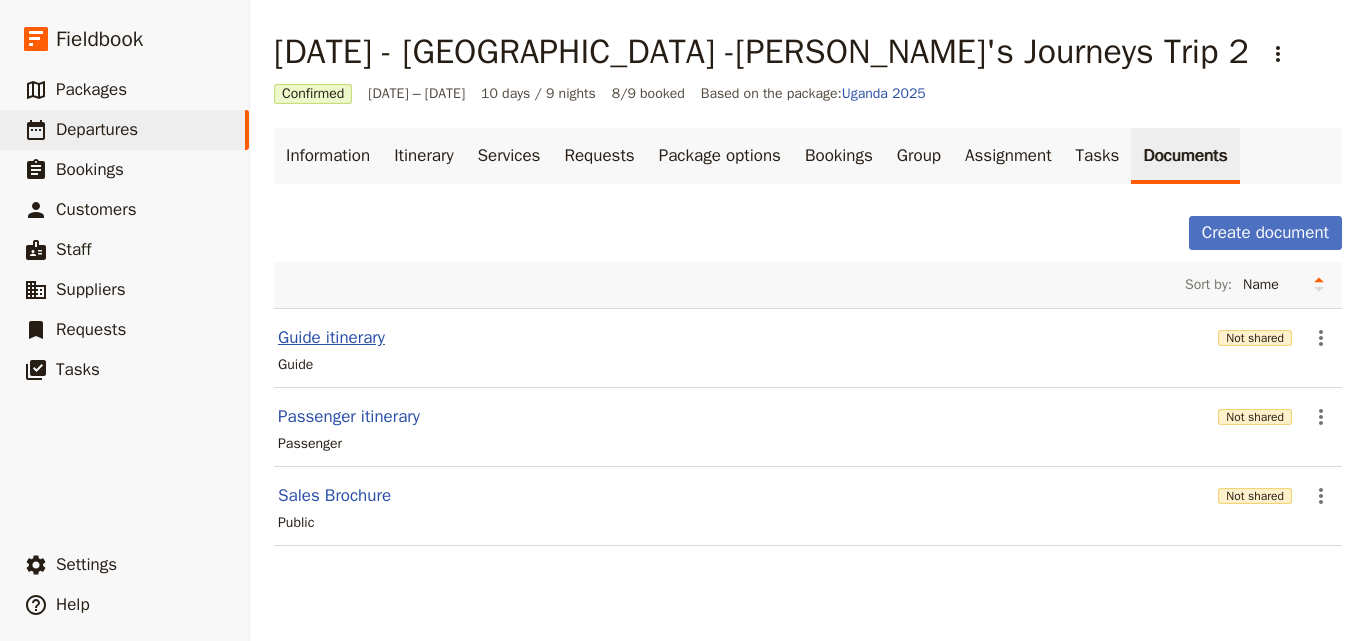 click on "Guide itinerary" at bounding box center [331, 338] 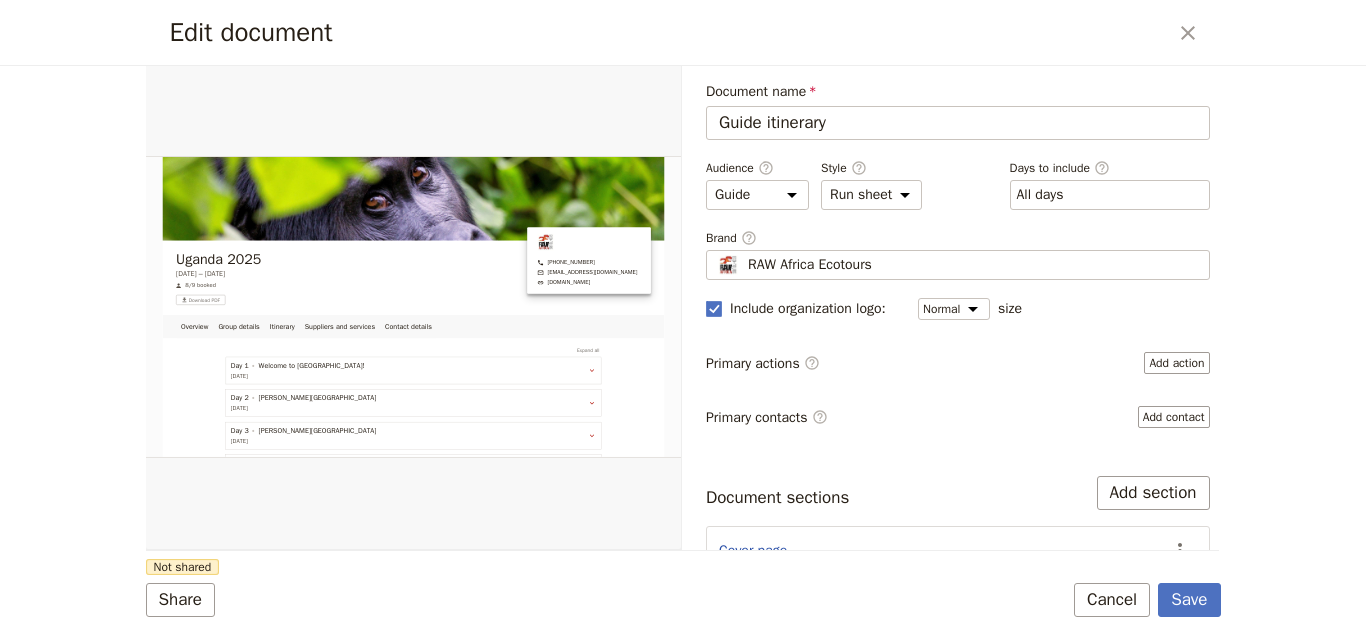 scroll, scrollTop: 0, scrollLeft: 0, axis: both 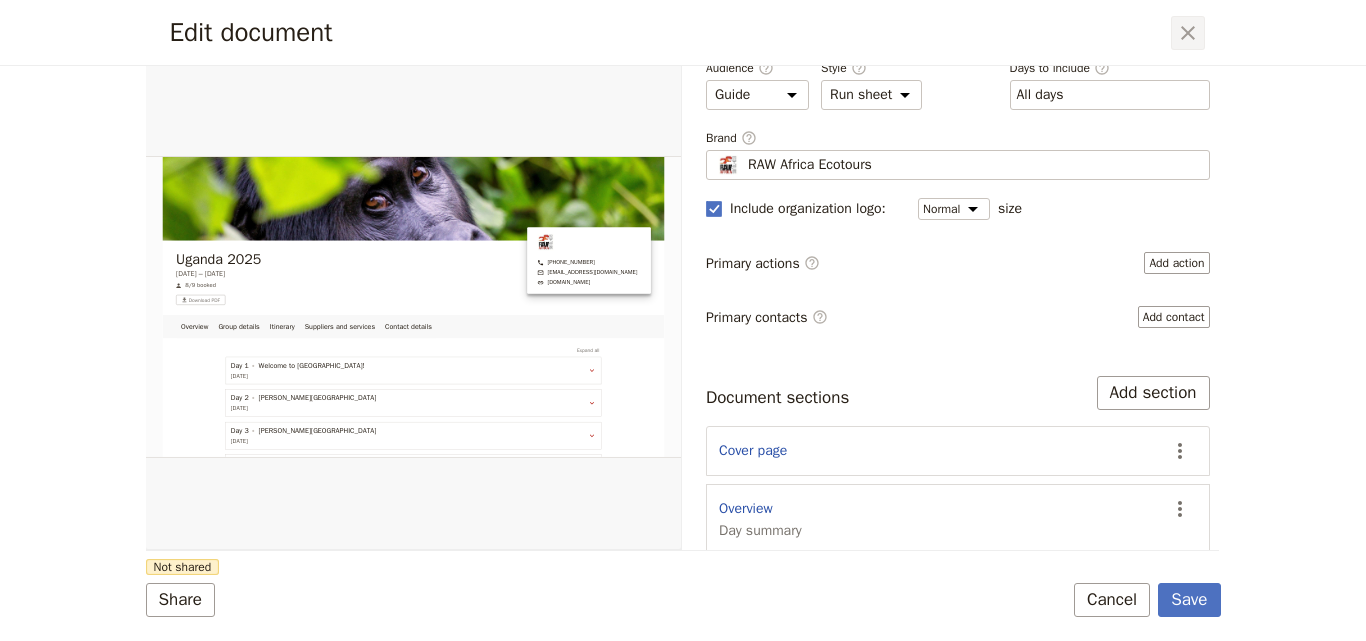 click 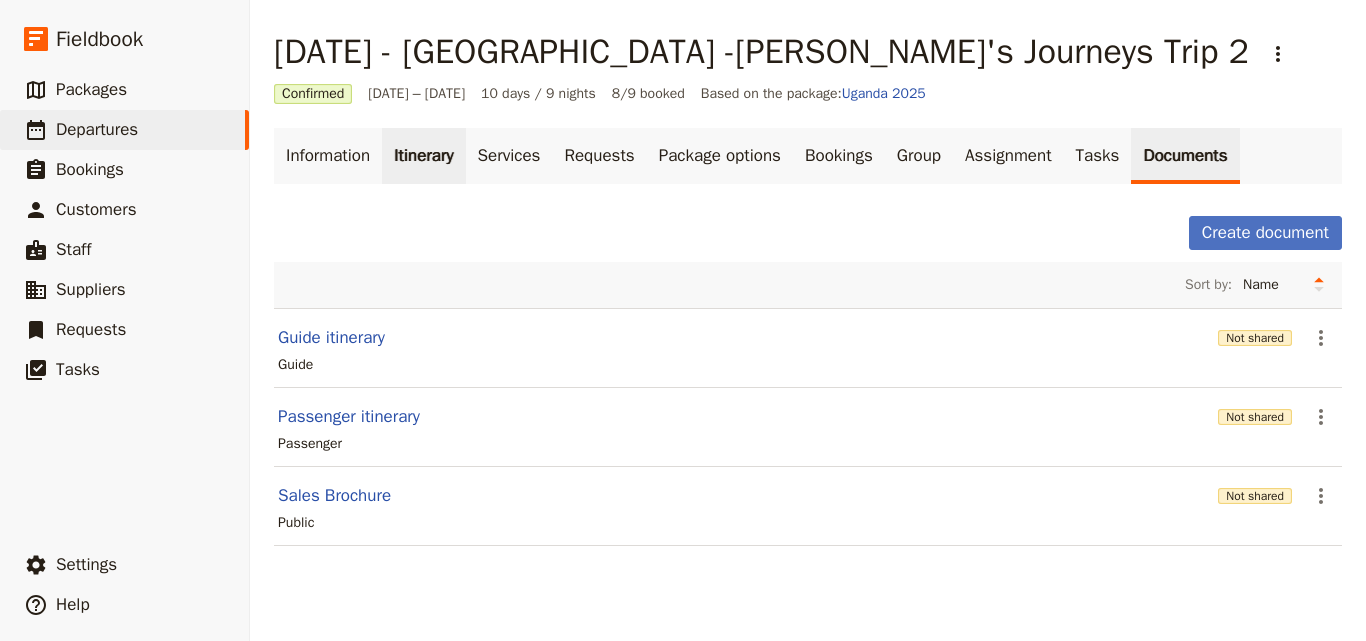 click on "Itinerary" at bounding box center (423, 156) 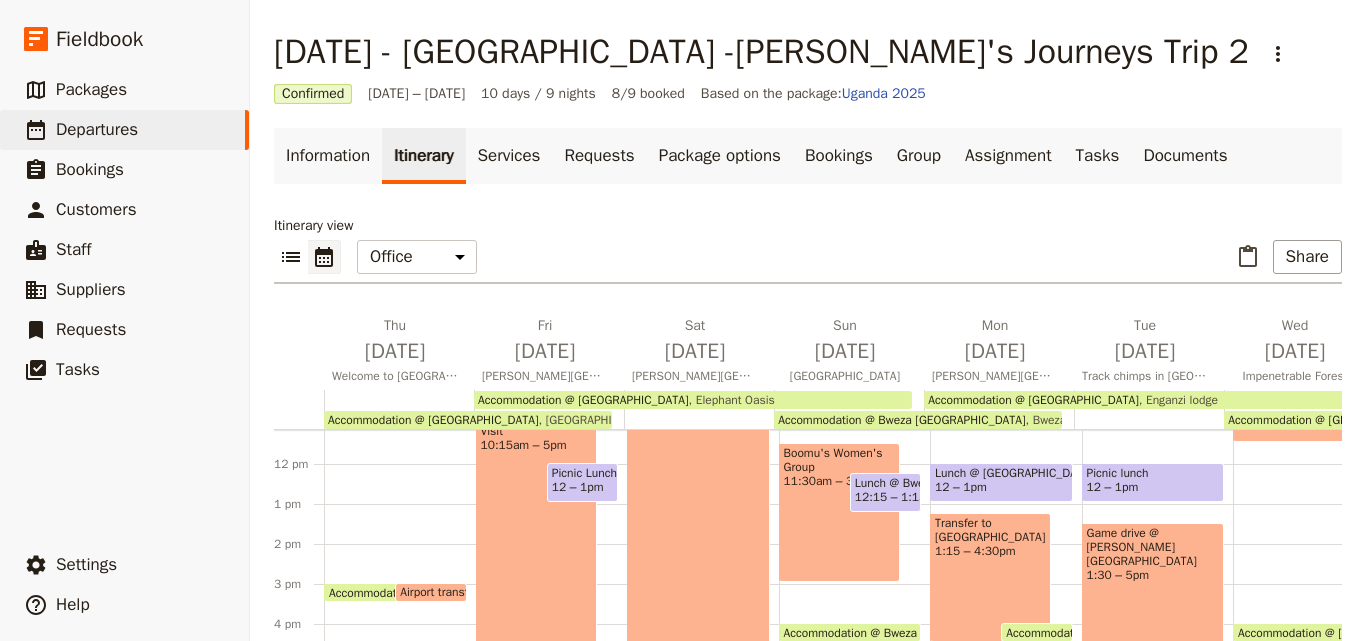 scroll, scrollTop: 509, scrollLeft: 0, axis: vertical 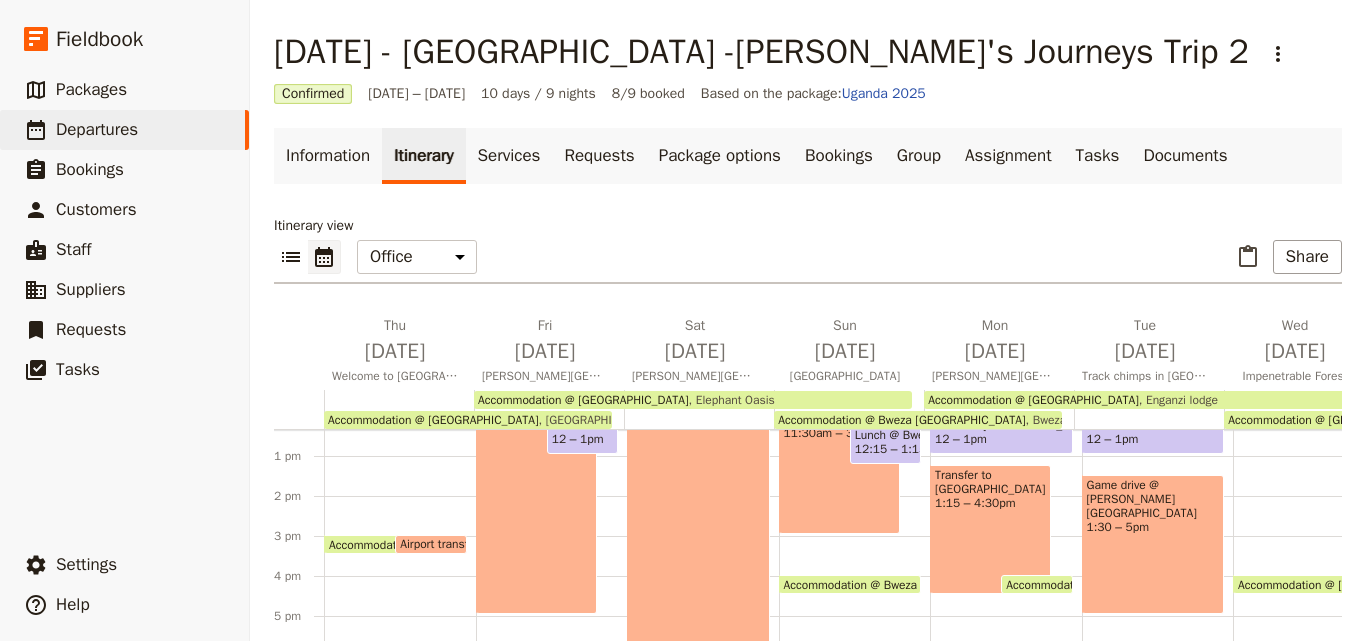 click on "Airport transfer 3 – 3:30pm [GEOGRAPHIC_DATA]" at bounding box center [430, 544] 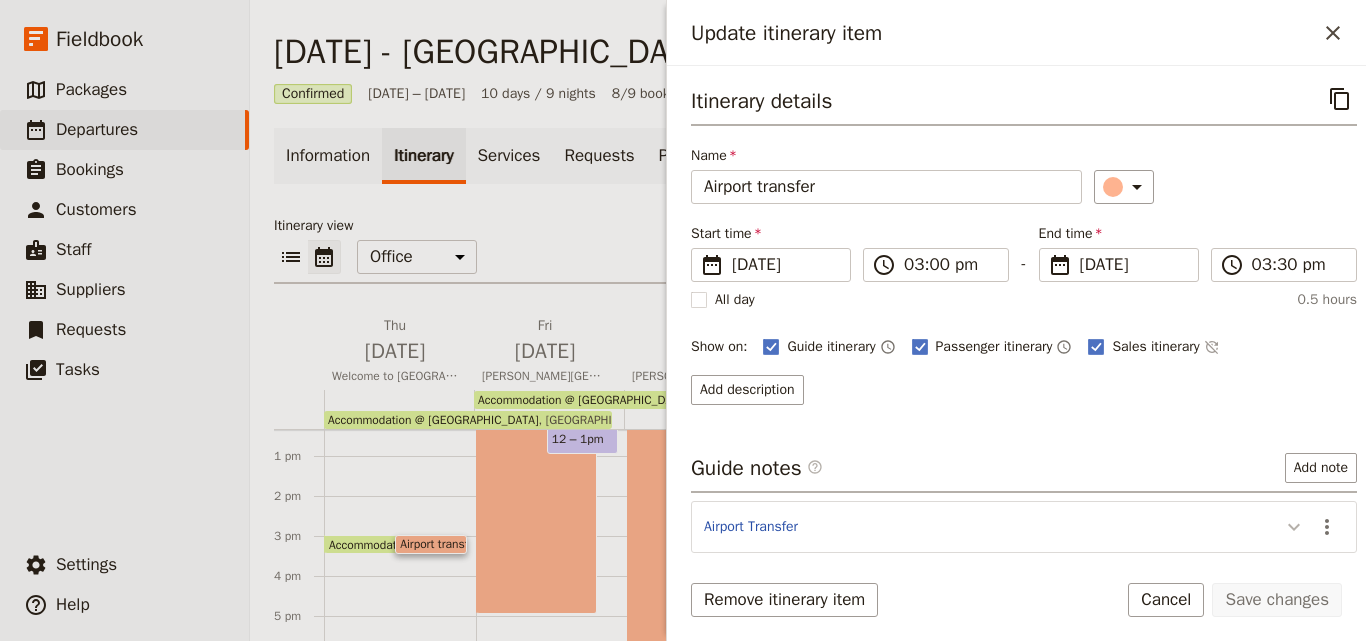 click 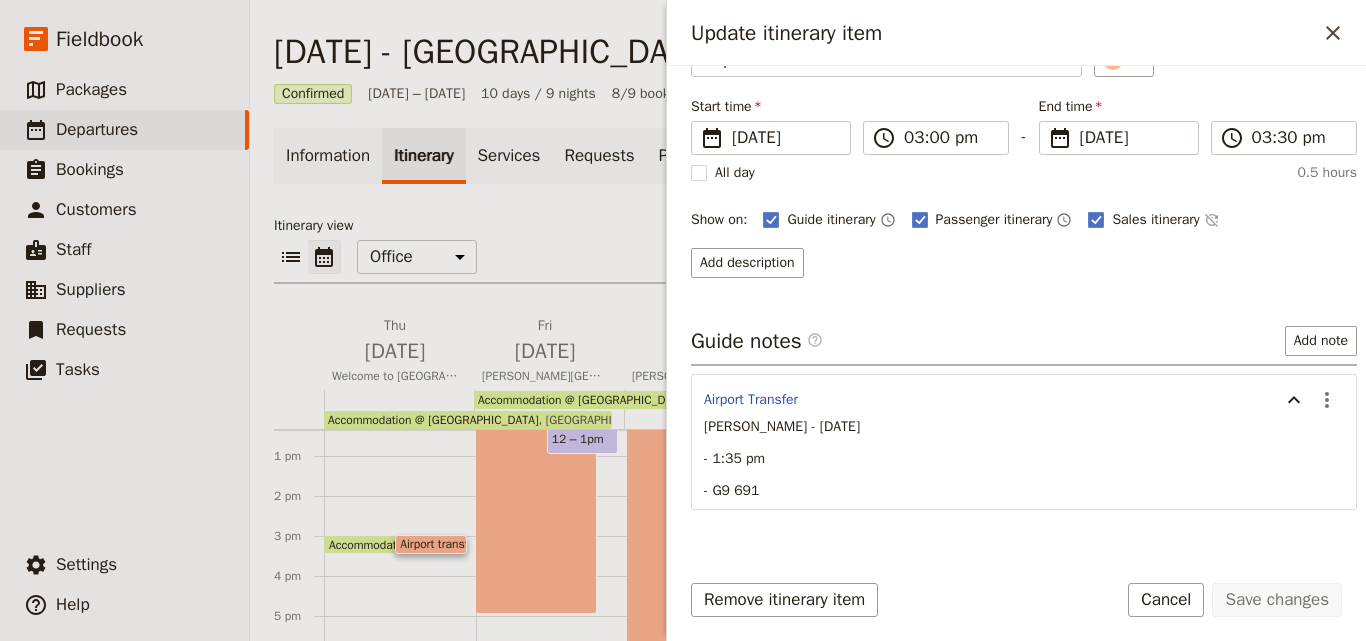 scroll, scrollTop: 242, scrollLeft: 0, axis: vertical 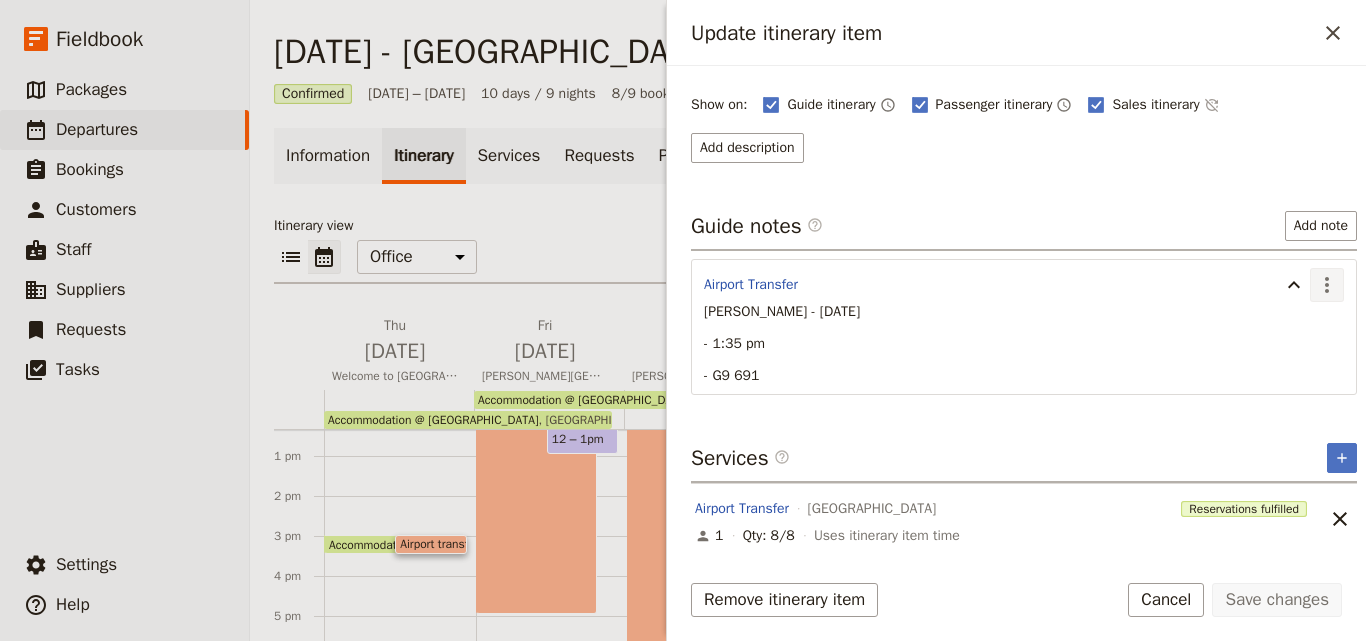 click 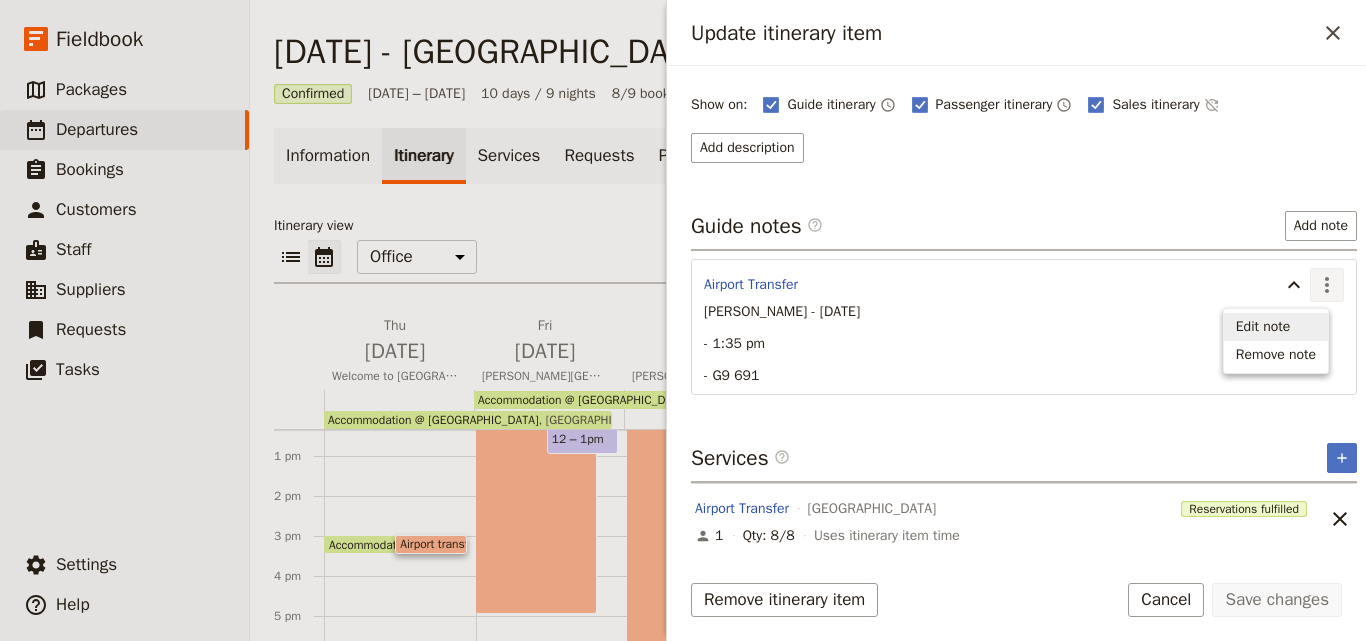click on "Edit note" at bounding box center [1263, 327] 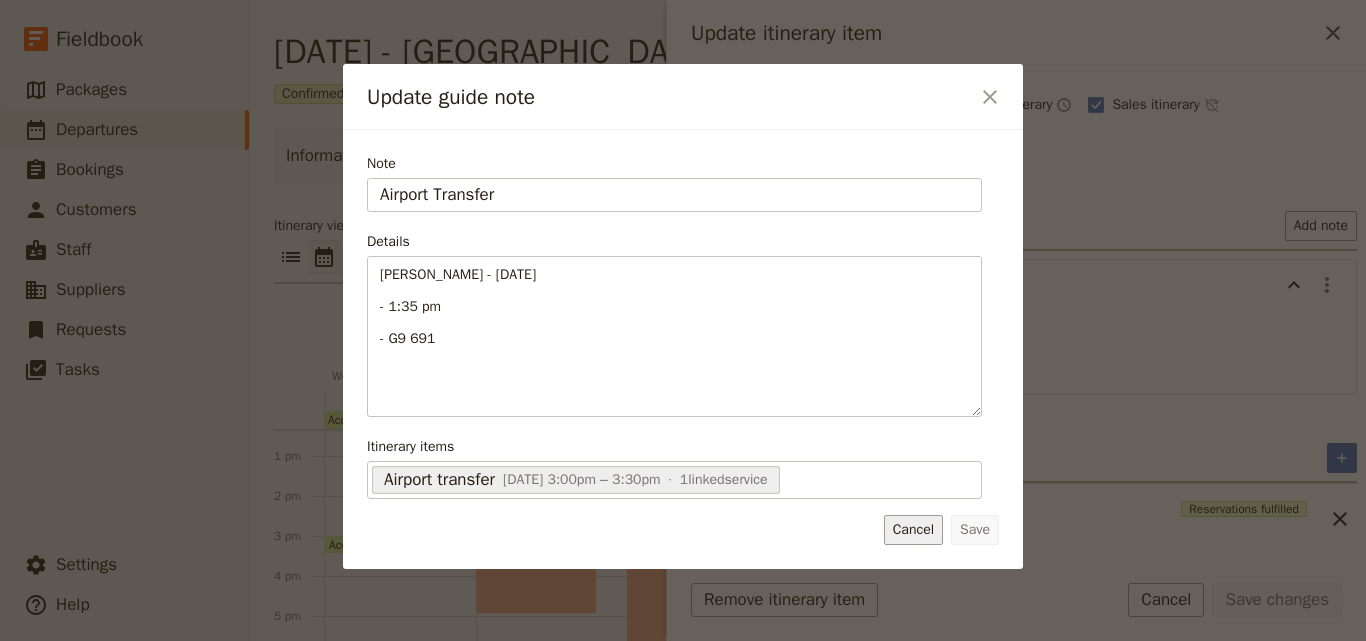 click on "Cancel" at bounding box center (913, 530) 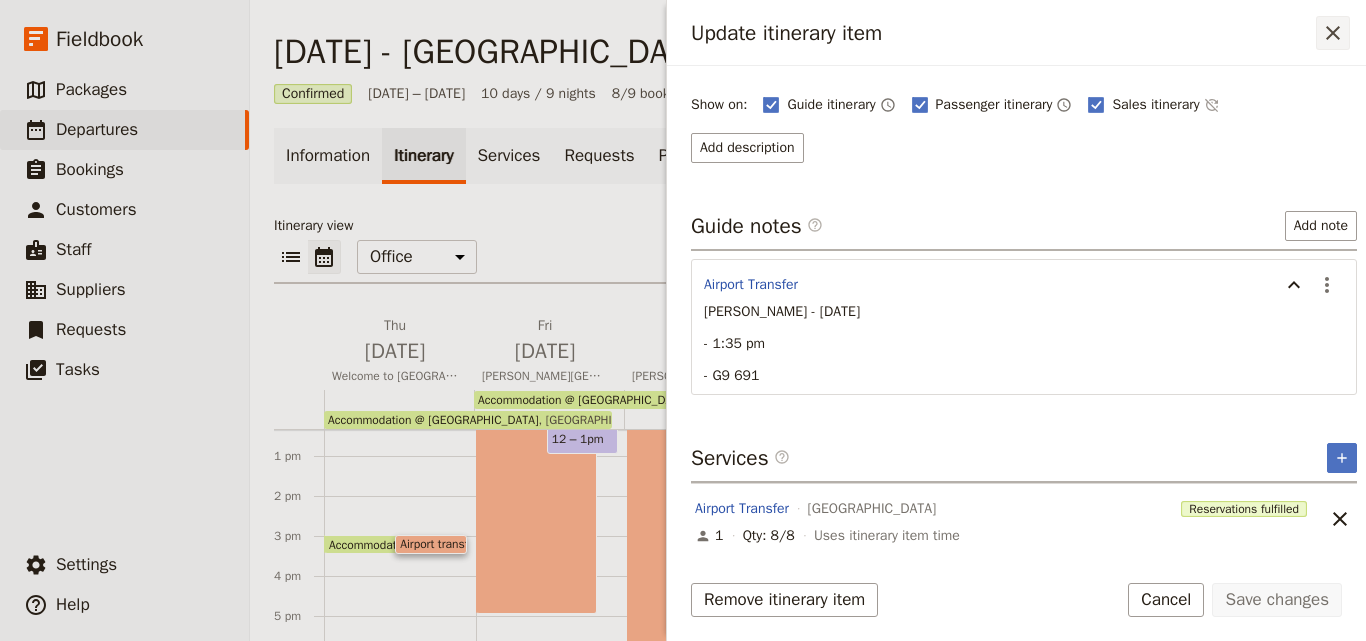 click 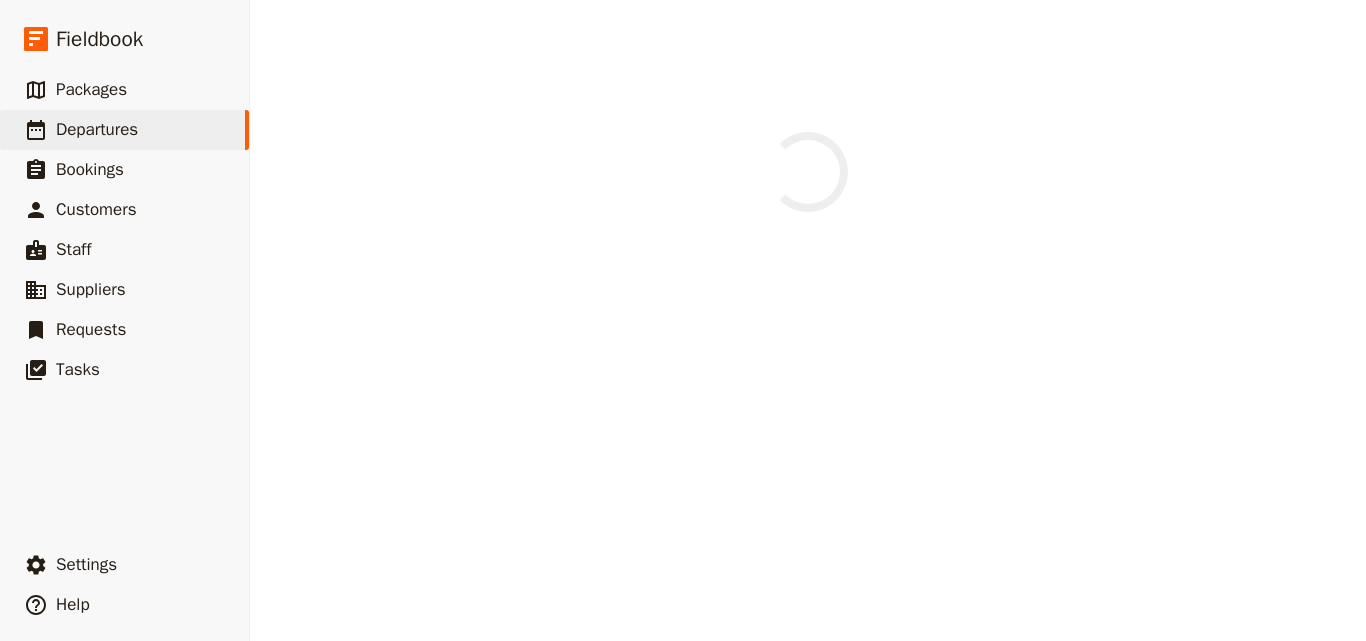 scroll, scrollTop: 0, scrollLeft: 0, axis: both 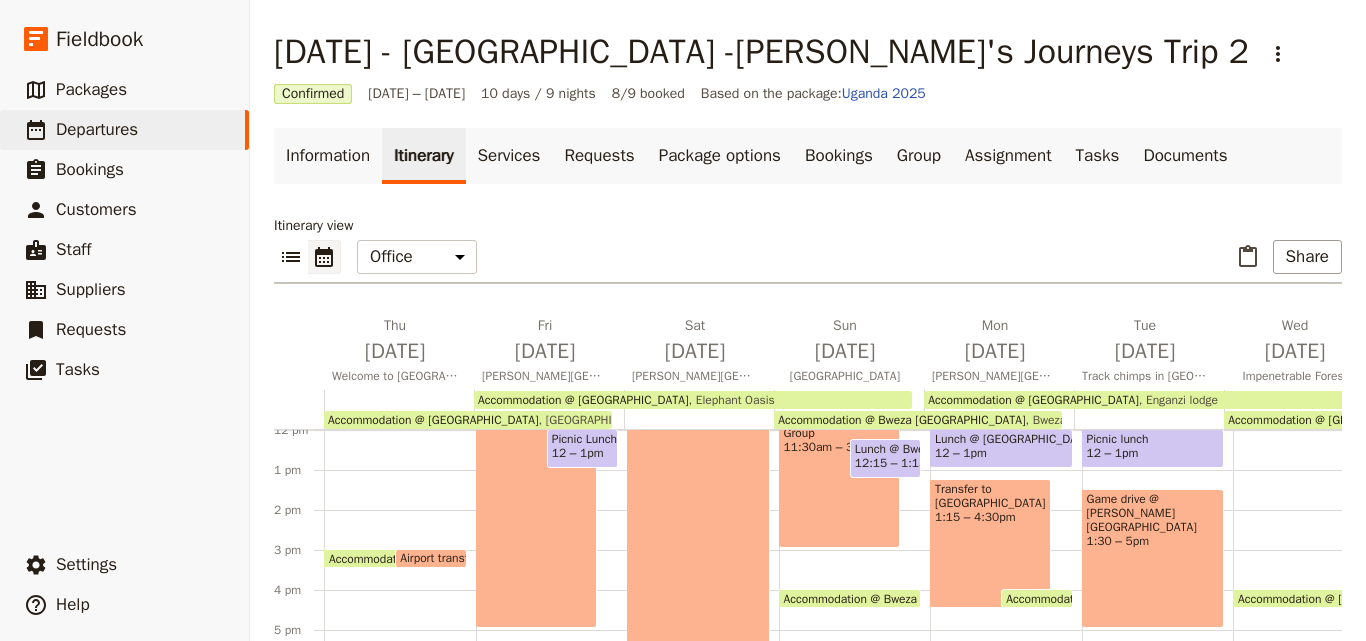 click on "Airport transfer" at bounding box center (443, 558) 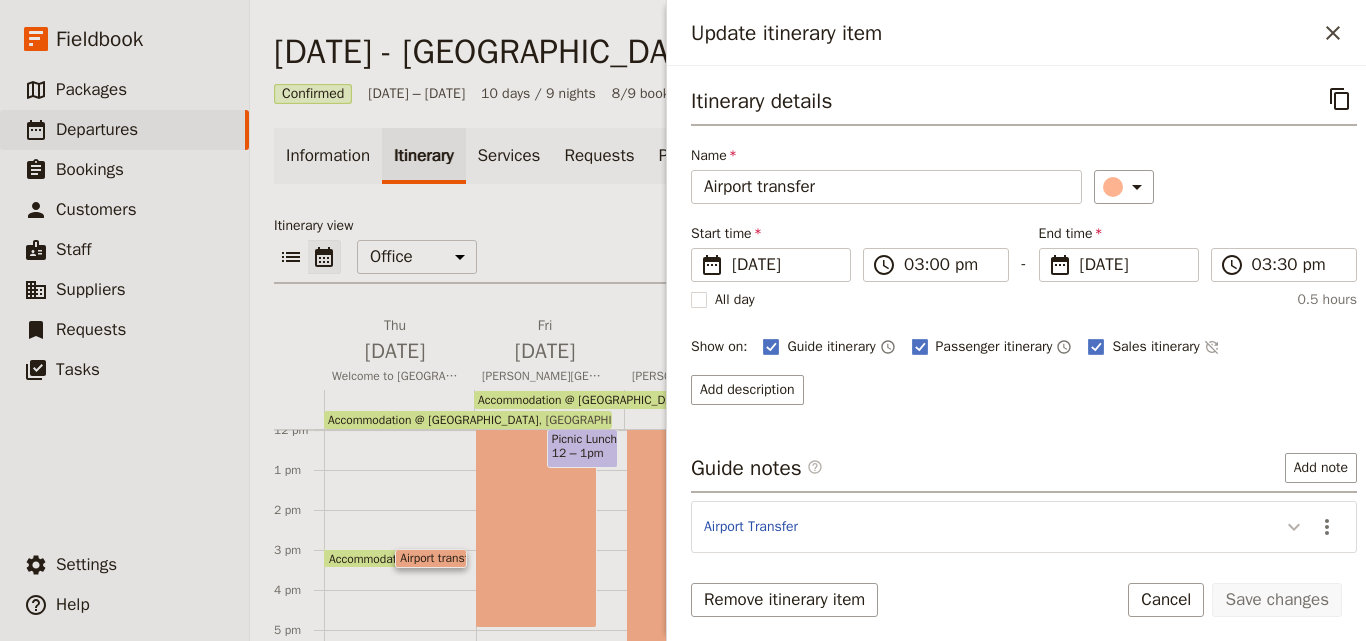 click 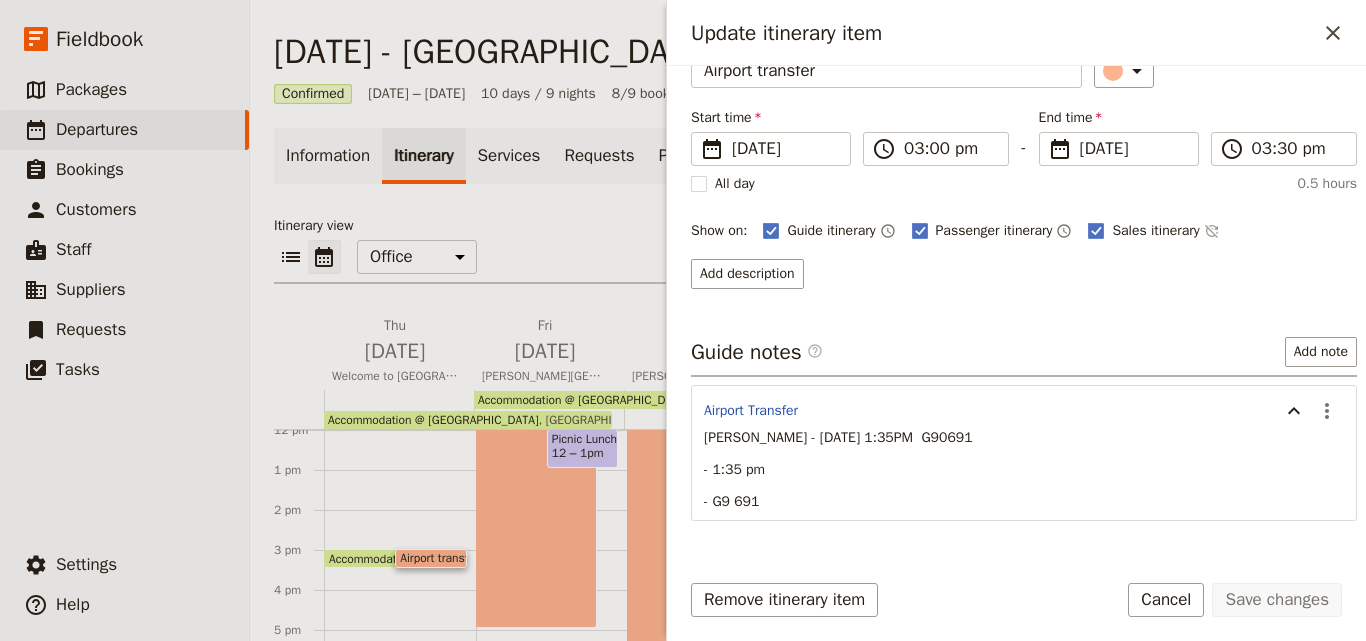 scroll, scrollTop: 242, scrollLeft: 0, axis: vertical 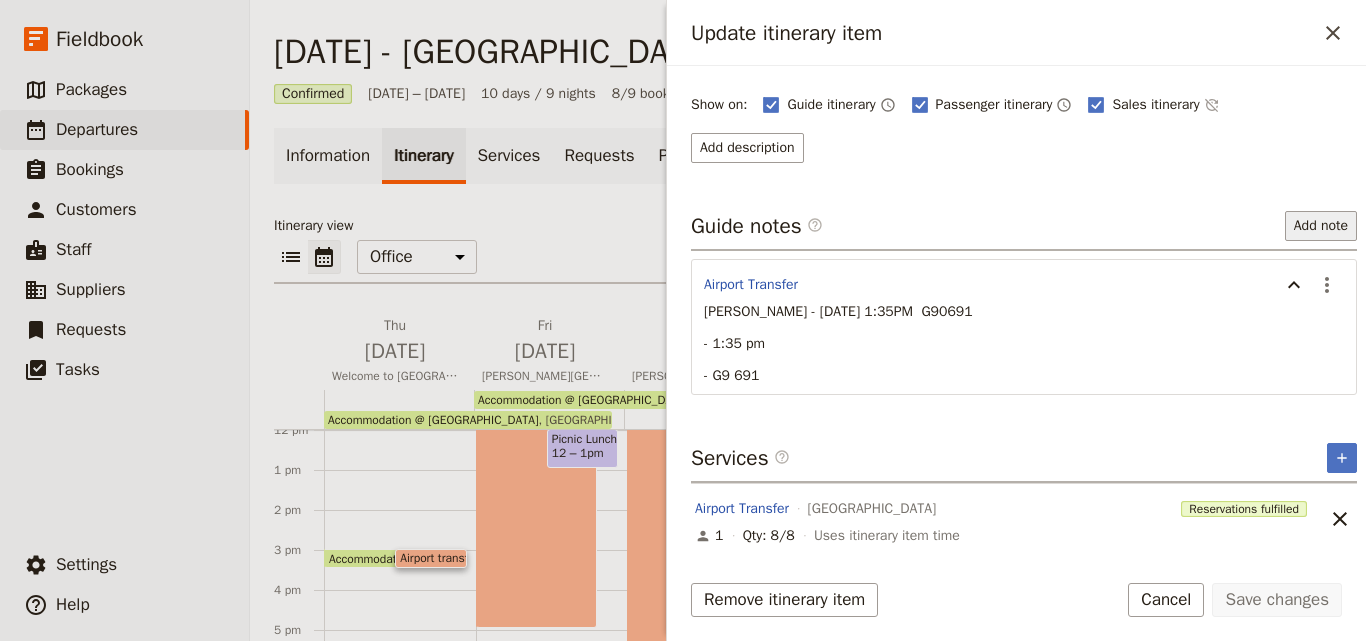 click on "Add note" at bounding box center (1321, 226) 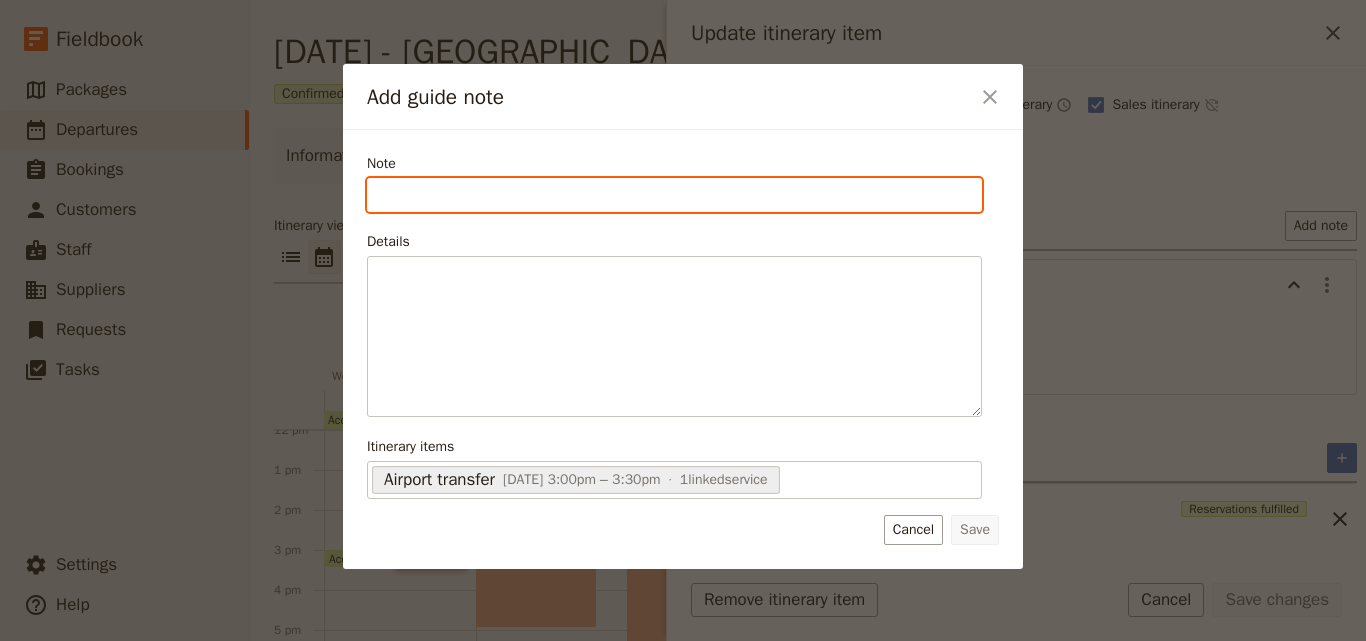 paste on "Anne O'Connor" 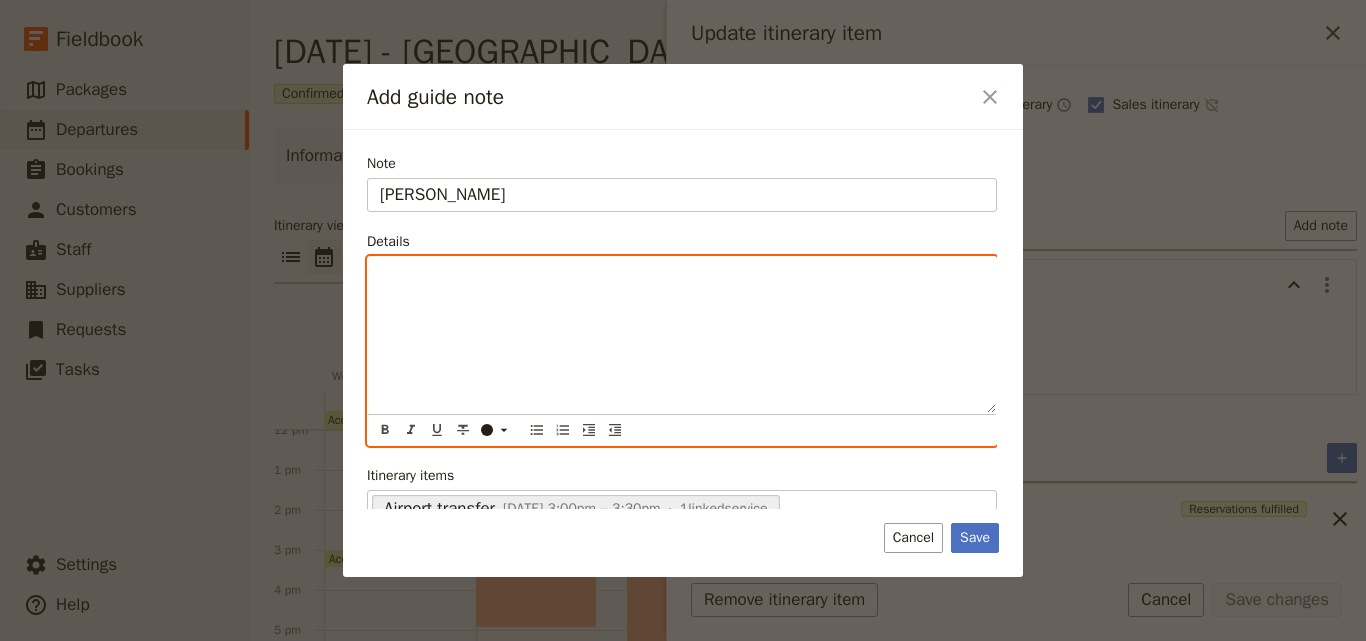 click at bounding box center [682, 275] 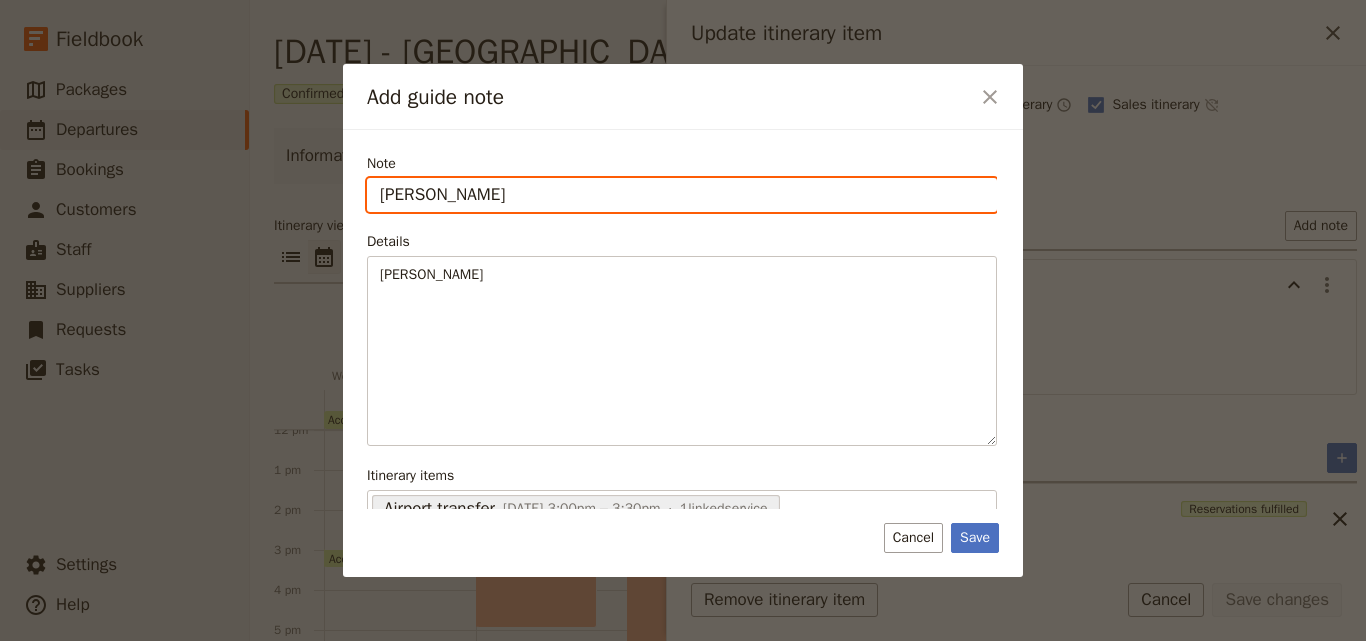 drag, startPoint x: 528, startPoint y: 194, endPoint x: 307, endPoint y: 190, distance: 221.0362 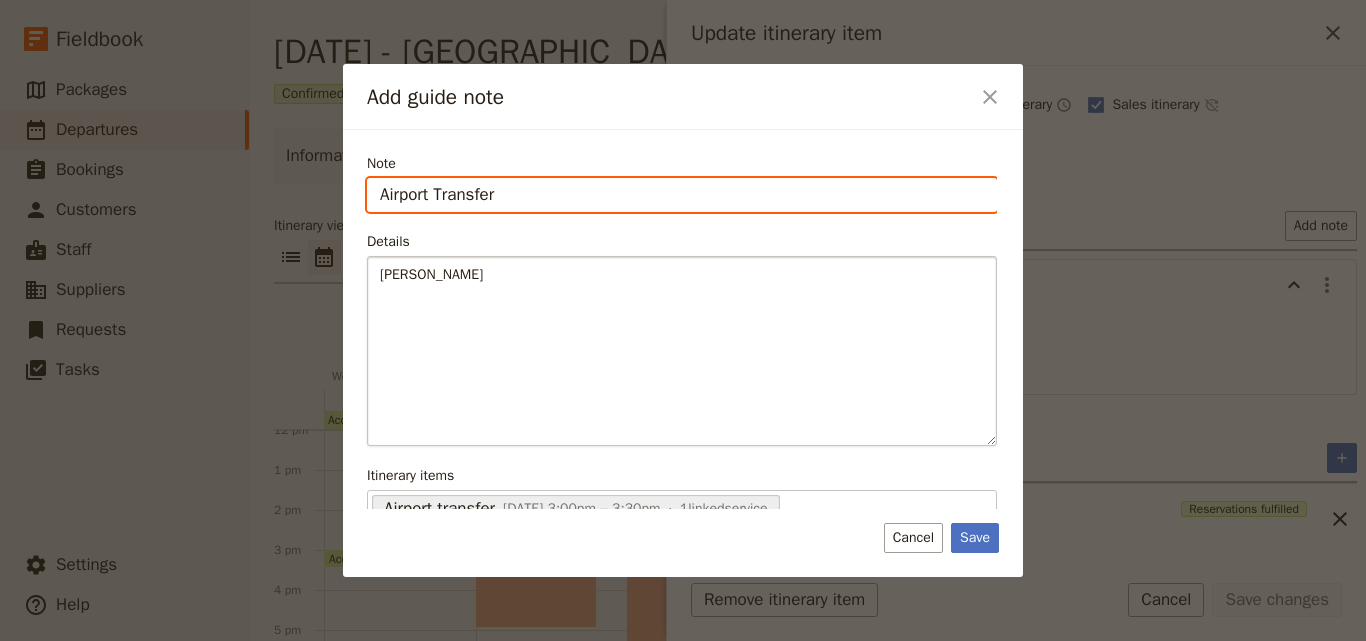 type on "Airport Transfer" 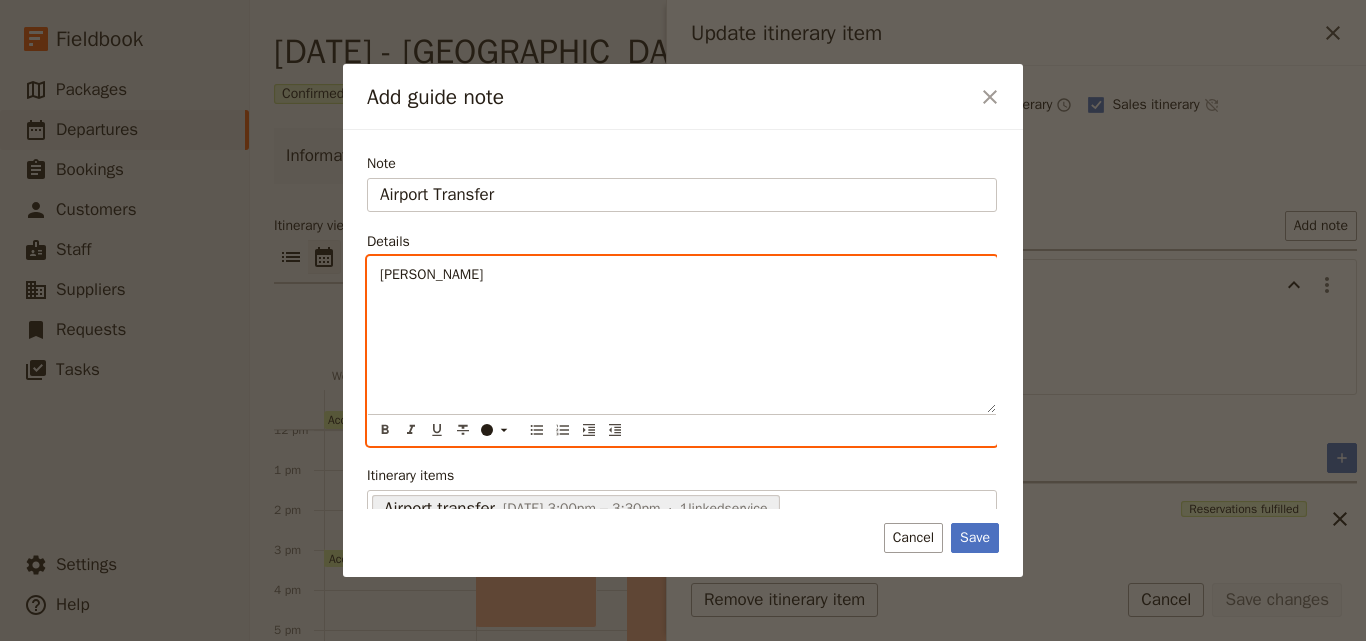 click on "Anne O'Connor" at bounding box center [682, 275] 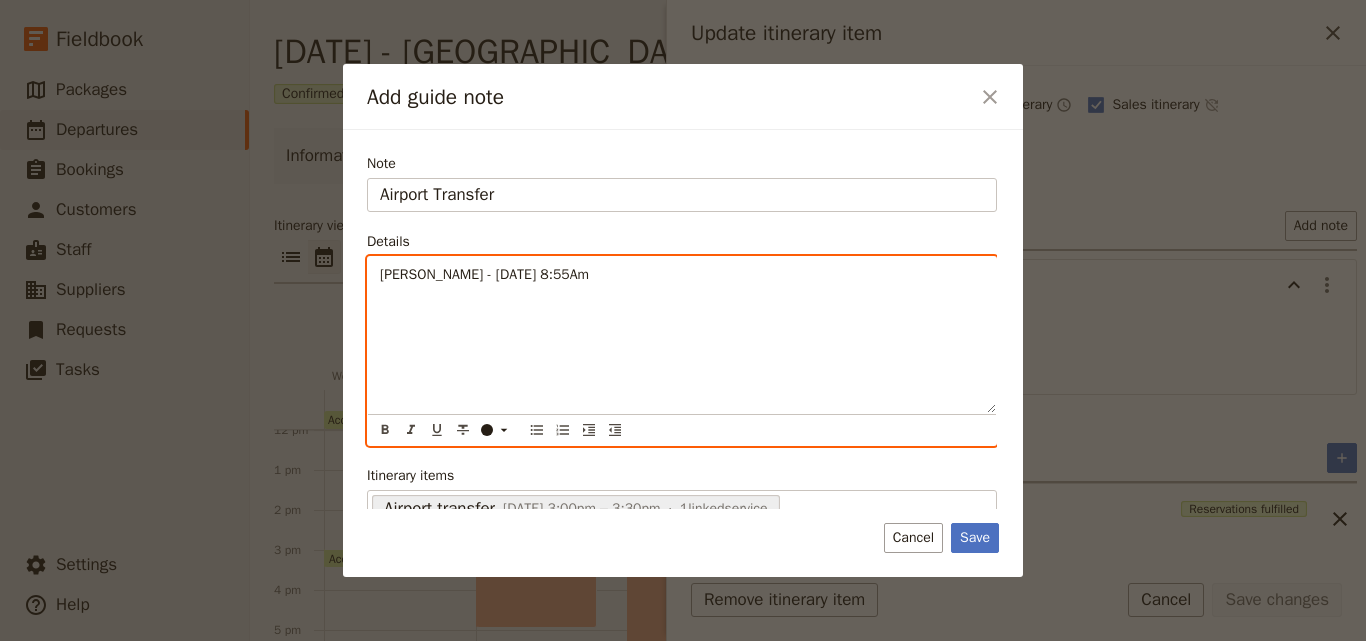 click on "Anne O'Connor - Aug 7 , 8:55Am" at bounding box center (484, 274) 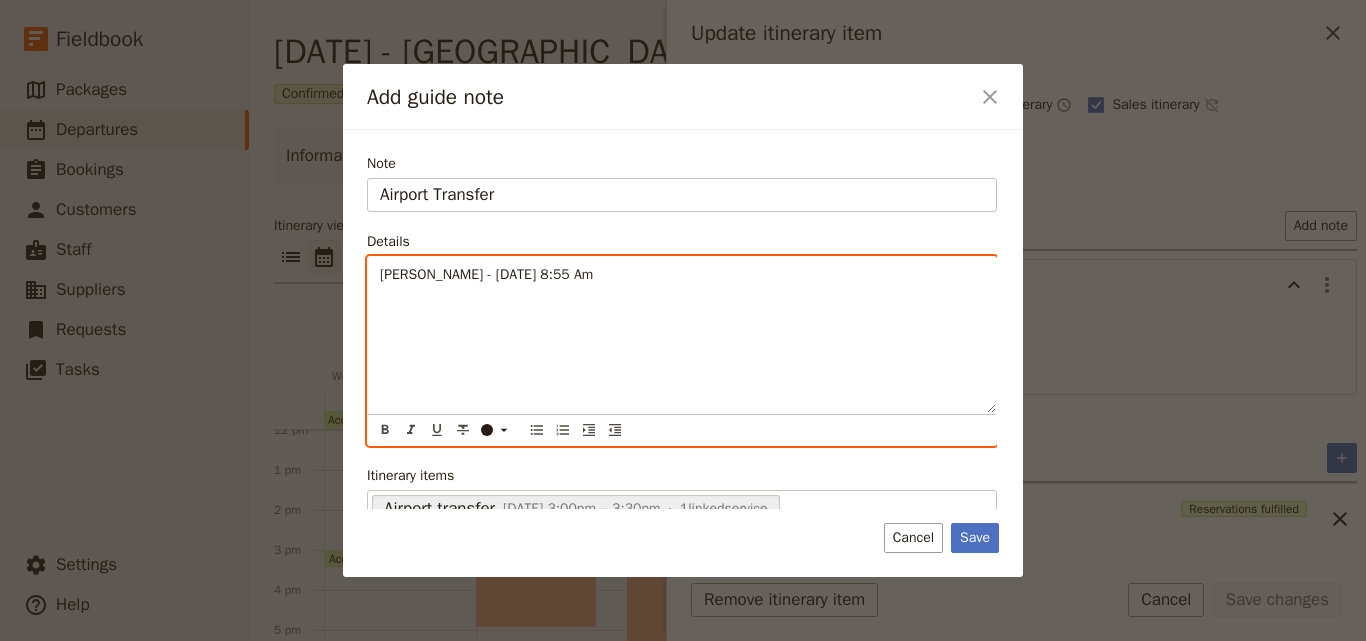 click on "Anne O'Connor - Aug 7 , 8:55 Am" at bounding box center (682, 275) 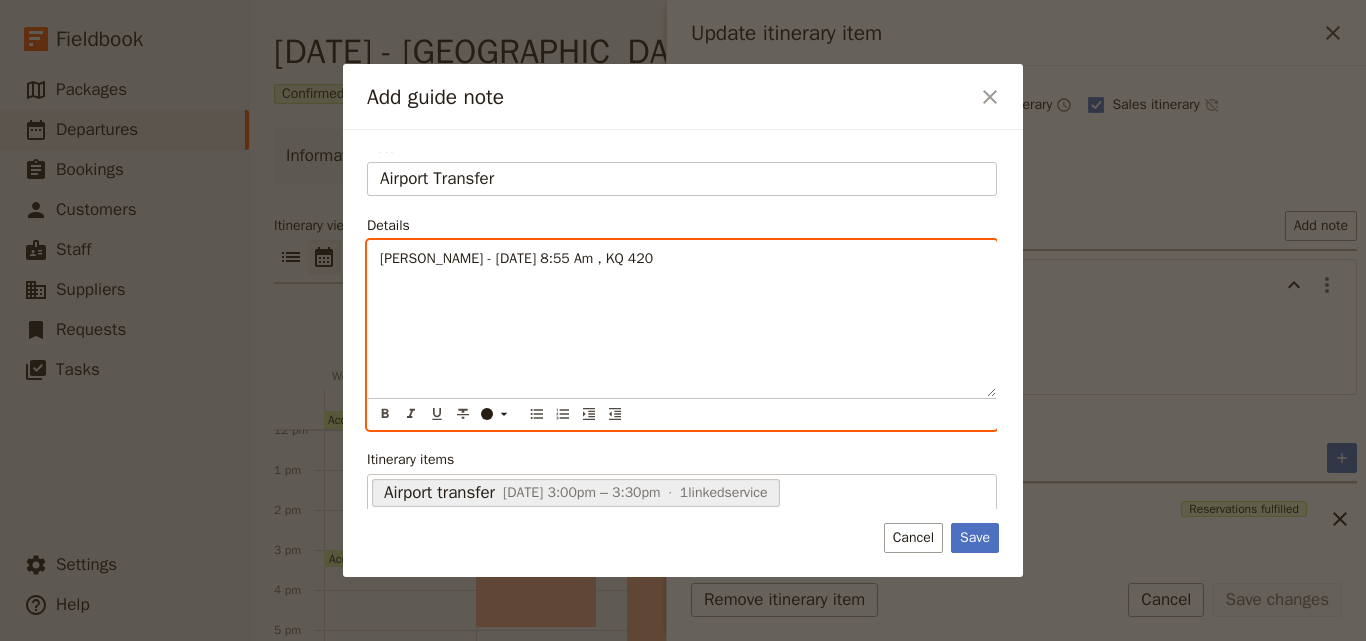 scroll, scrollTop: 21, scrollLeft: 0, axis: vertical 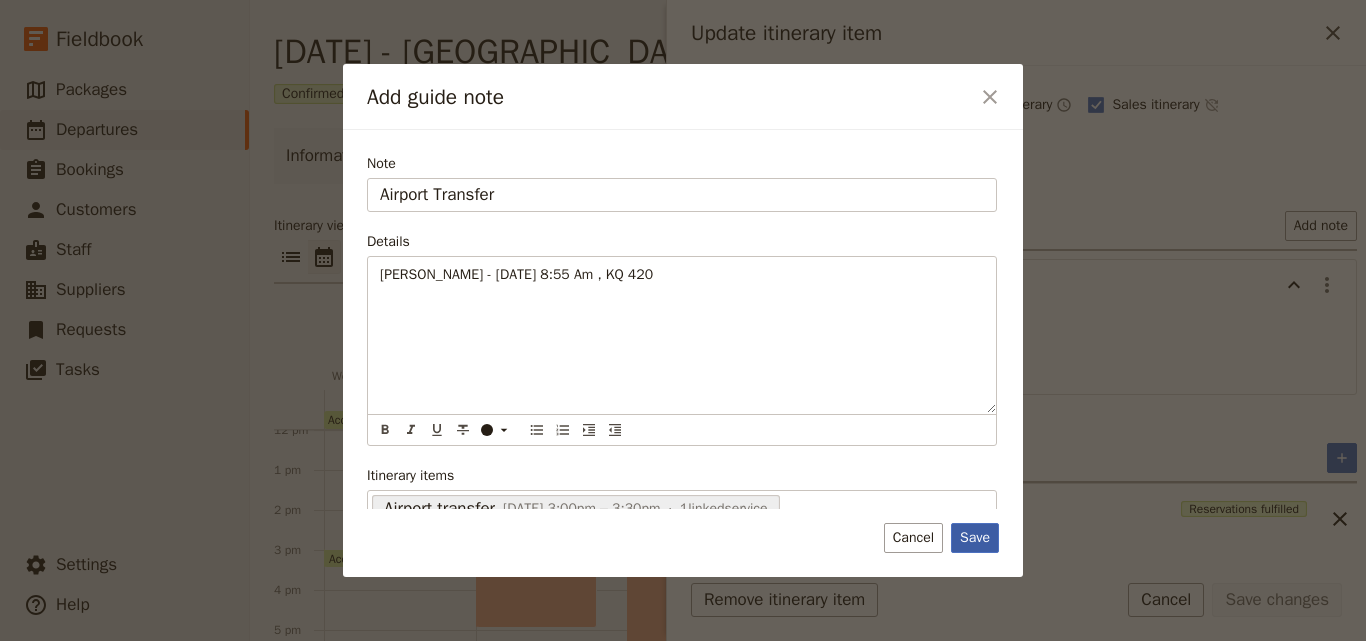 click on "Save" at bounding box center (975, 538) 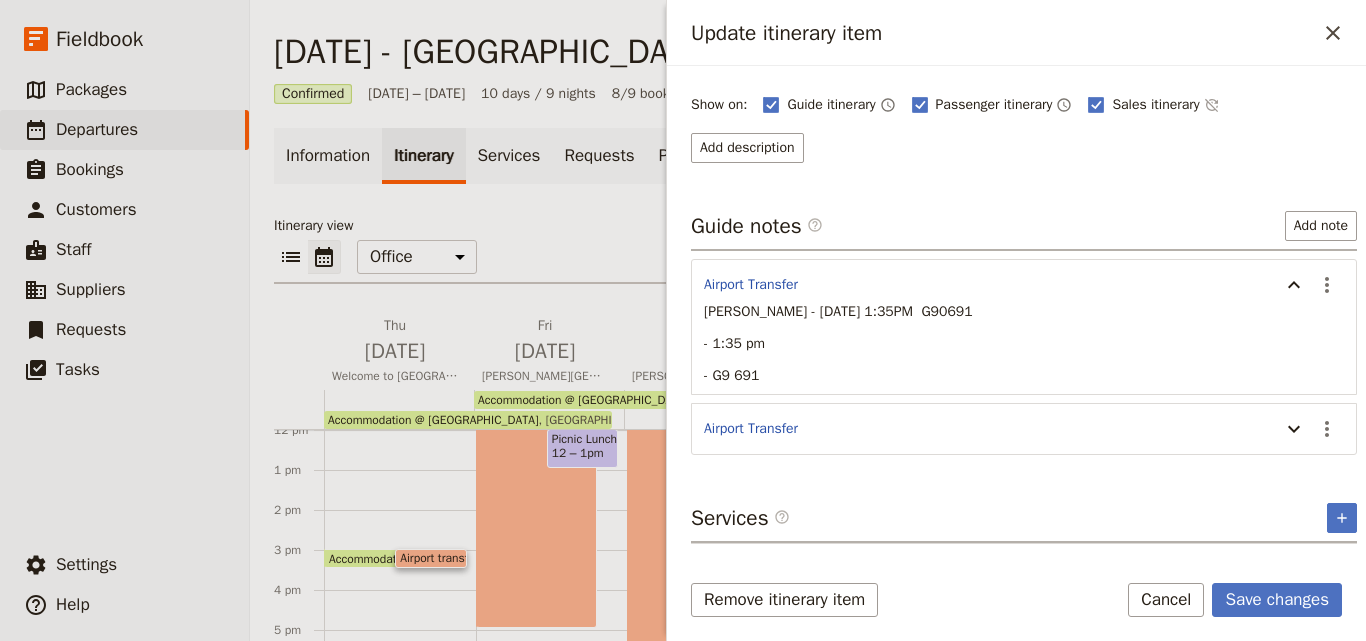 scroll, scrollTop: 303, scrollLeft: 0, axis: vertical 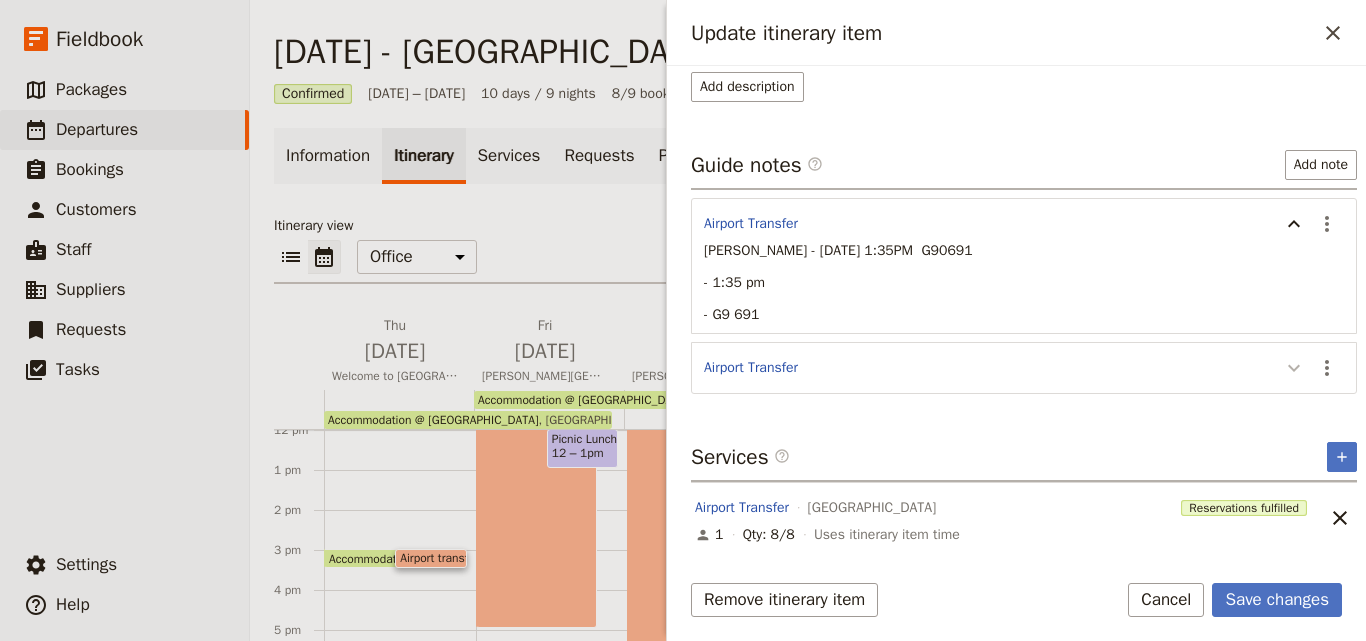 click 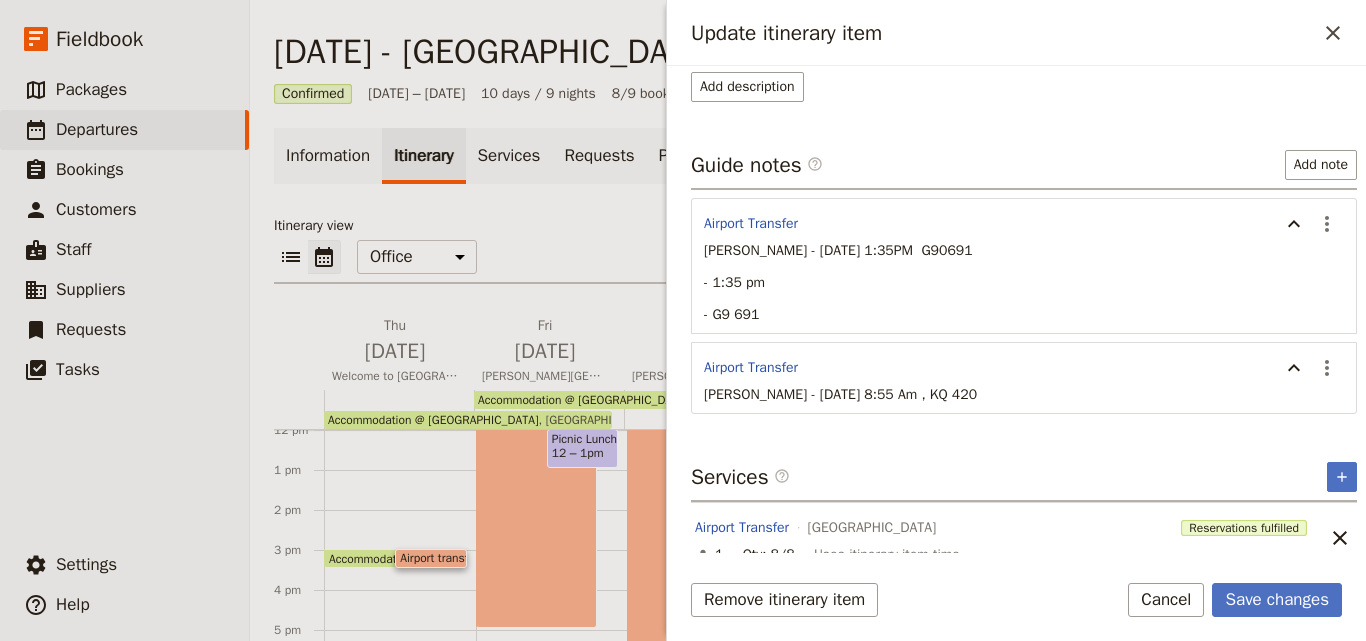 click on "Anne O'Connor - Aug 7 , 8:55 Am , KQ 420" at bounding box center [840, 394] 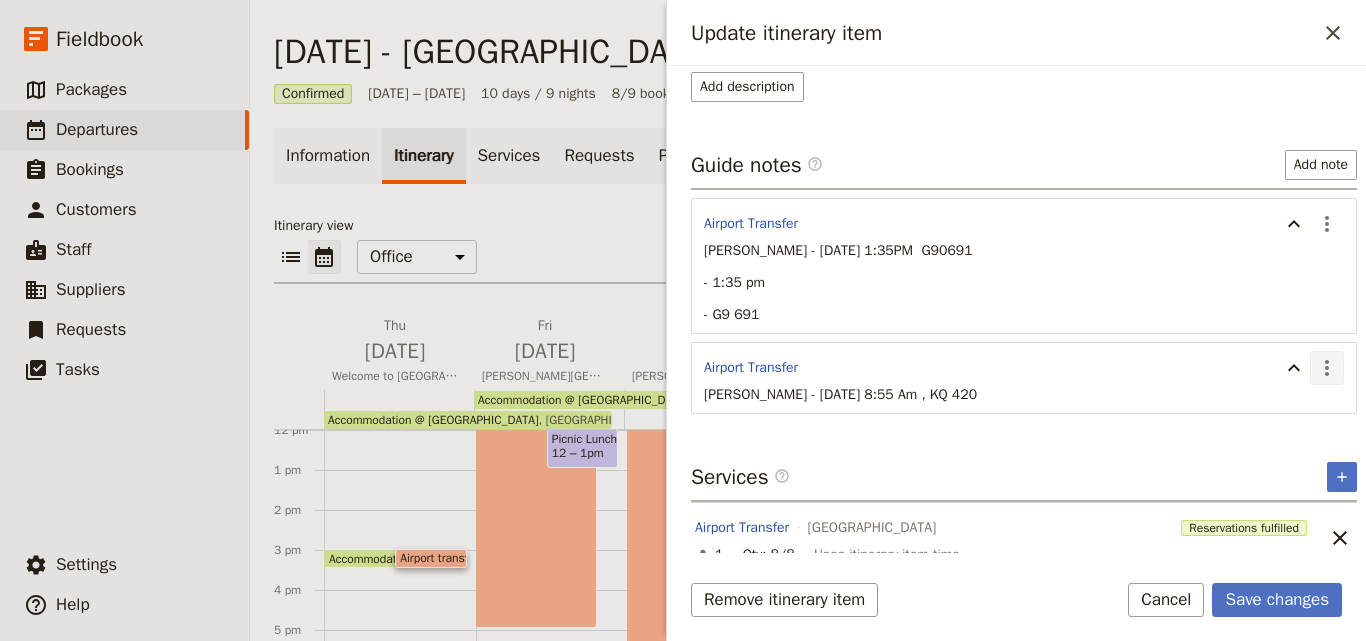 click 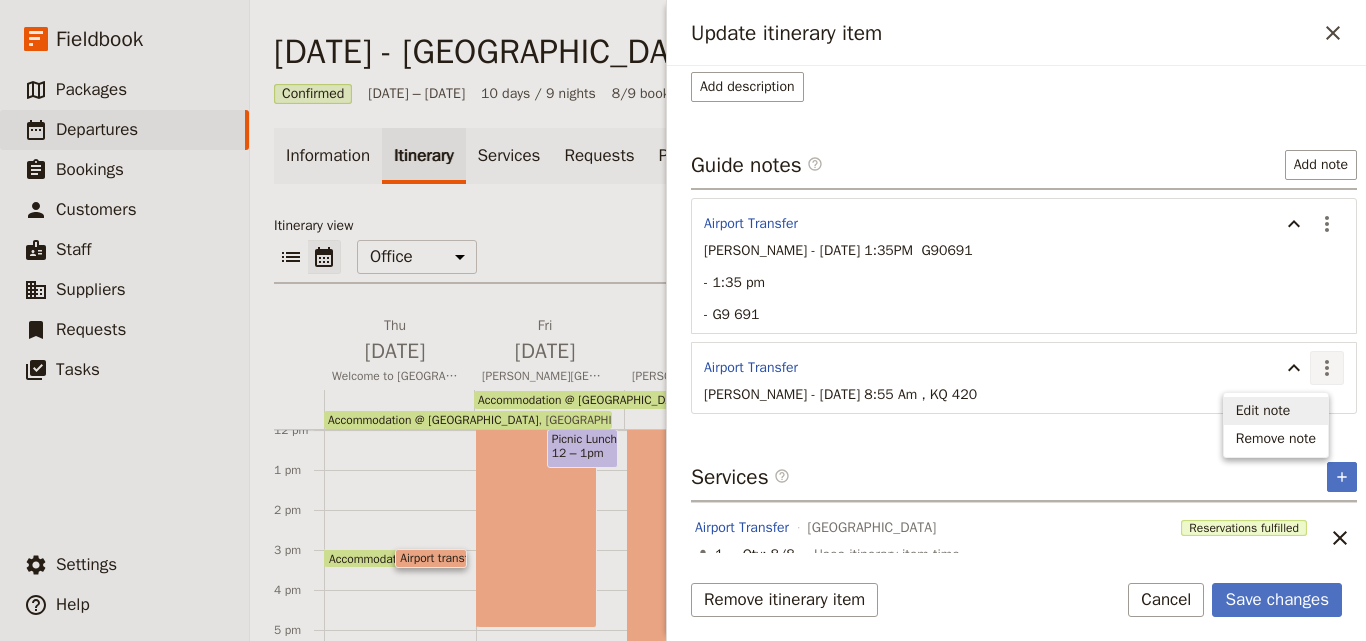 click on "Edit note" at bounding box center [1263, 411] 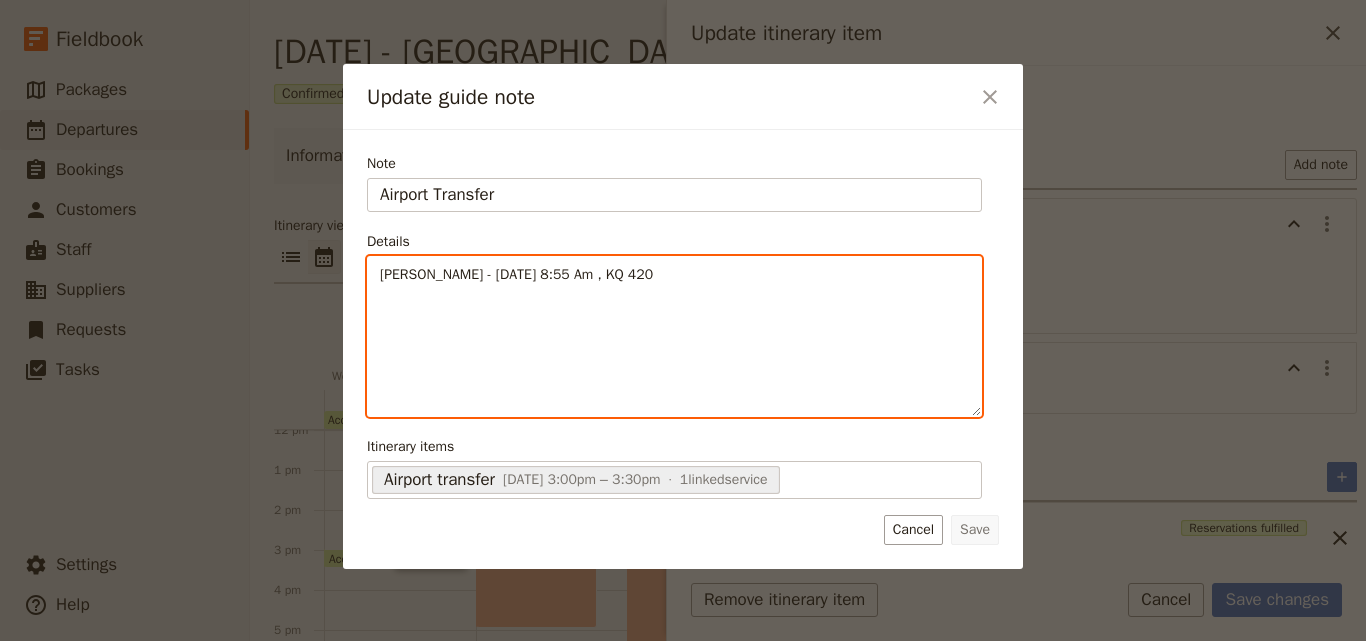 click on "Anne O'Connor - Aug 7 , 8:55 Am , KQ 420" at bounding box center (516, 274) 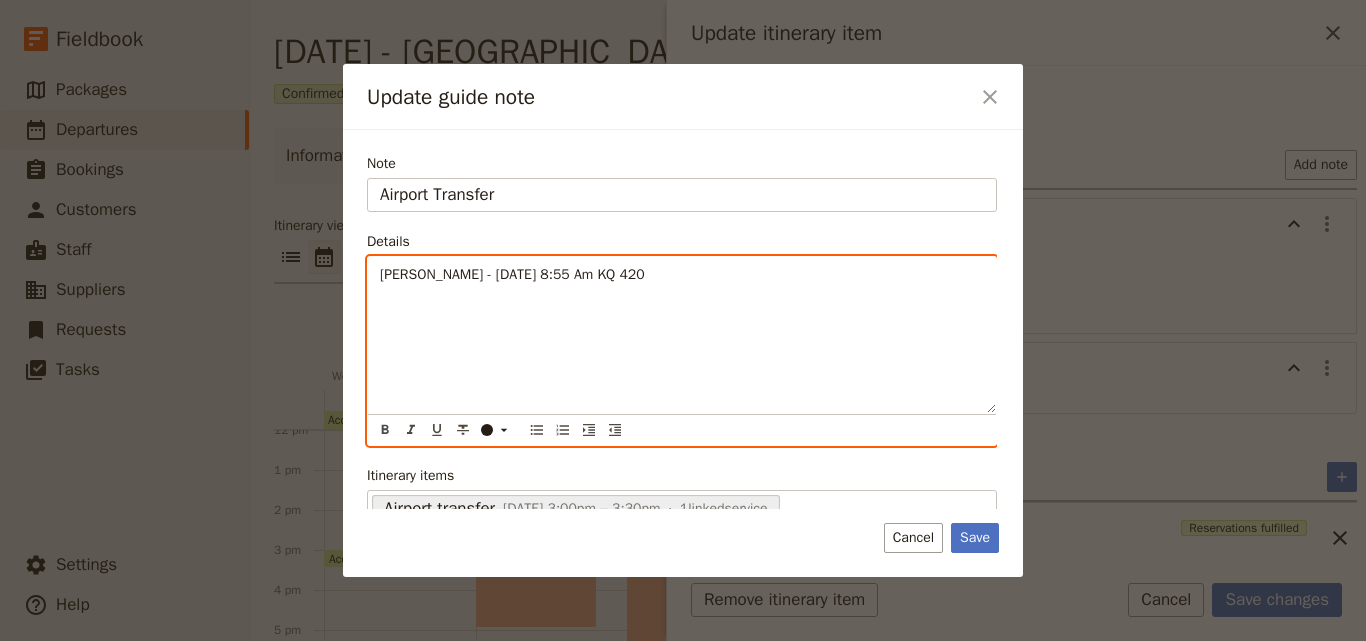click on "Anne O'Connor - Aug 7 , 8:55 Am KQ 420" at bounding box center [682, 335] 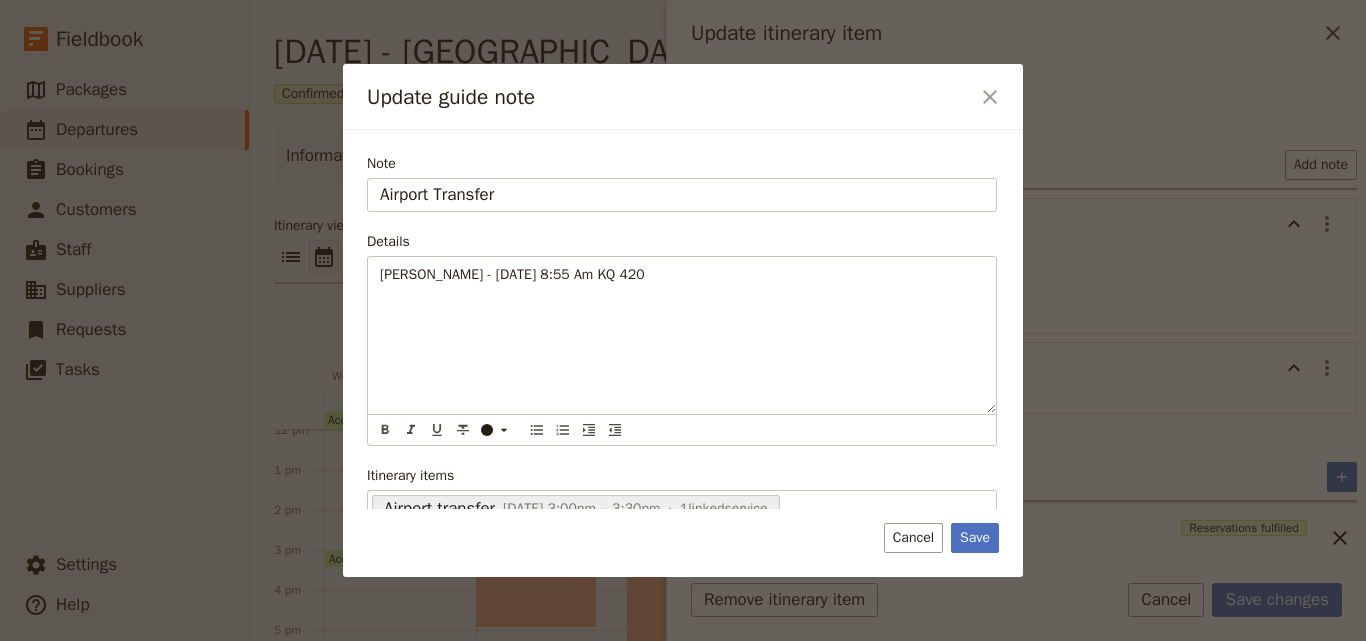 click on "Note Airport Transfer Details Anne O'Connor - Aug 7 , 8:55 Am KQ 420  ​ ​ ​ ​ ​ ​ ​ ​ ​ Anne O'Connor - Aug 7 , 8:55 Am KQ 420  Itinerary items Airport transfer 7 Aug 2025, 3:00pm – 3:30pm 1  linked  service 683b0c5120960fa758ad7d15 Save Cancel" at bounding box center [683, 353] 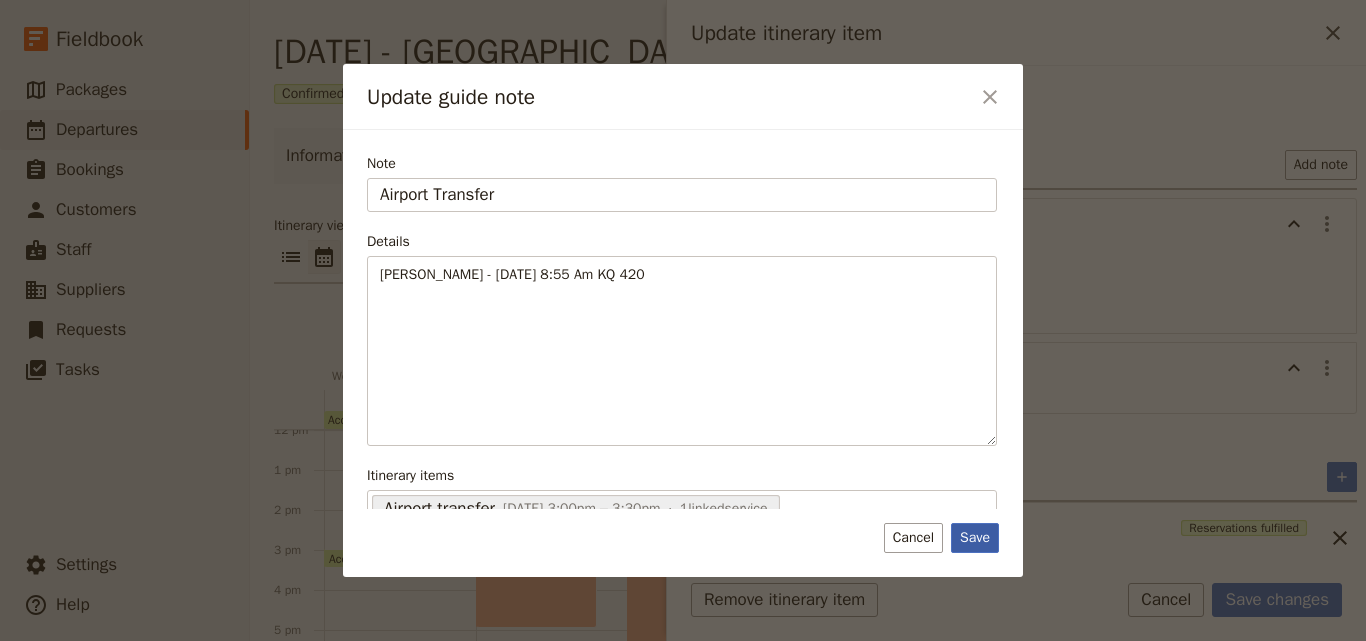 click on "Save" at bounding box center (975, 538) 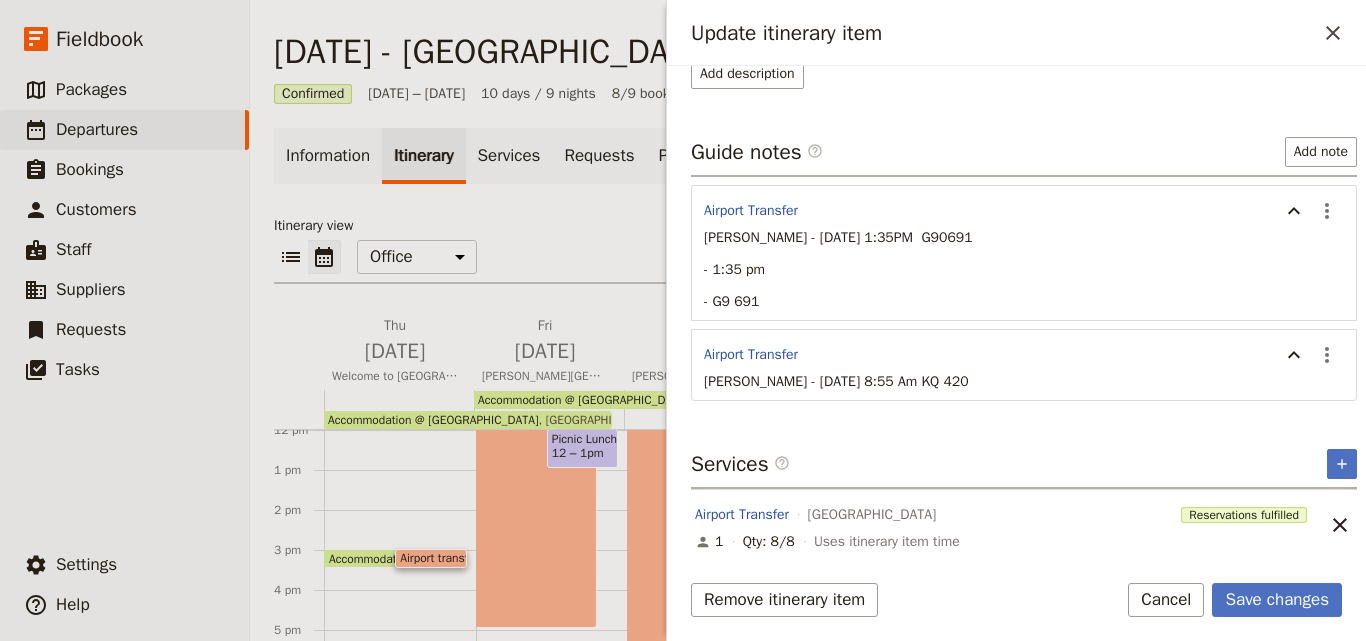 scroll, scrollTop: 323, scrollLeft: 0, axis: vertical 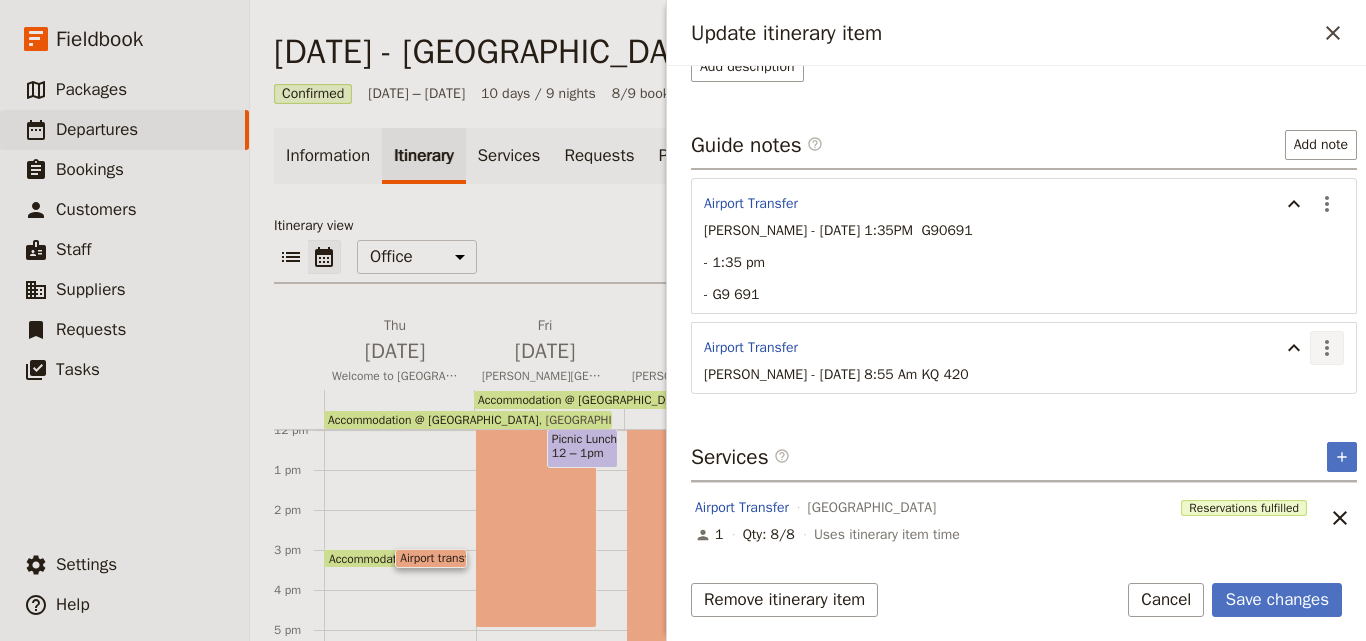 click 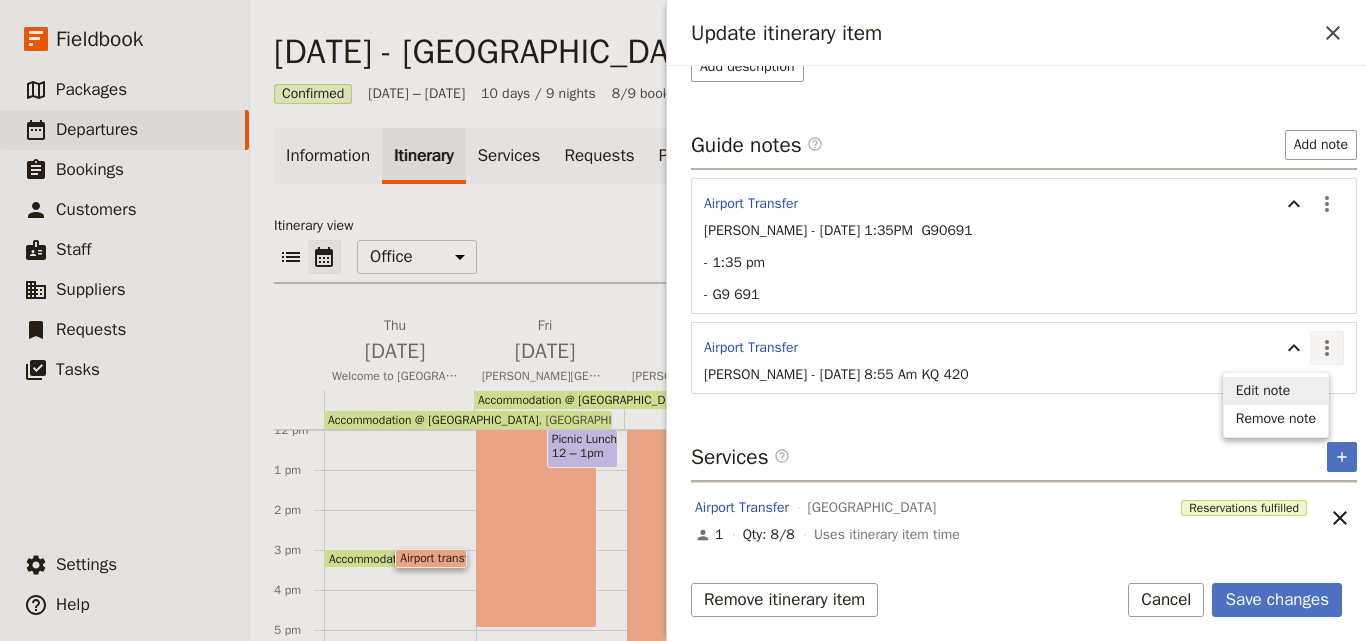 click on "Edit note" at bounding box center [1276, 391] 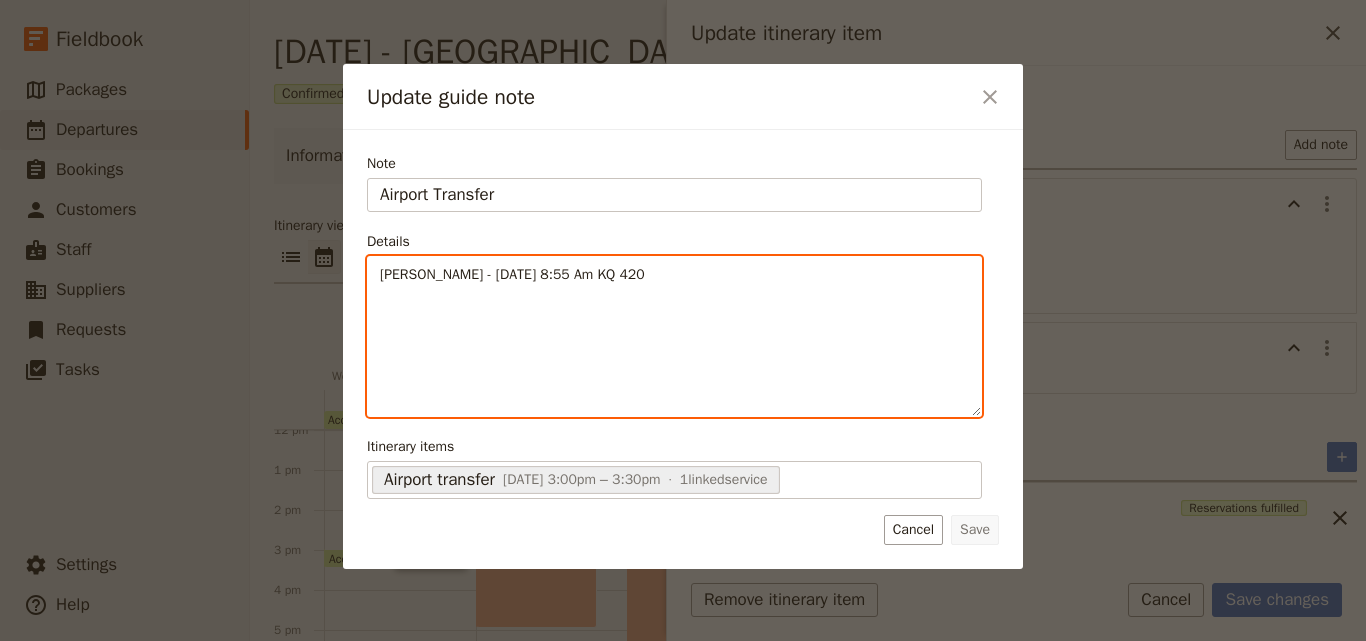 click on "Anne O'Connor - Aug 7 , 8:55 Am KQ 420" at bounding box center (512, 274) 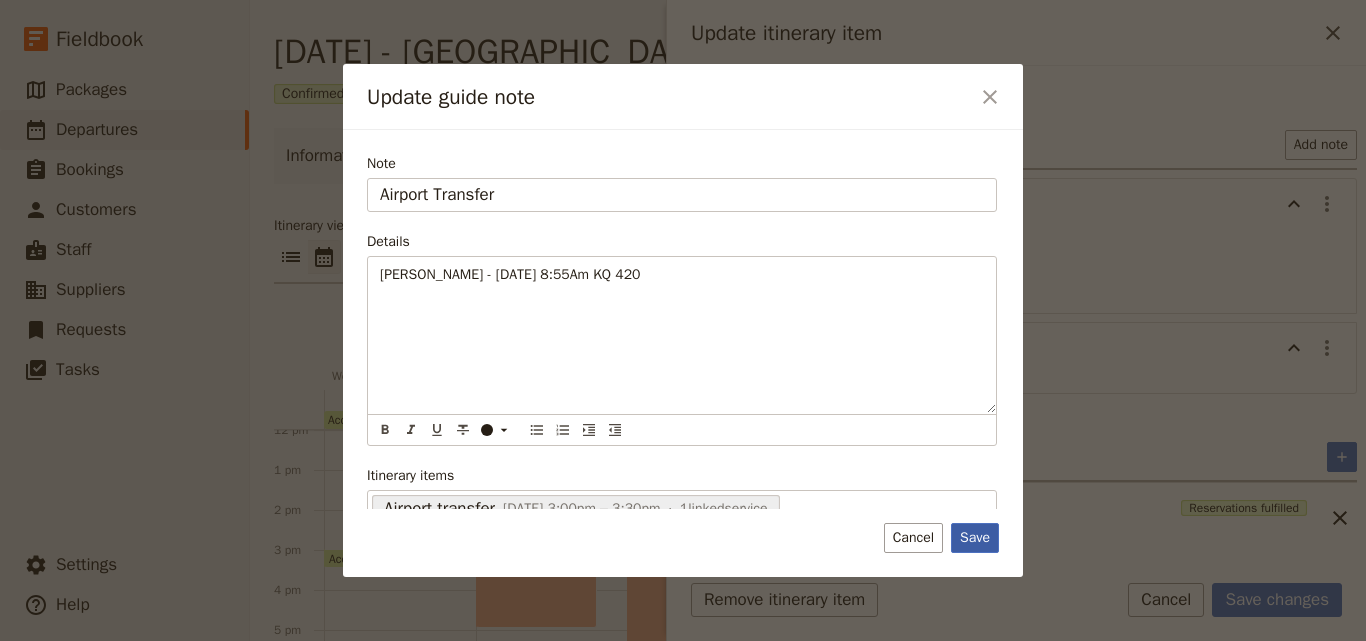 click on "Save" at bounding box center (975, 538) 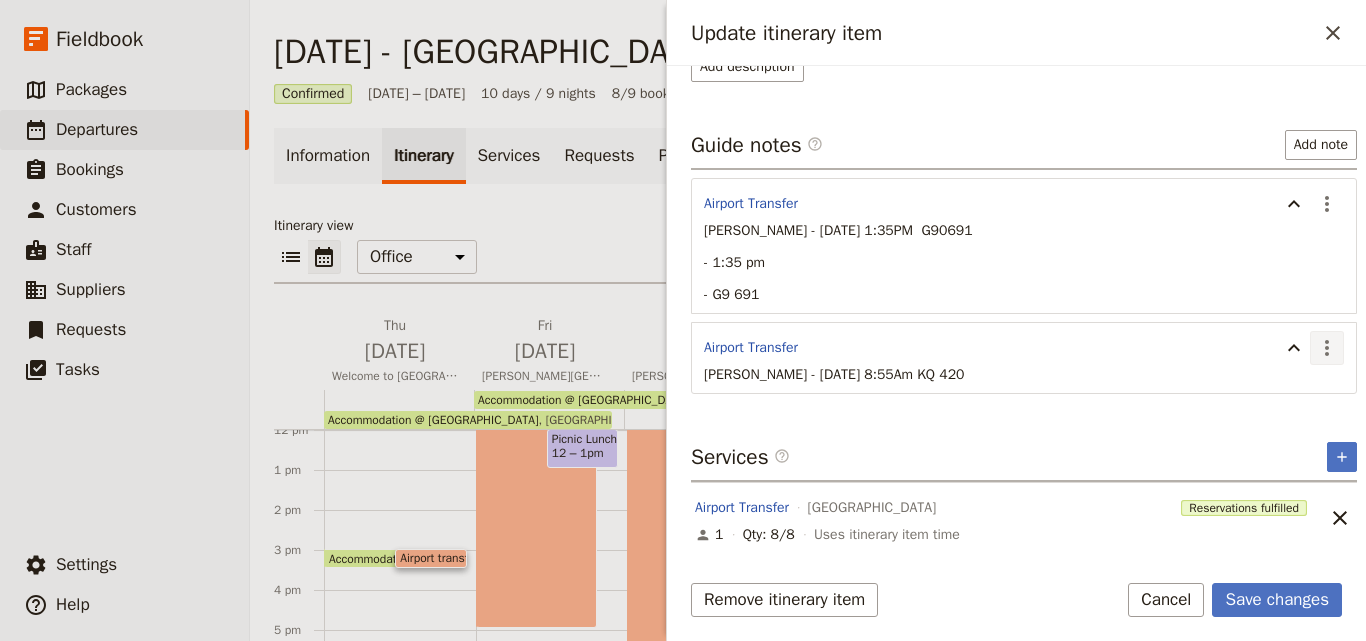 click 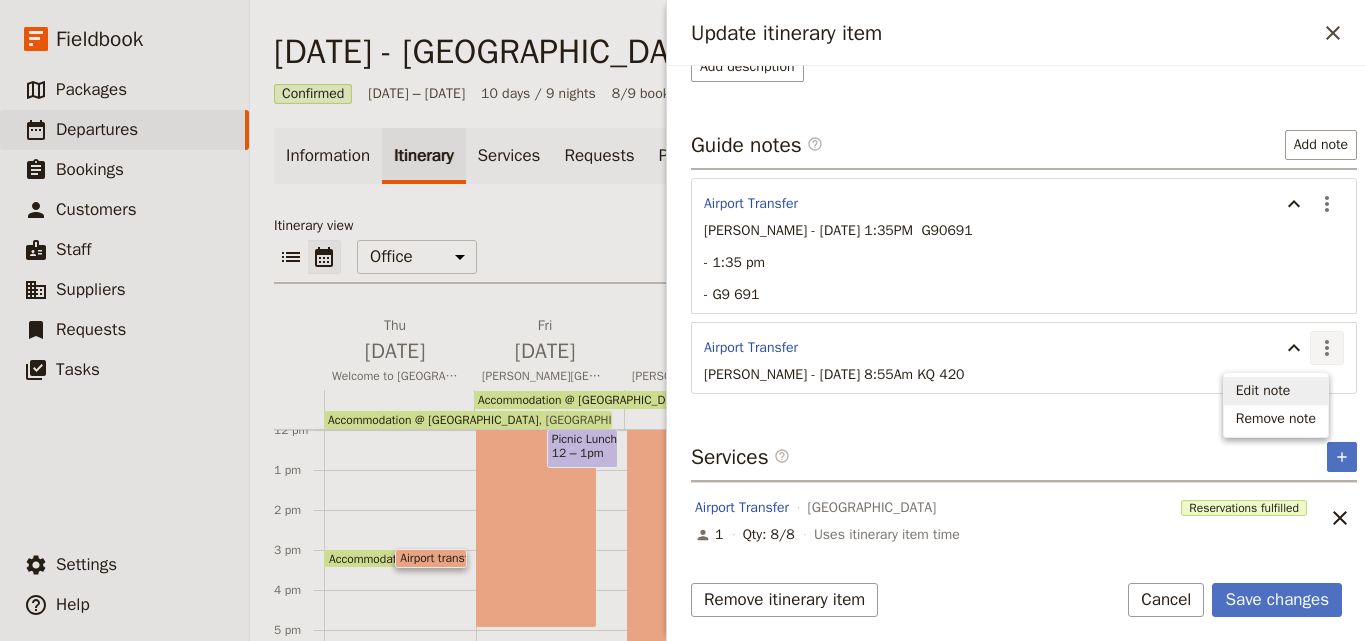 click on "Edit note" at bounding box center [1263, 391] 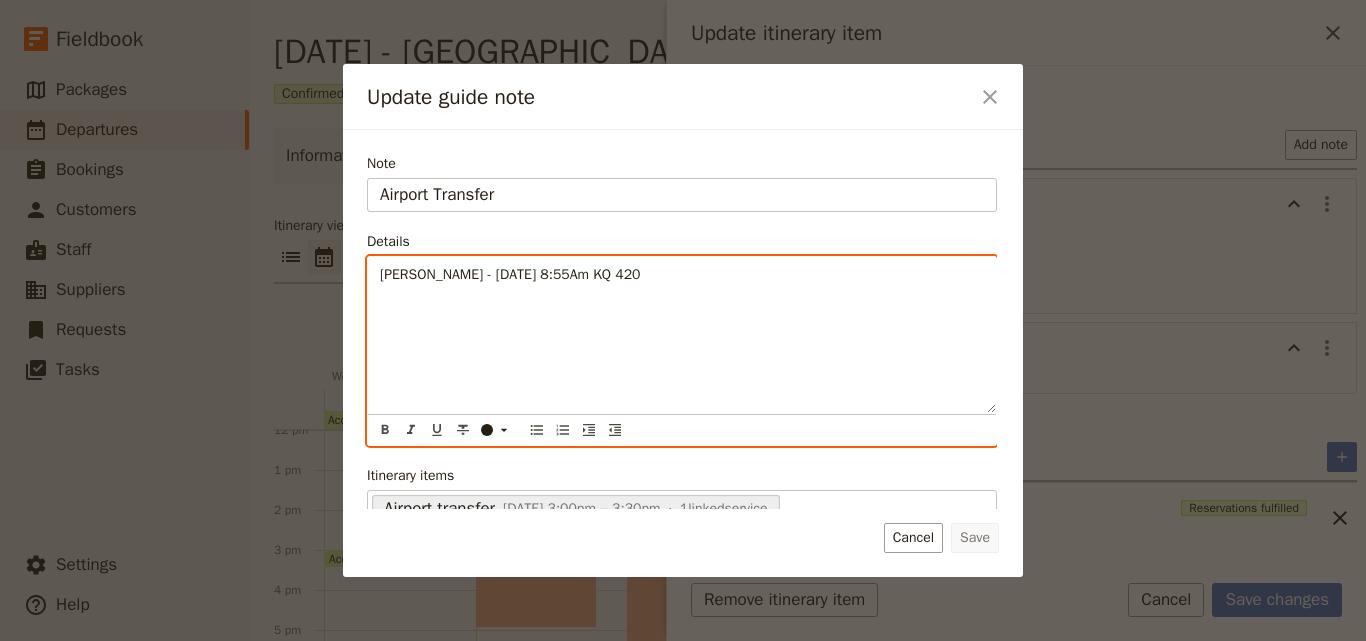 click on "Anne O'Connor - Aug 7 , 8:55Am KQ 420" at bounding box center [510, 274] 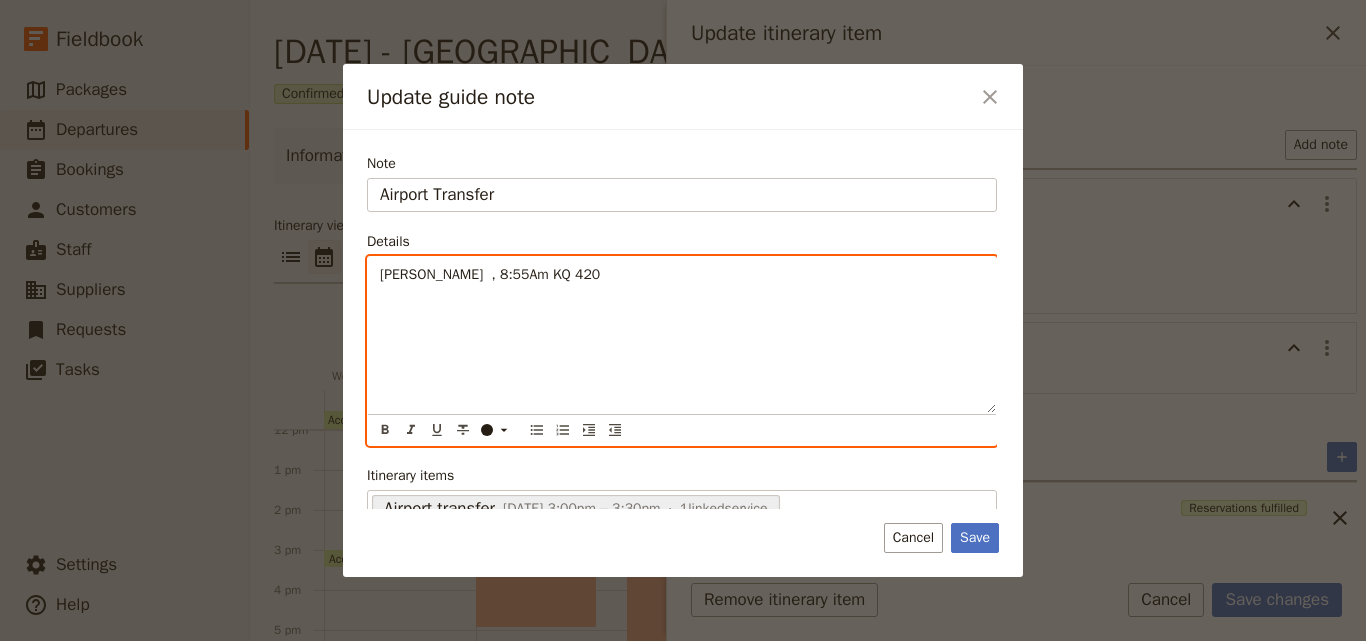 type 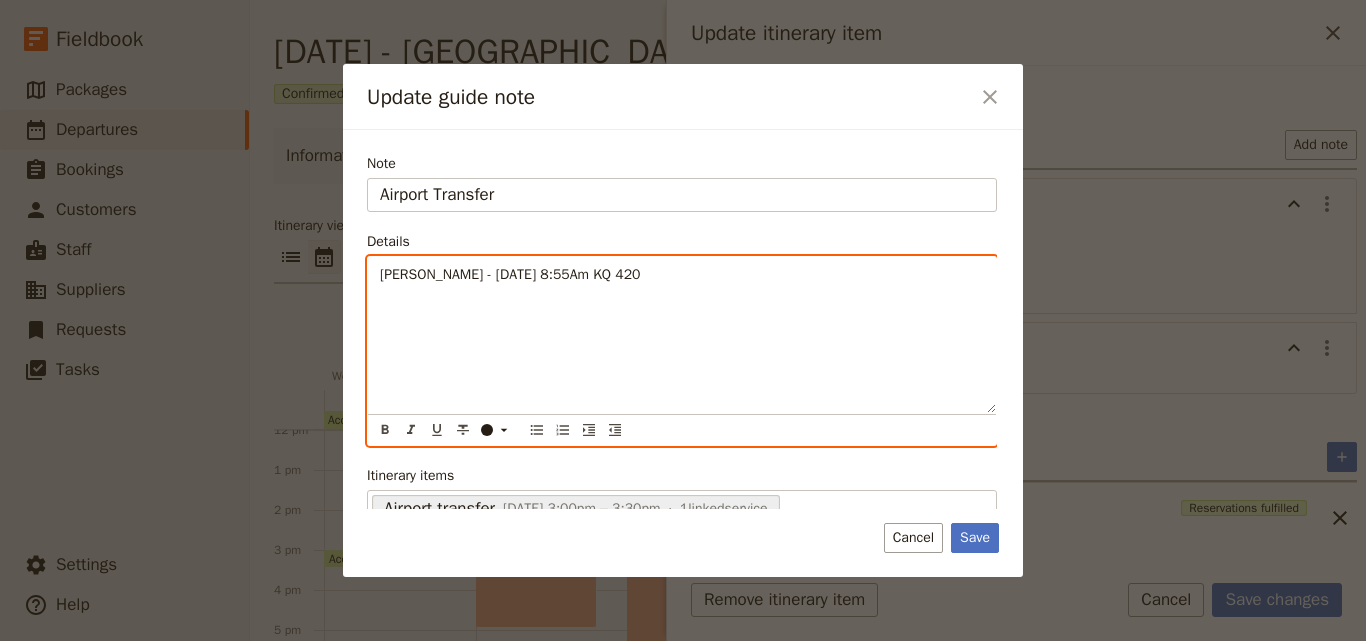 click on "Anne O'Connor - 7 Aug  , 8:55Am KQ 420" at bounding box center (510, 274) 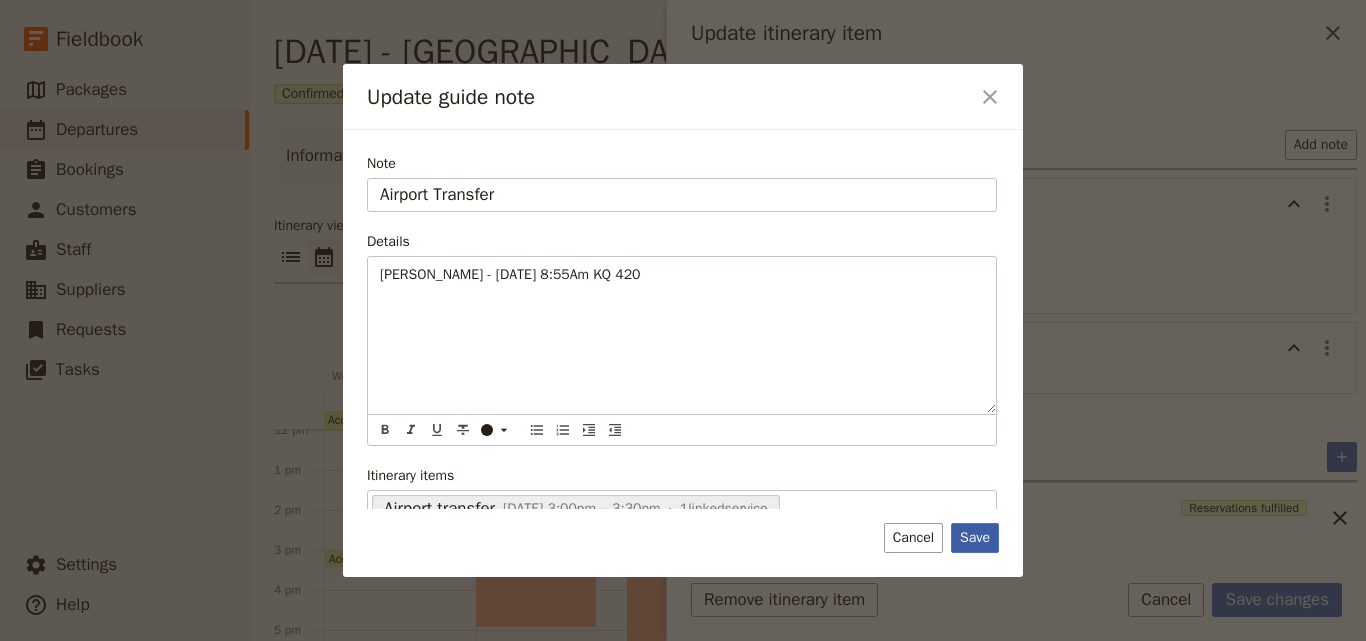 click on "Save" at bounding box center (975, 538) 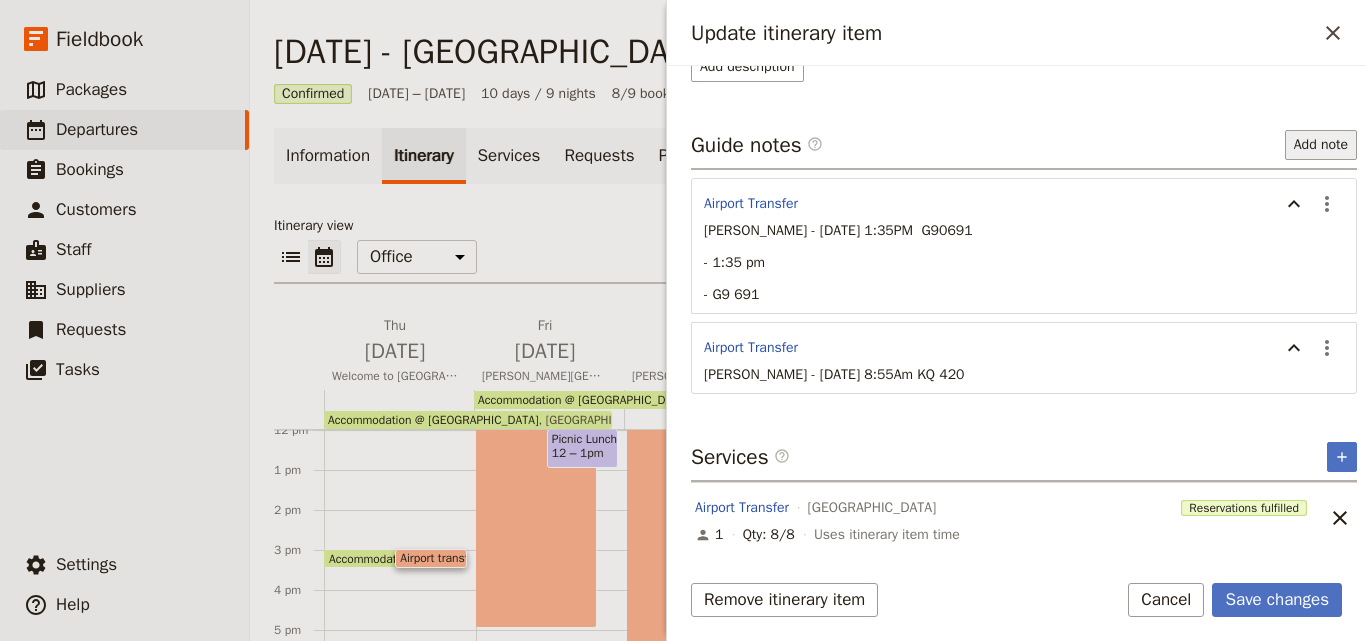 click on "Add note" at bounding box center [1321, 145] 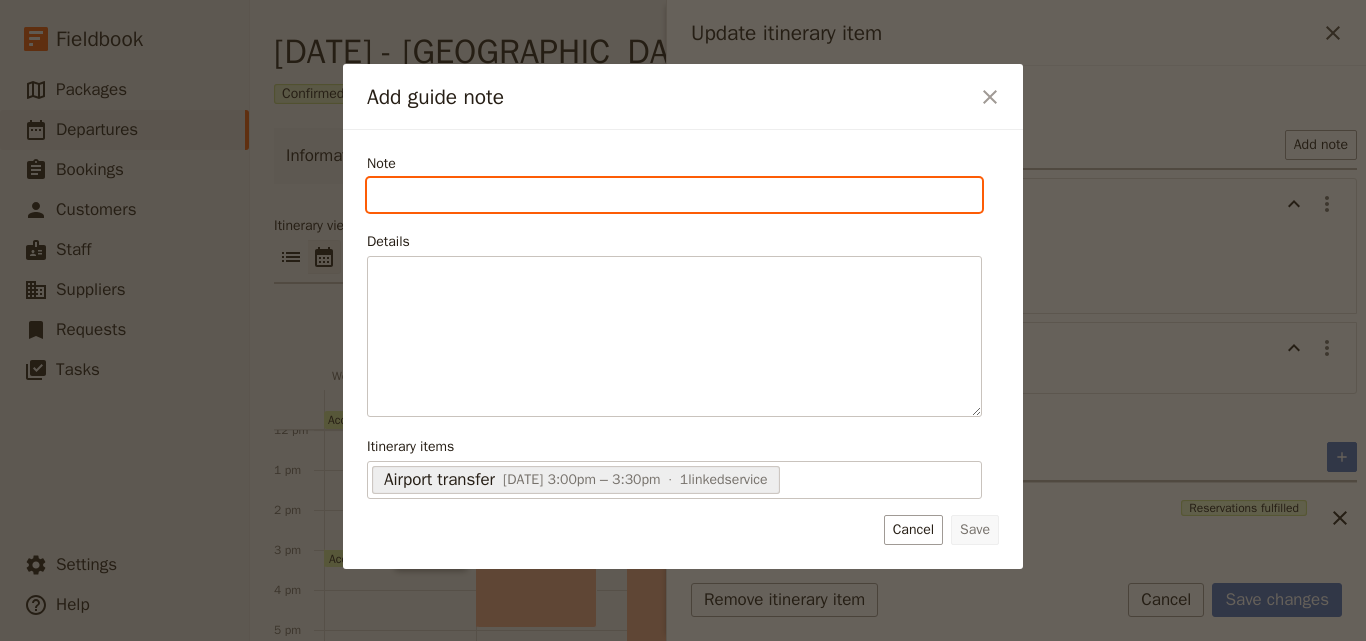 paste on "Lydia Kenneally" 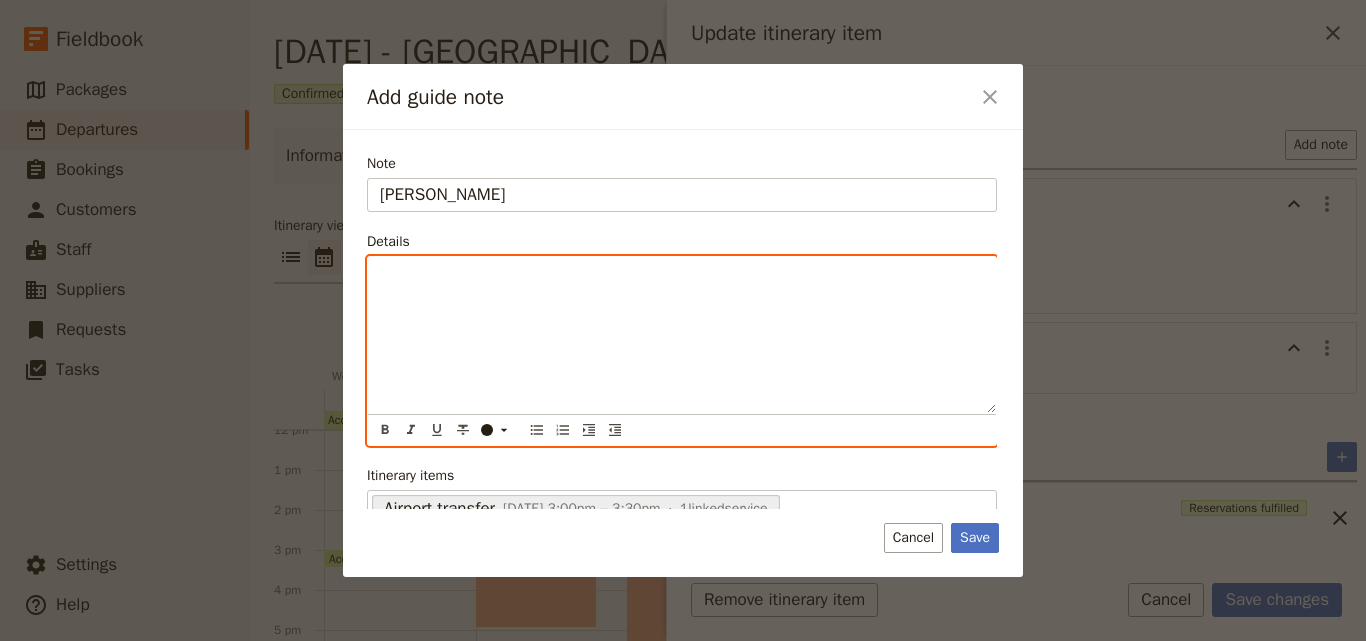 click at bounding box center [682, 335] 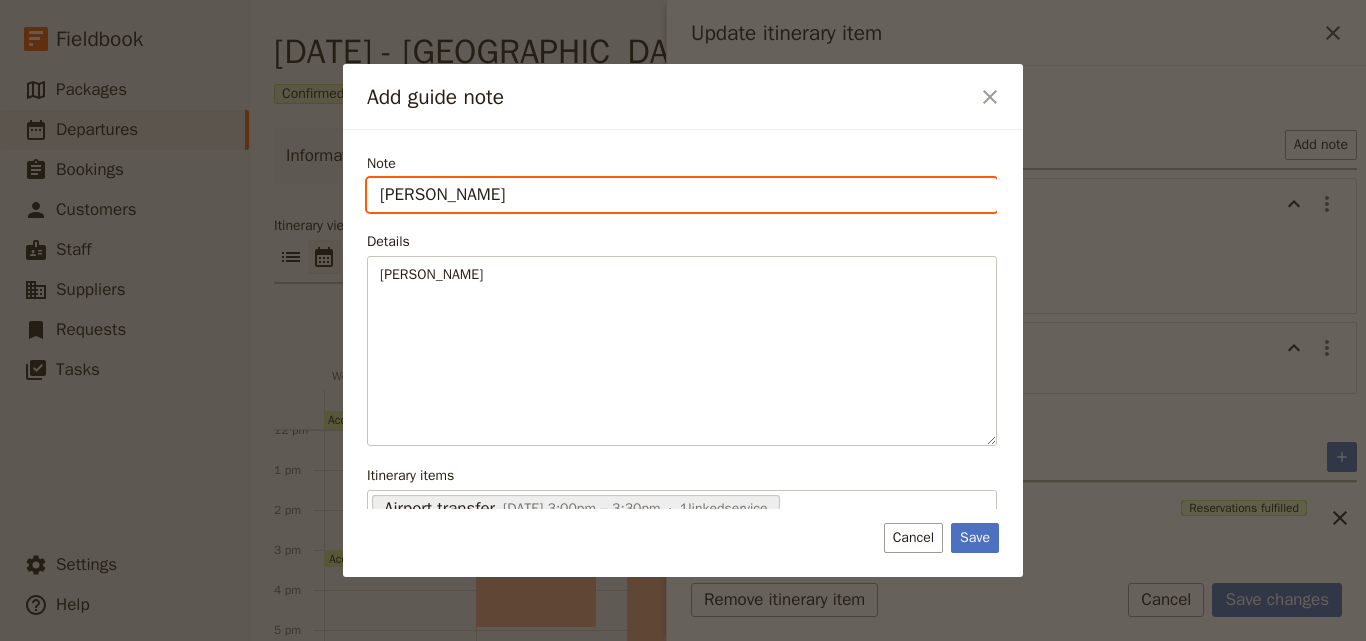 drag, startPoint x: 547, startPoint y: 186, endPoint x: 259, endPoint y: 157, distance: 289.4564 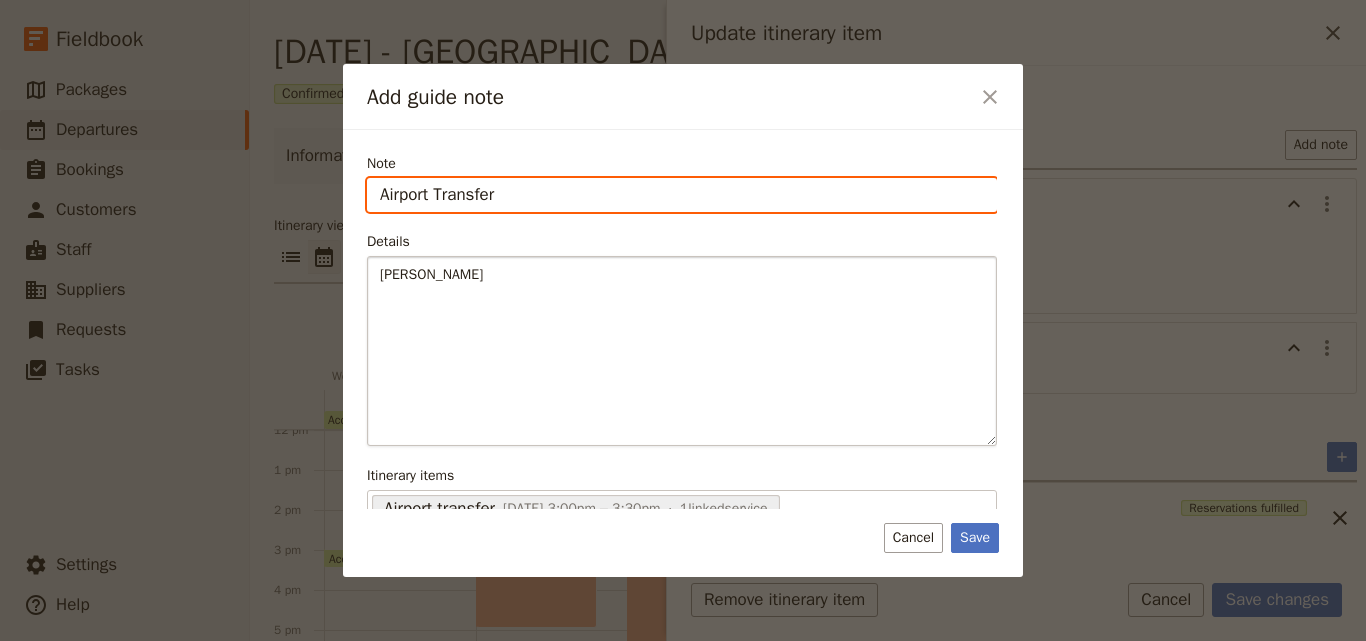 type on "Airport Transfer" 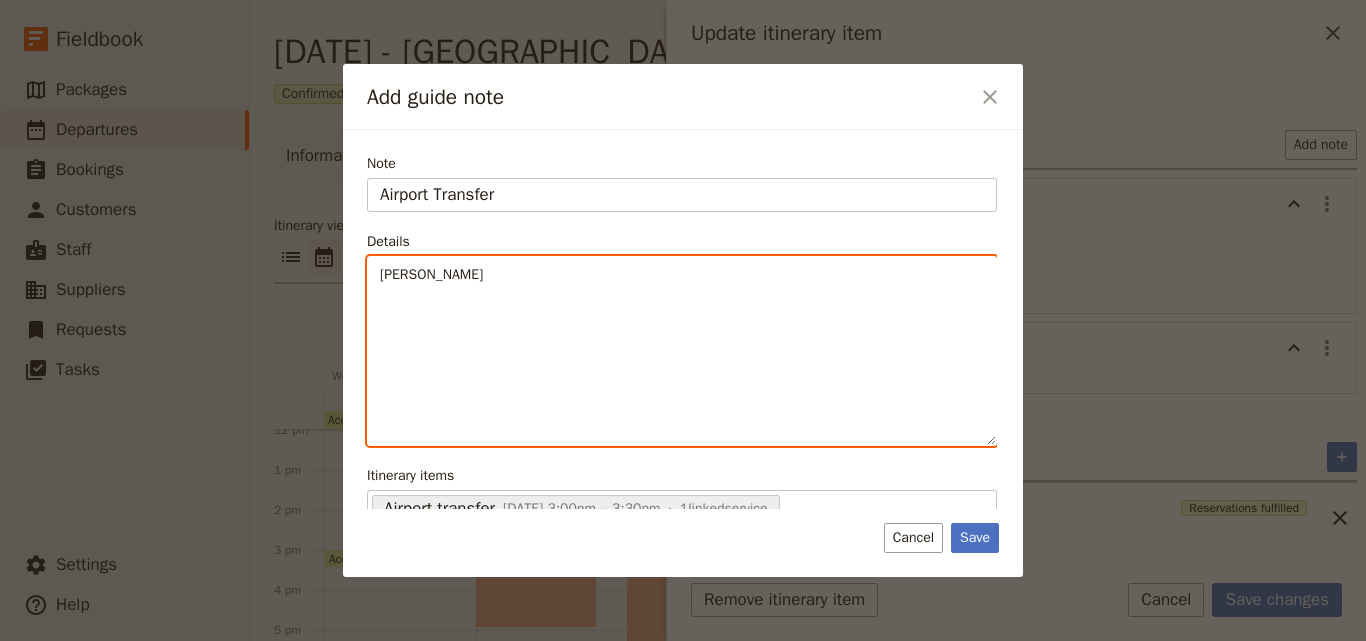 click on "Lydia Kenneally" at bounding box center (682, 275) 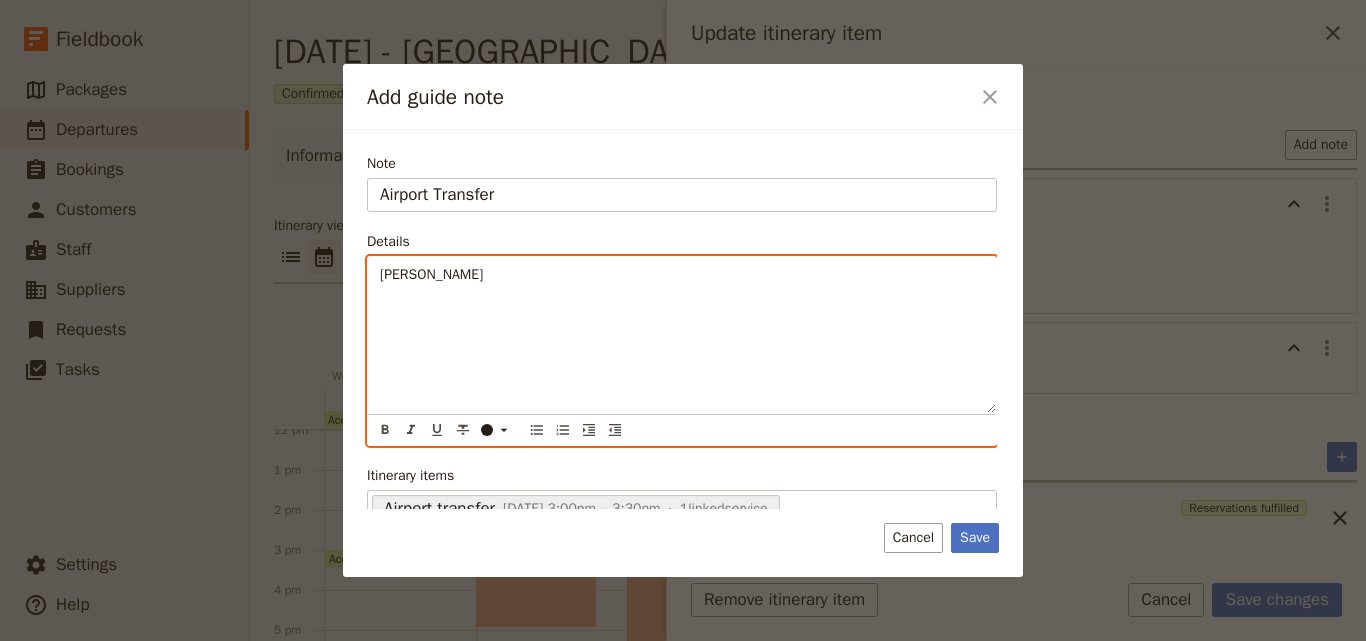 type 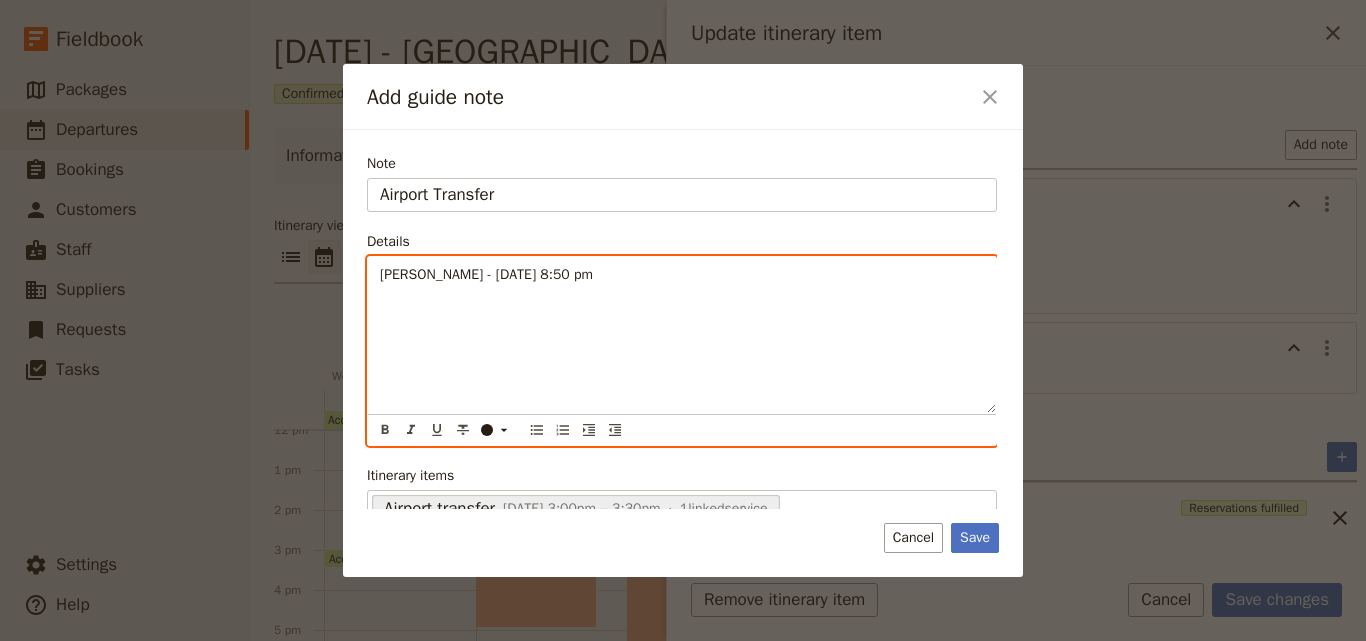 click on "Lydia Kenneally - 6 Aug , 8:50 pm" at bounding box center [486, 274] 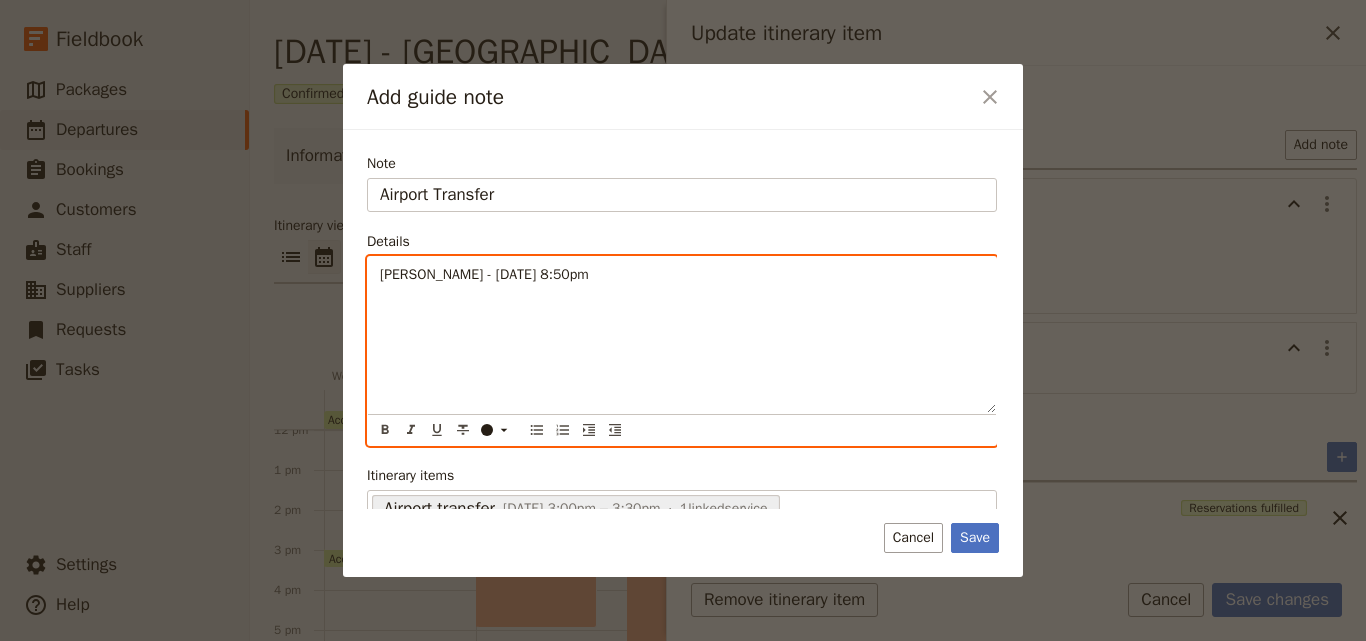 click on "Lydia Kenneally - 6 Aug , 8:50pm" at bounding box center (682, 275) 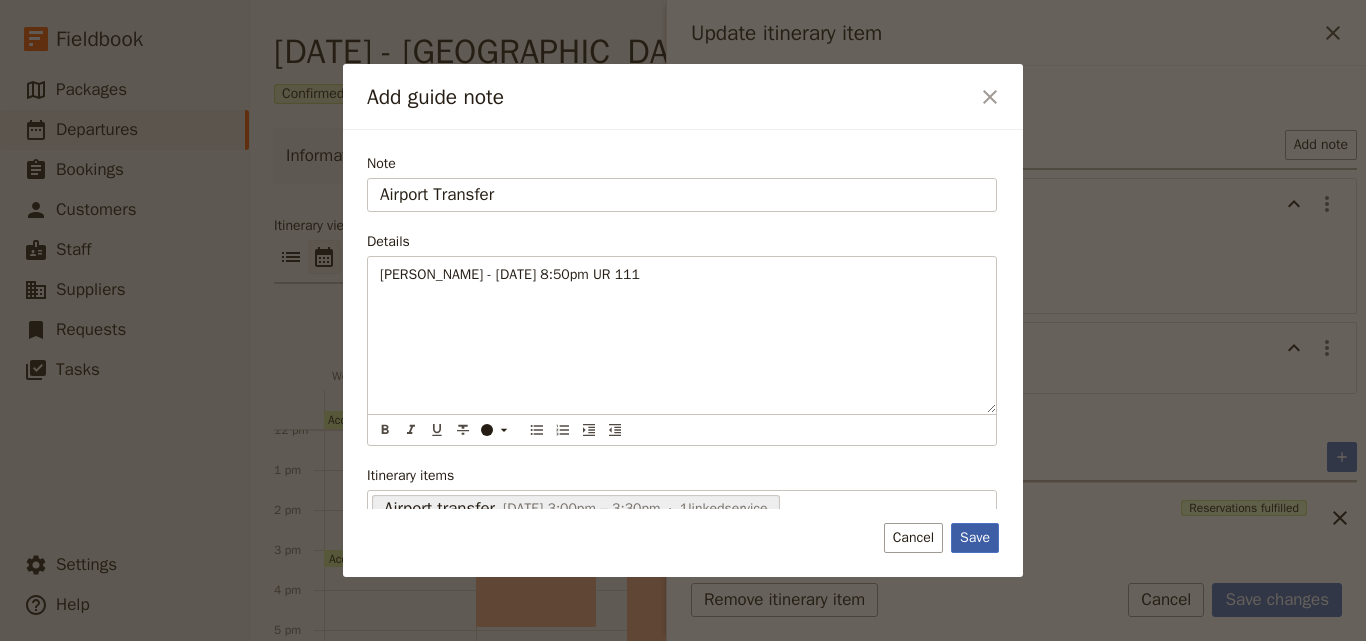 click on "Save" at bounding box center (975, 538) 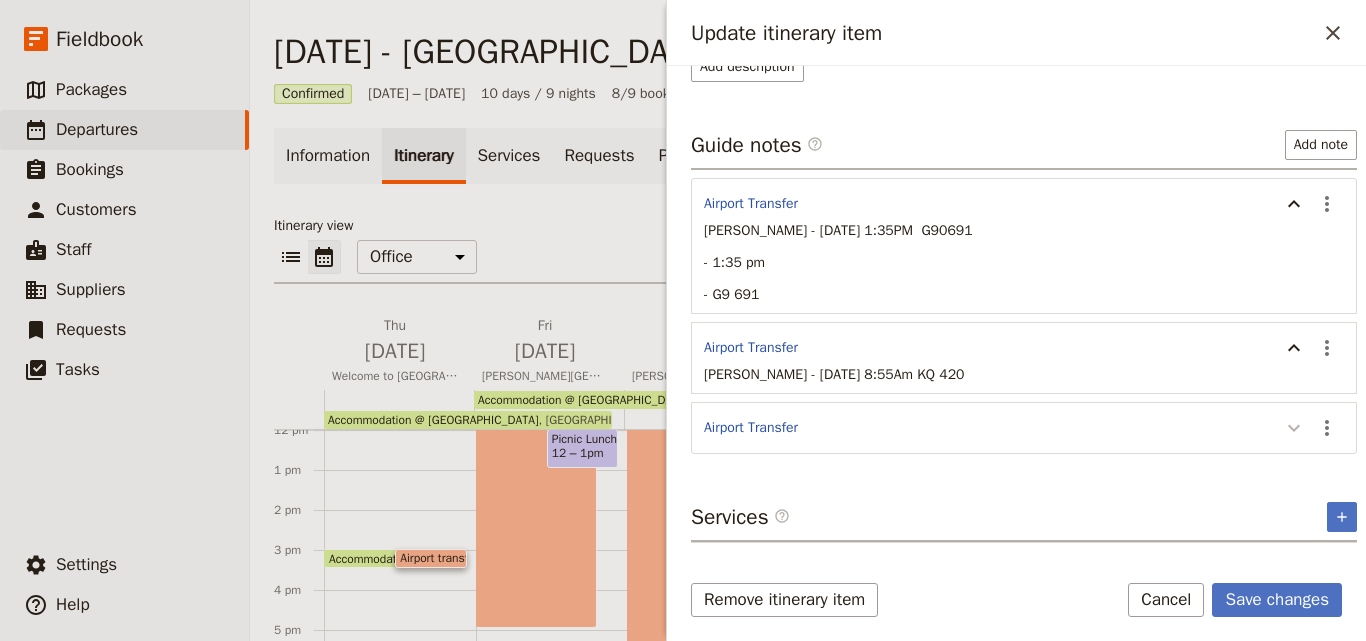 click 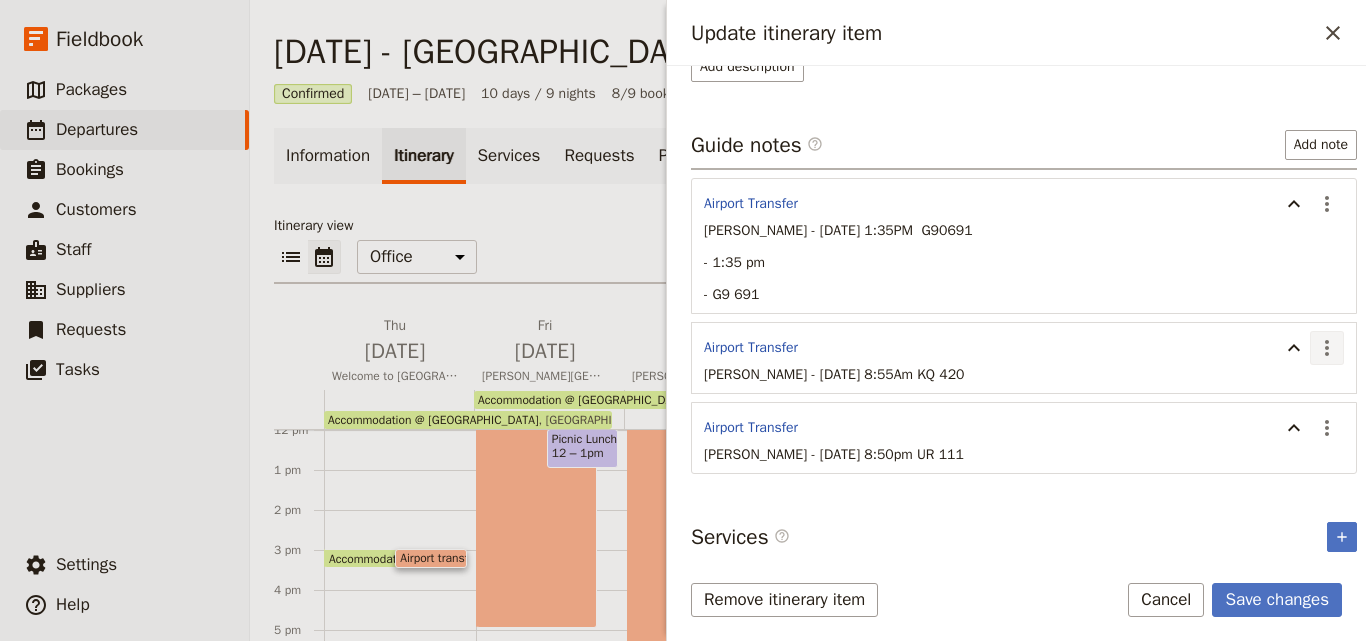 click 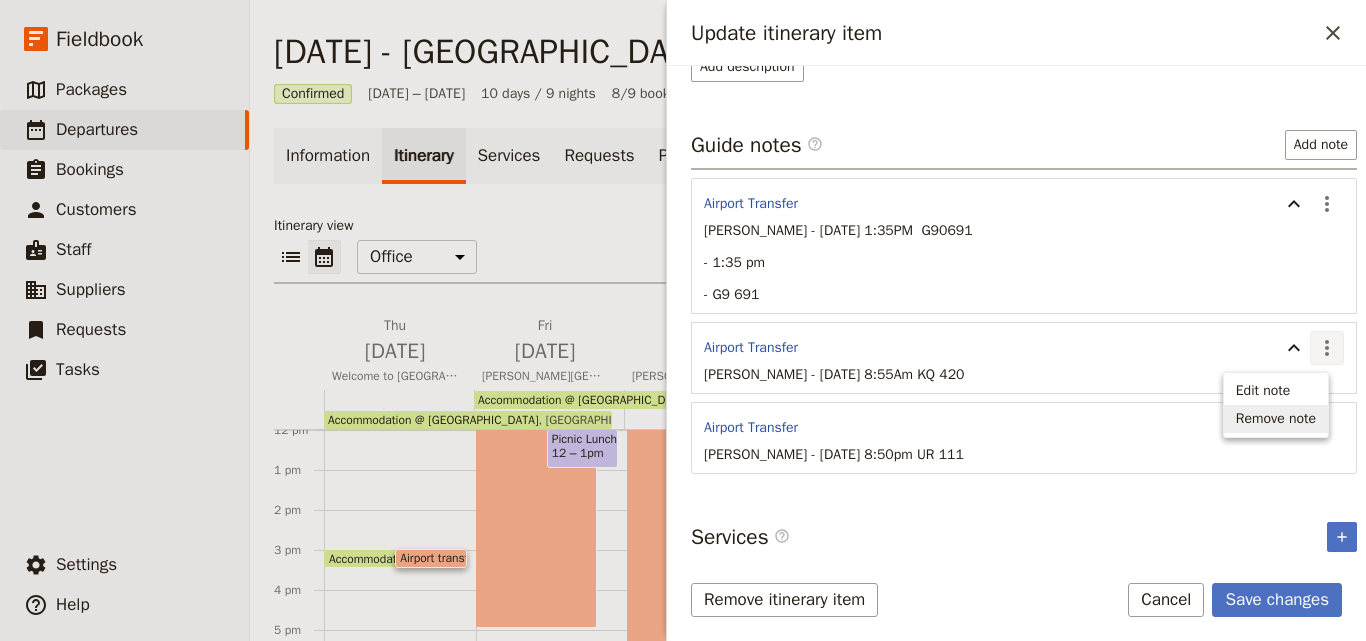 click on "Remove note" at bounding box center [1276, 419] 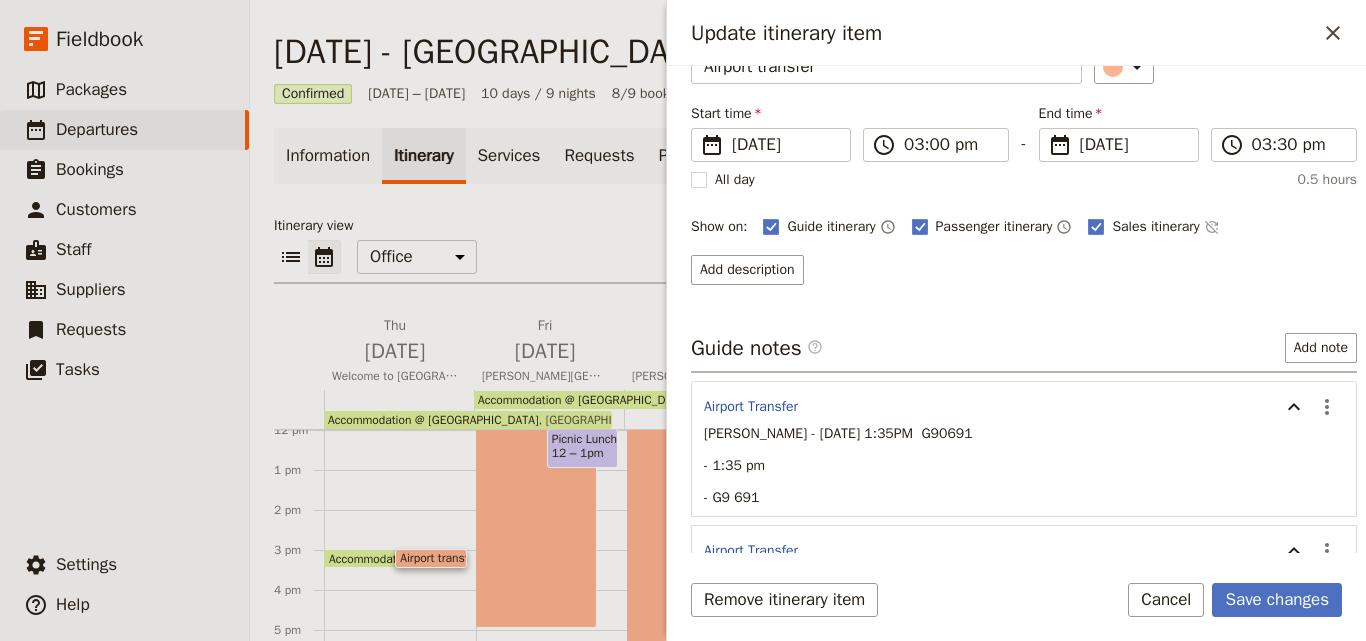 scroll, scrollTop: 200, scrollLeft: 0, axis: vertical 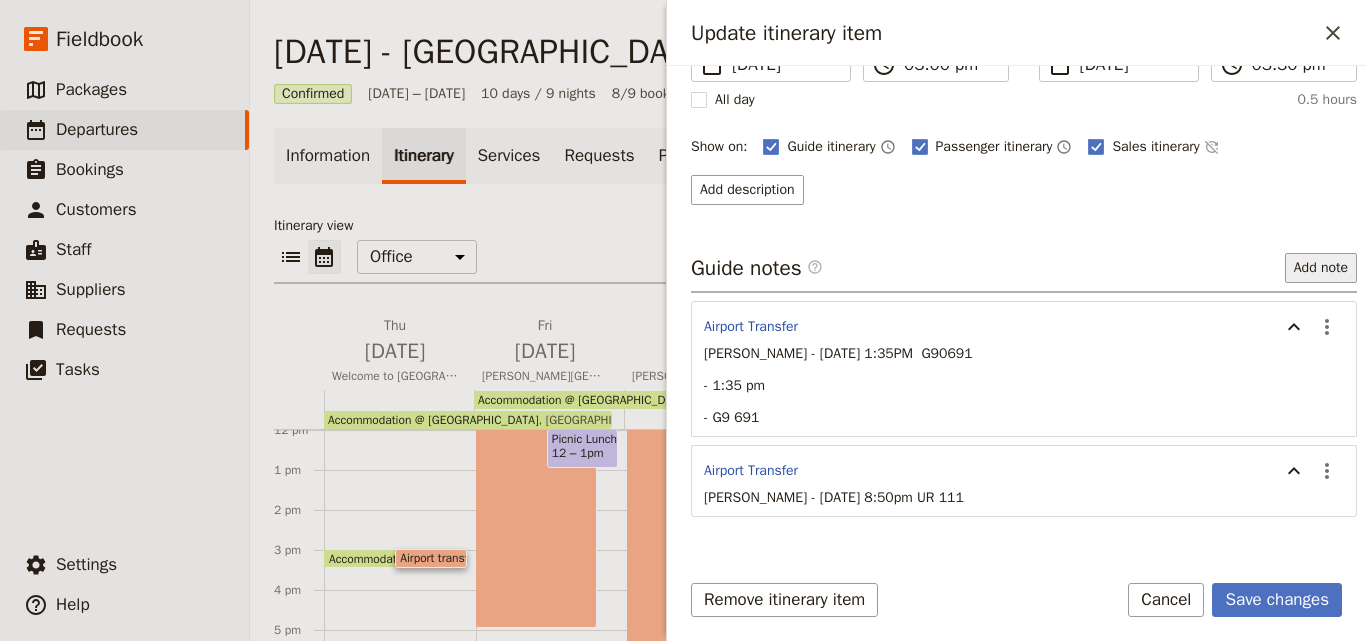 click on "Add note" at bounding box center [1321, 268] 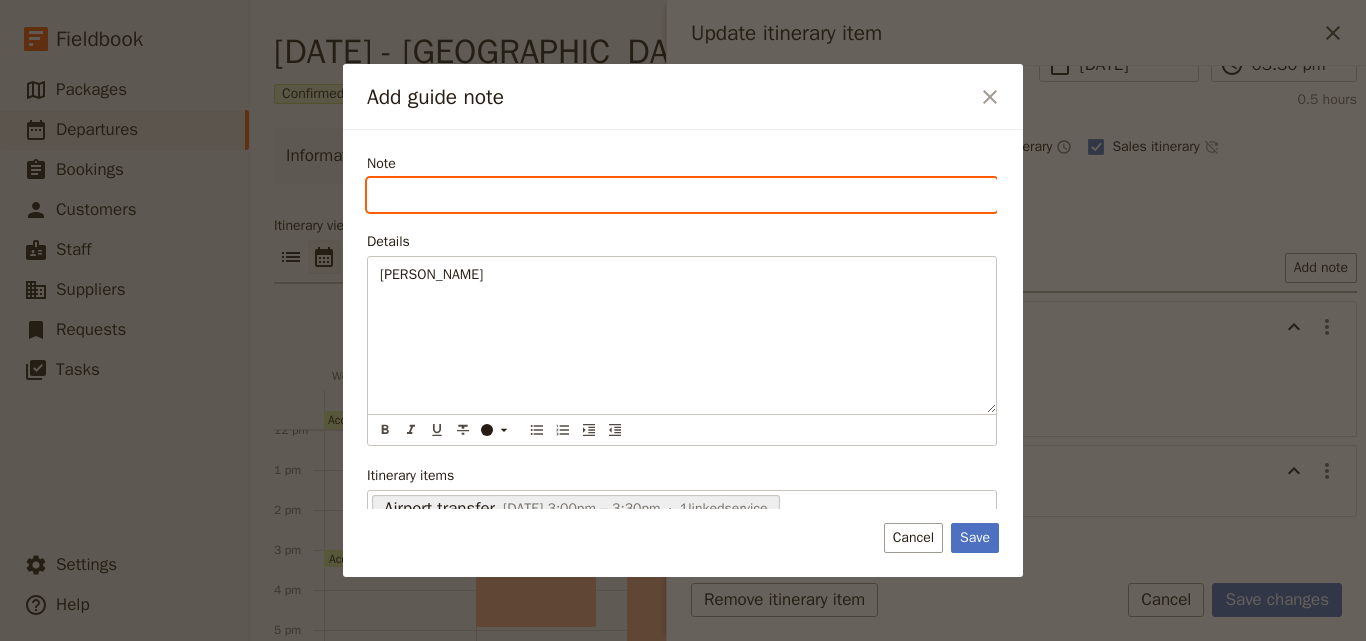 click on "Note" at bounding box center (682, 195) 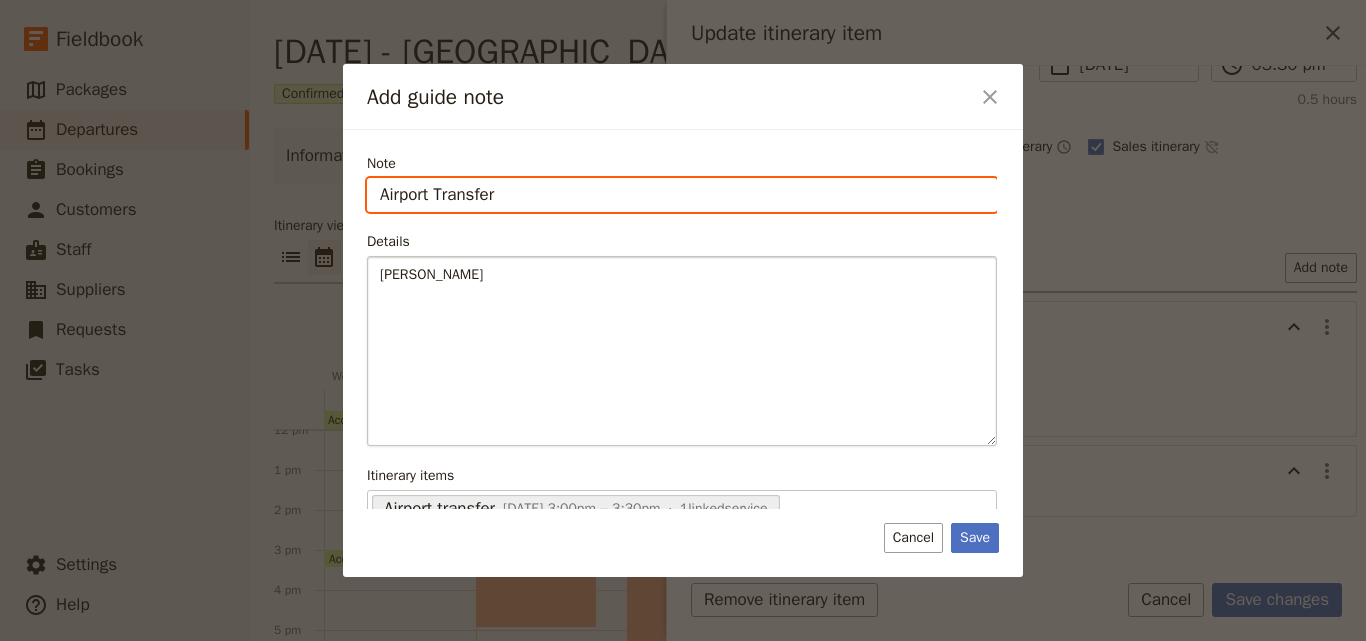 type on "Airport Transfer" 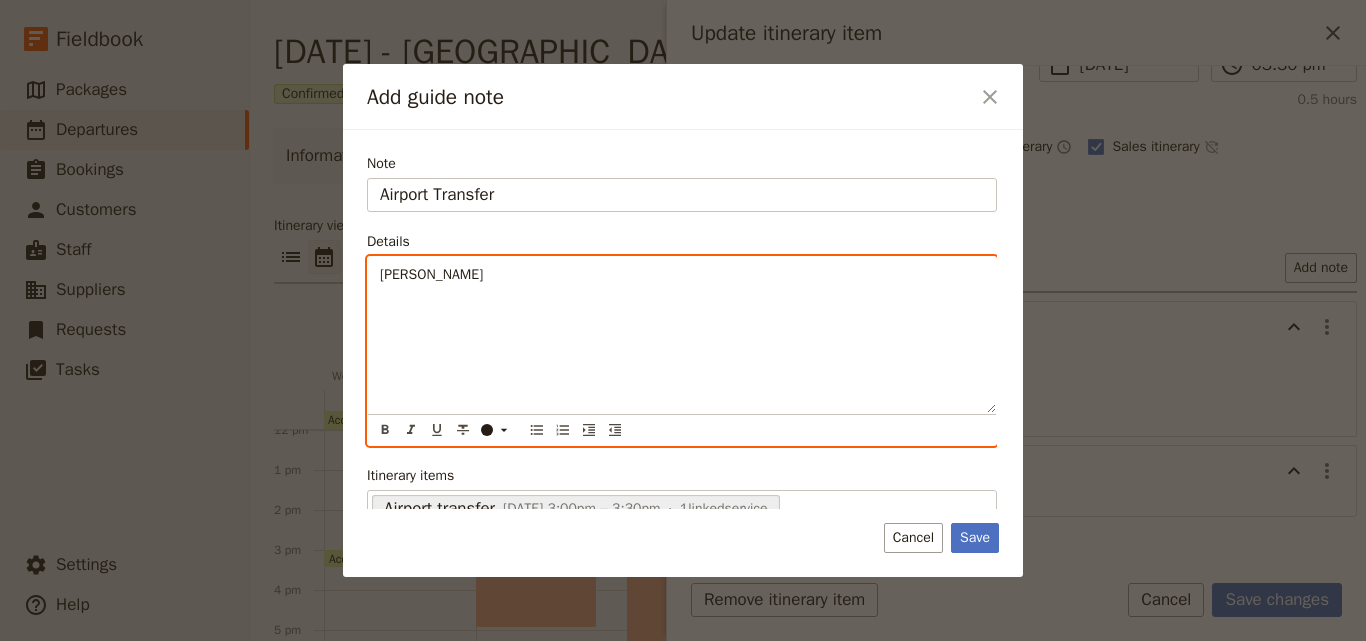 click on "Kirri King" at bounding box center [682, 335] 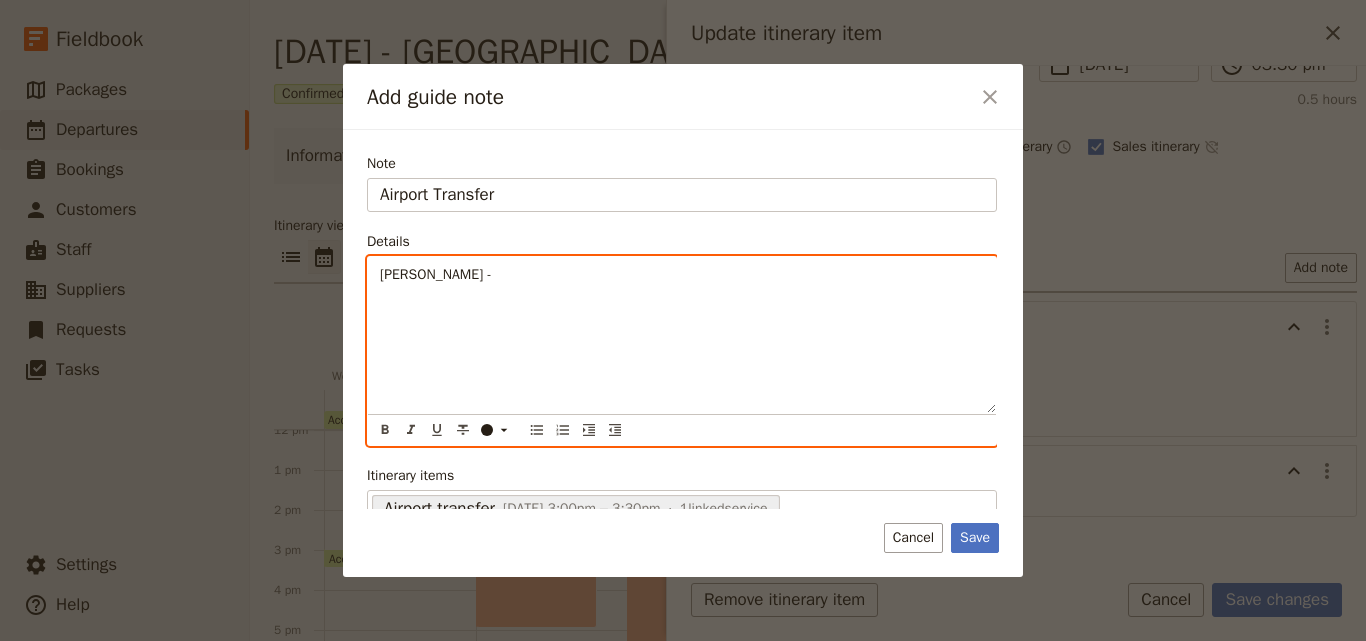 type 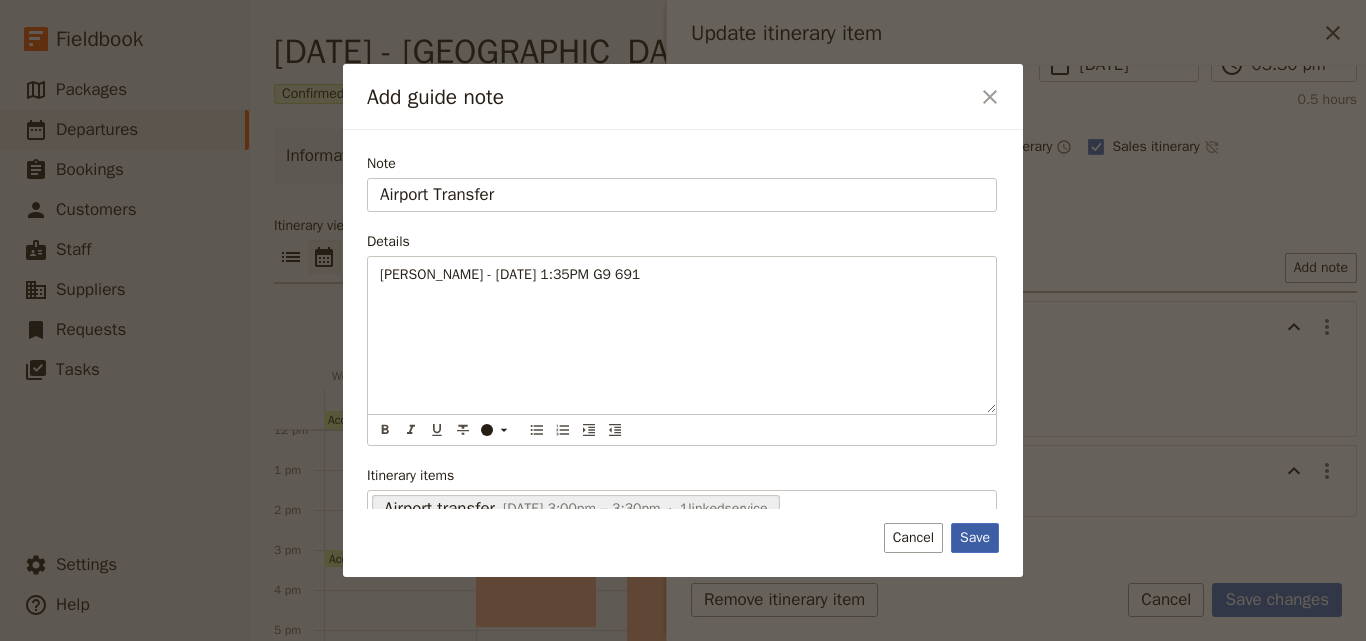 click on "Save" at bounding box center (975, 538) 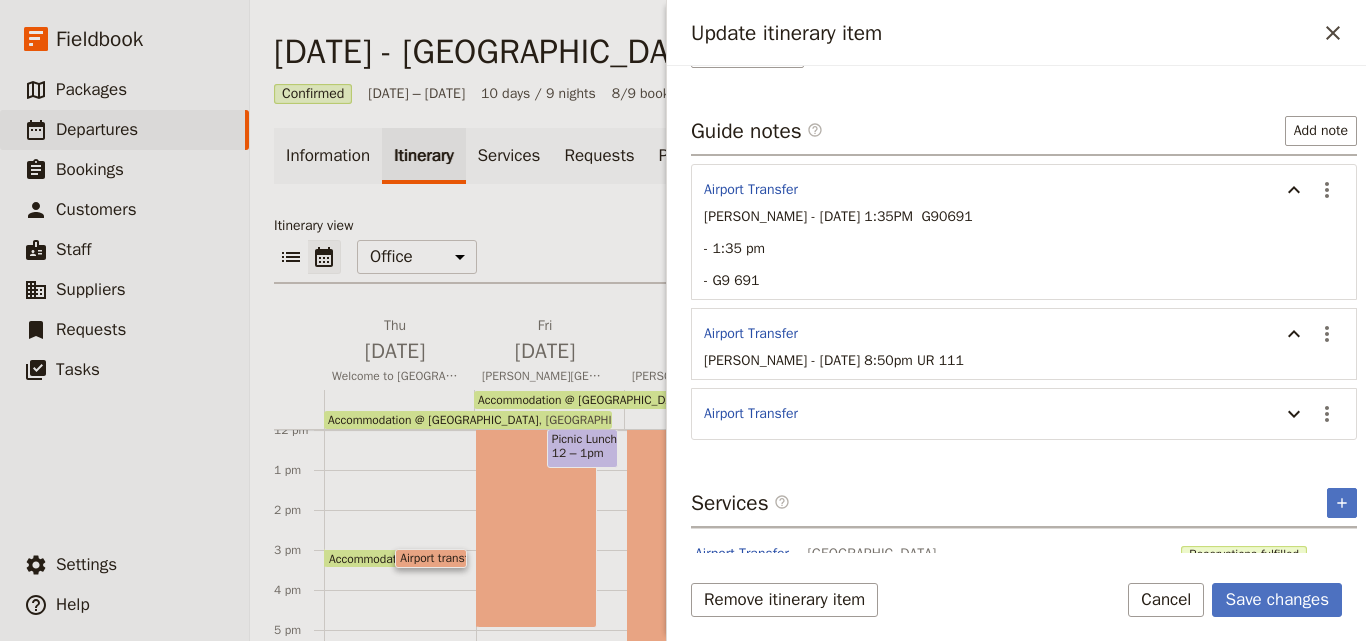 scroll, scrollTop: 383, scrollLeft: 0, axis: vertical 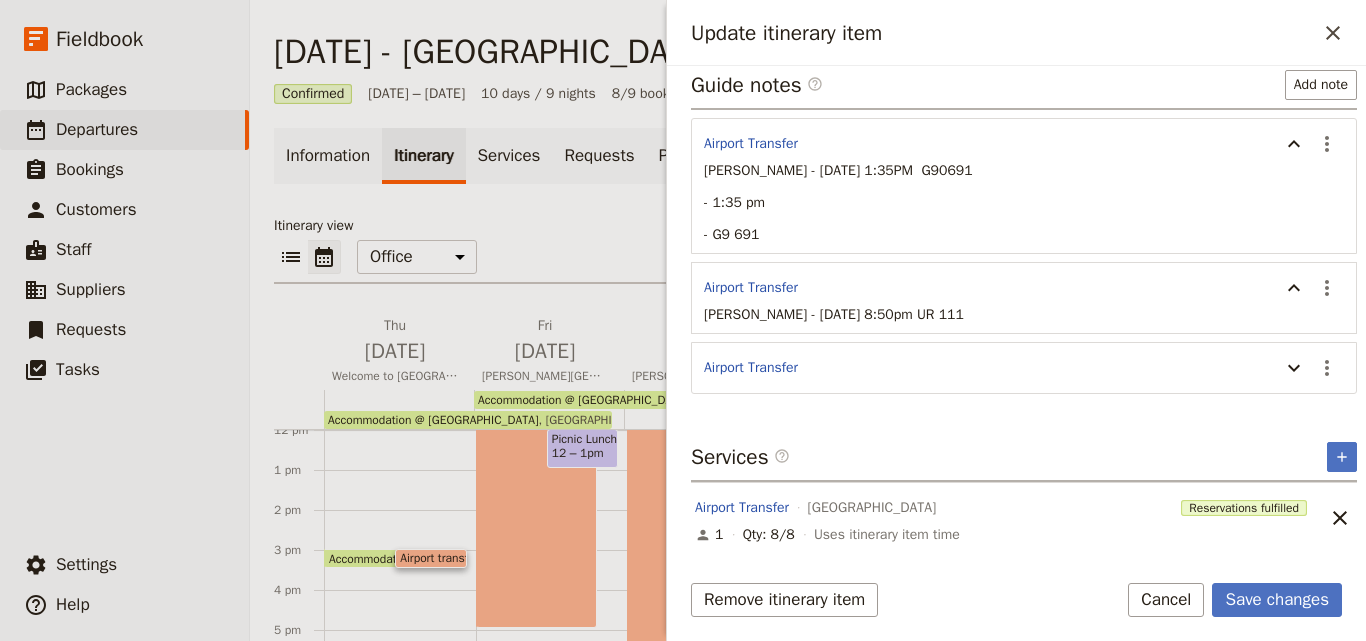 click on "Airport Transfer" at bounding box center [987, 370] 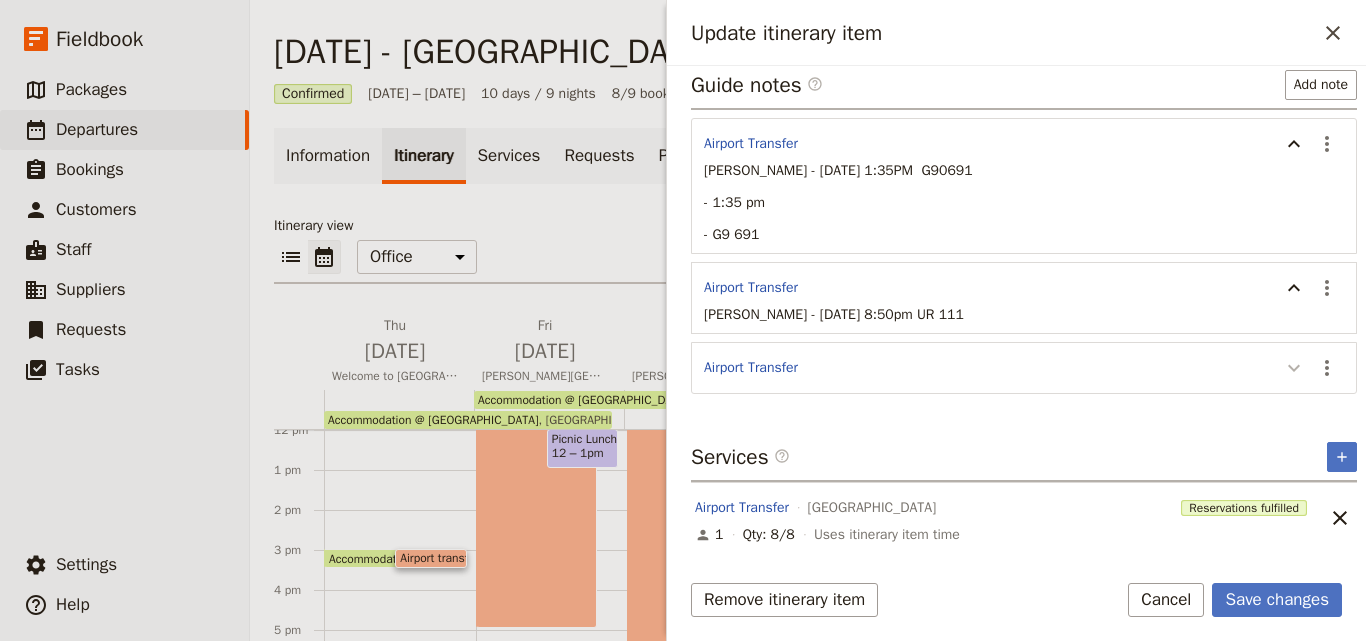 click 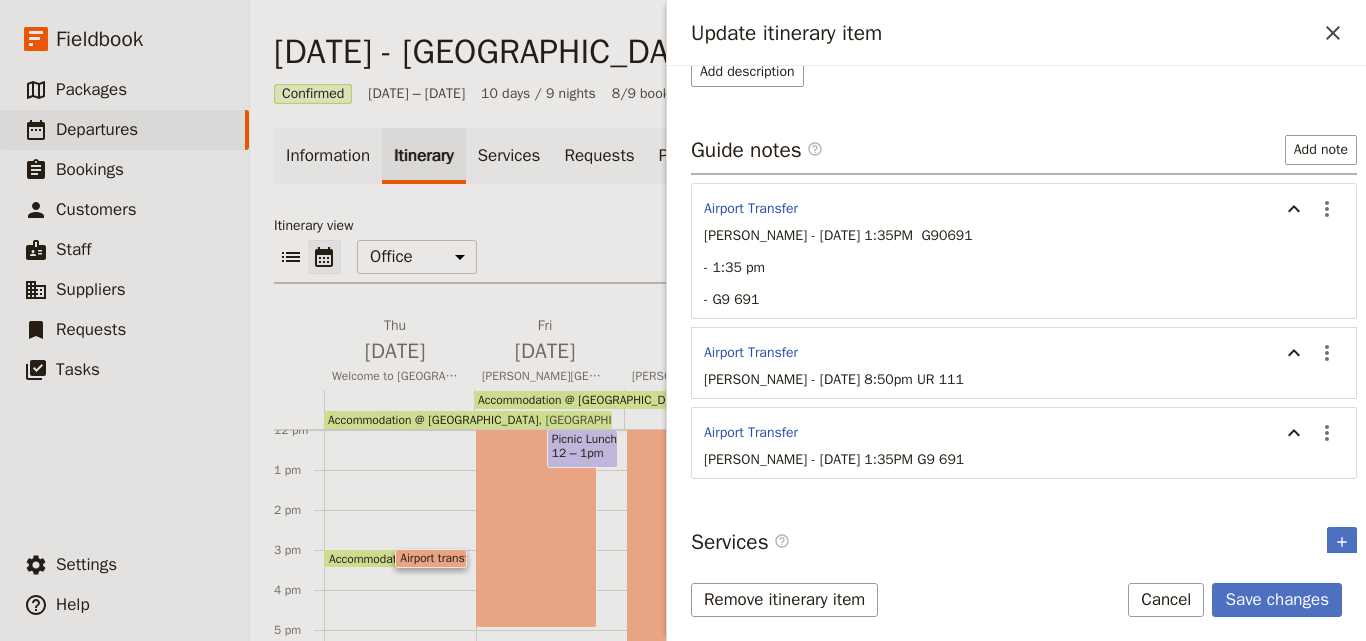 scroll, scrollTop: 283, scrollLeft: 0, axis: vertical 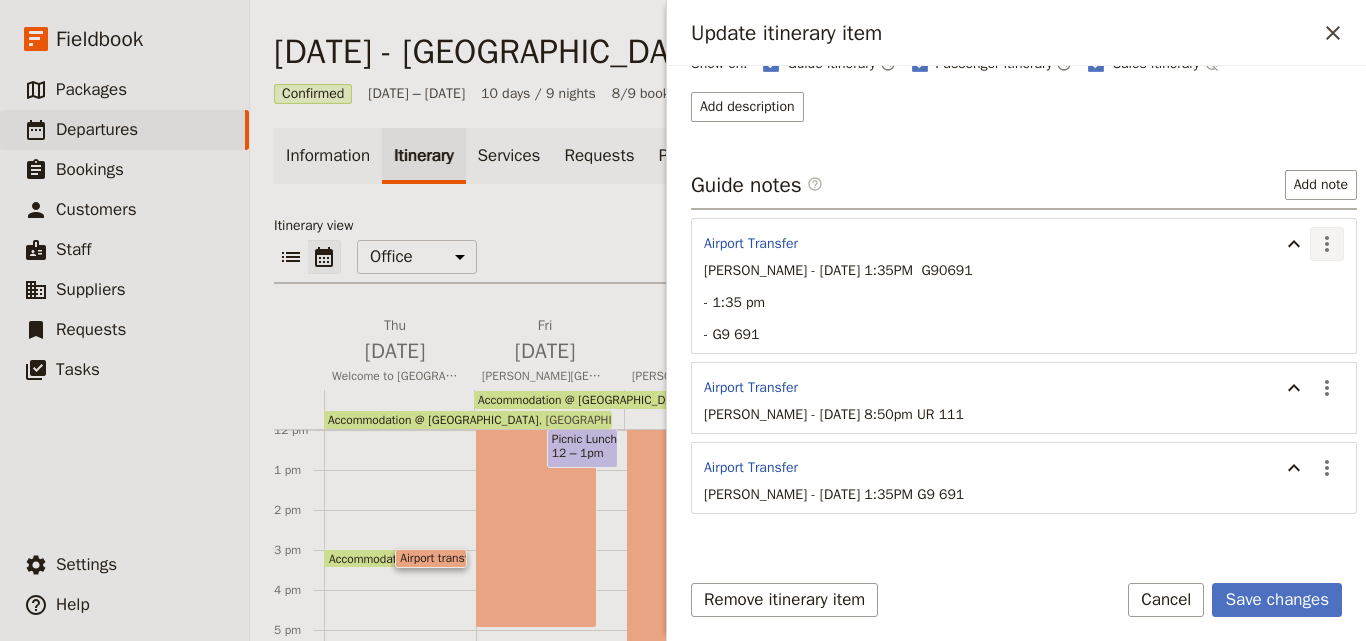 click 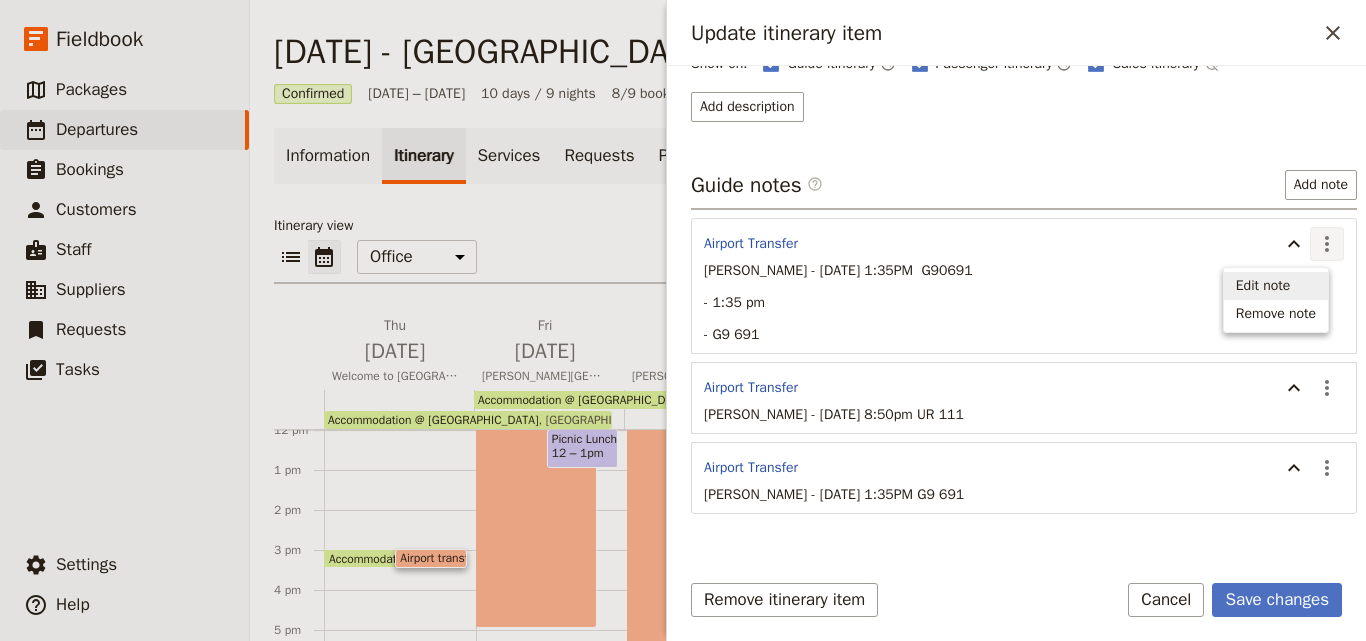 click on "Edit note" at bounding box center [1263, 286] 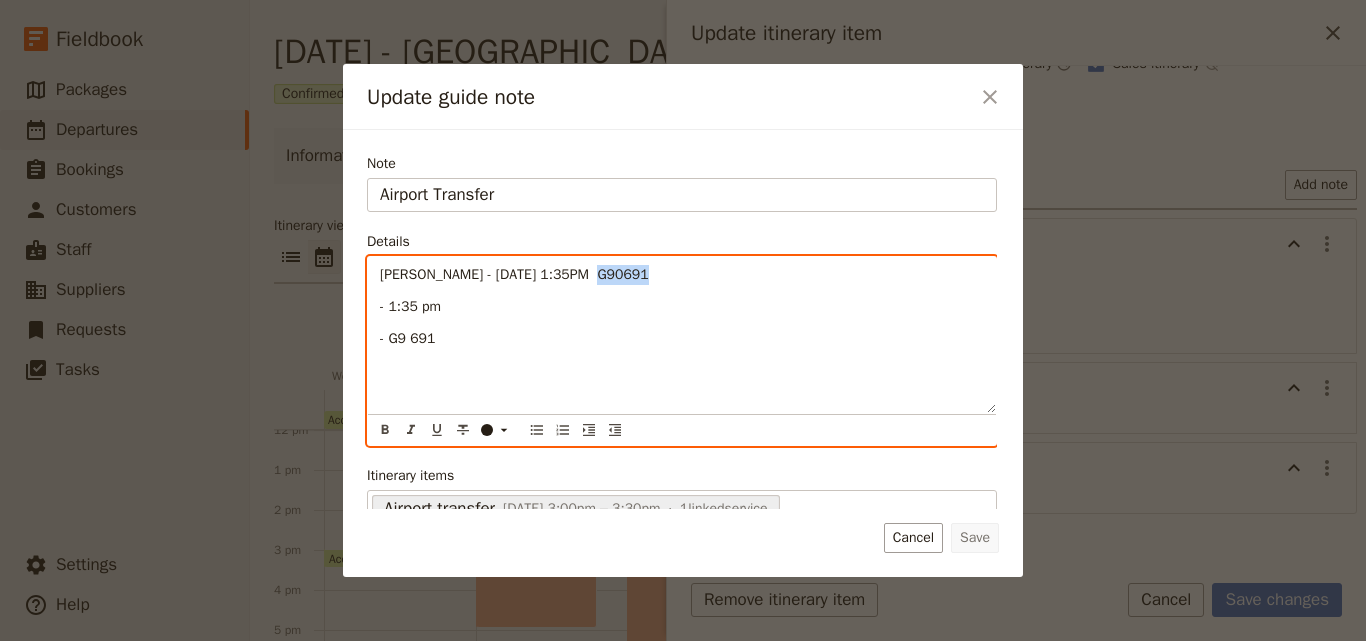drag, startPoint x: 627, startPoint y: 277, endPoint x: 578, endPoint y: 279, distance: 49.0408 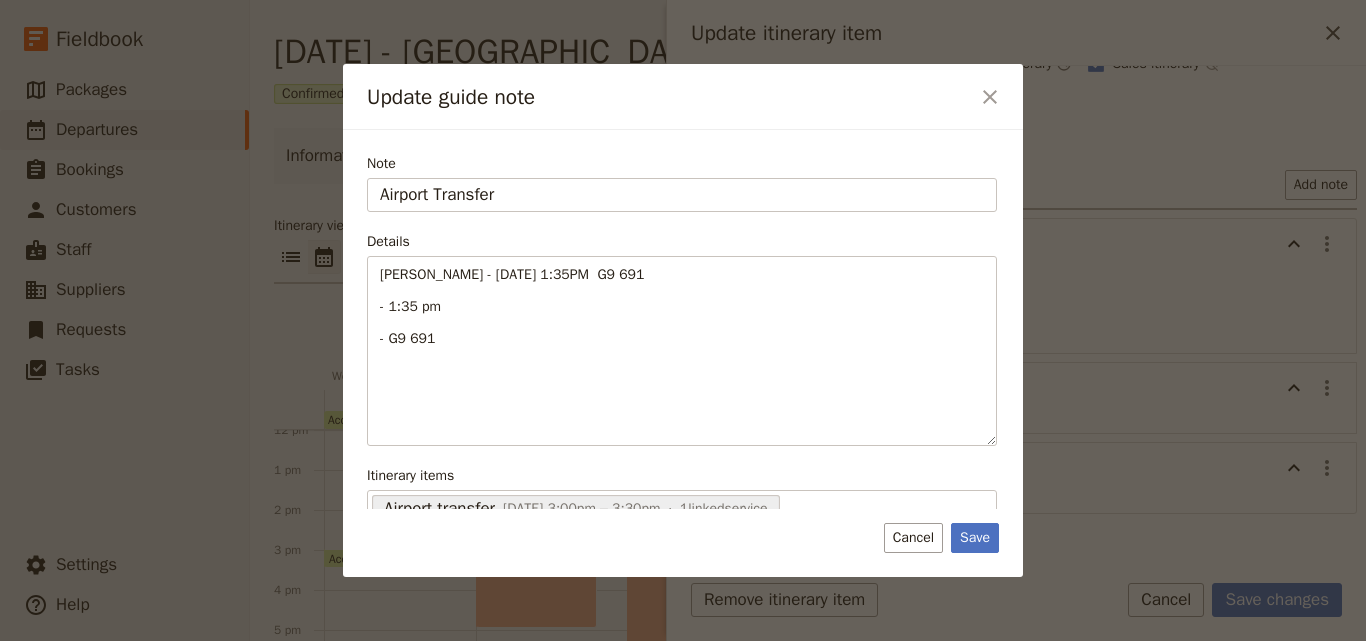 click on "Note Airport Transfer Details Claire Dunne - 6 Aug , 1:35PM  G9 691                       - 1:35 pm                        - G9 691 ​ ​ ​ ​ ​ ​ ​ ​ ​ Claire Dunne - 6 Aug , 1:35PM  G9 691
- 1:35 pm
- G9 691 Itinerary items Airport transfer 7 Aug 2025, 3:00pm – 3:30pm 1  linked  service 683b0c5120960fa758ad7d15 Save Cancel" at bounding box center (683, 353) 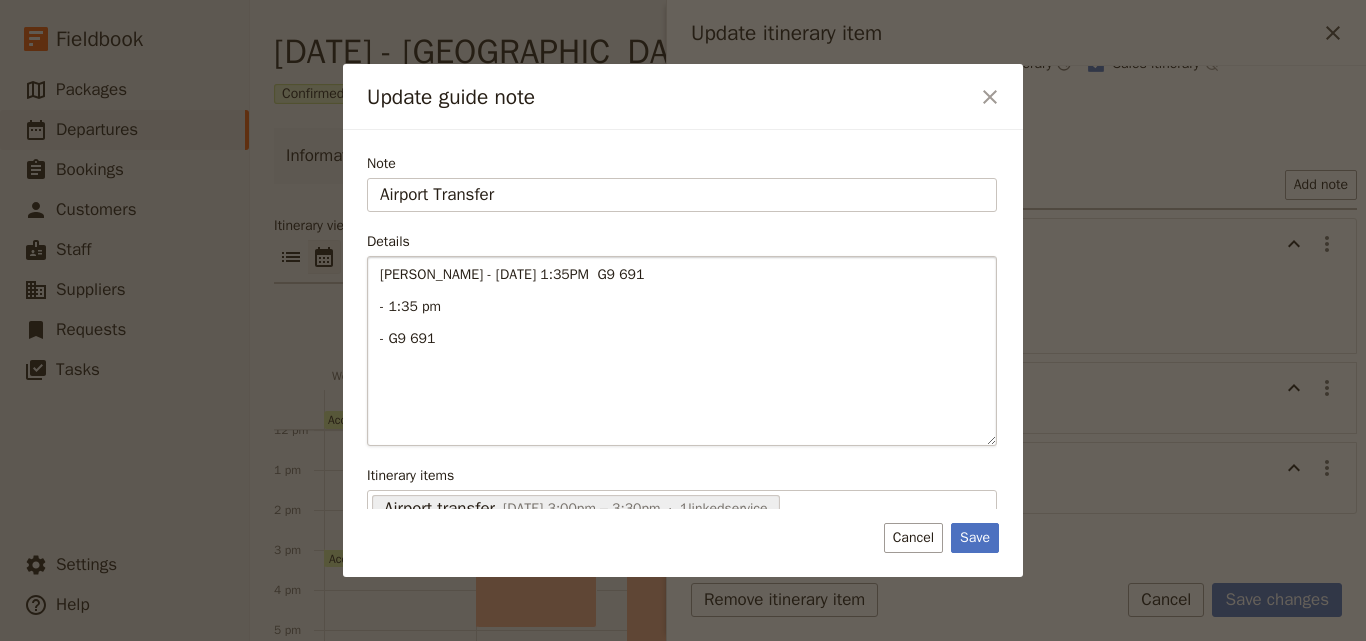 scroll, scrollTop: 21, scrollLeft: 0, axis: vertical 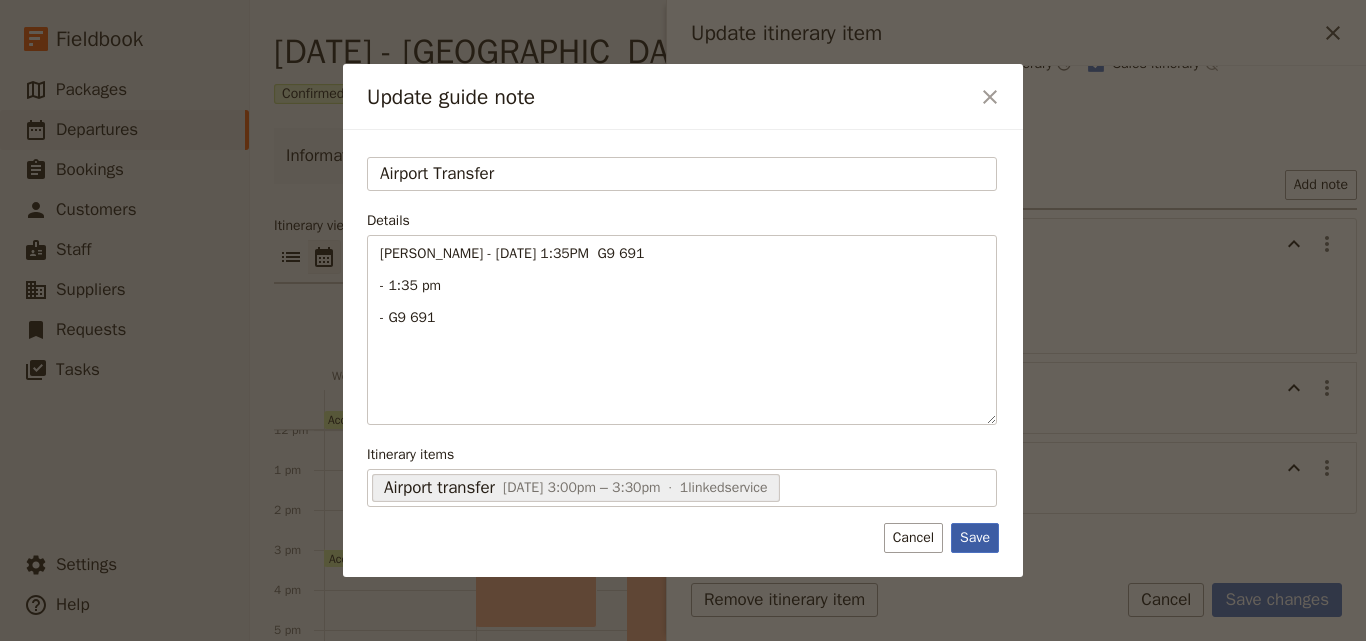 click on "Save" at bounding box center (975, 538) 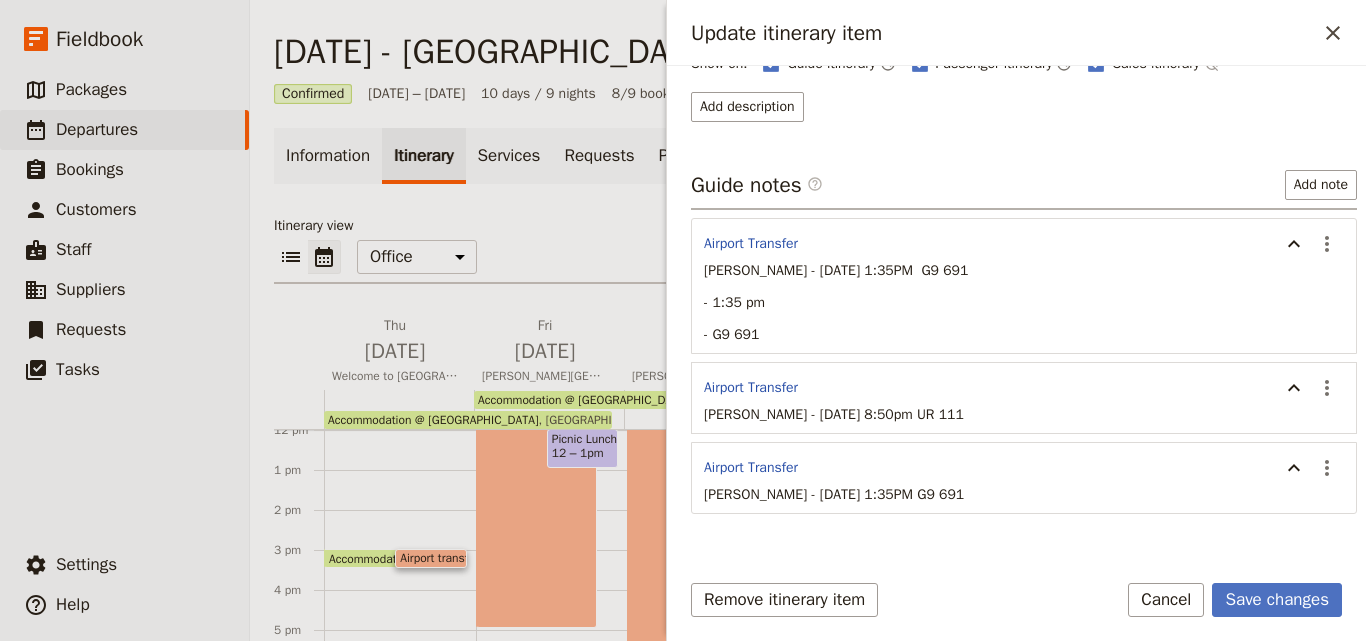 scroll, scrollTop: 403, scrollLeft: 0, axis: vertical 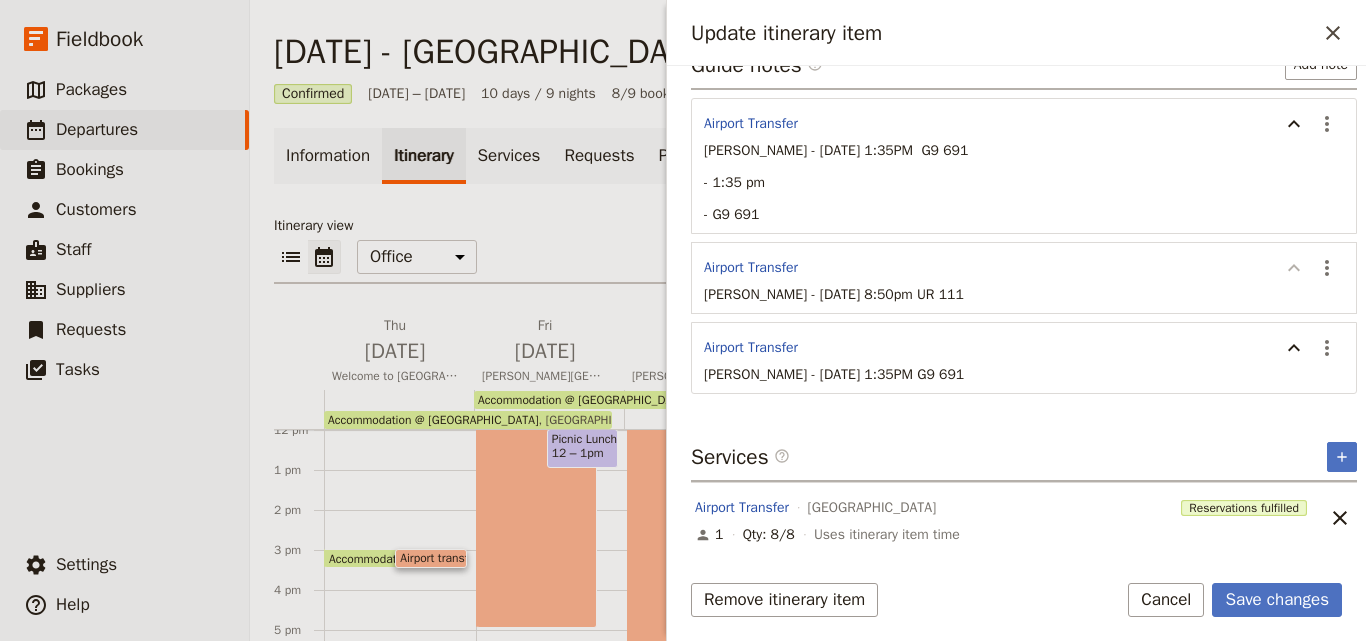 click 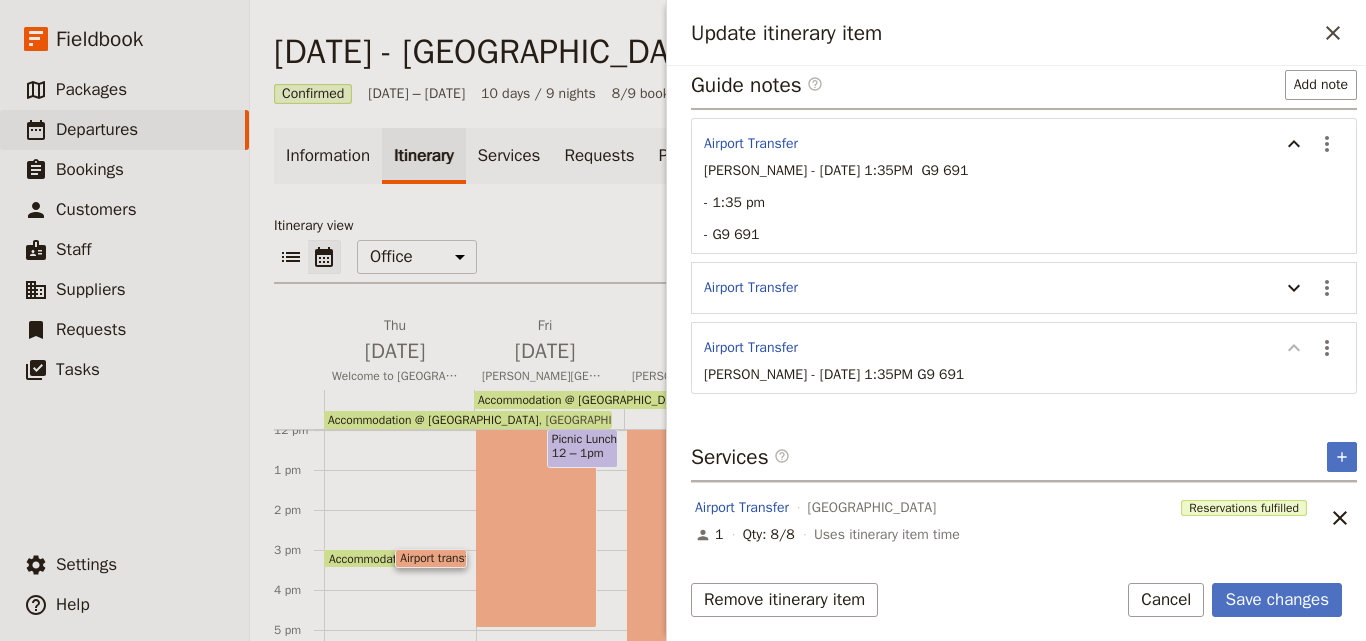 click 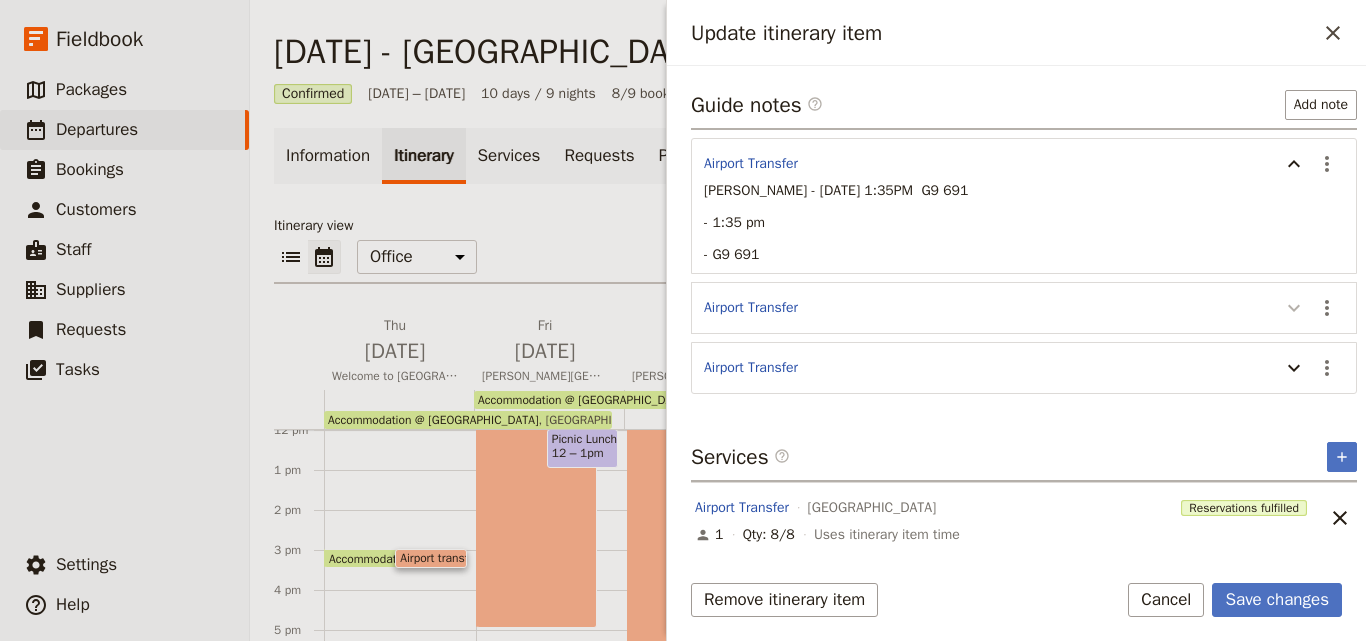 click 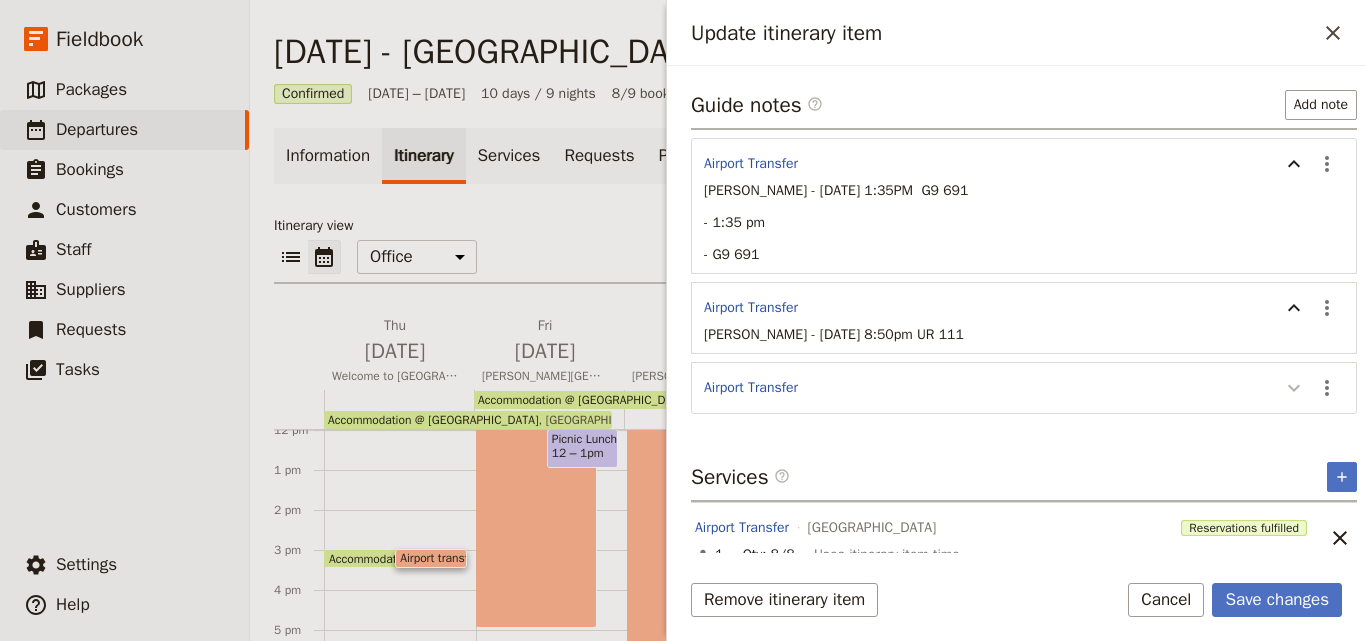 click 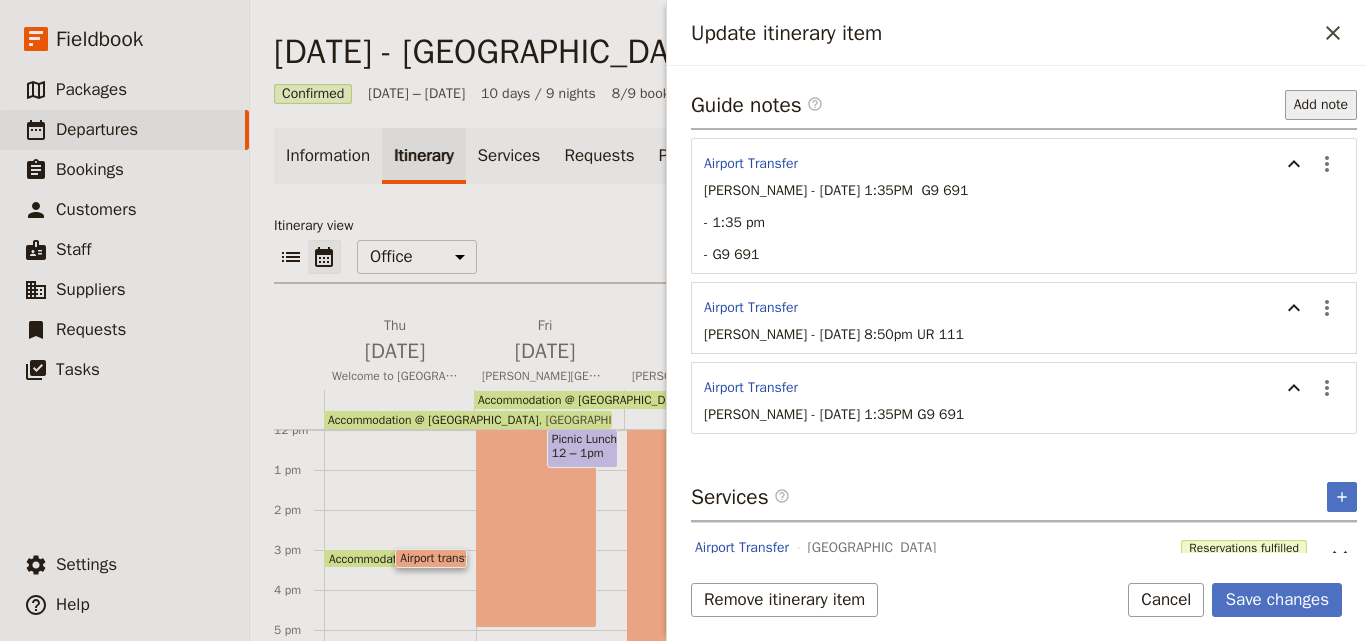 click on "Add note" at bounding box center (1321, 105) 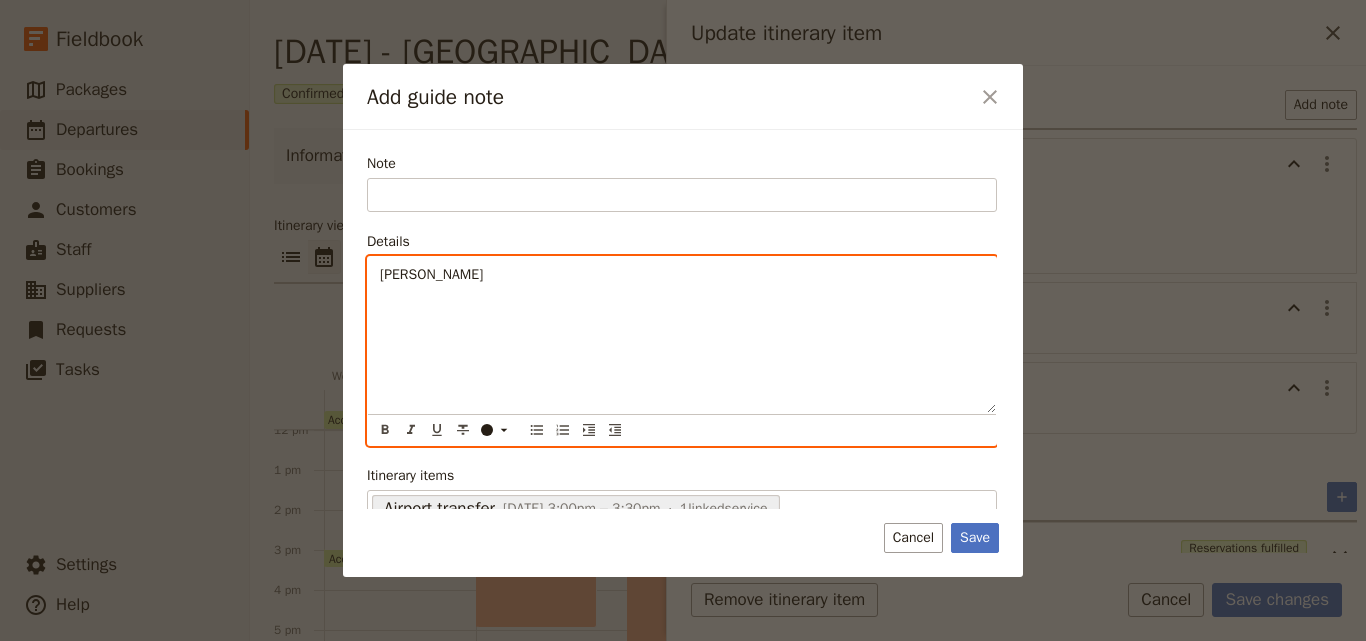 type 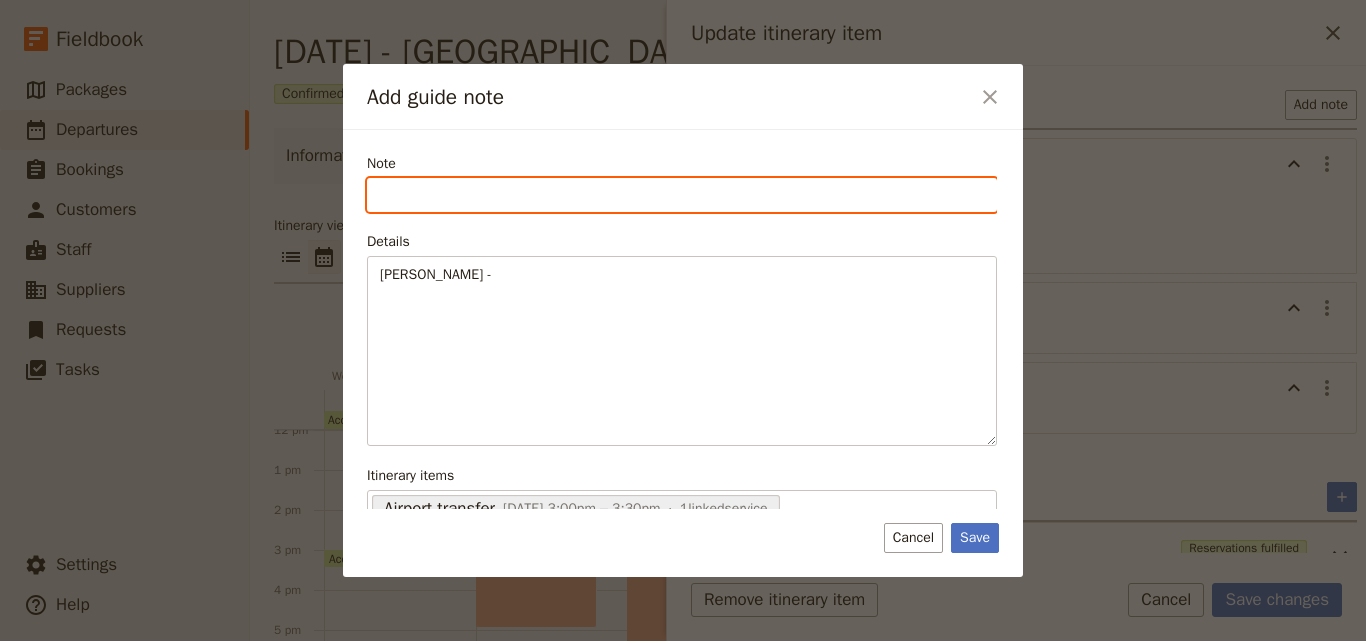 click on "Note" at bounding box center [682, 195] 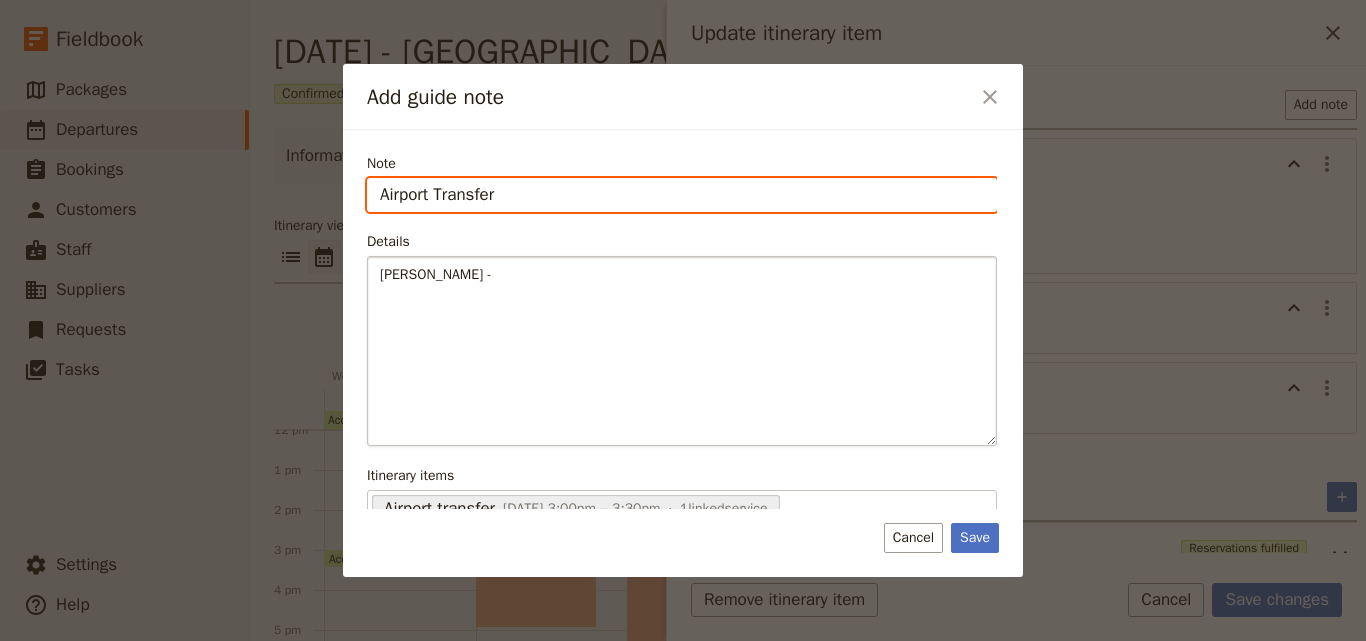 type on "Airport Transfer" 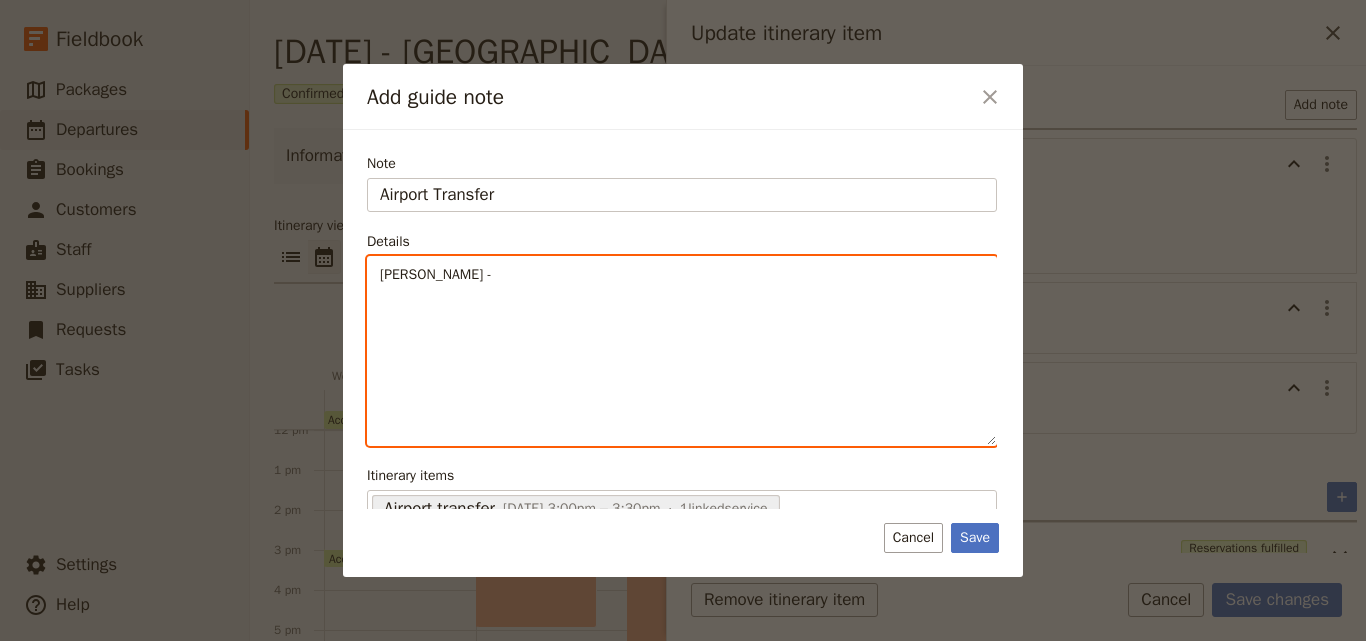 click on "Nicola Kilgariff -" at bounding box center (682, 275) 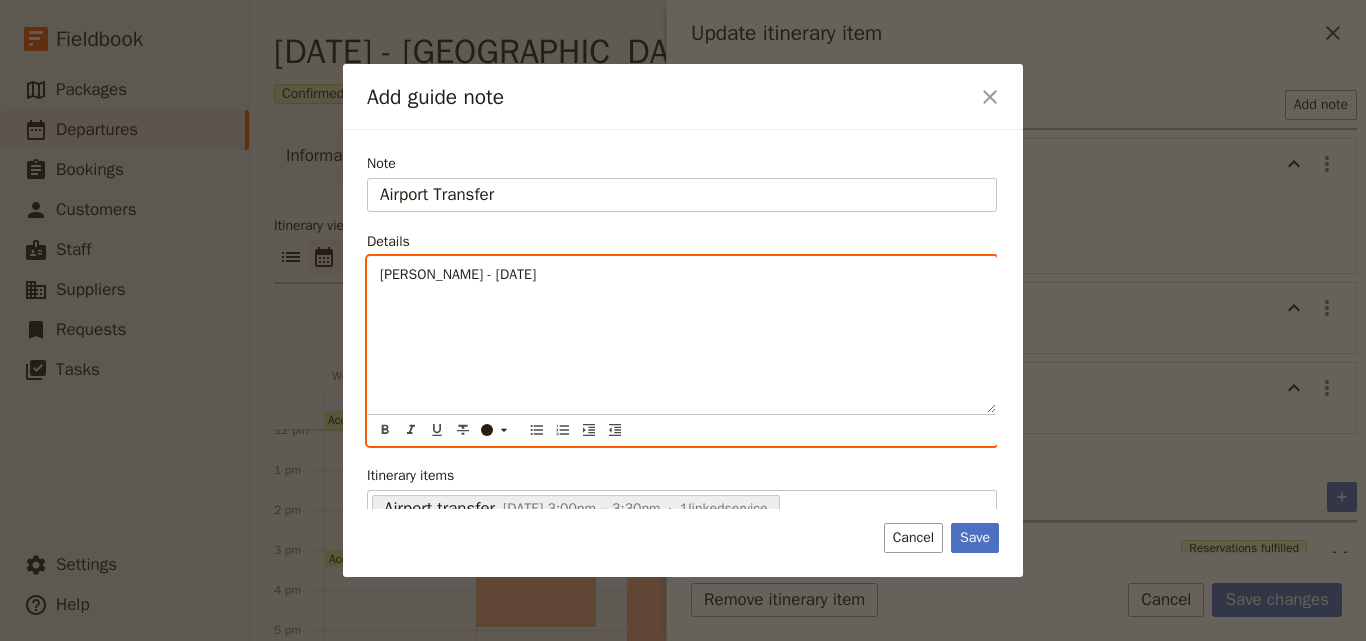 click on "Nicola Kilgariff - 6Aug" at bounding box center [458, 274] 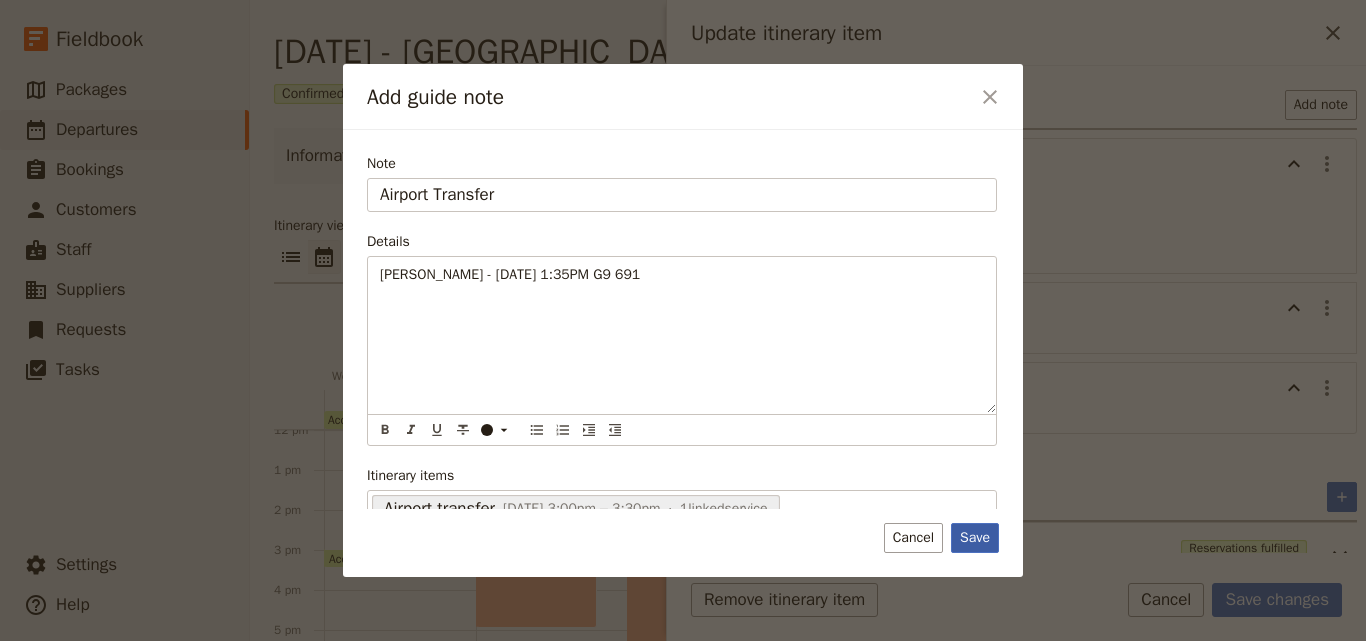 click on "Save" at bounding box center (975, 538) 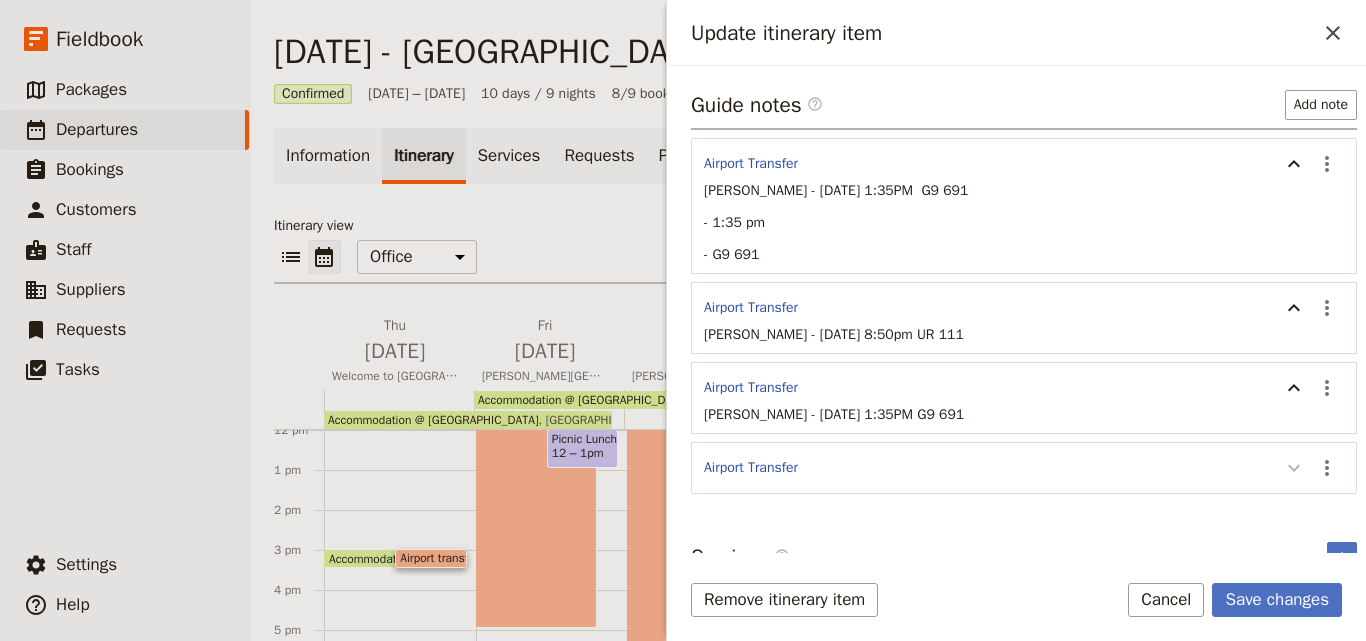 click 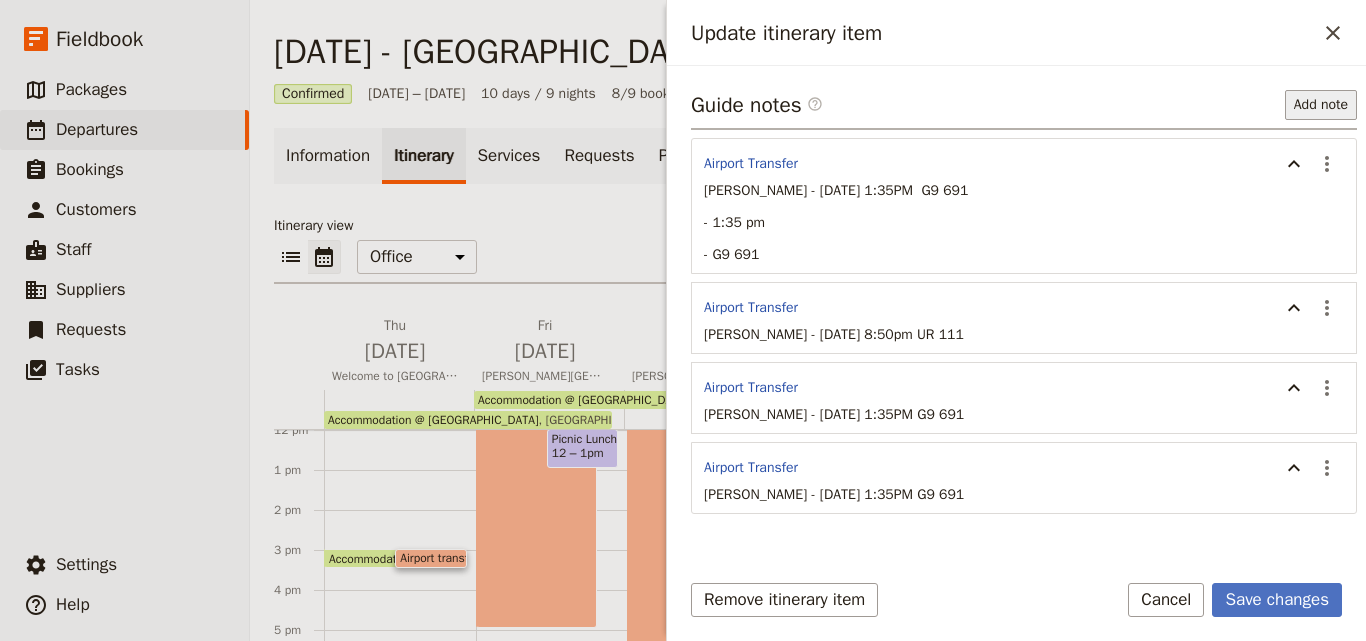 click on "Add note" at bounding box center (1321, 105) 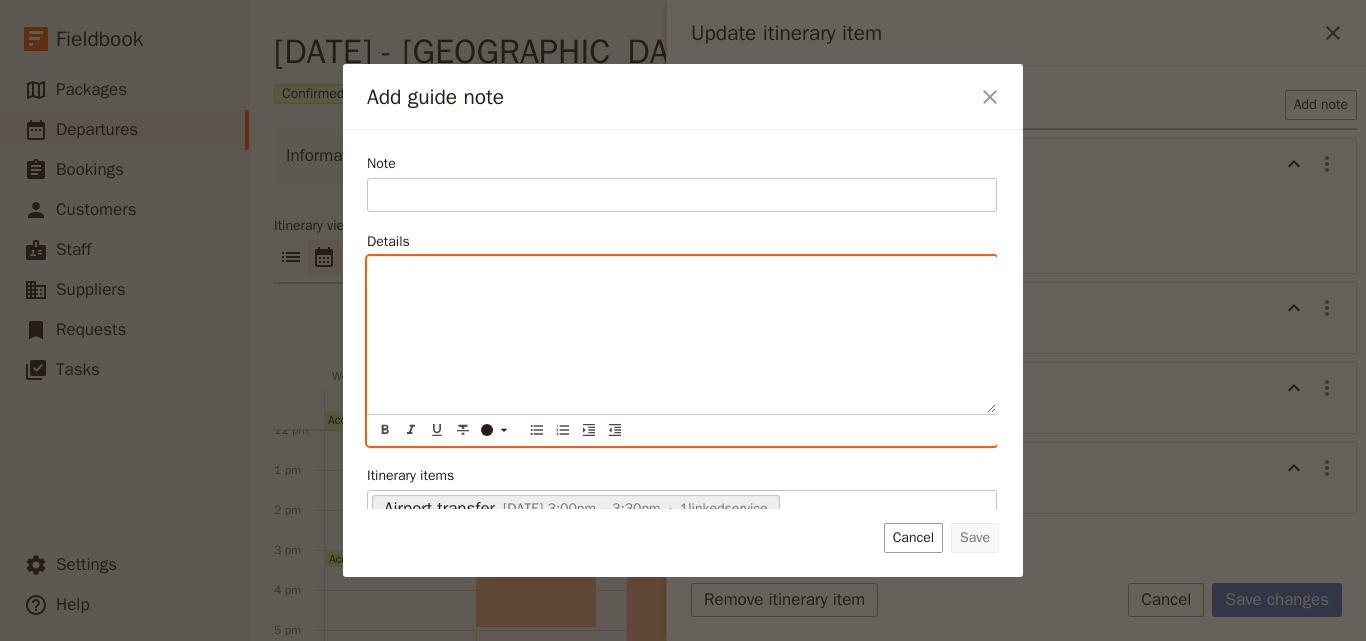 paste 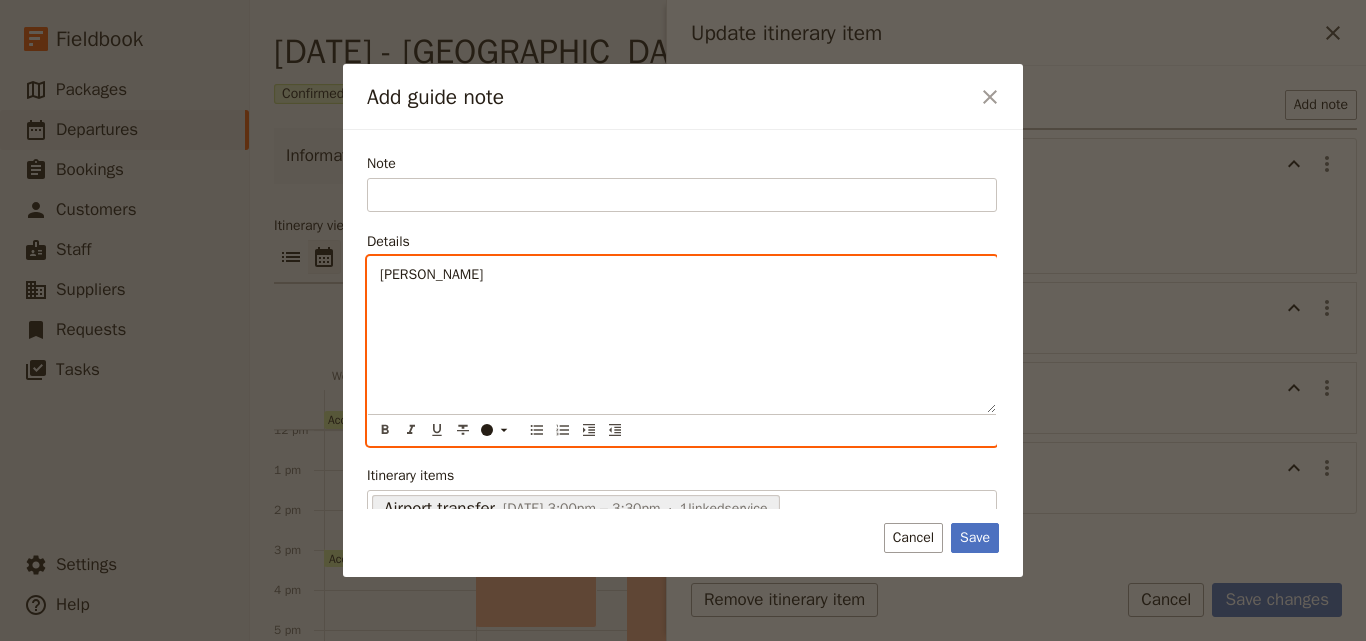 type 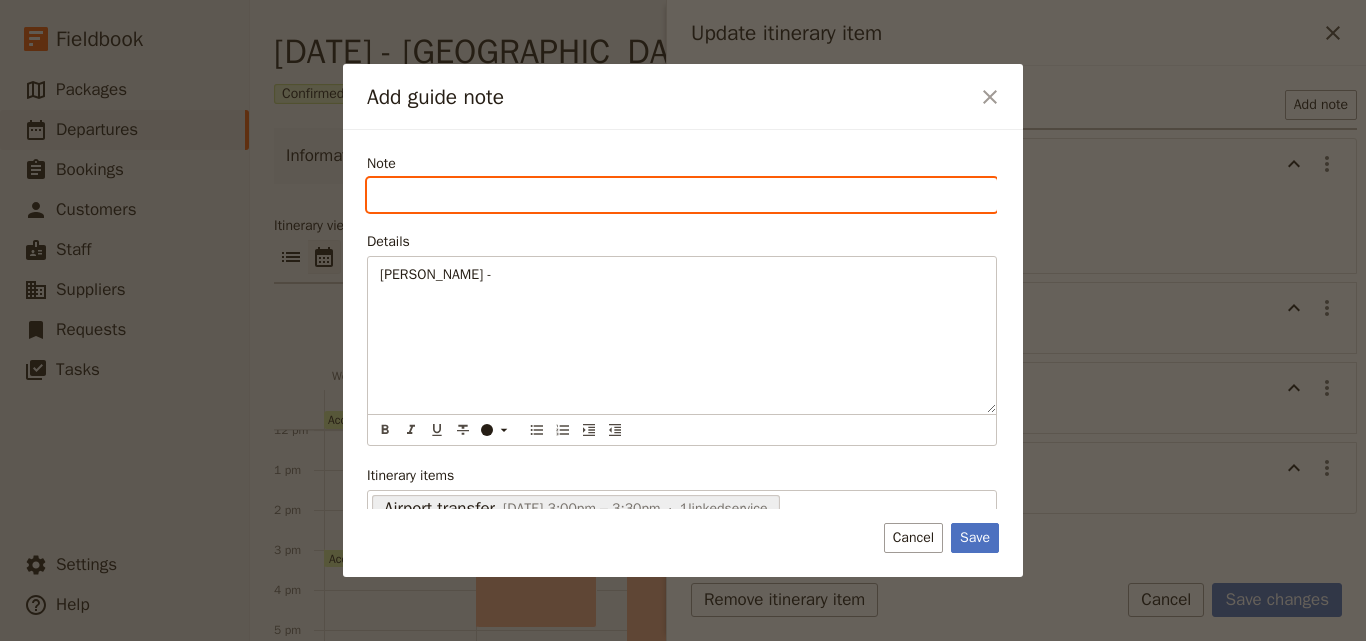 click on "Note" at bounding box center (682, 195) 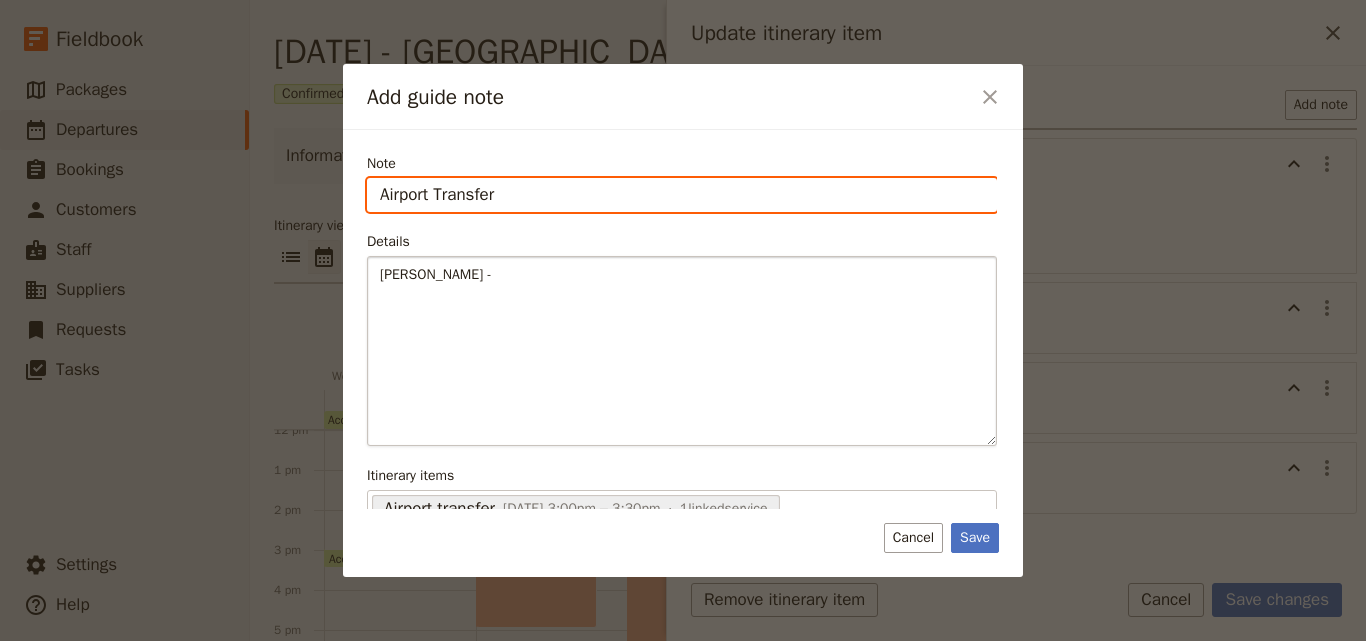 type on "Airport Transfer" 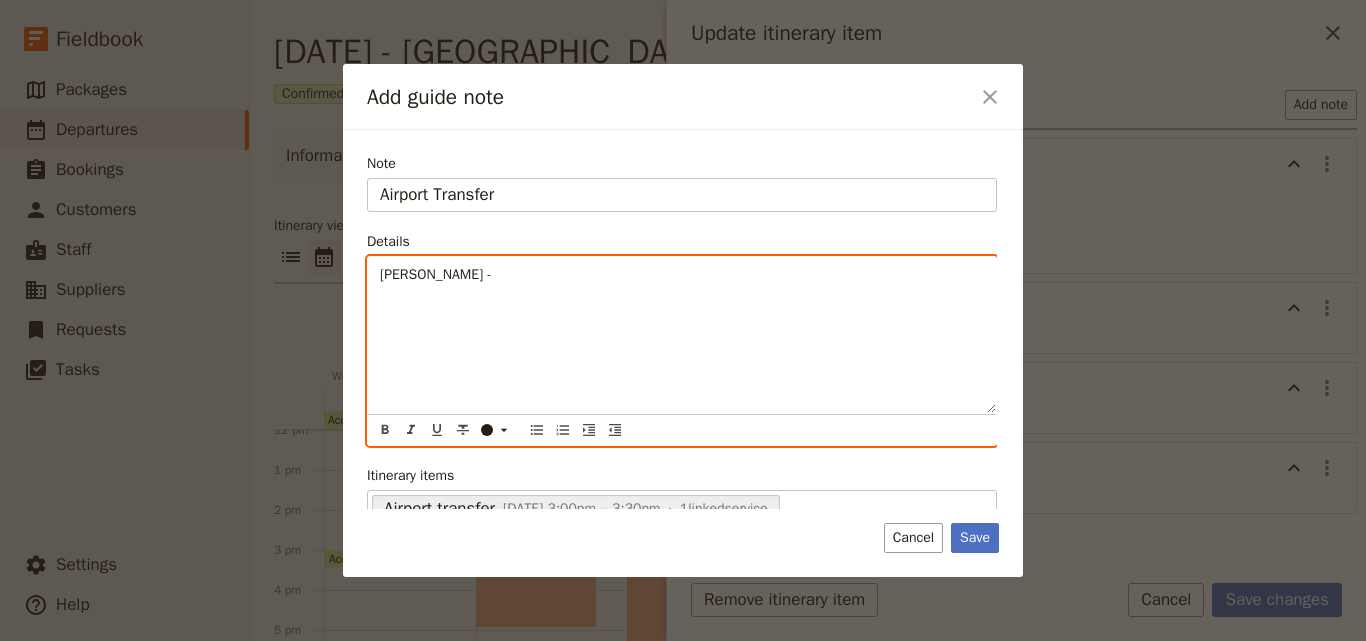 click on "Helen Aldridge -" at bounding box center (682, 275) 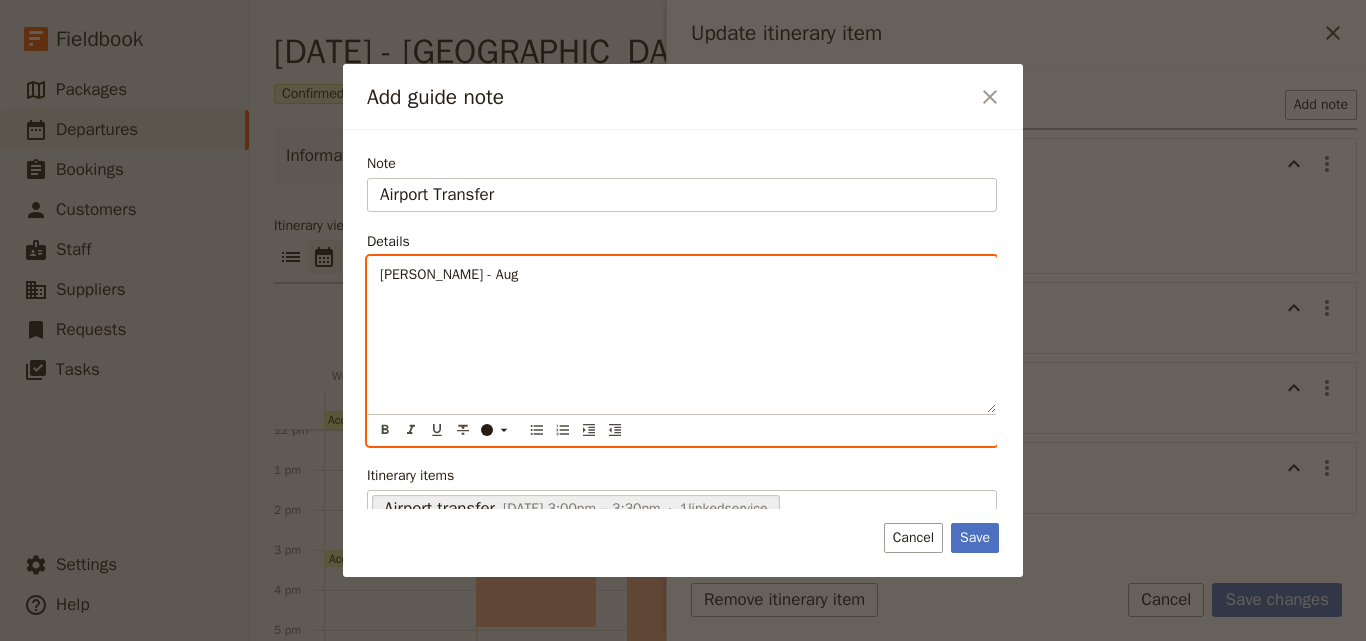click on "Helen Aldridge - Aug" at bounding box center (449, 274) 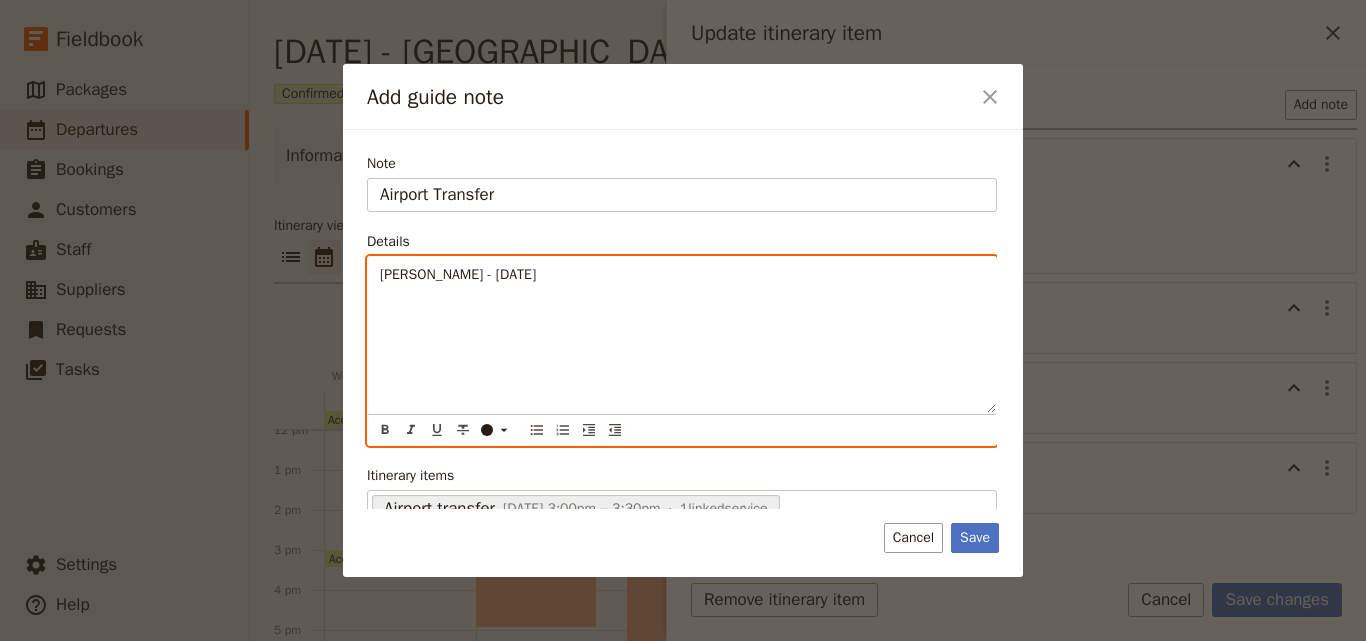 click on "Helen Aldridge - 6 Aug" at bounding box center [458, 274] 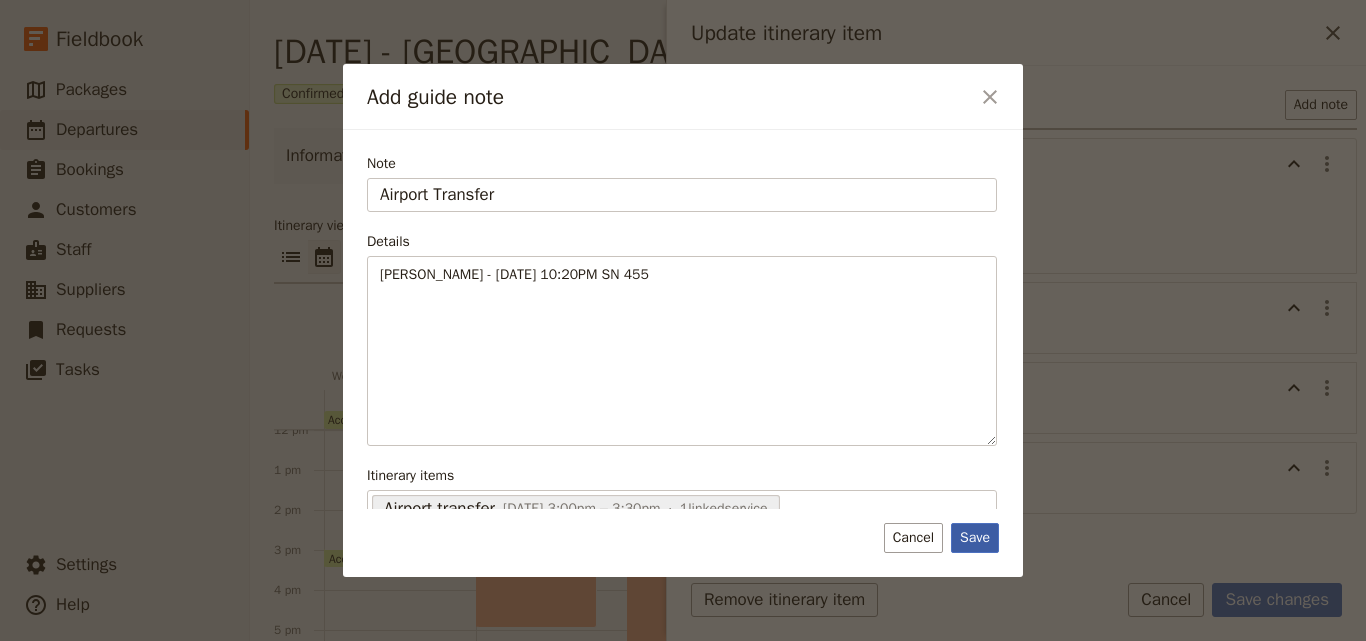 click on "Save" at bounding box center [975, 538] 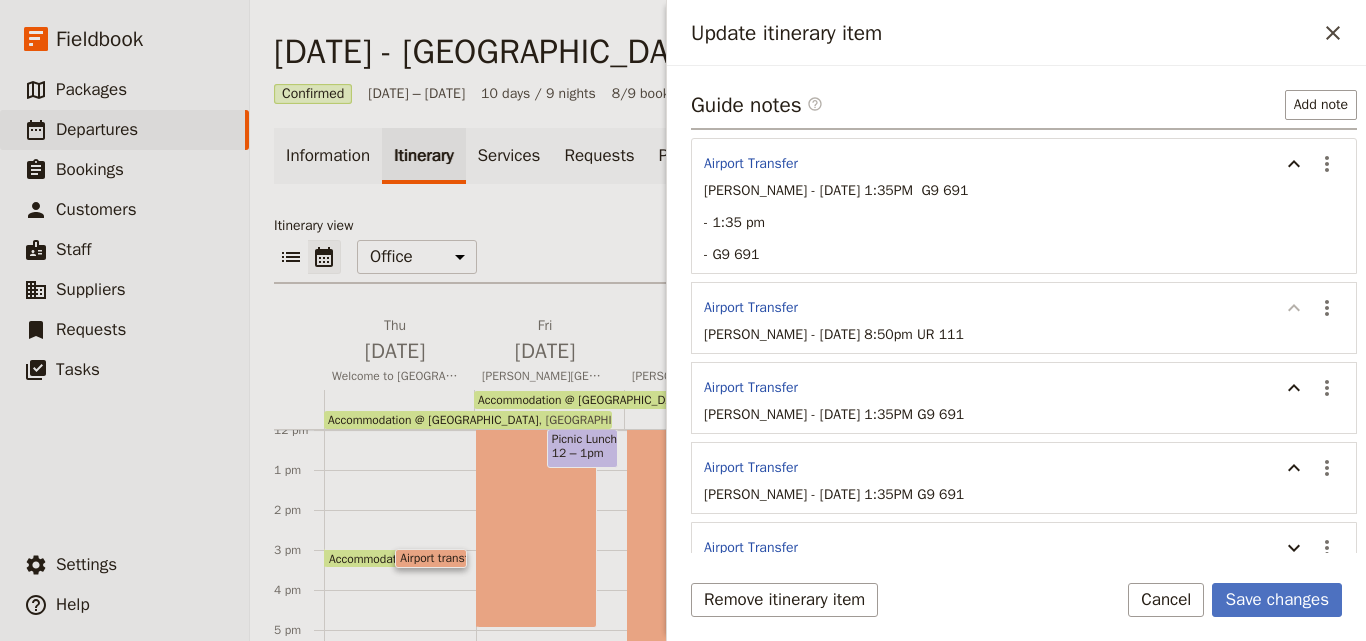 click 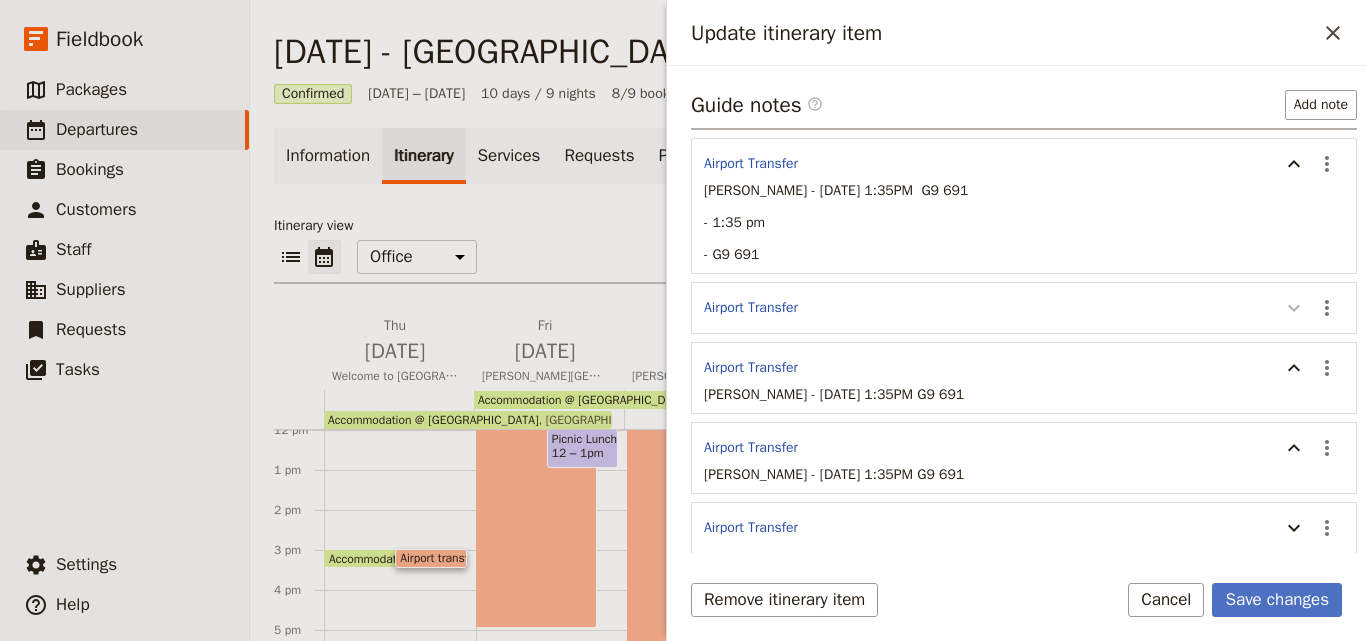 click 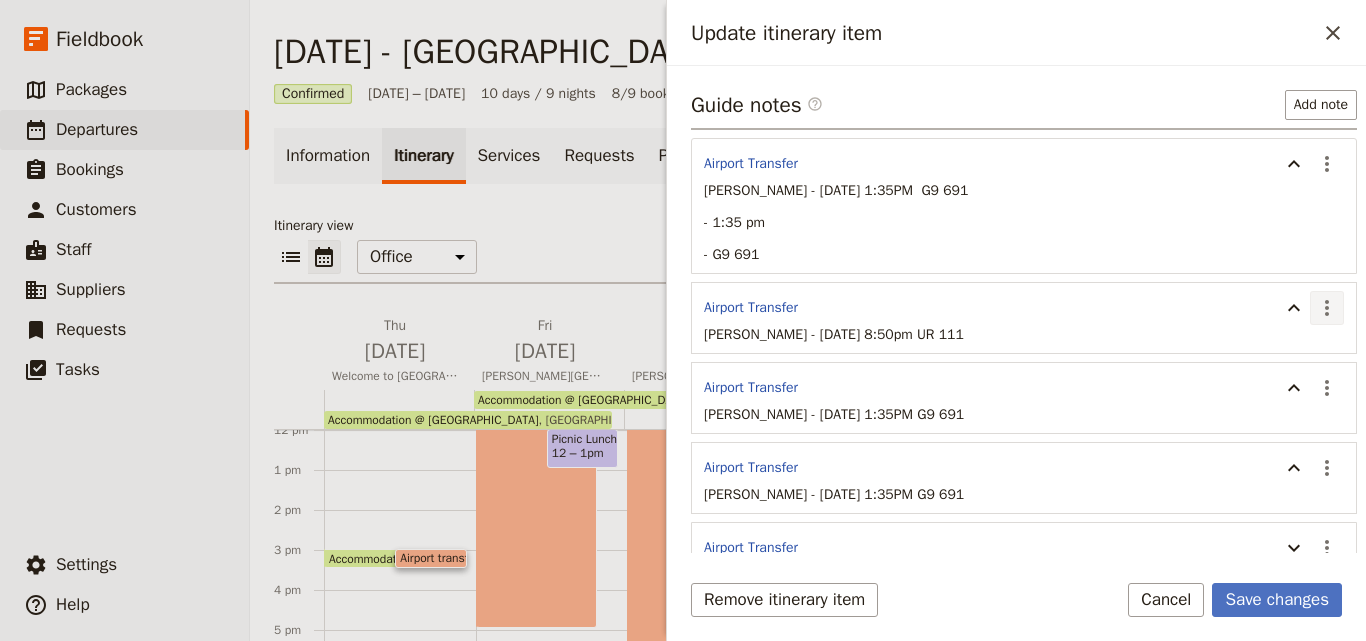 click 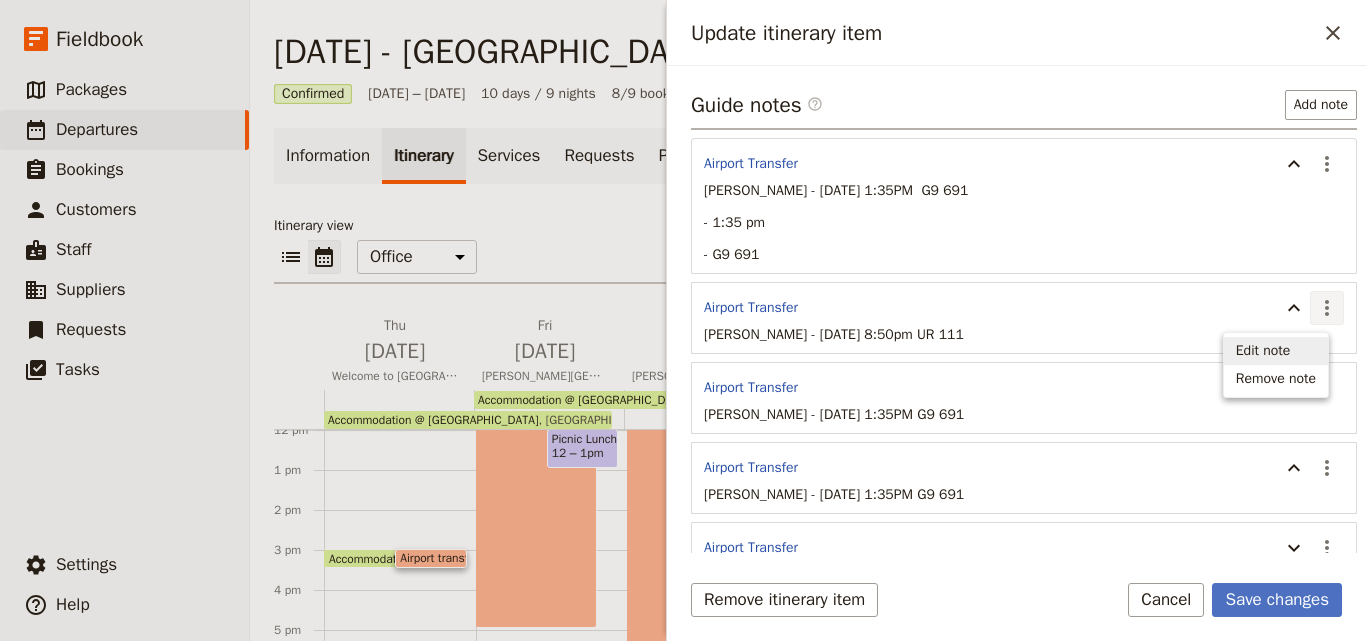 click on "Edit note" at bounding box center [1263, 351] 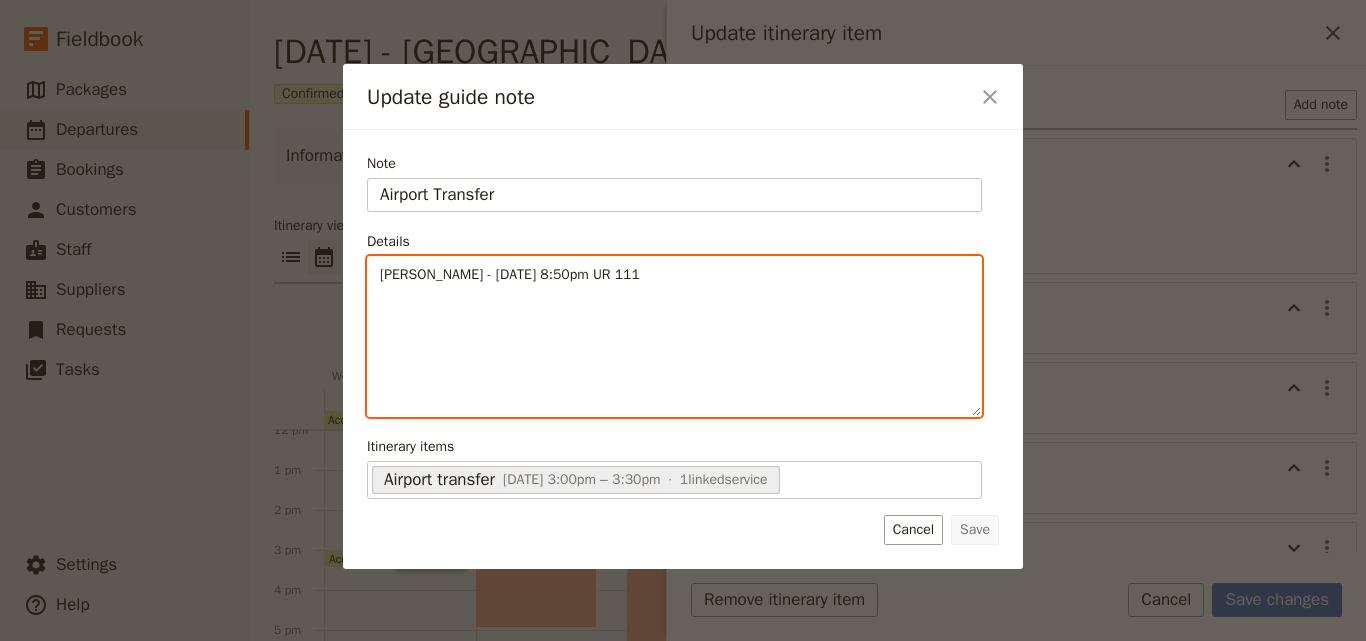 click on "Lydia Kenneally - 6 Aug , 8:50pm UR 111" at bounding box center (674, 336) 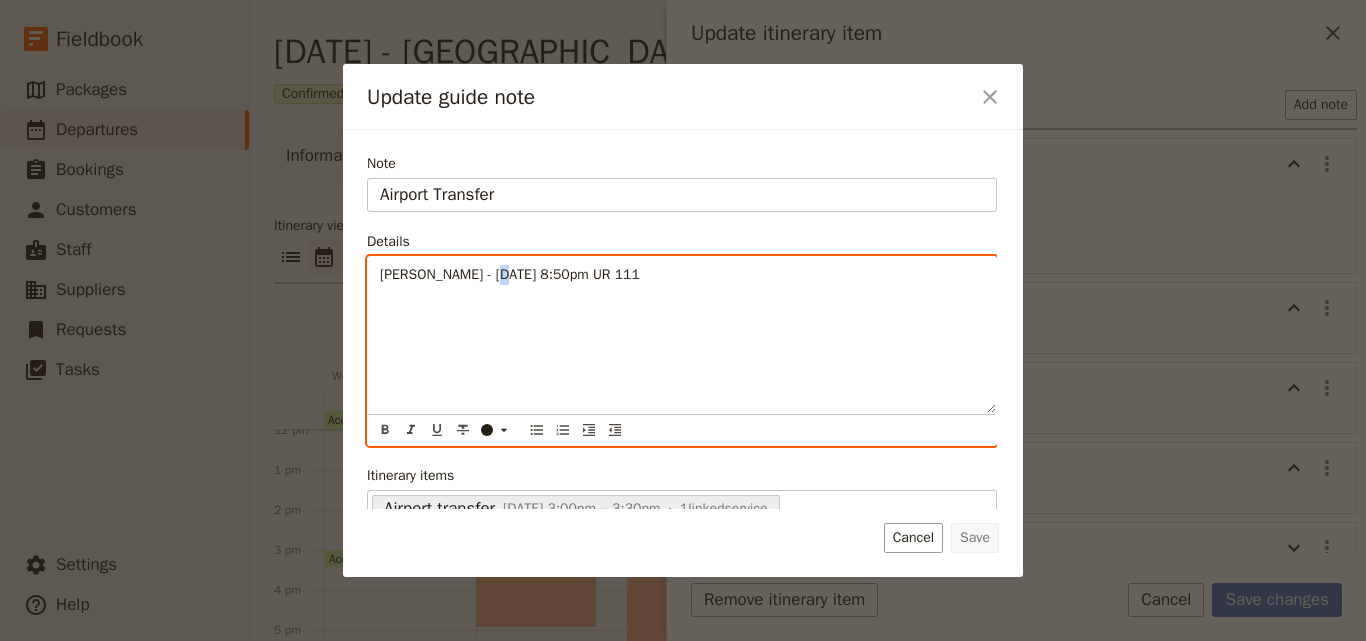 click on "Lydia Kenneally - 6 Aug , 8:50pm UR 111" at bounding box center (682, 335) 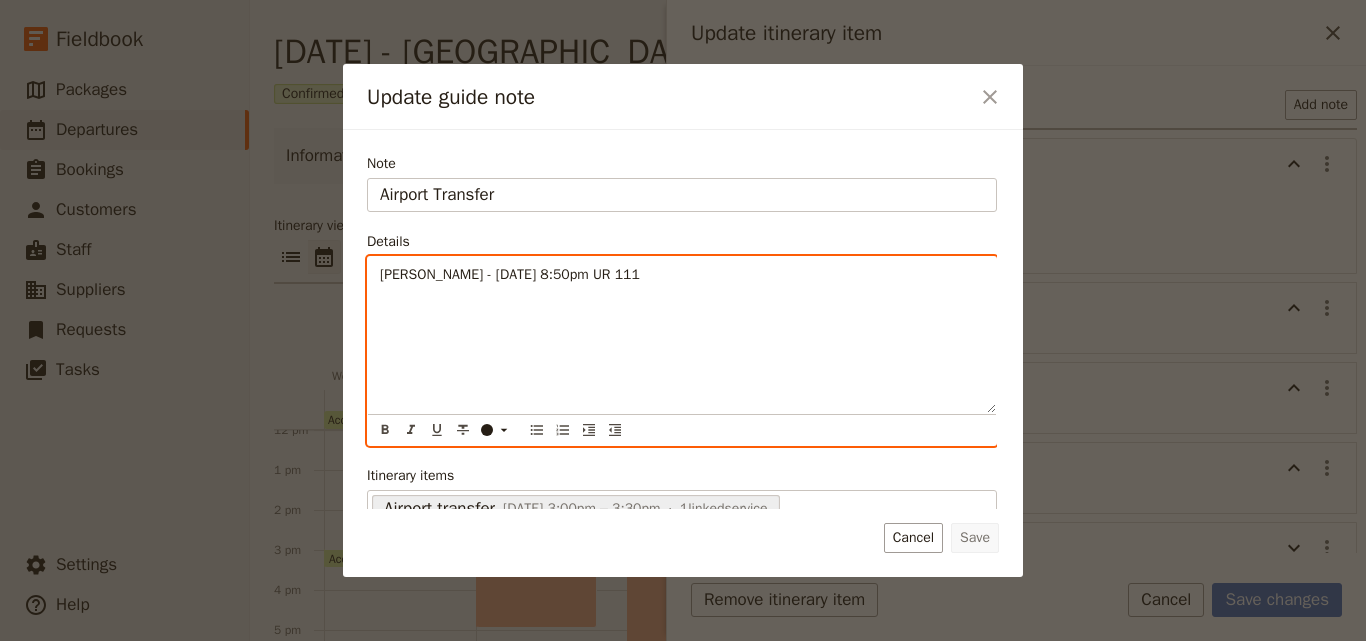 click on "Lydia Kenneally - 6 Aug , 8:50pm UR 111" at bounding box center [682, 335] 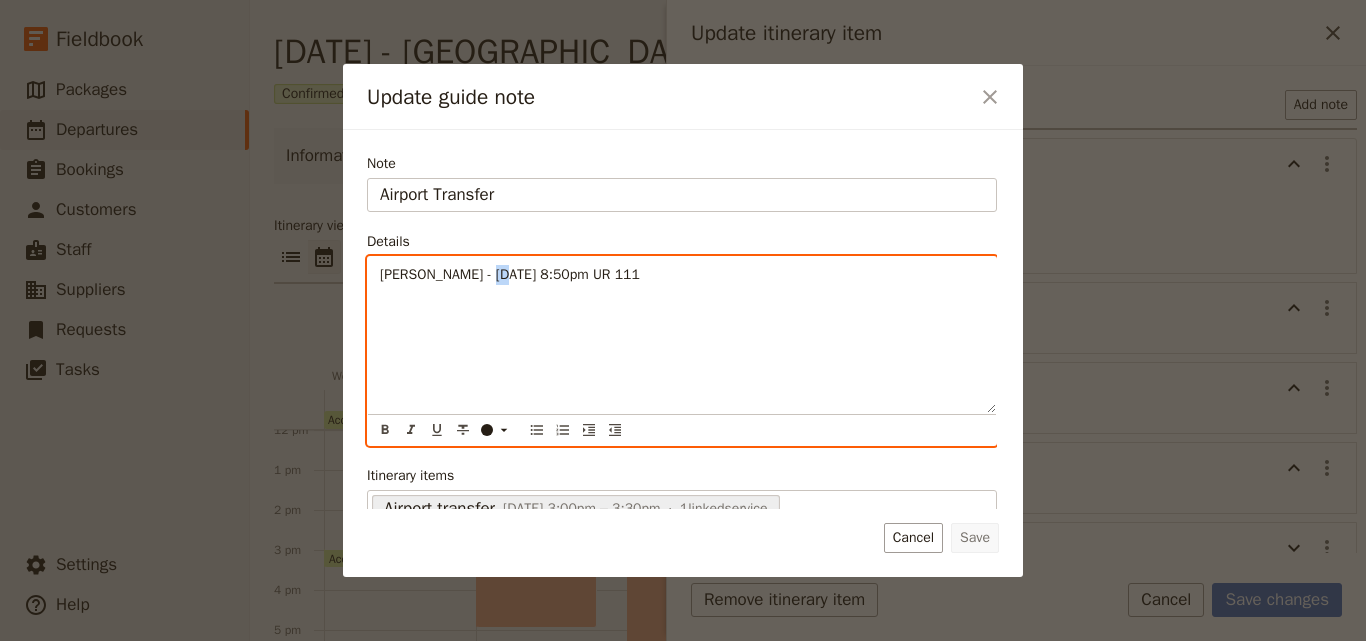 click on "Lydia Kenneally - 6 Aug , 8:50pm UR 111" at bounding box center (682, 335) 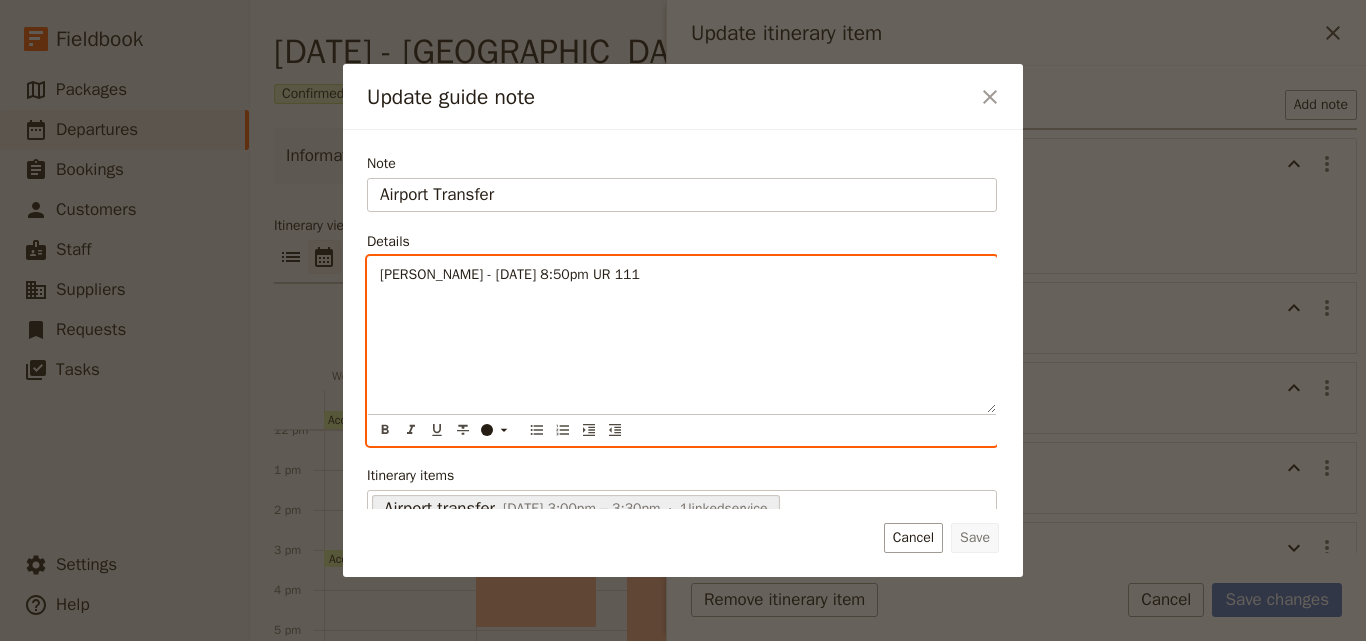 click on "Lydia Kenneally - 6 Aug , 8:50pm UR 111" at bounding box center (682, 335) 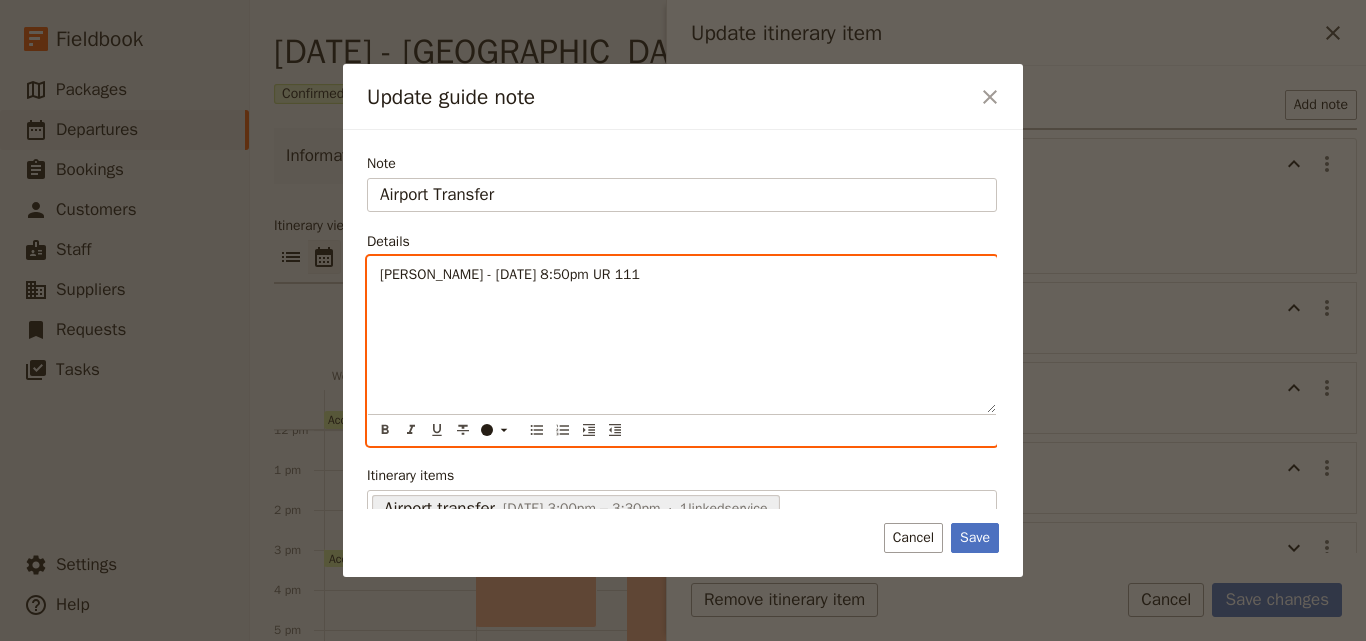 type 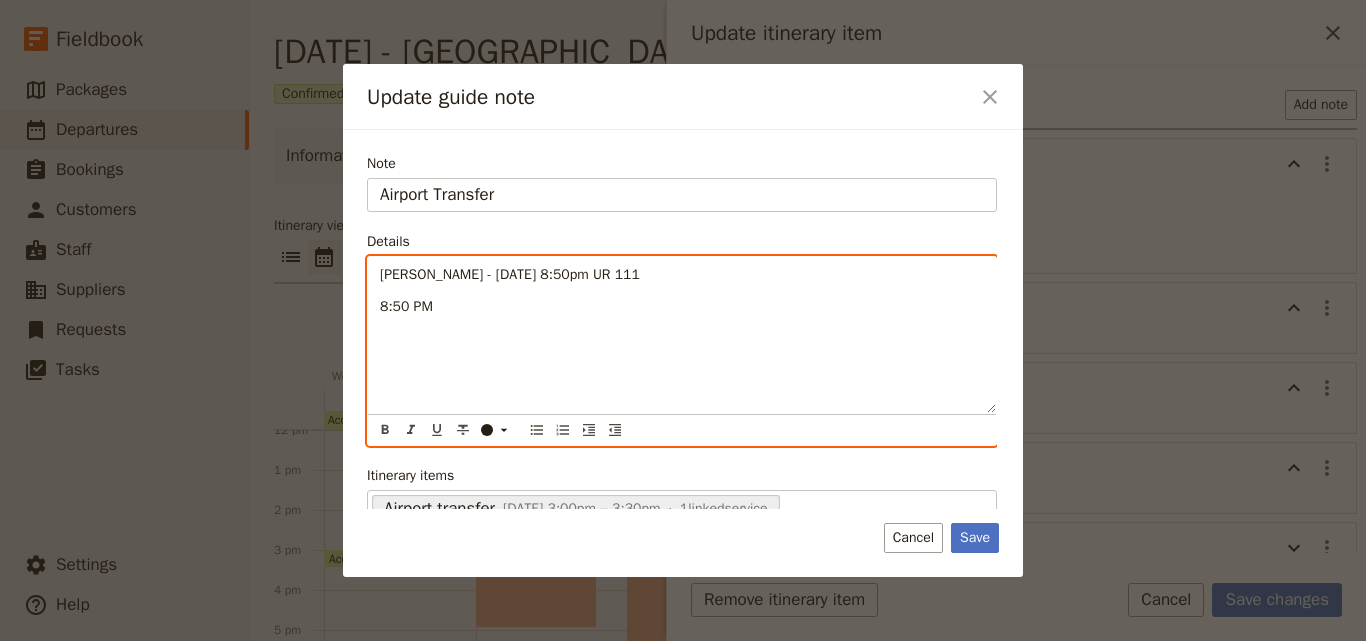 click on "8:50 PM" at bounding box center [406, 306] 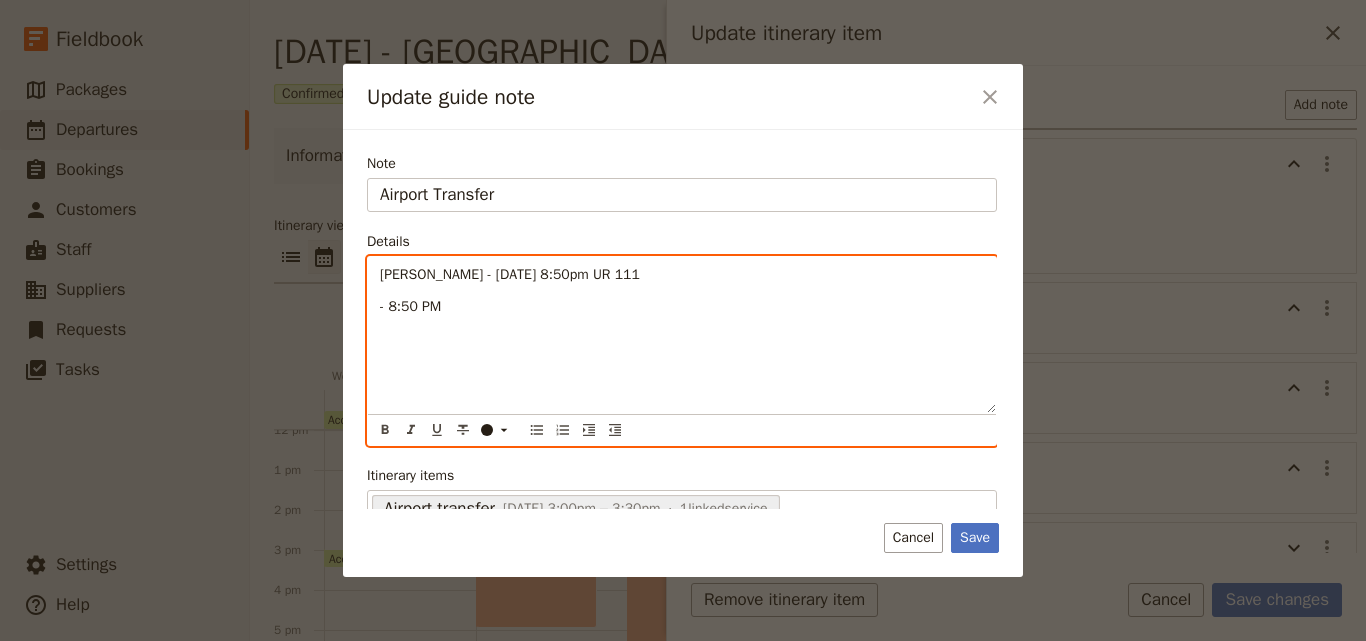 drag, startPoint x: 650, startPoint y: 279, endPoint x: 580, endPoint y: 269, distance: 70.71068 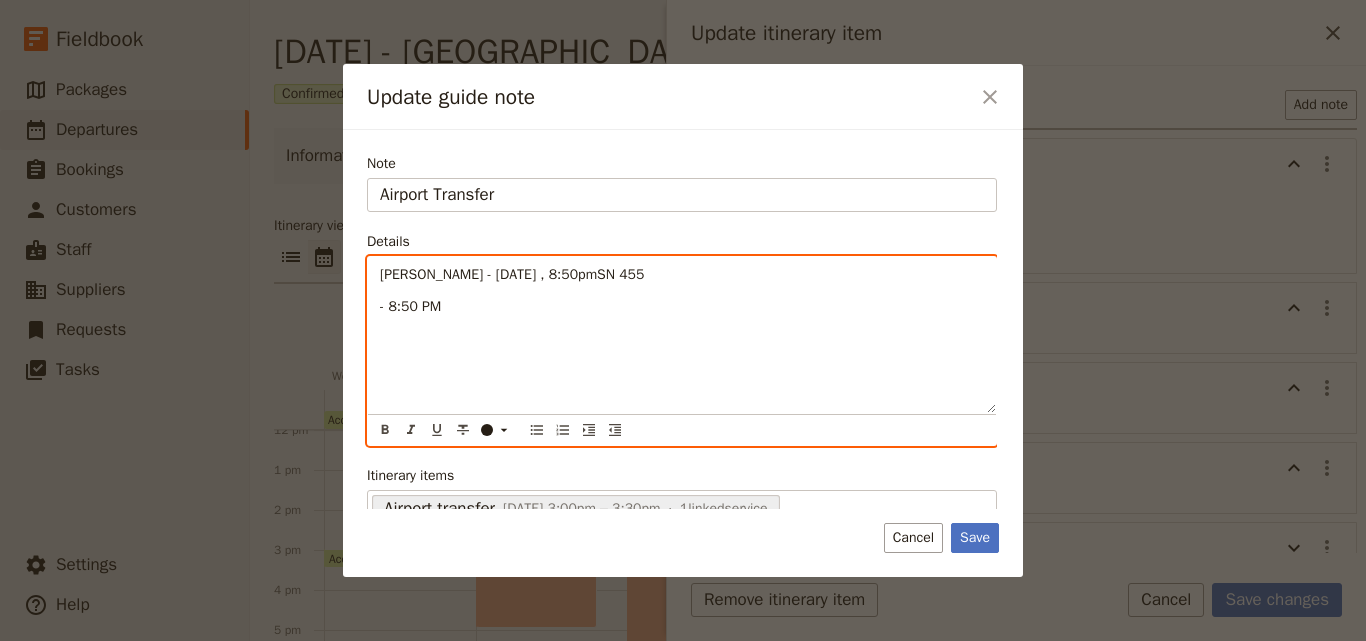 click on "Lydia Kenneally - 6 Aug , 8:50pmSN 455" at bounding box center (512, 274) 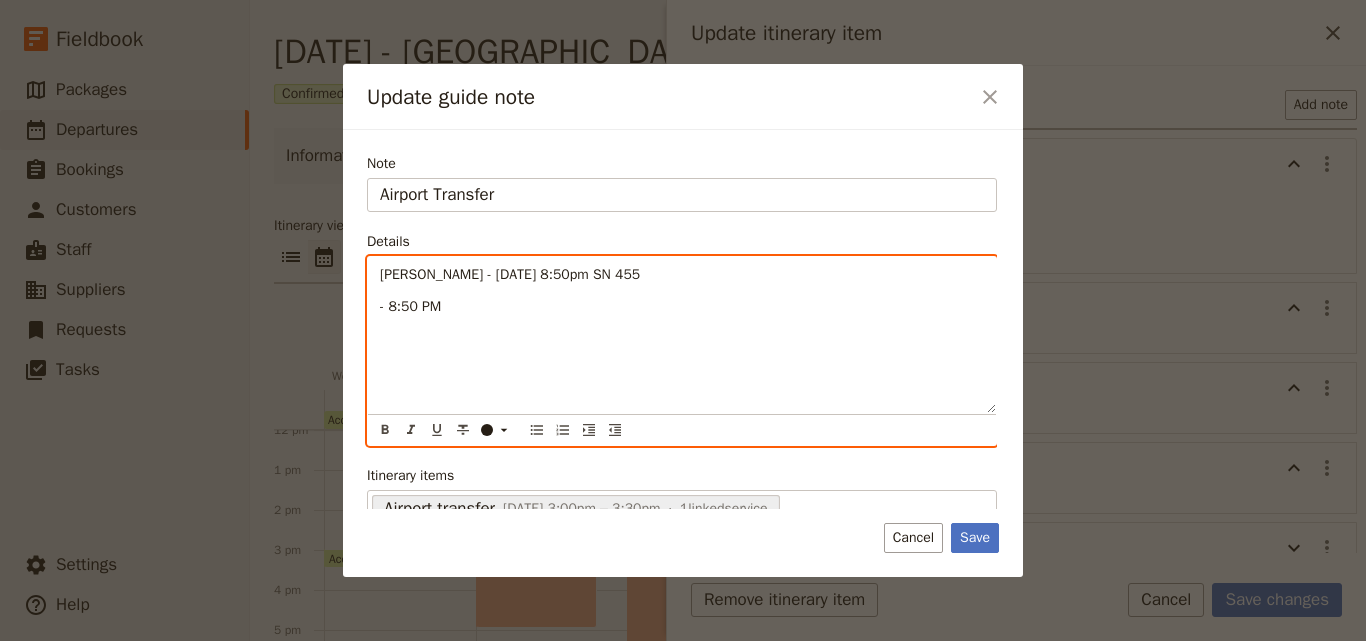 drag, startPoint x: 610, startPoint y: 306, endPoint x: 418, endPoint y: 301, distance: 192.0651 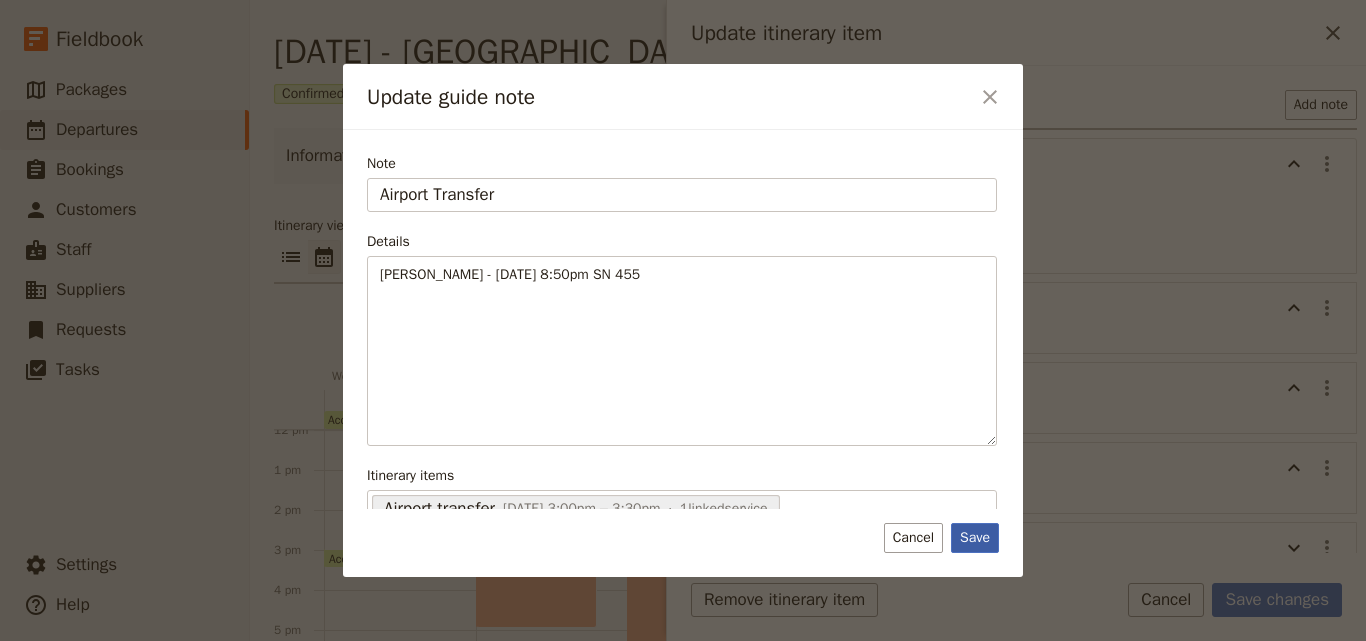 click on "Save" at bounding box center [975, 538] 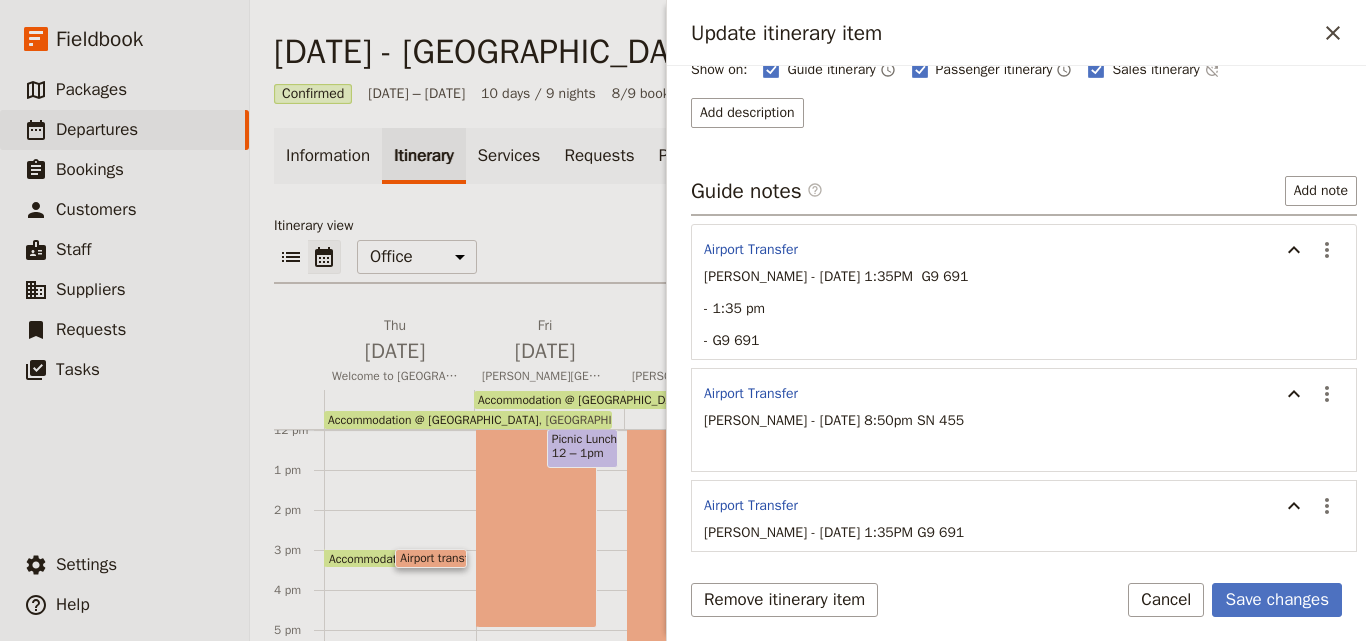 scroll, scrollTop: 177, scrollLeft: 0, axis: vertical 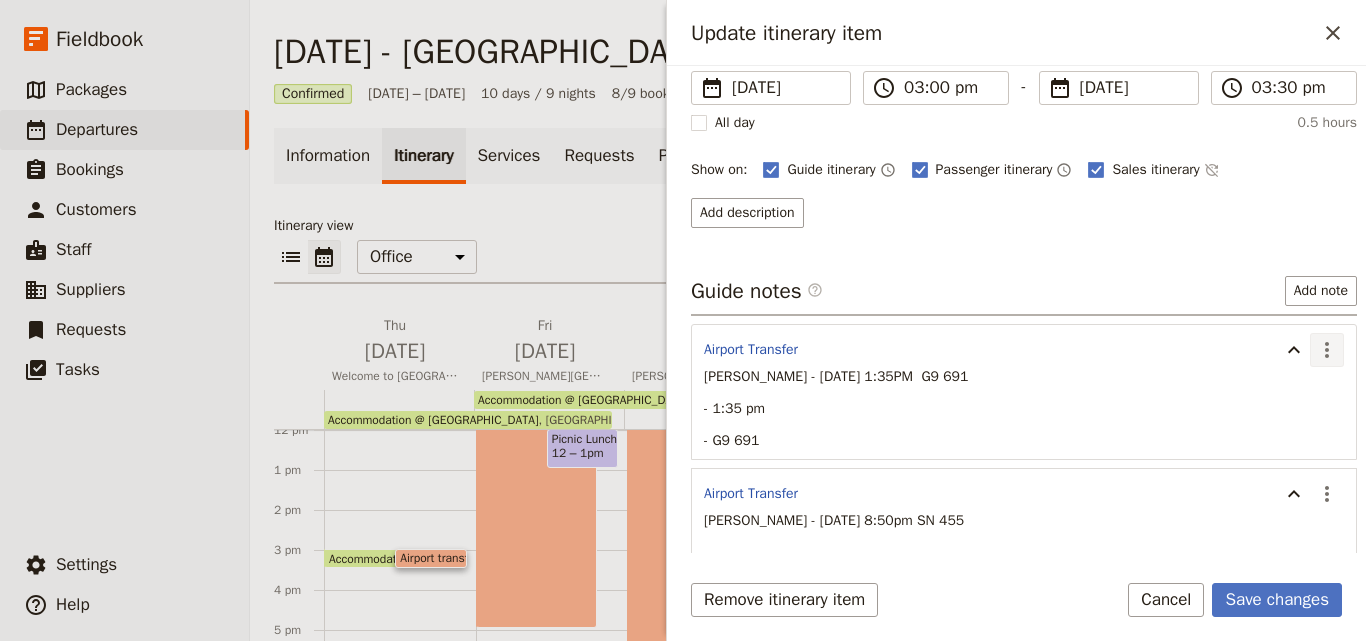click 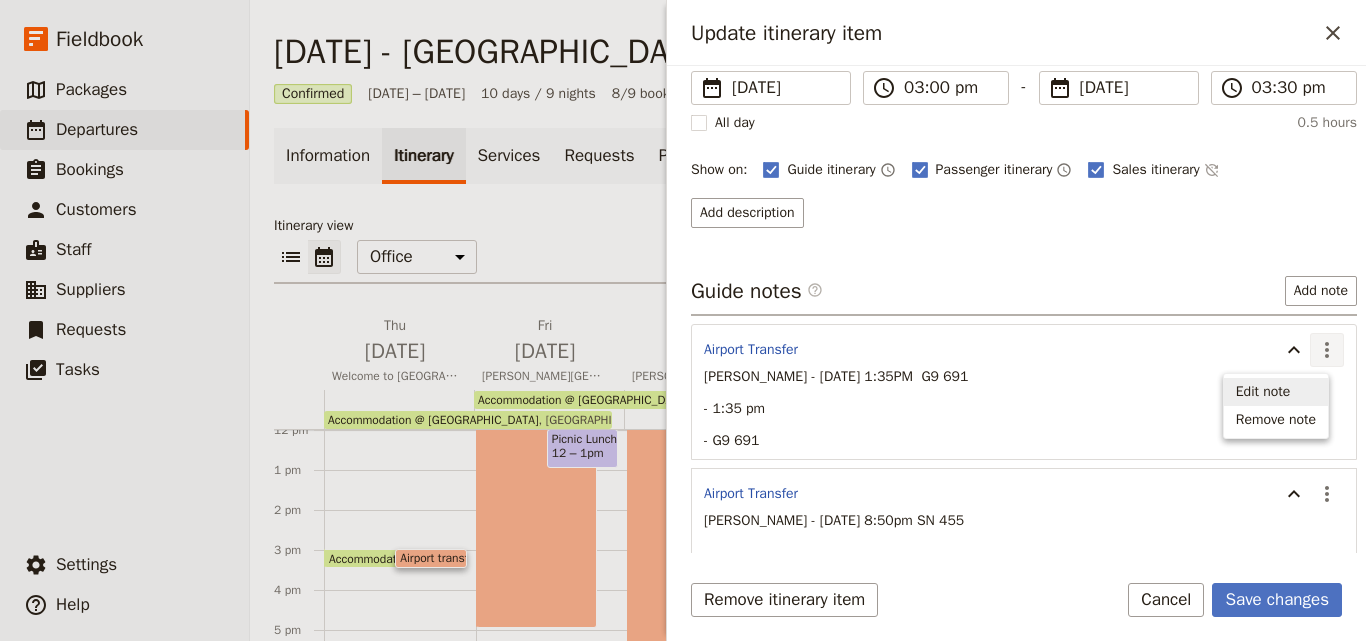 click on "Edit note" at bounding box center [1276, 392] 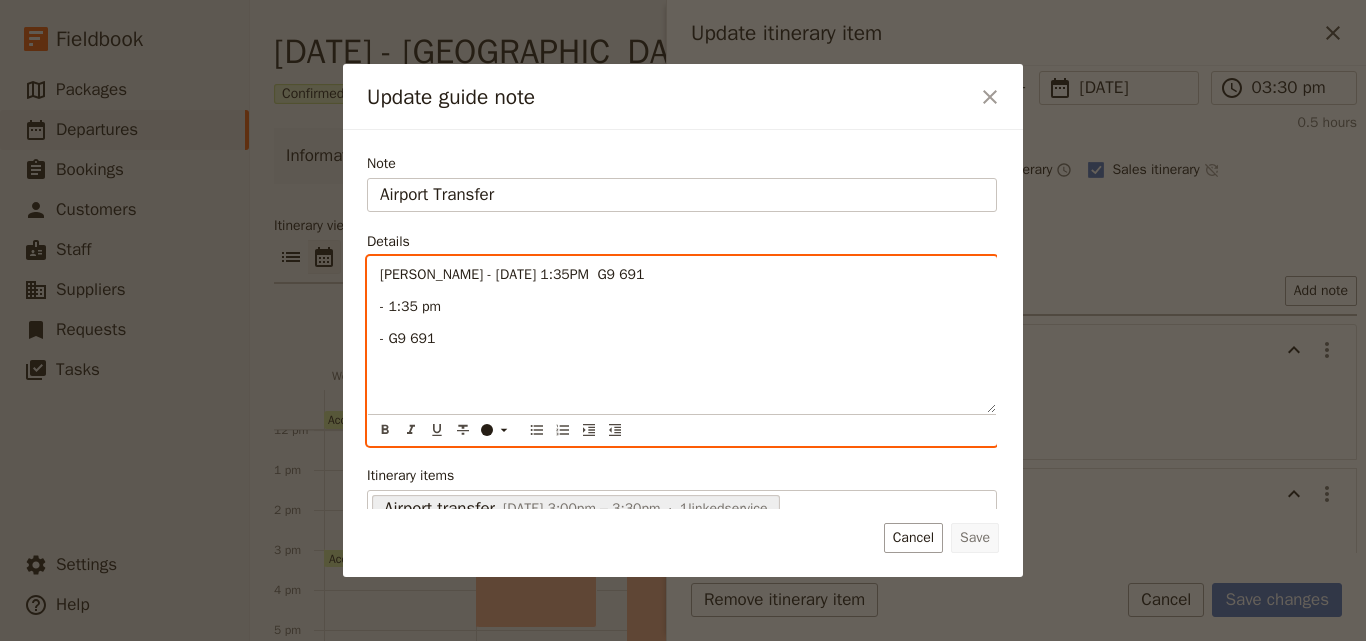 drag, startPoint x: 569, startPoint y: 321, endPoint x: 437, endPoint y: 288, distance: 136.06248 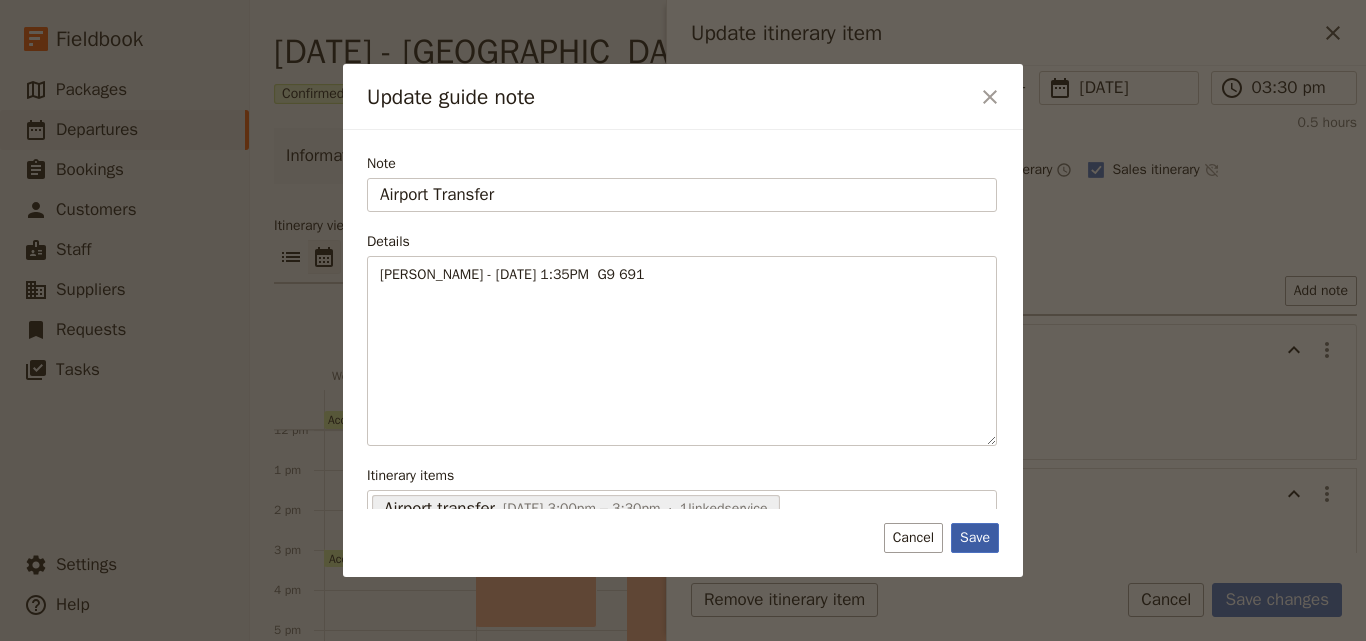 click on "Save" at bounding box center [975, 538] 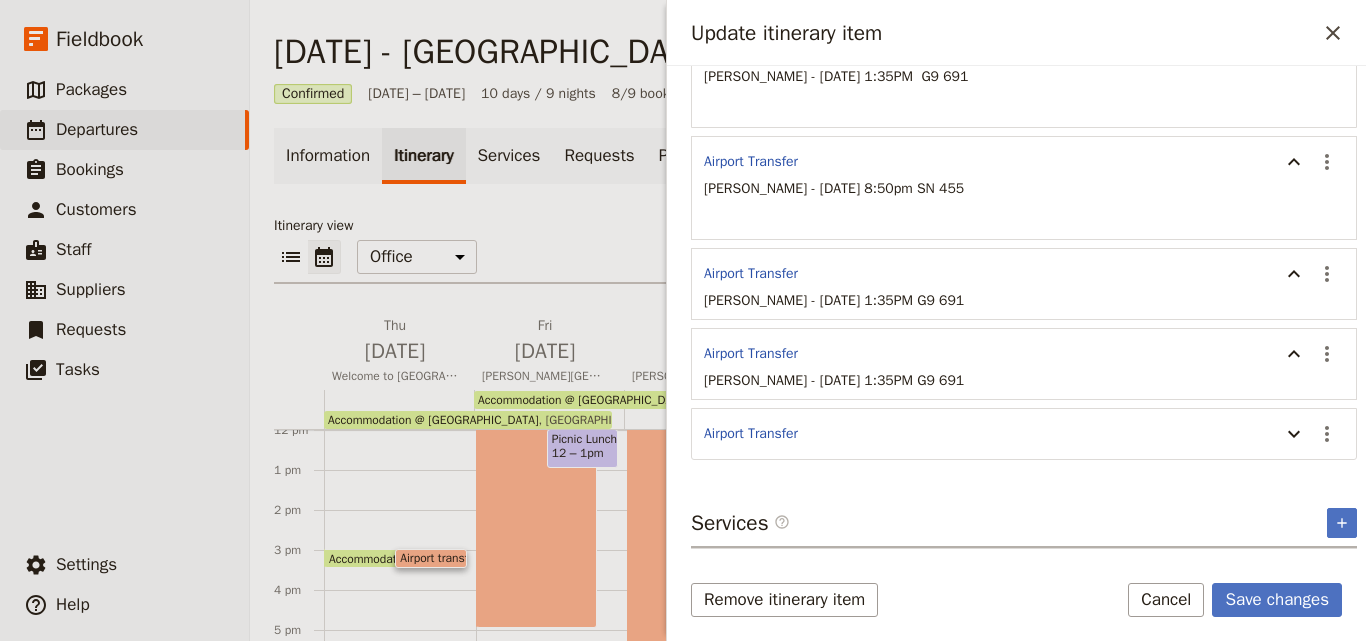 scroll, scrollTop: 377, scrollLeft: 0, axis: vertical 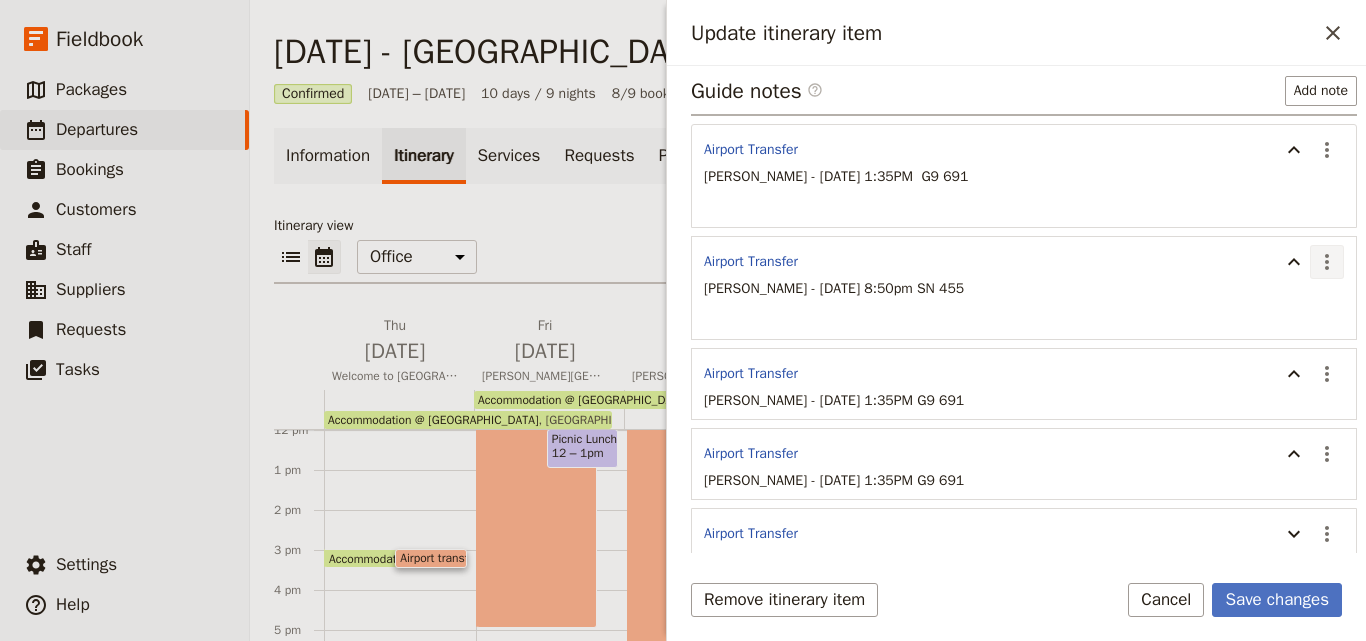 click 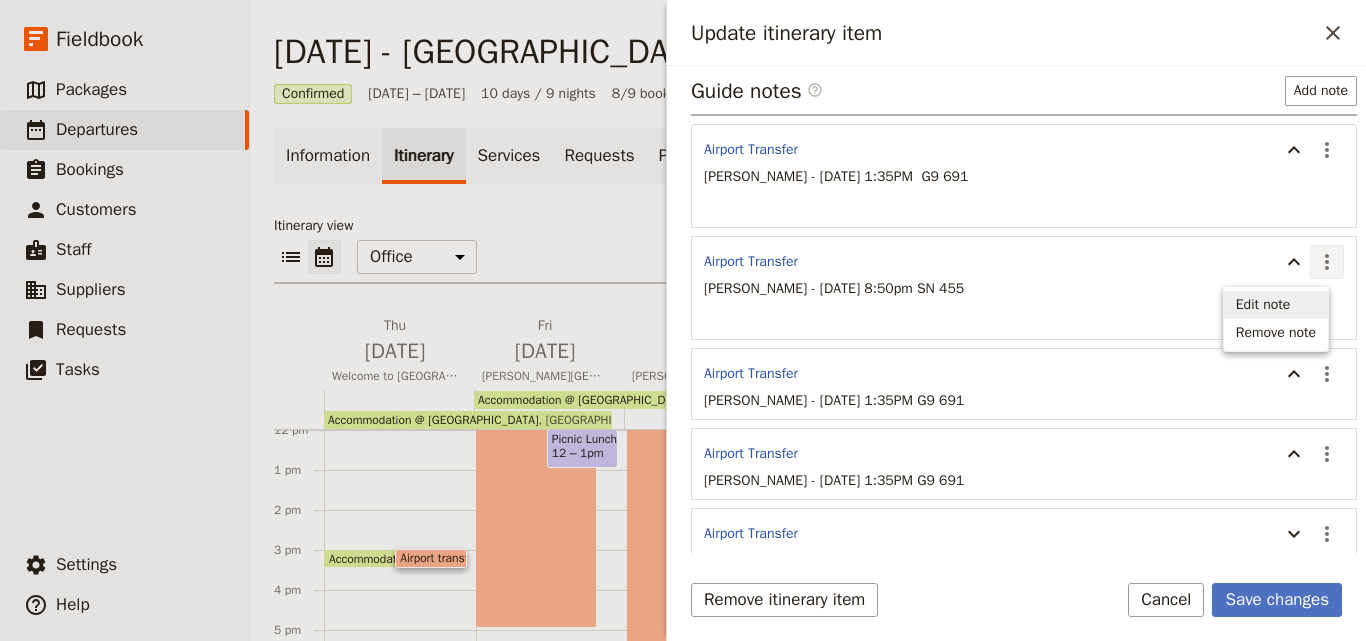 click on "Edit note" at bounding box center (1263, 305) 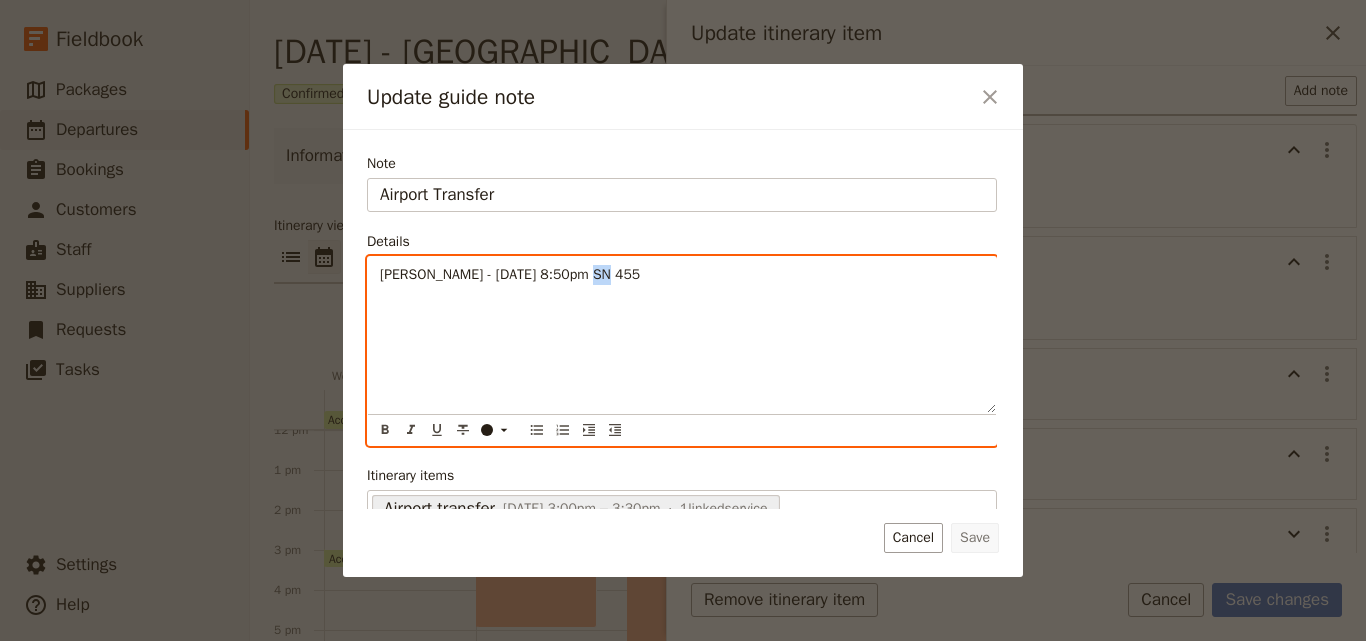 drag, startPoint x: 579, startPoint y: 277, endPoint x: 562, endPoint y: 282, distance: 17.720045 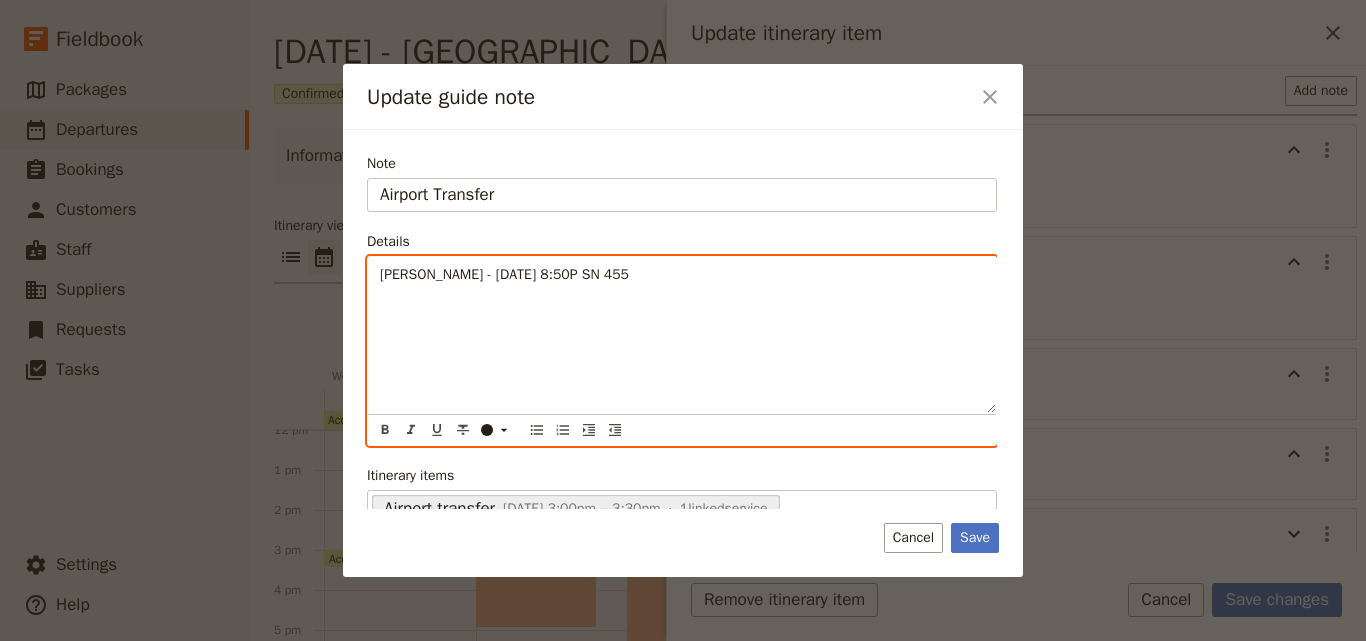 type 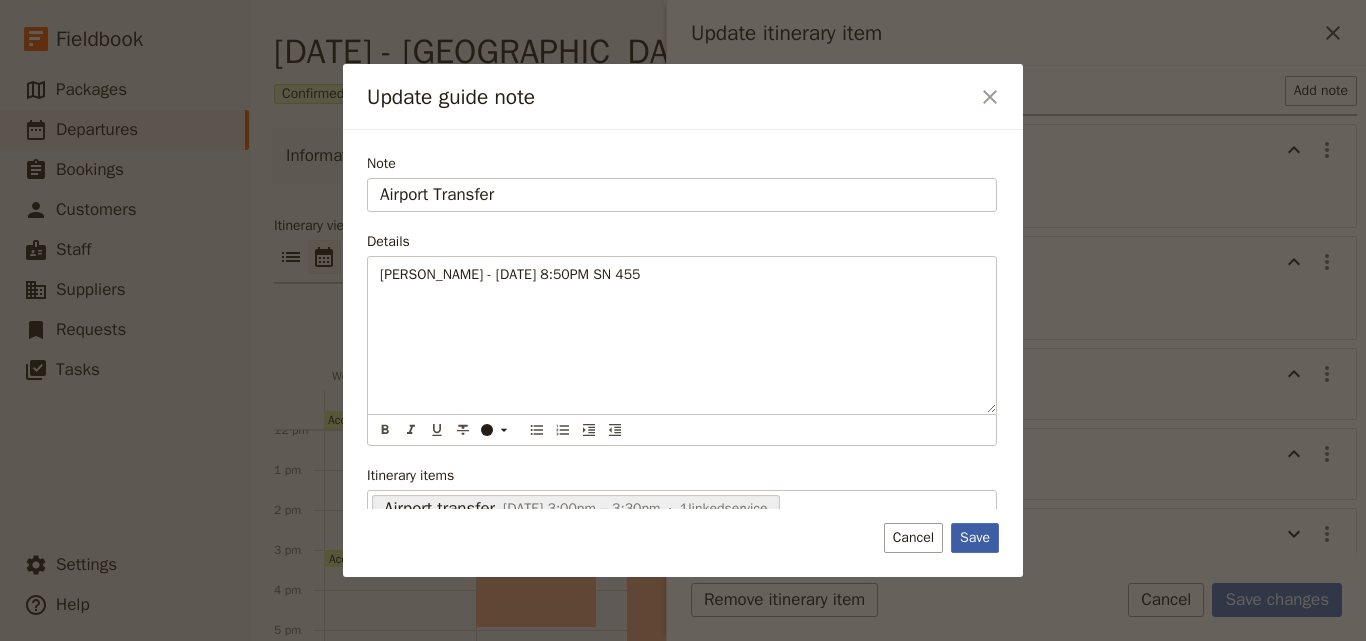click on "Save" at bounding box center (975, 538) 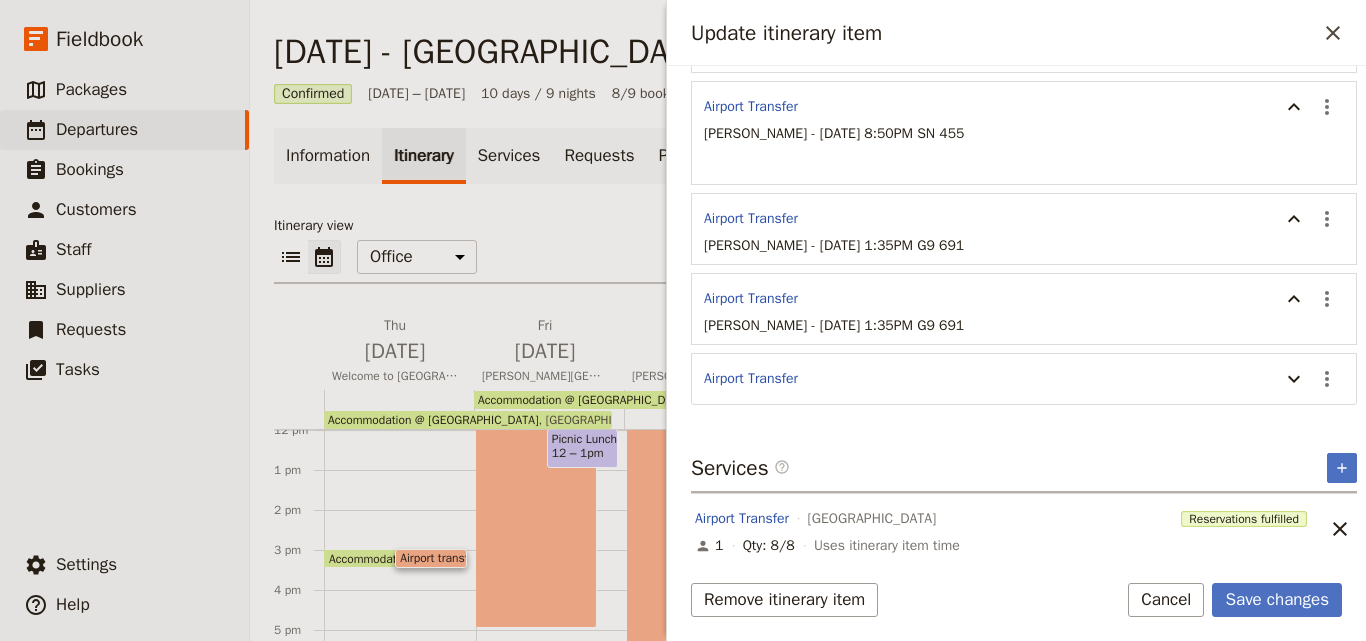 scroll, scrollTop: 545, scrollLeft: 0, axis: vertical 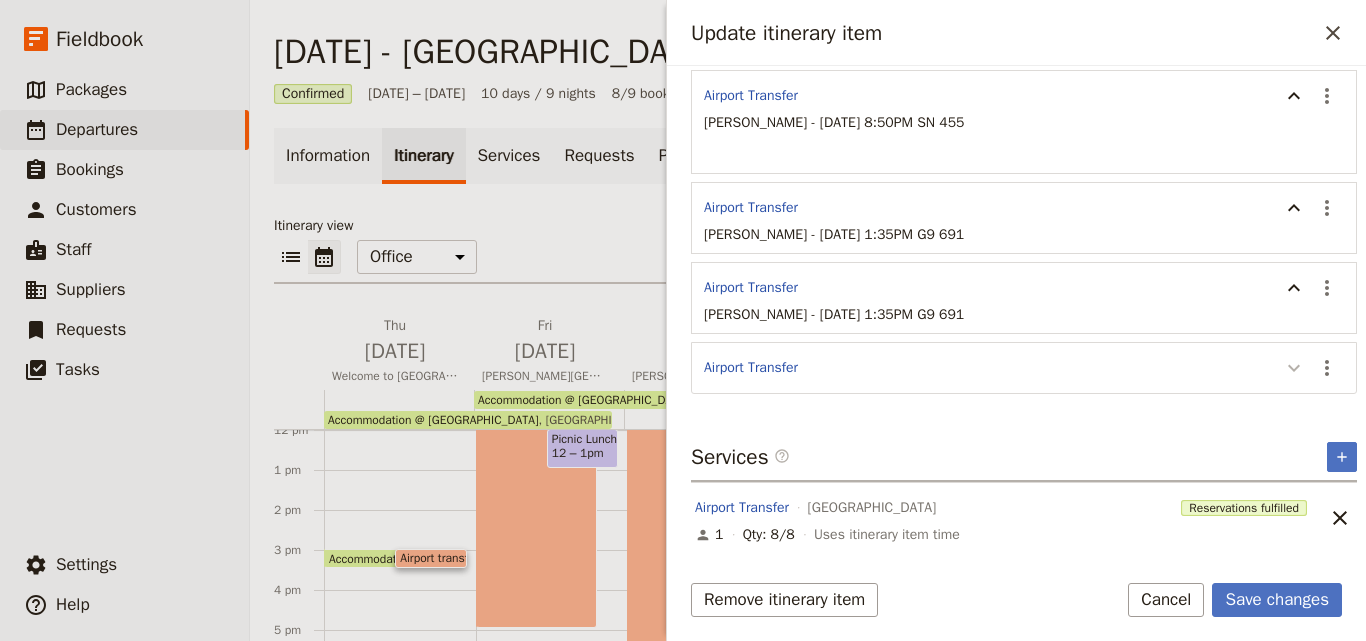 click 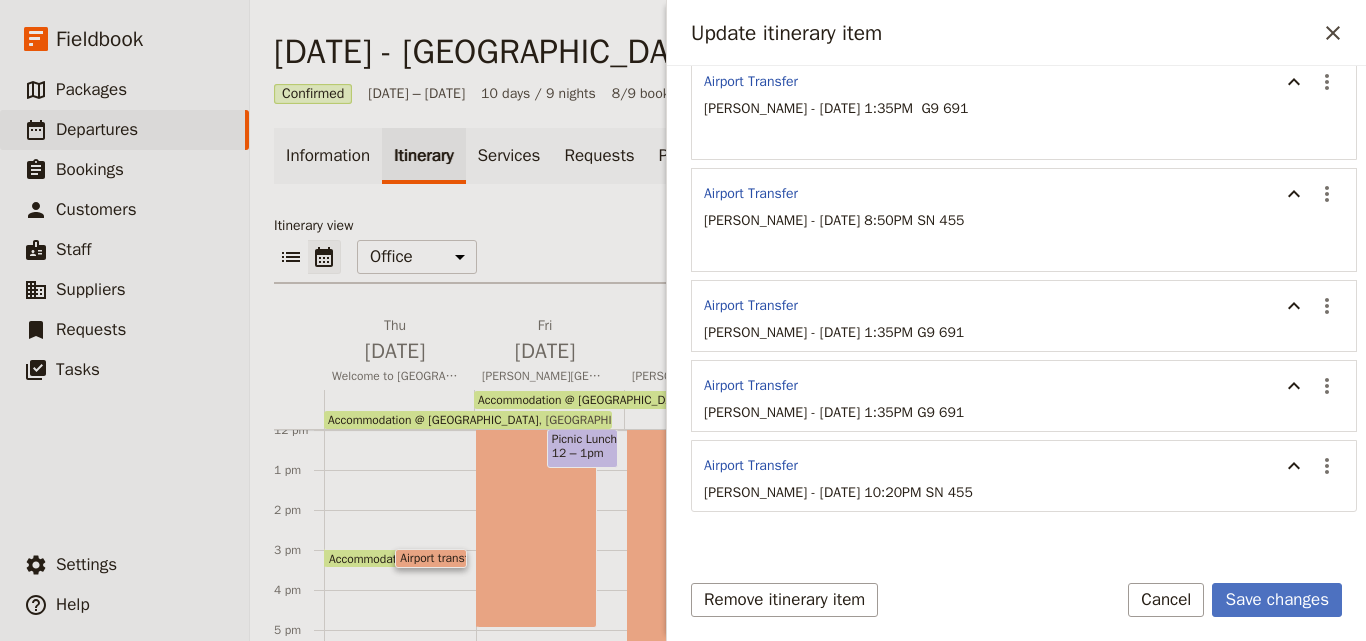 scroll, scrollTop: 345, scrollLeft: 0, axis: vertical 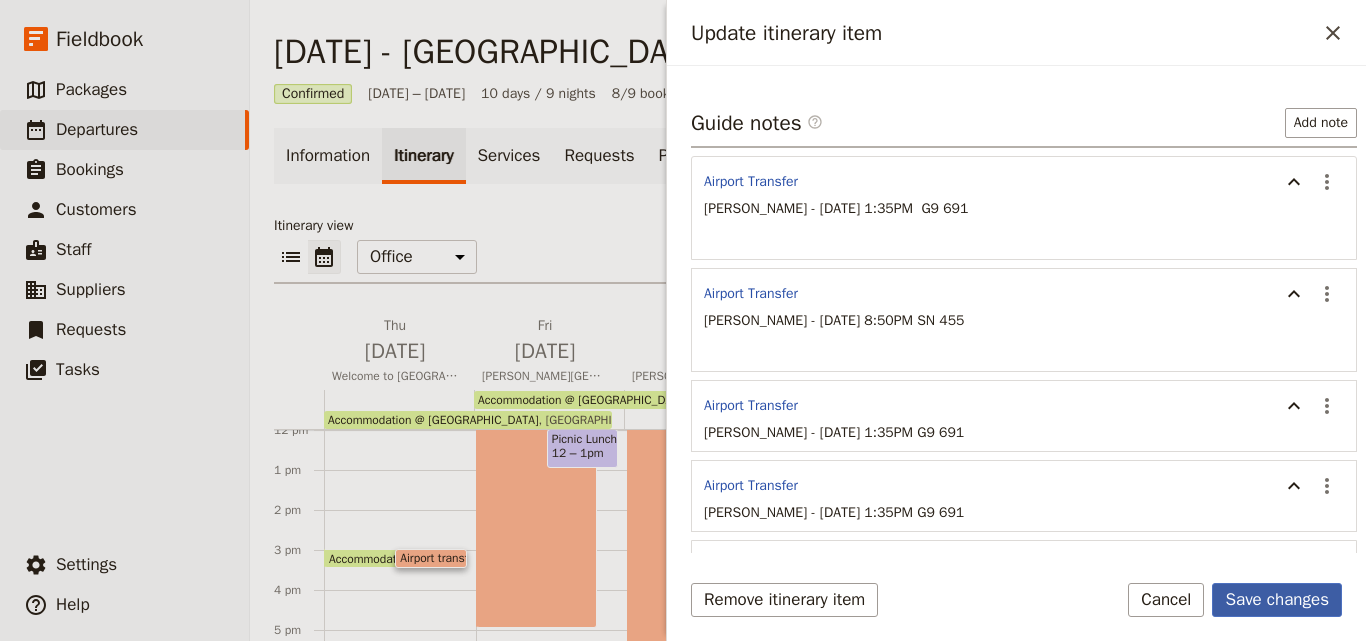 click on "Save changes" at bounding box center (1277, 600) 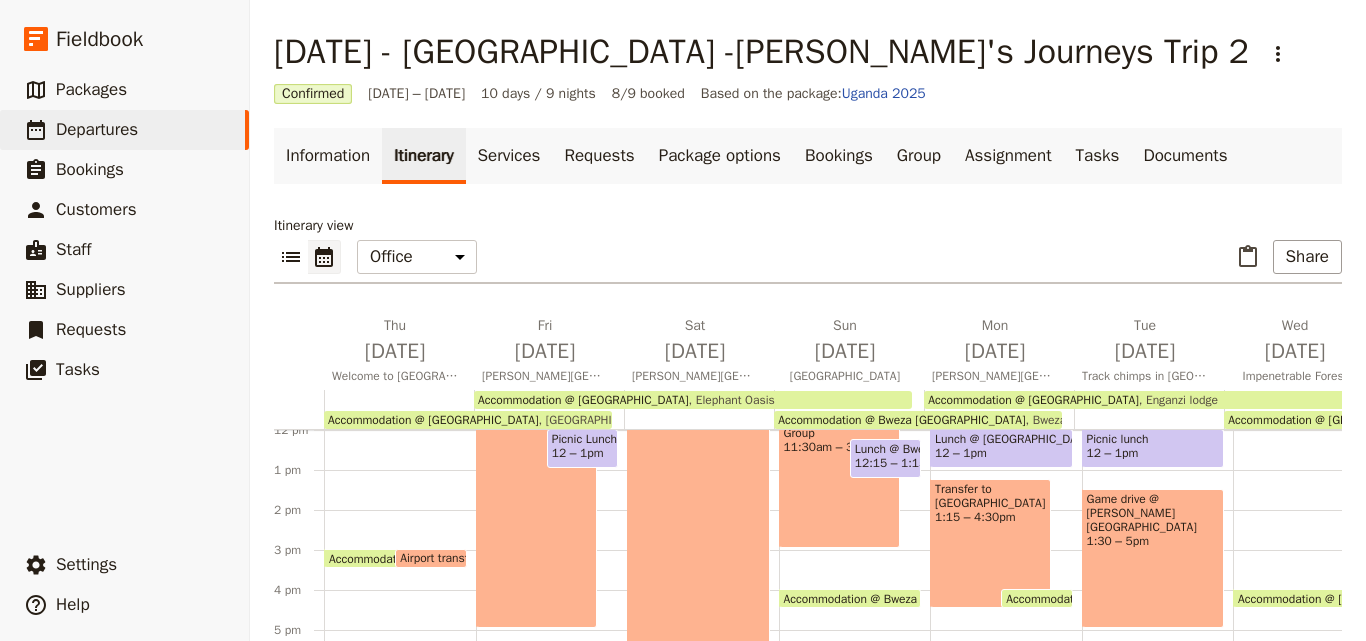 scroll, scrollTop: 287, scrollLeft: 0, axis: vertical 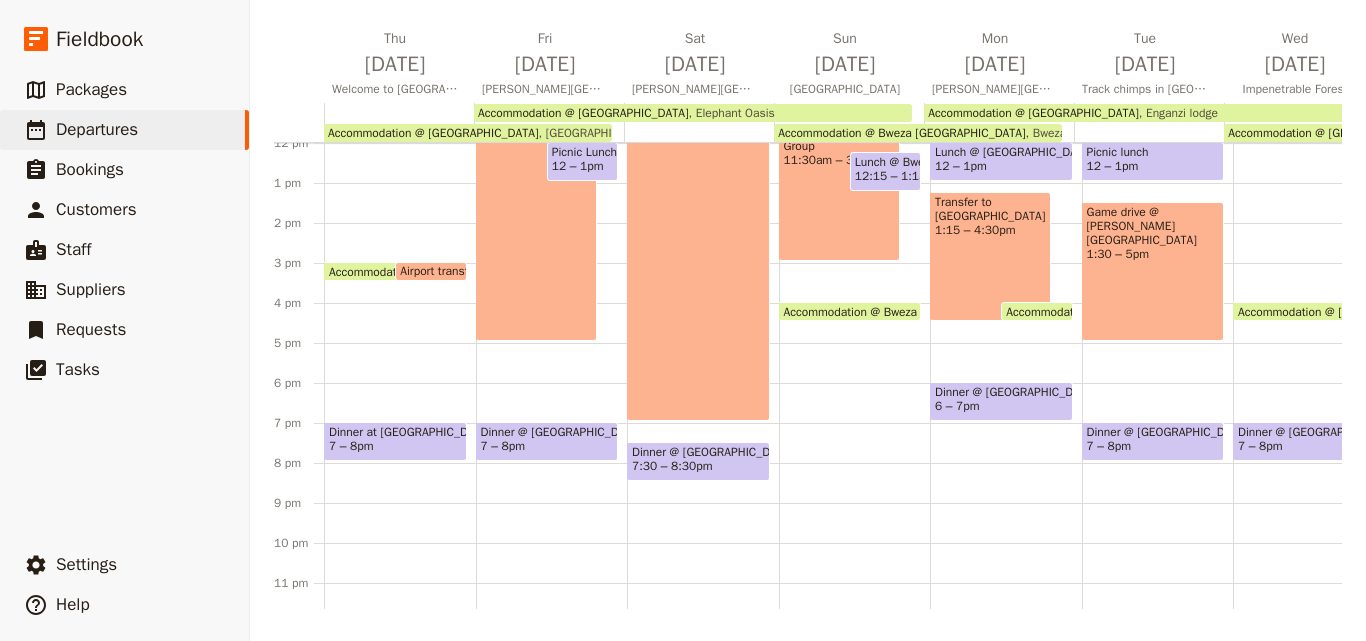 click on "Airport transfer" at bounding box center (443, 271) 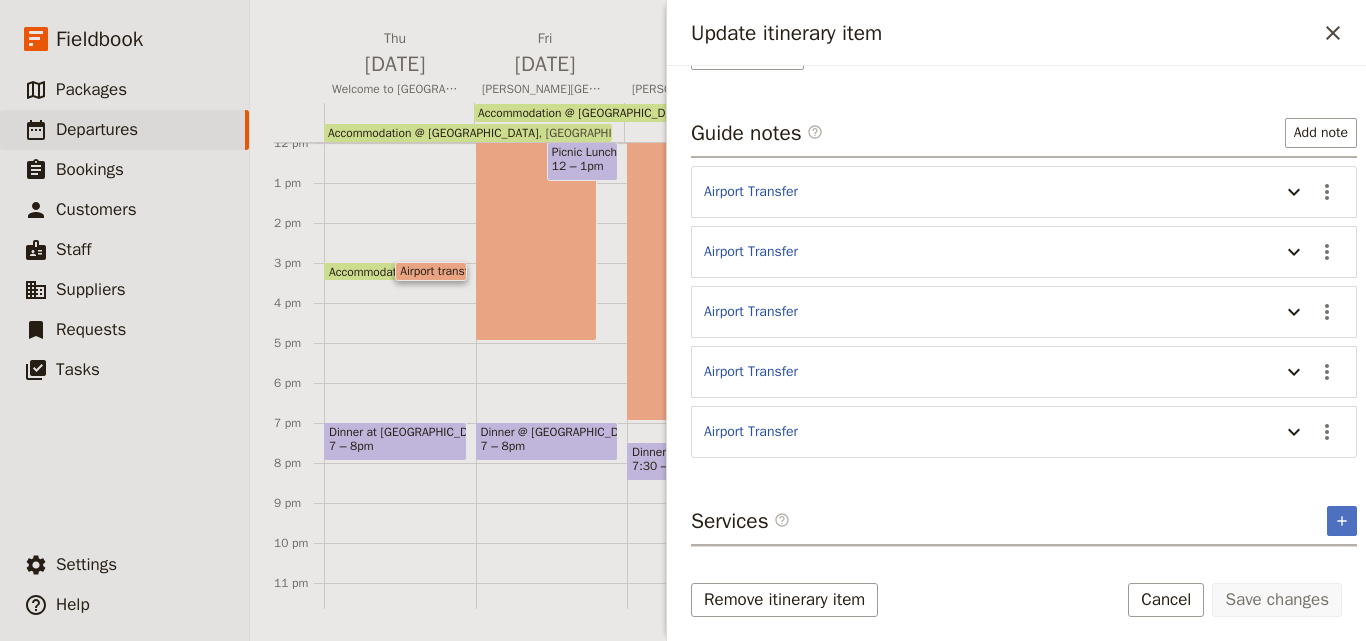 scroll, scrollTop: 300, scrollLeft: 0, axis: vertical 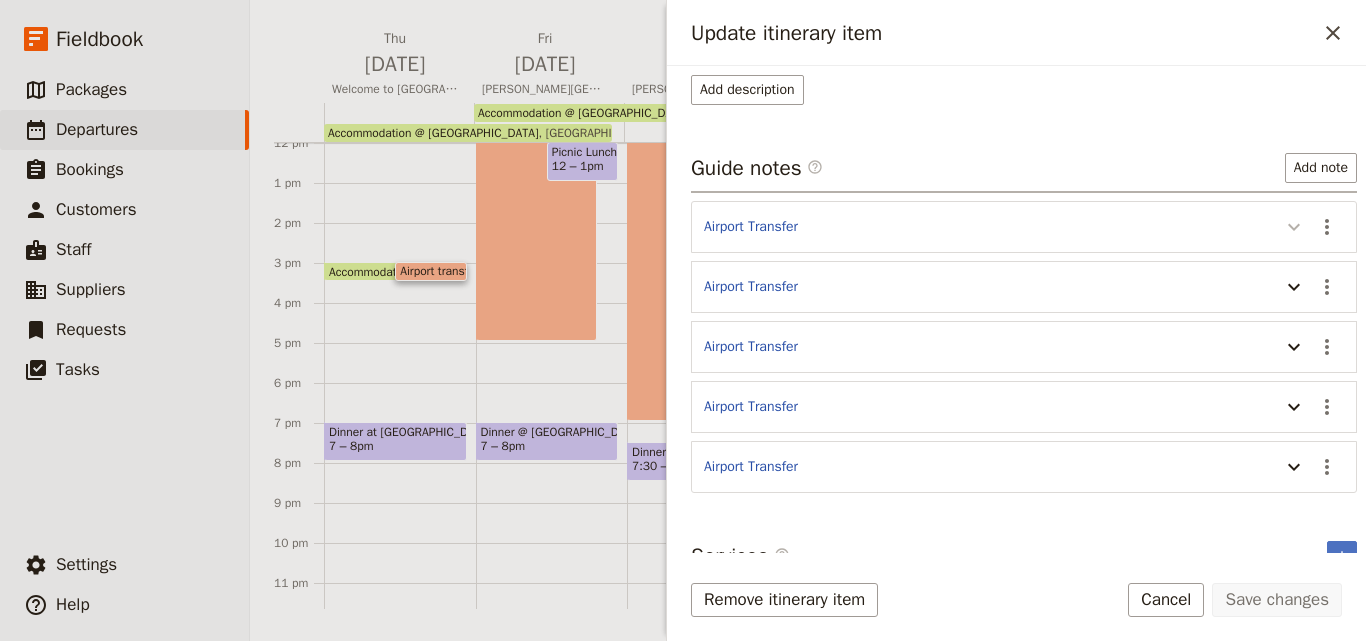 click 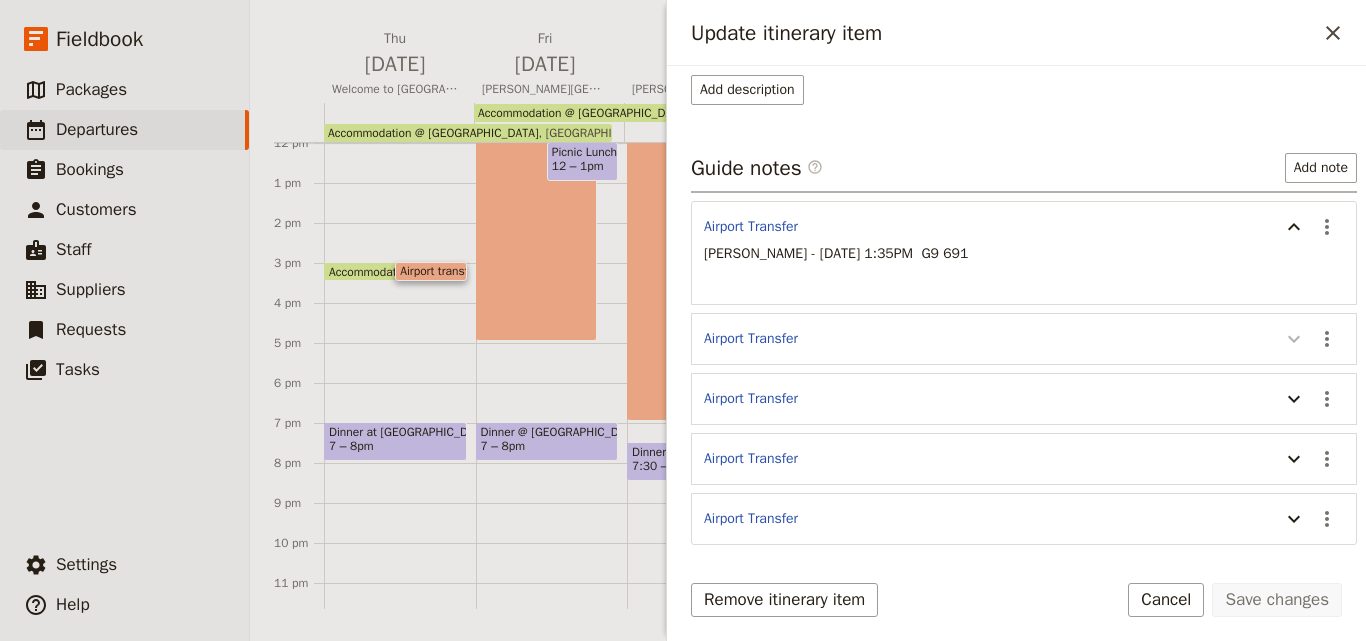click 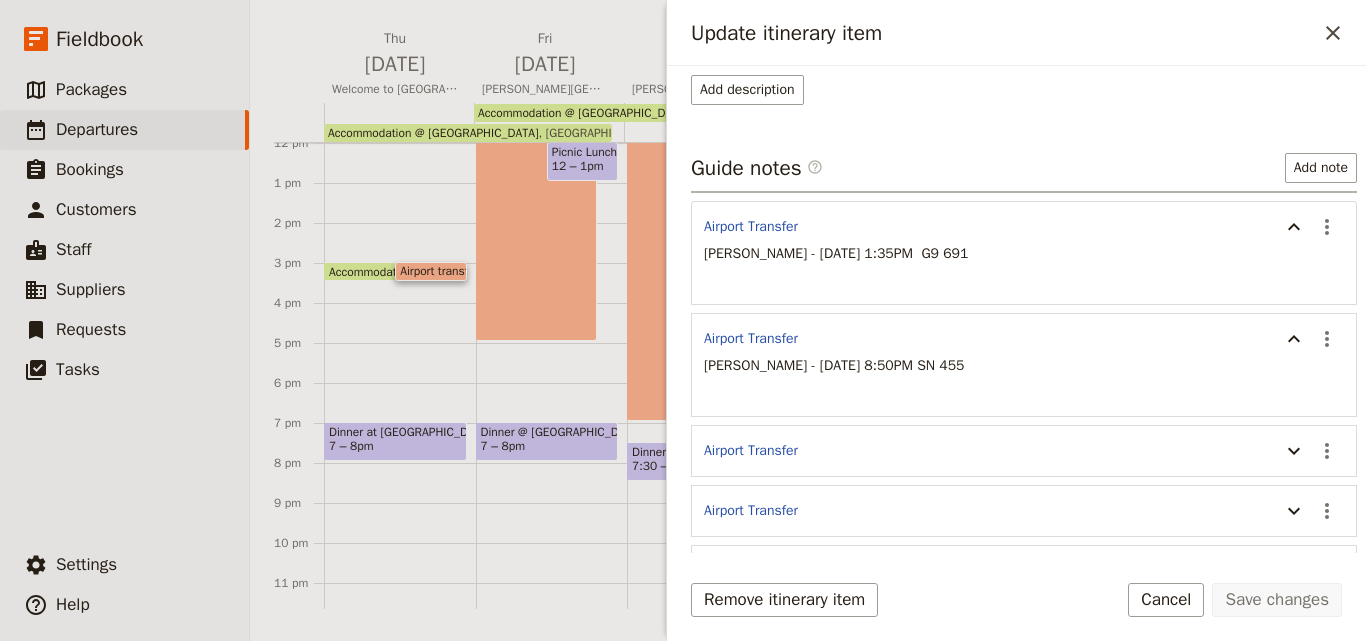 drag, startPoint x: 993, startPoint y: 364, endPoint x: 692, endPoint y: 355, distance: 301.13452 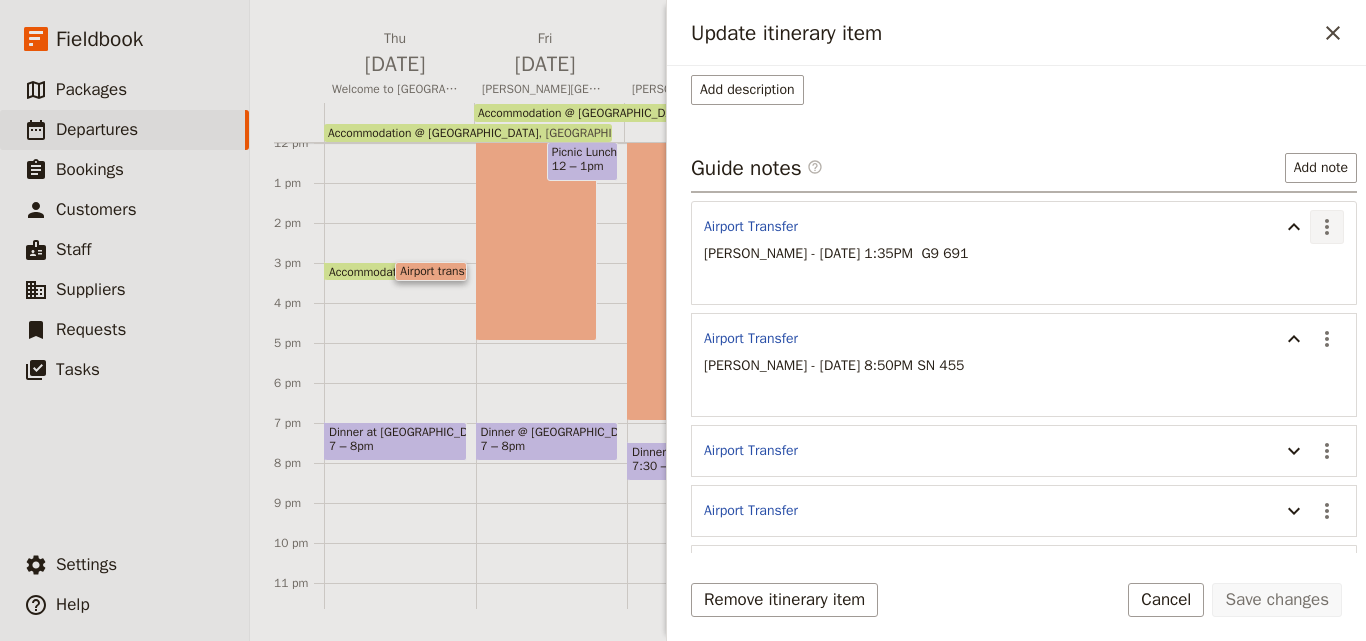 click 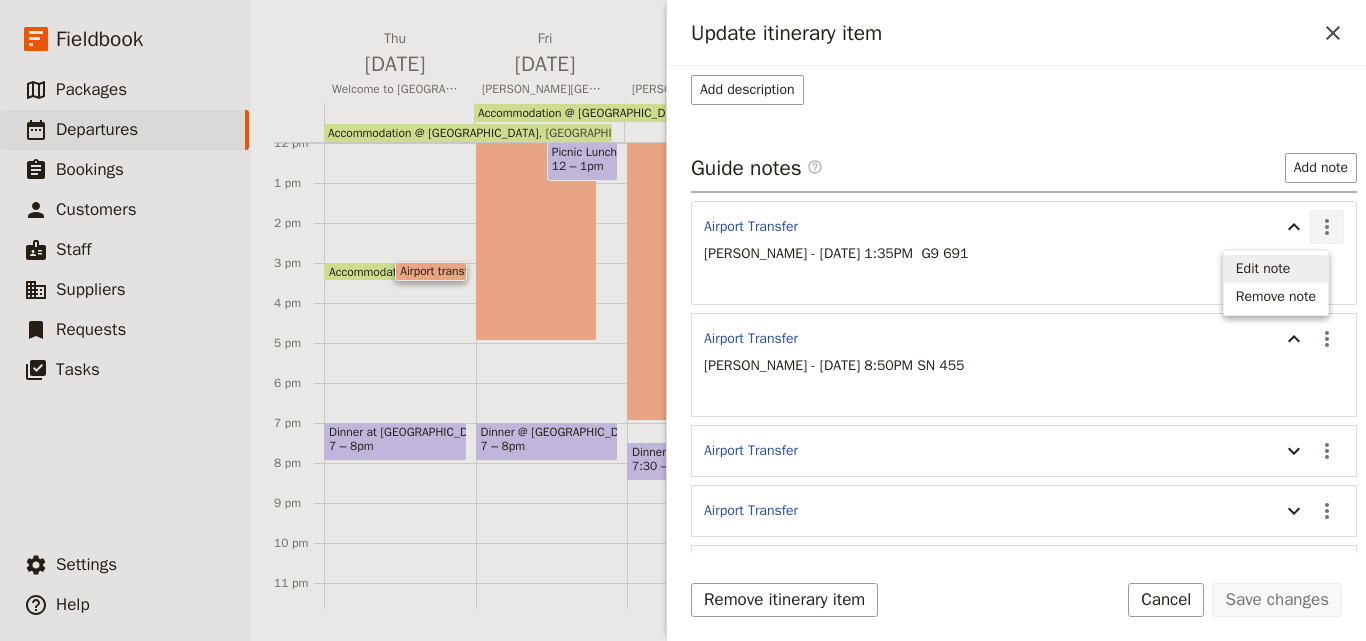 click on "Edit note" at bounding box center [1263, 269] 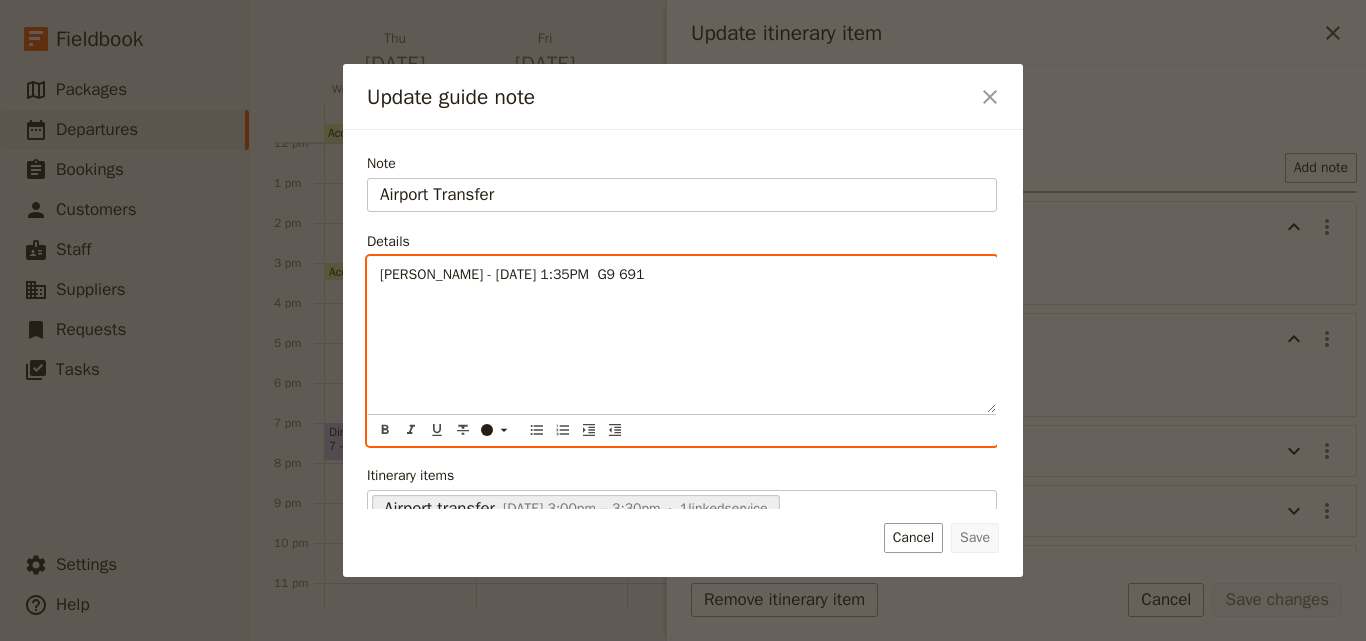 click at bounding box center [411, 306] 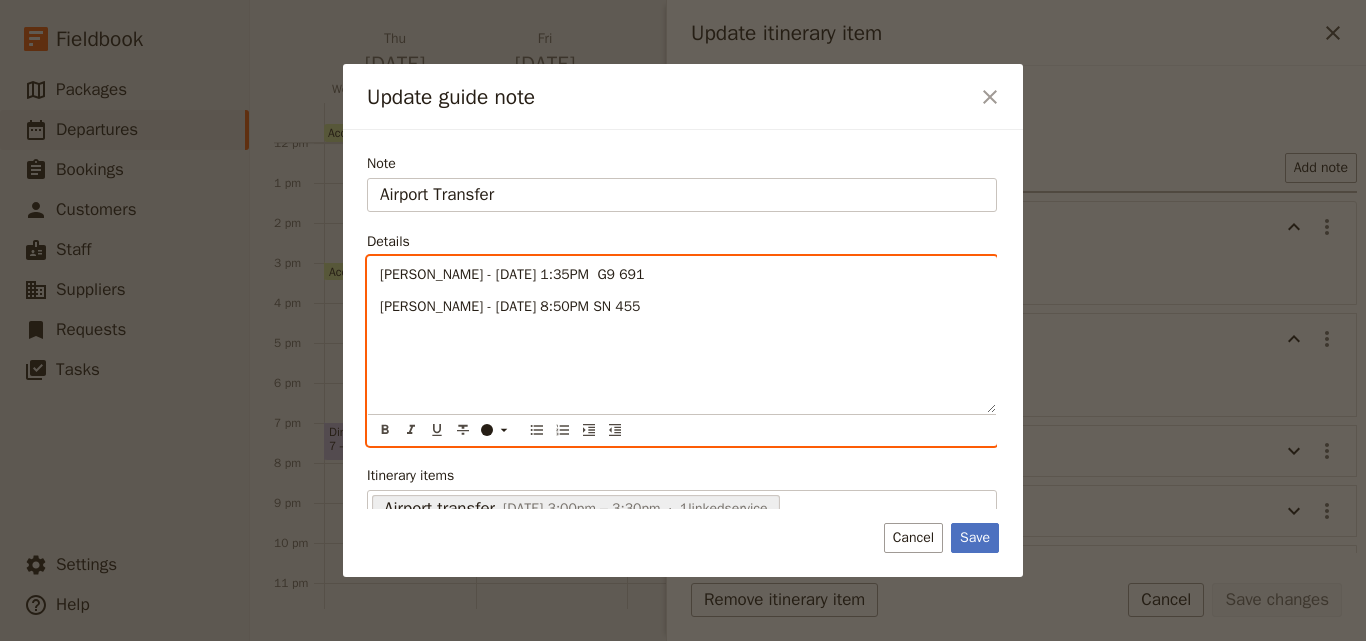 click on "Lydia Kenneally - 6 Aug , 8:50PM SN 455" at bounding box center [510, 306] 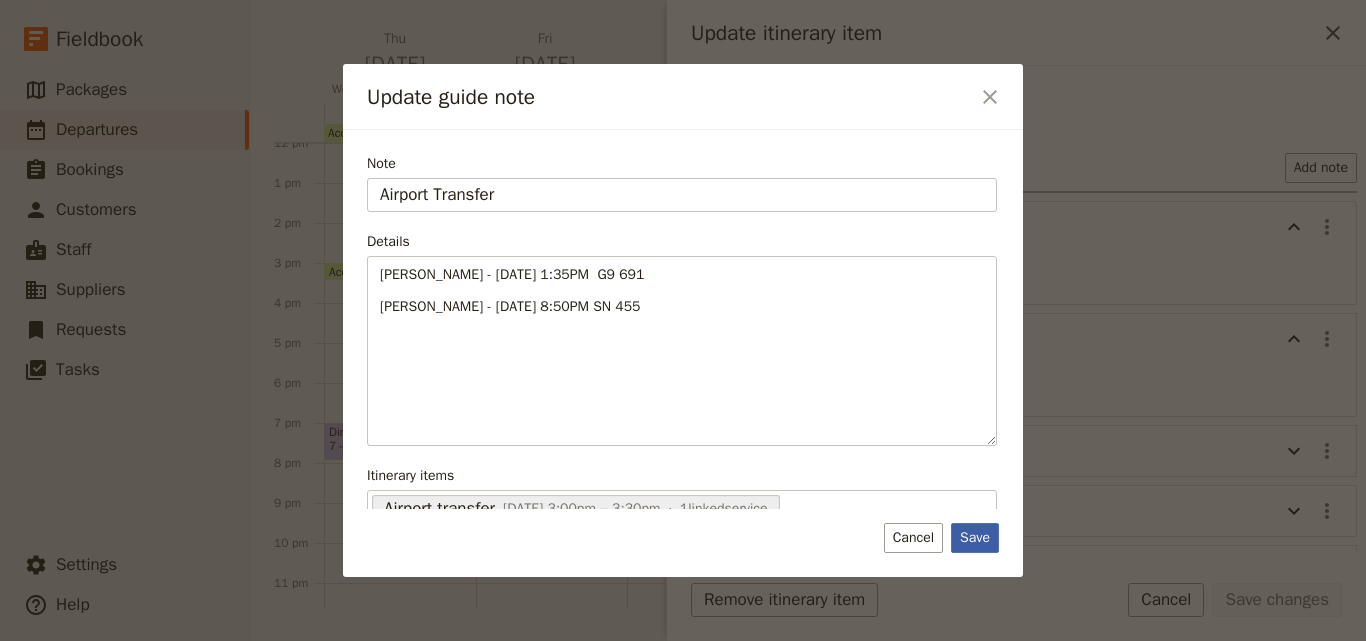 click on "Save" at bounding box center [975, 538] 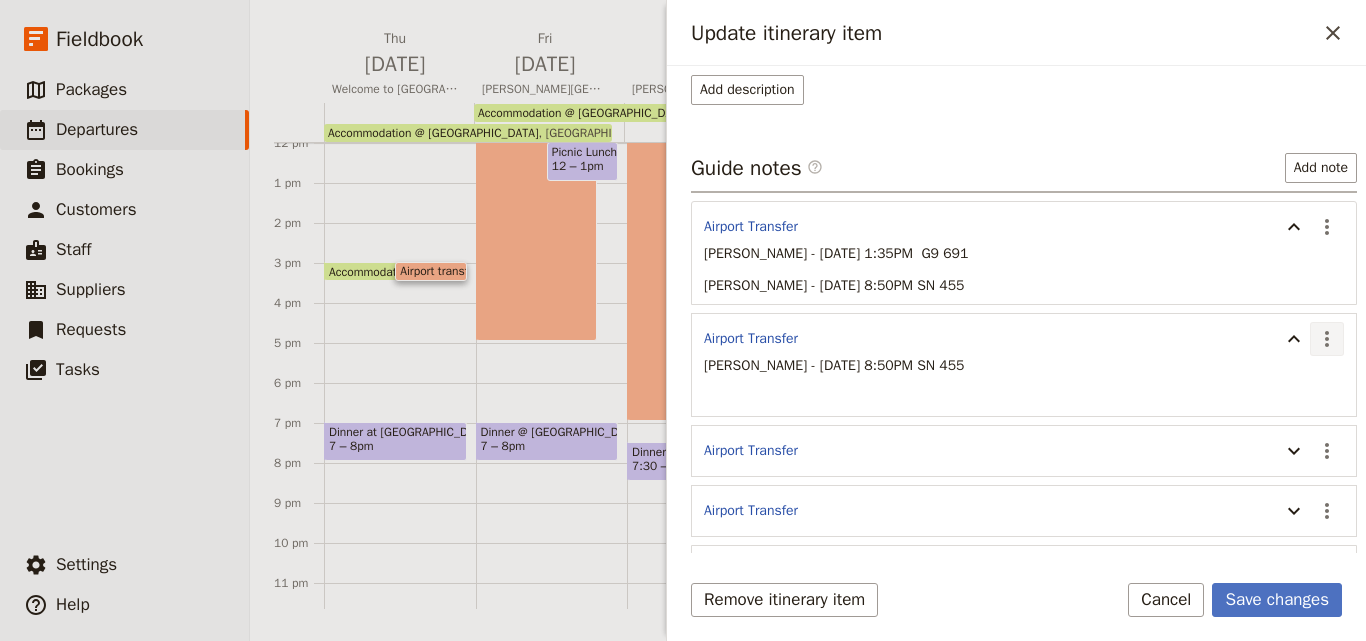 click 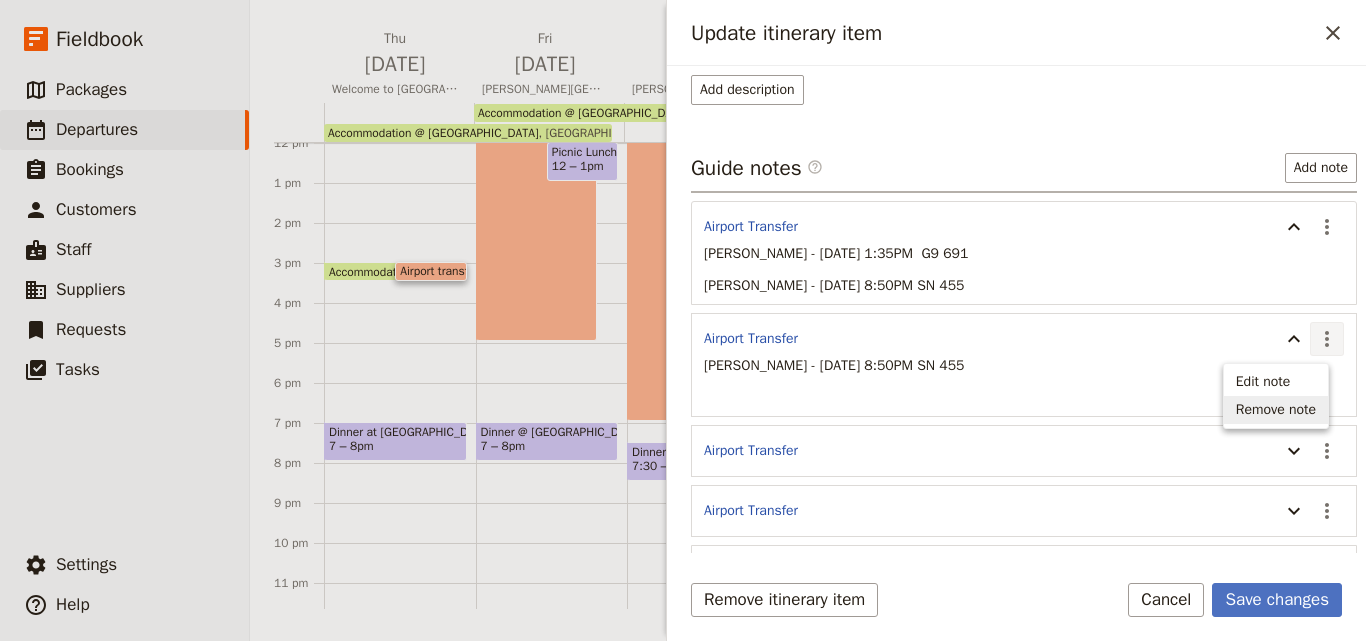 click on "Remove note" at bounding box center [1276, 410] 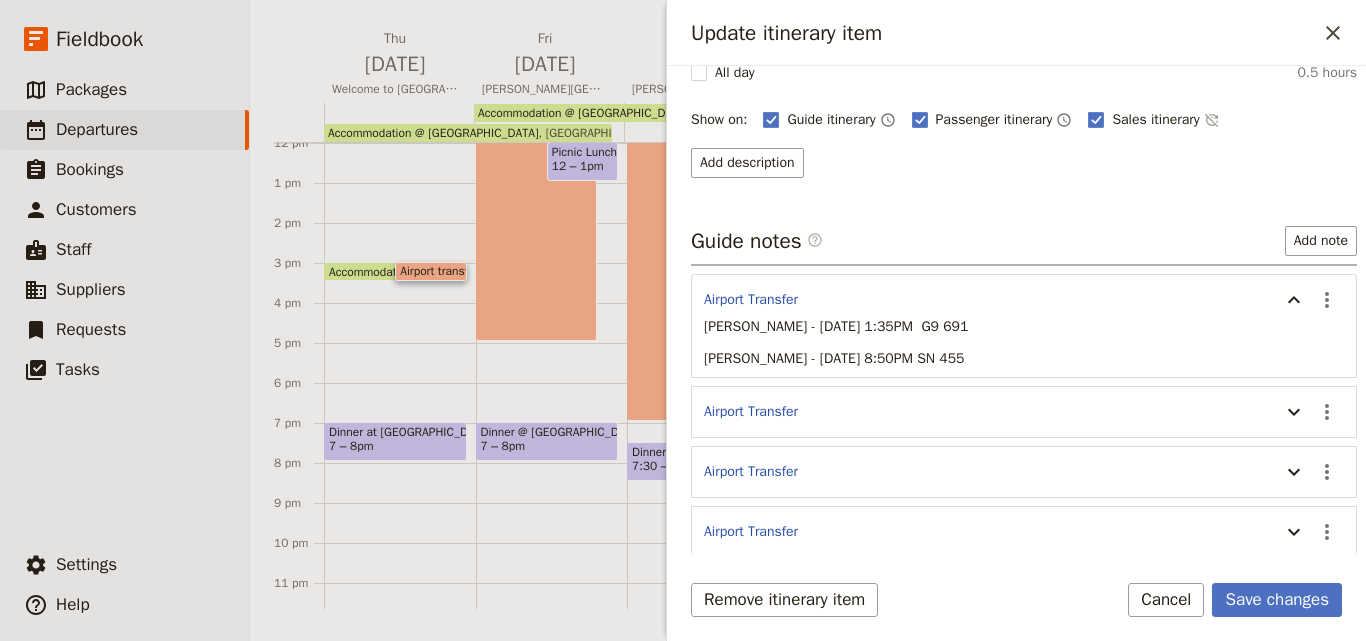 scroll, scrollTop: 300, scrollLeft: 0, axis: vertical 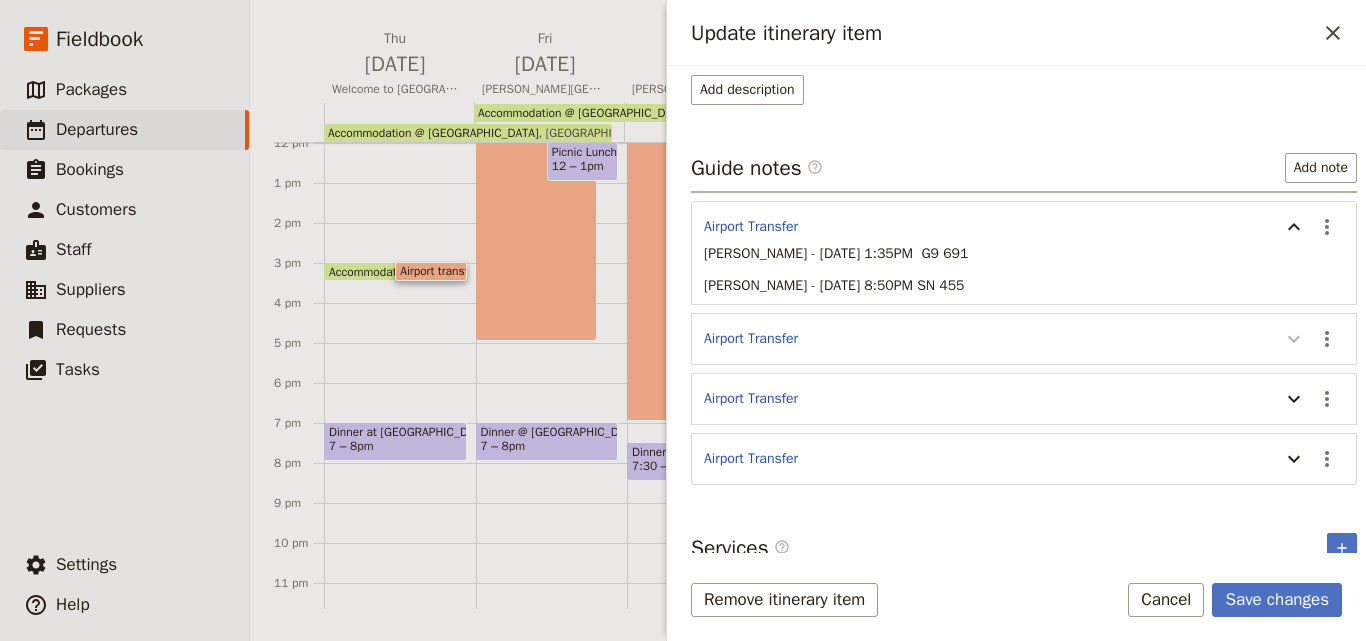 click 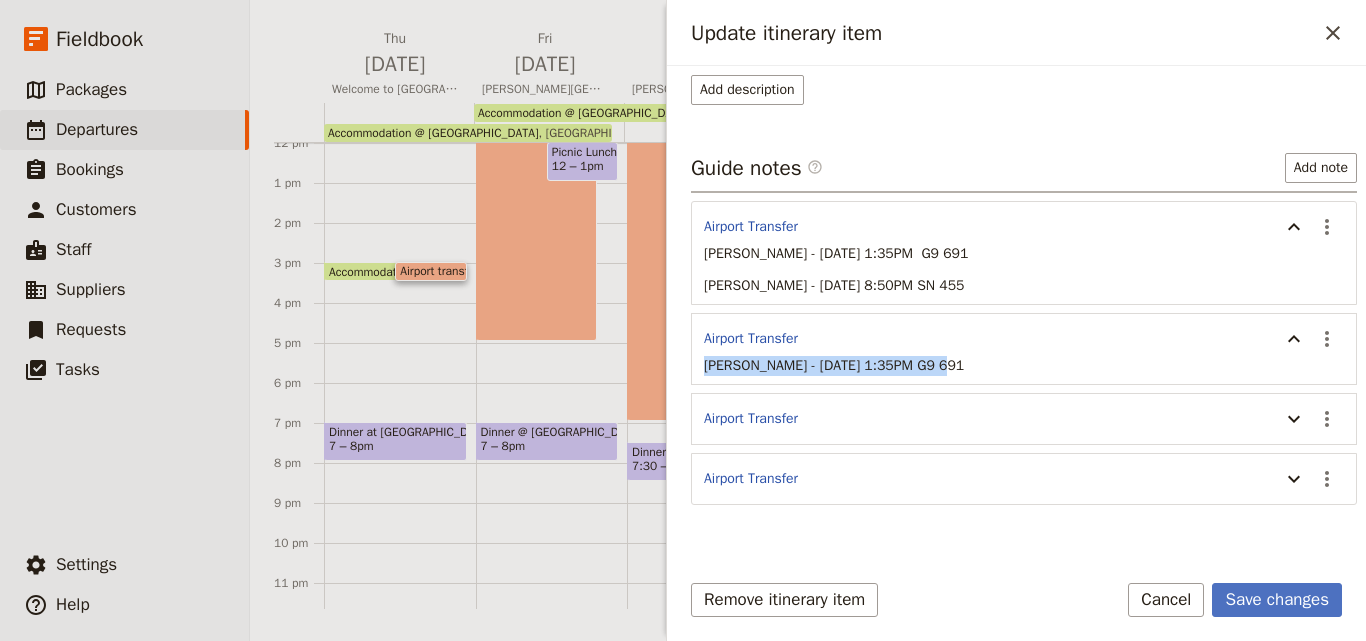 drag, startPoint x: 925, startPoint y: 366, endPoint x: 701, endPoint y: 367, distance: 224.00223 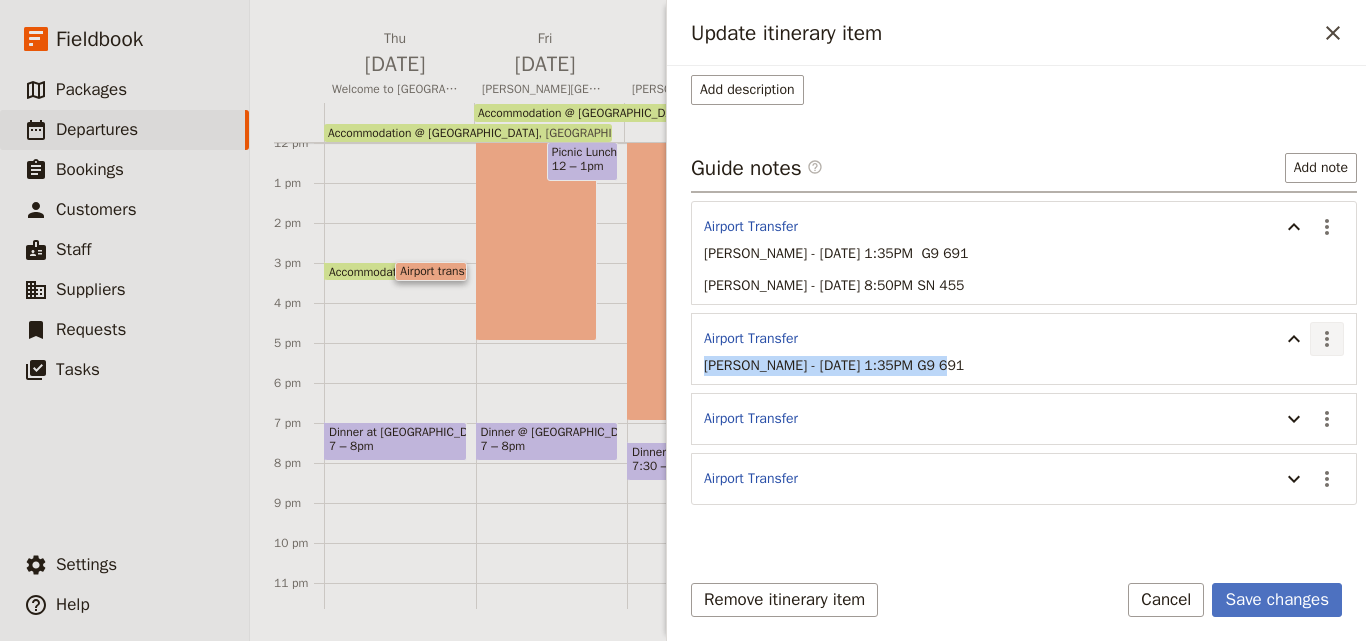 click 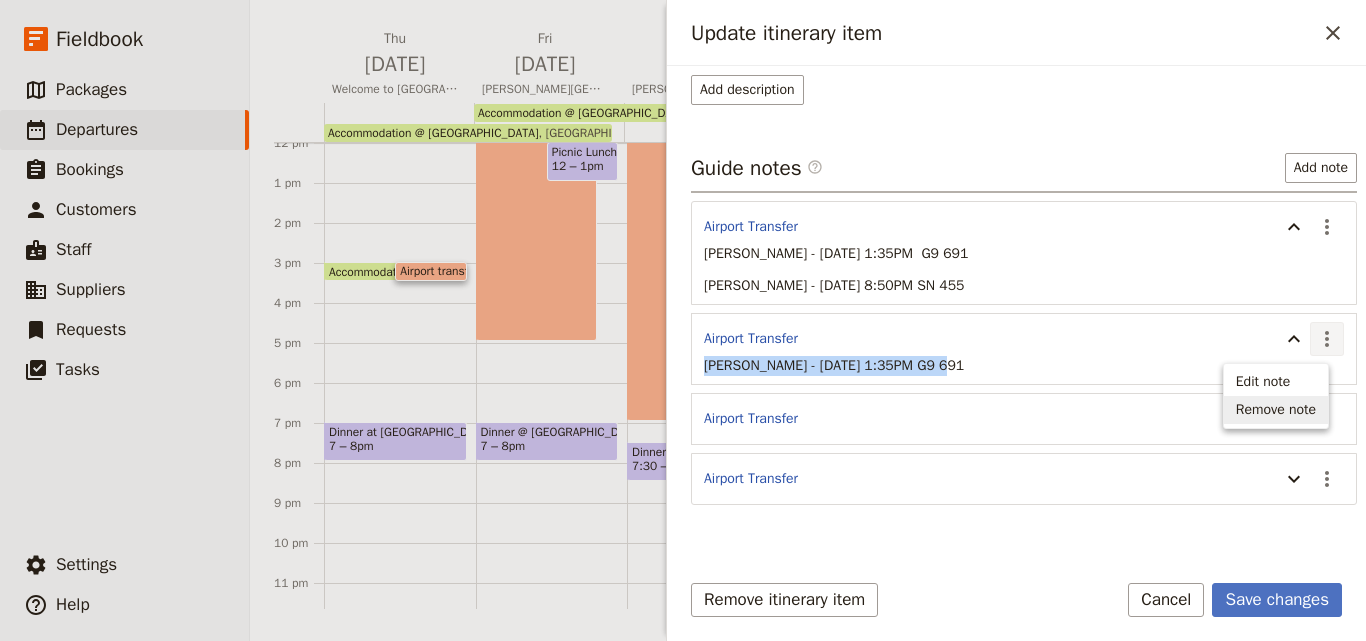 click on "Remove note" at bounding box center (1276, 410) 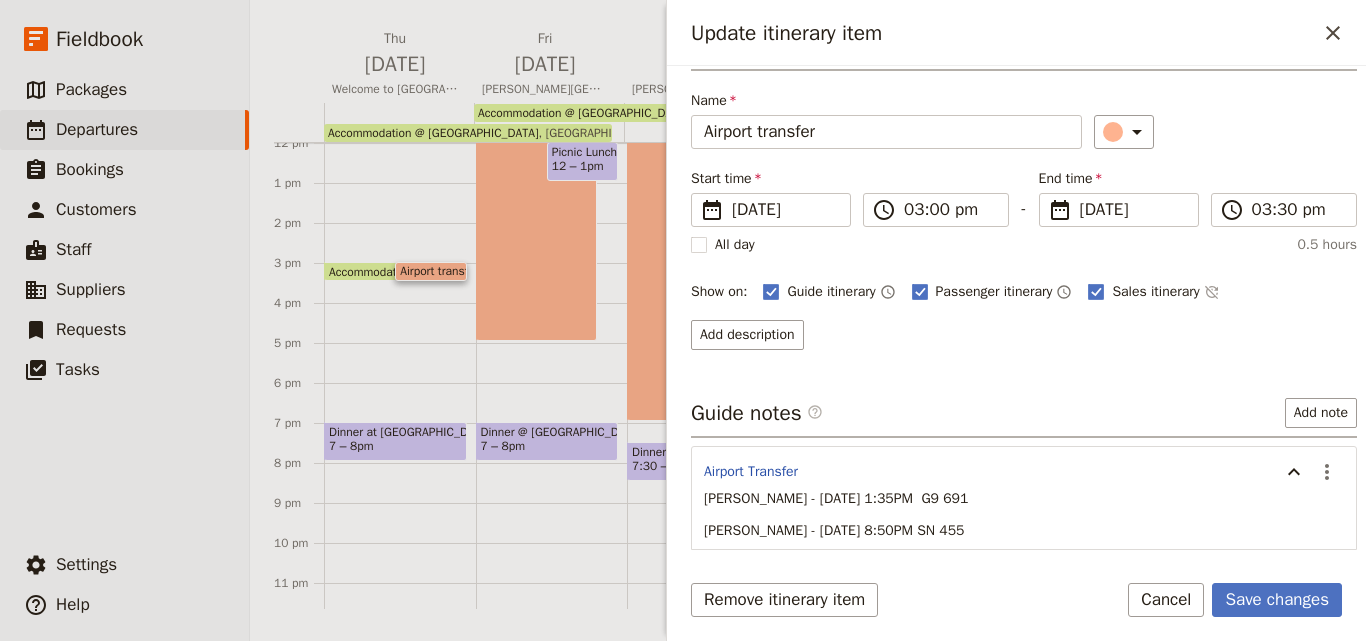 scroll, scrollTop: 100, scrollLeft: 0, axis: vertical 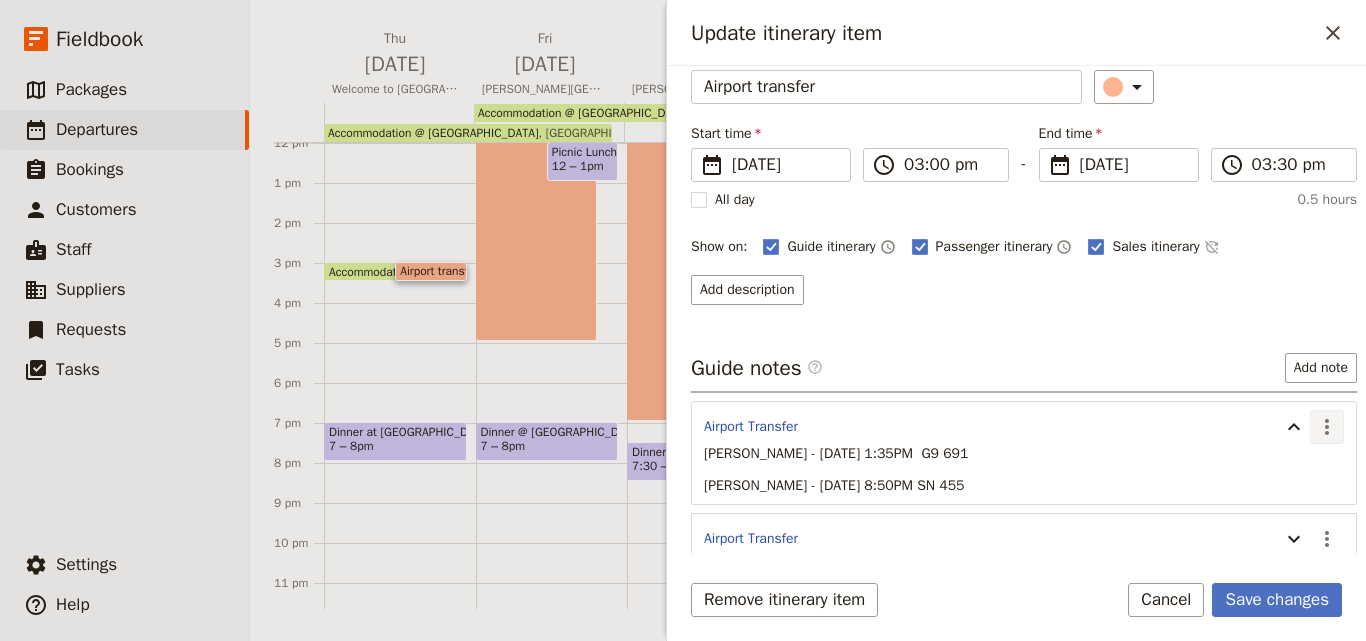 click 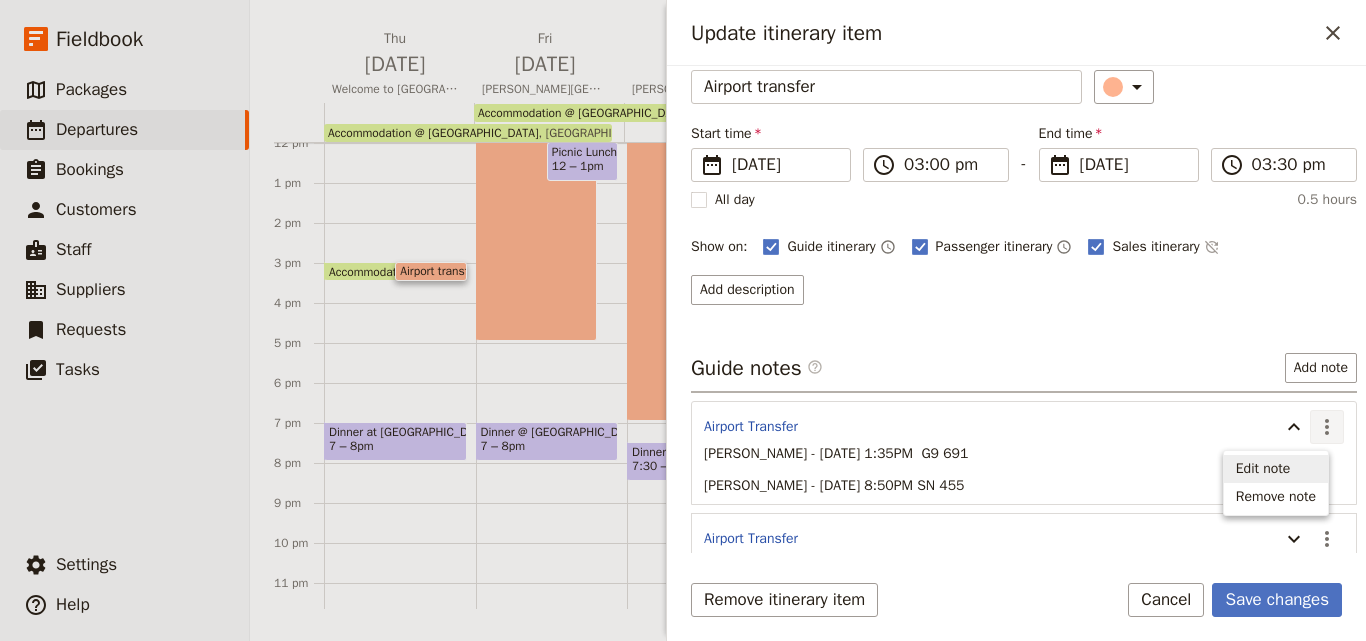 click on "Edit note" at bounding box center (1263, 469) 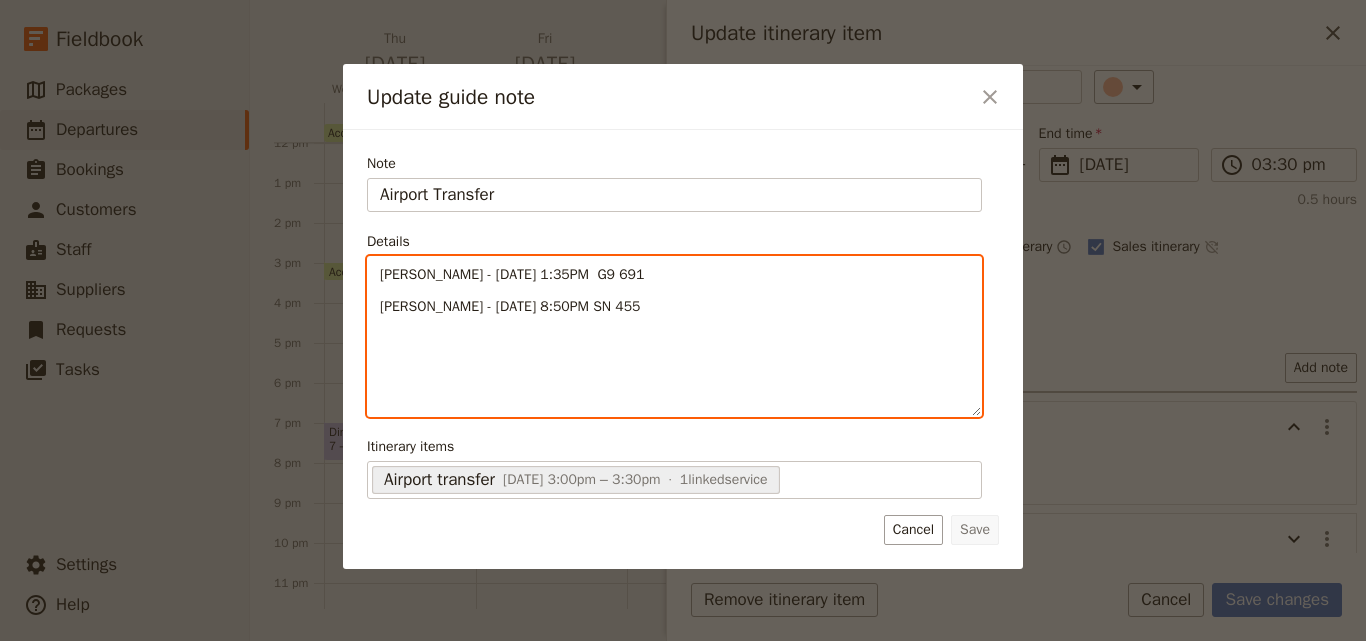 click on "Lydia Kenneally - 6 Aug , 8:50PM SN 455" at bounding box center (510, 306) 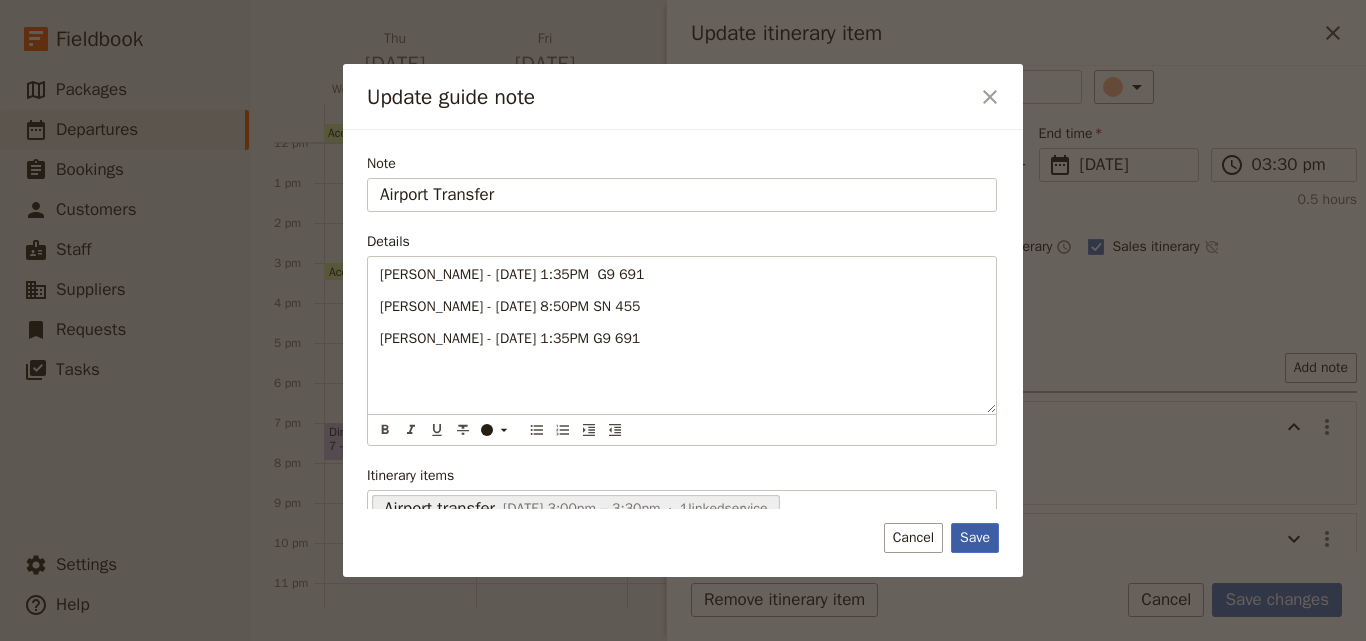 click on "Save" at bounding box center (975, 538) 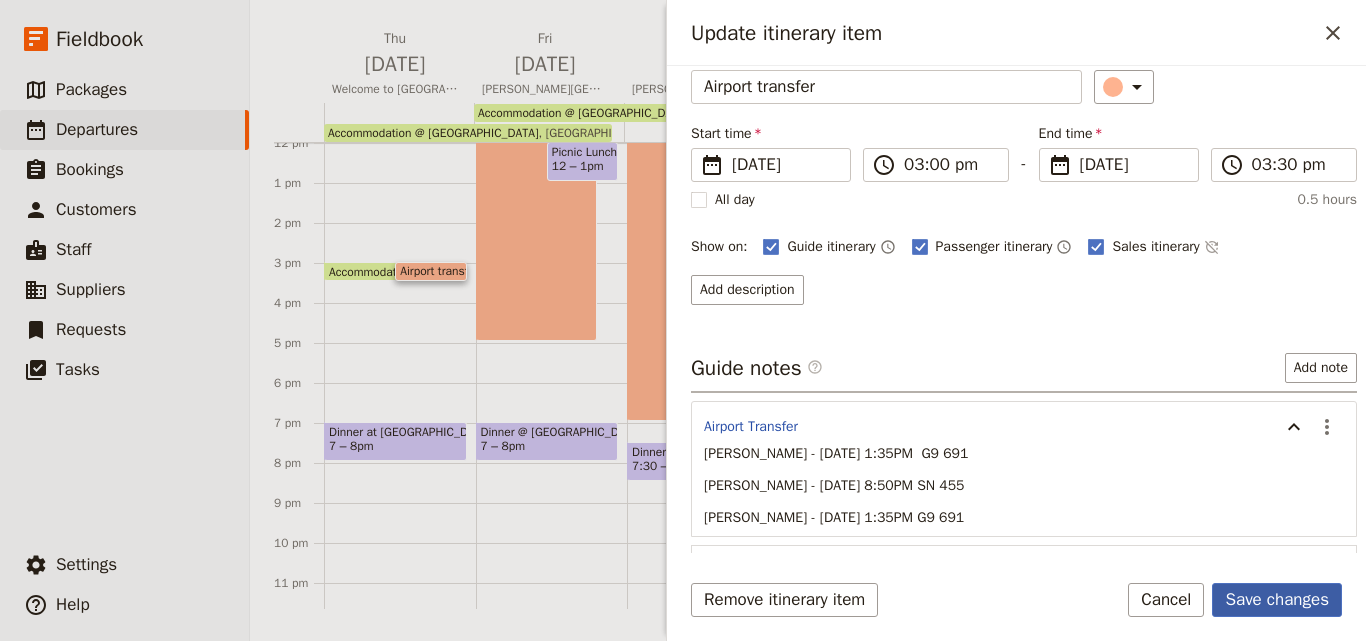 click on "Save changes" at bounding box center (1277, 600) 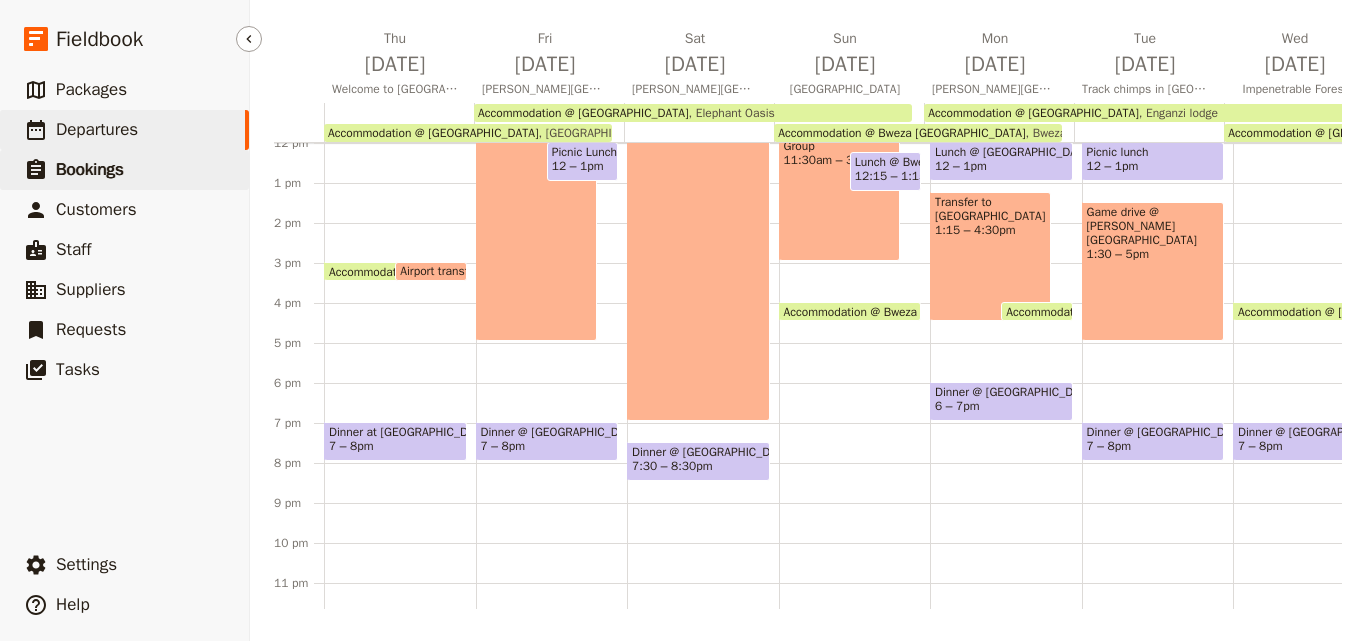 drag, startPoint x: 113, startPoint y: 136, endPoint x: 185, endPoint y: 157, distance: 75 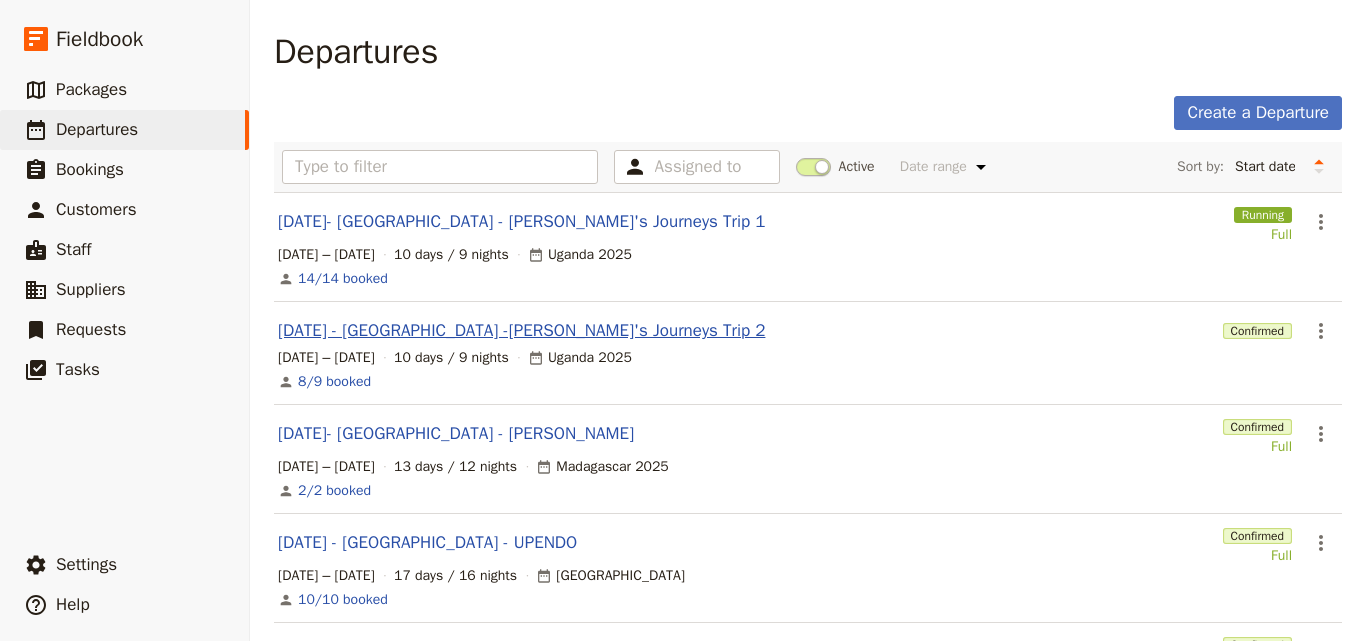 click on "[DATE] - [GEOGRAPHIC_DATA] -[PERSON_NAME]'s Journeys Trip 2" at bounding box center [521, 331] 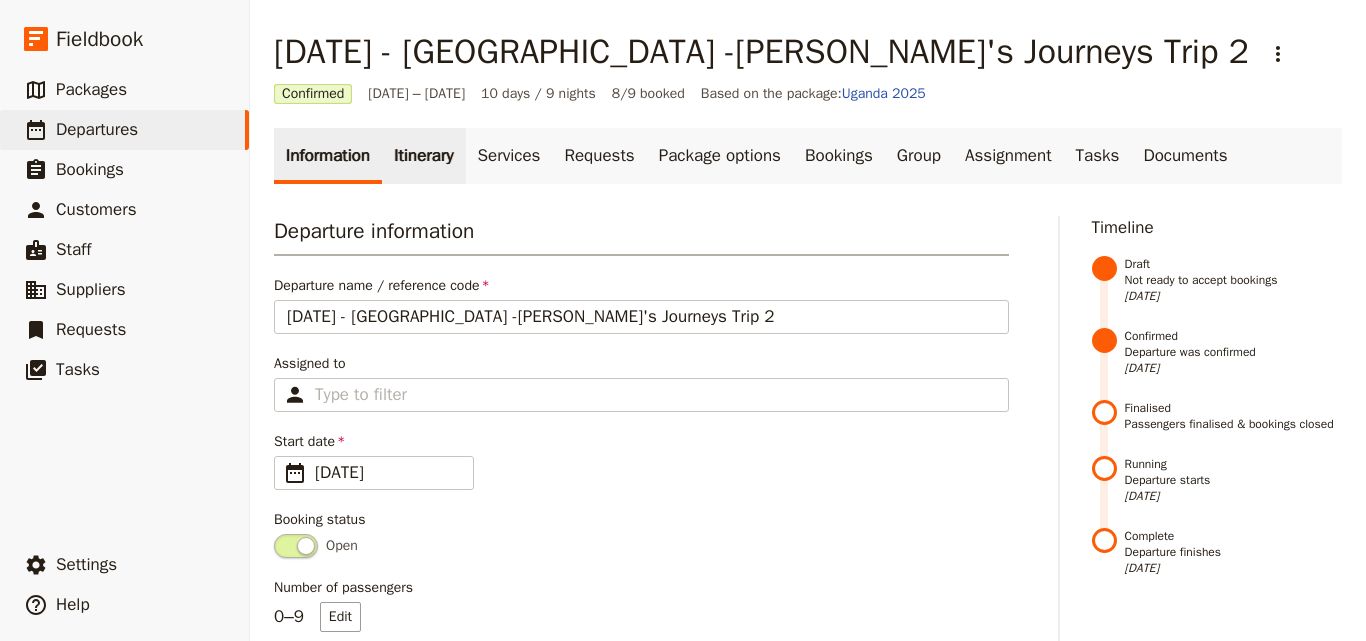 click on "Itinerary" at bounding box center [423, 156] 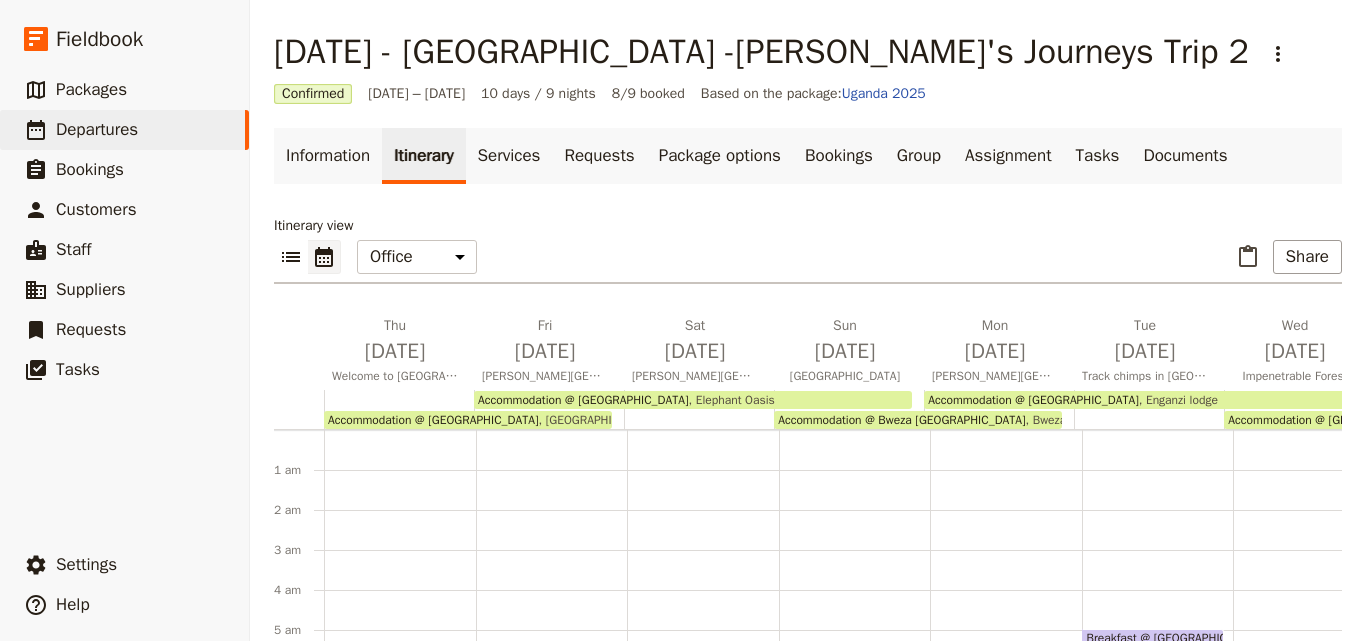 scroll, scrollTop: 180, scrollLeft: 0, axis: vertical 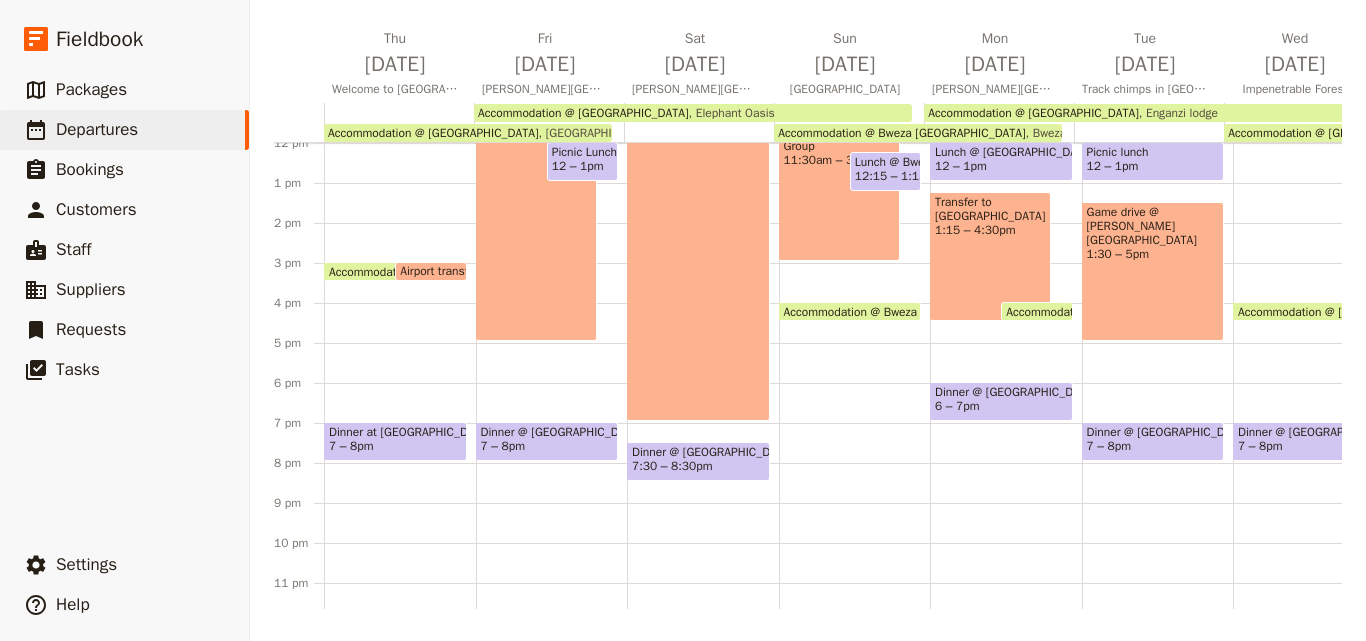click on "Airport transfer" at bounding box center [443, 271] 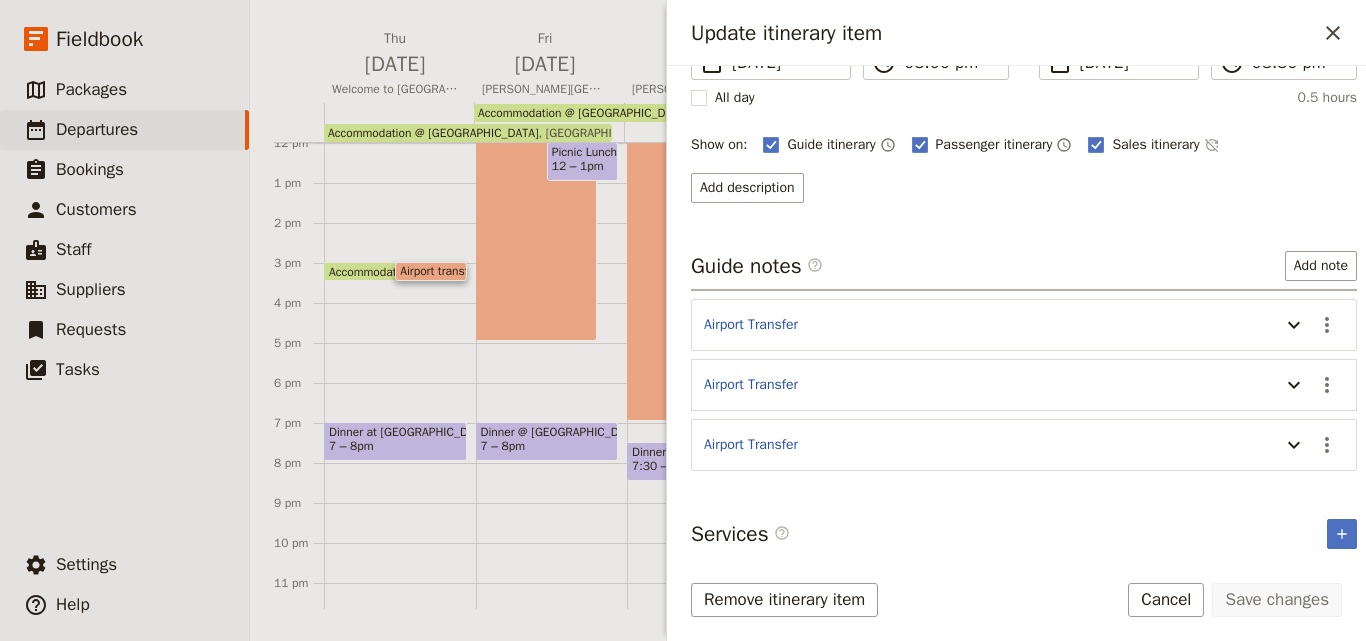 scroll, scrollTop: 279, scrollLeft: 0, axis: vertical 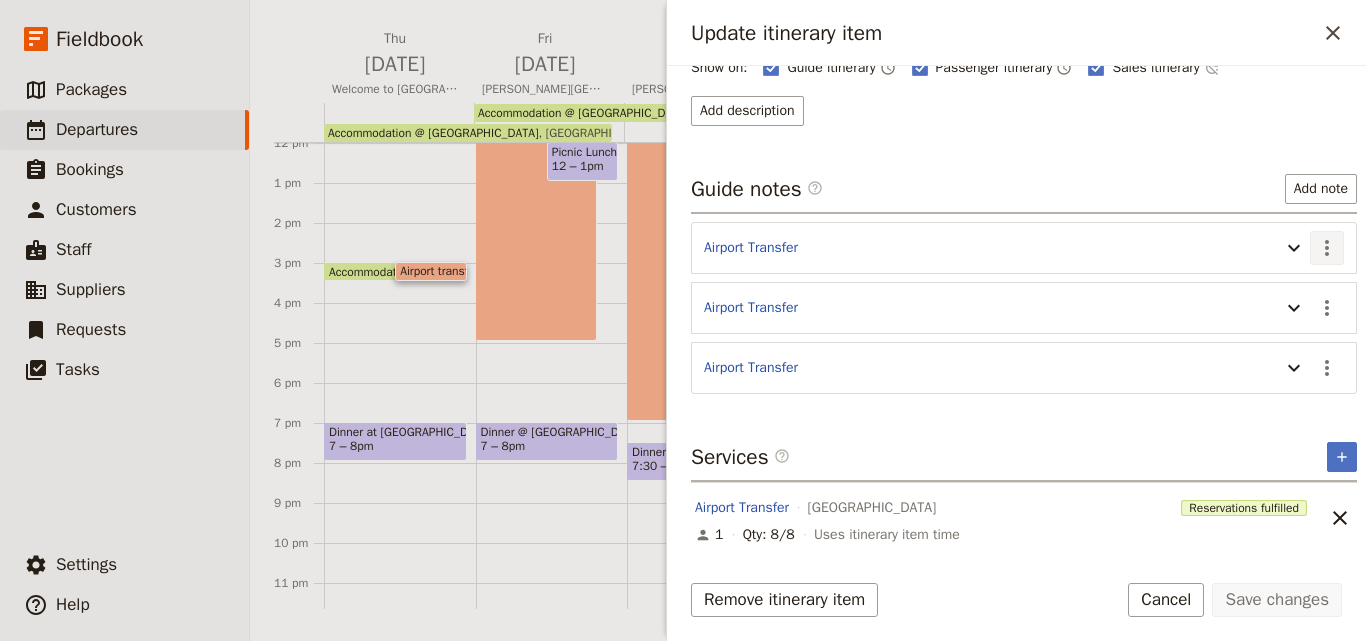 click 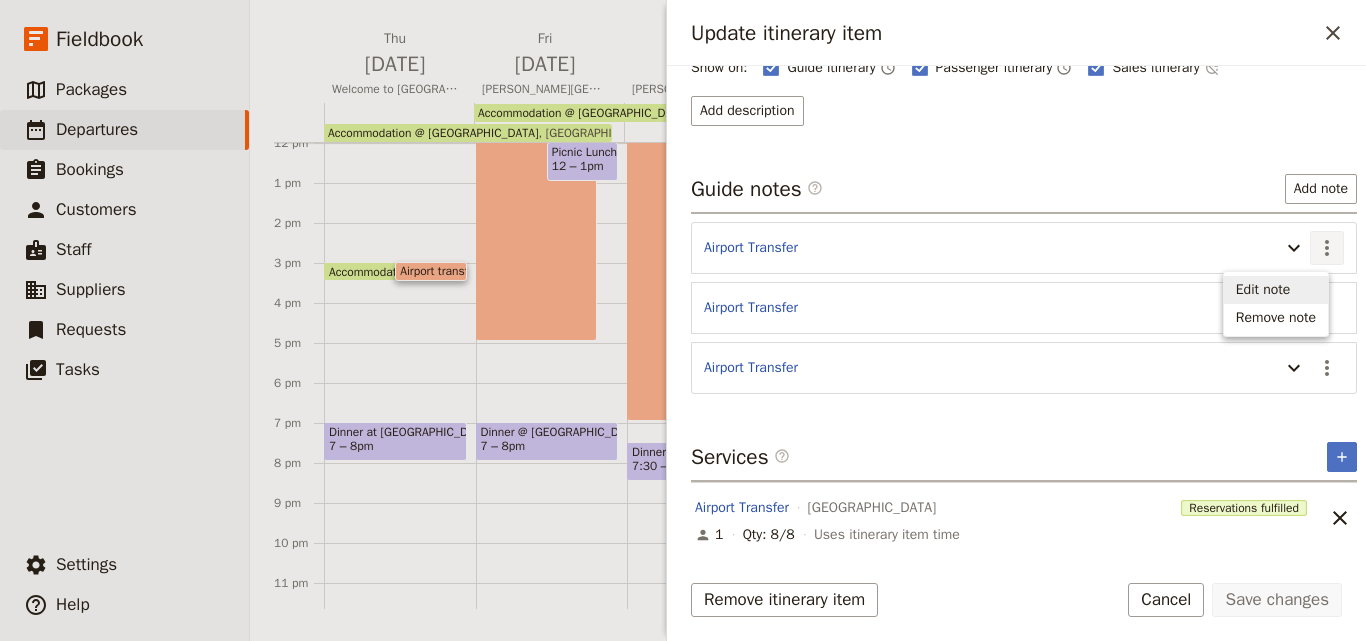 click on "Edit note" at bounding box center [1263, 290] 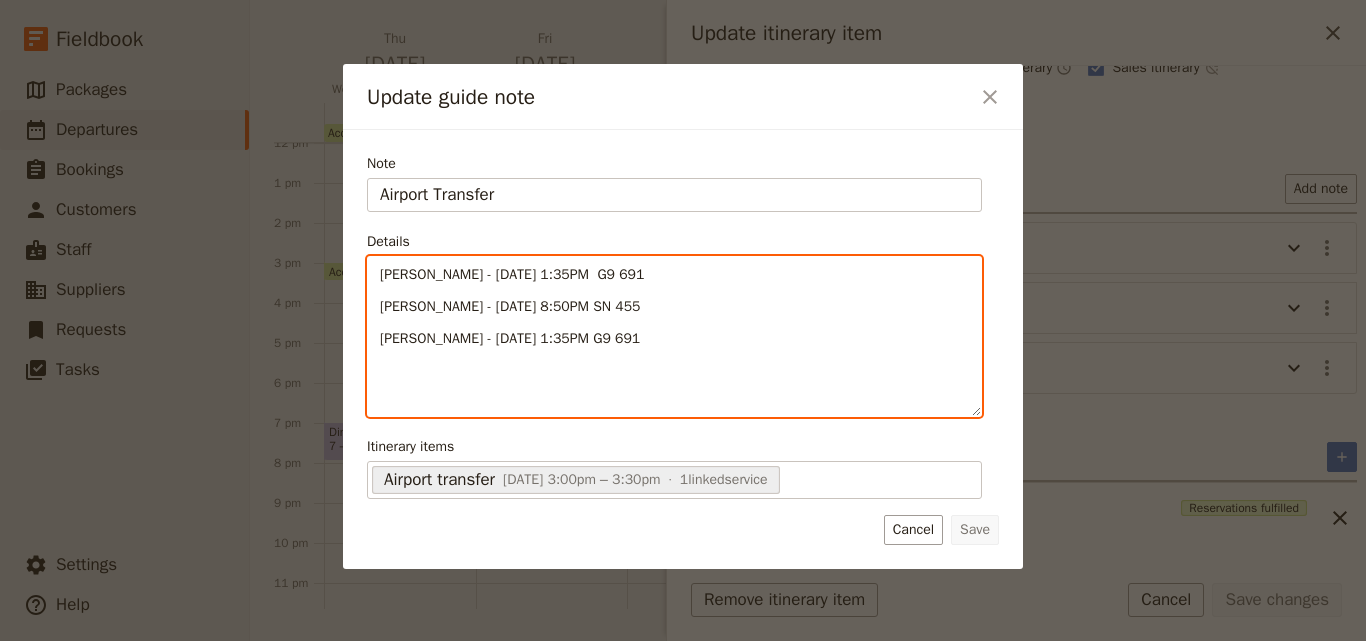 click on "Claire Dunne - 6 Aug , 1:35PM  G9 691  Lydia Kenneally - 6 Aug , 8:50PM SN 455    Kirri King - 6 Aug , 1:35PM G9 691" at bounding box center (674, 336) 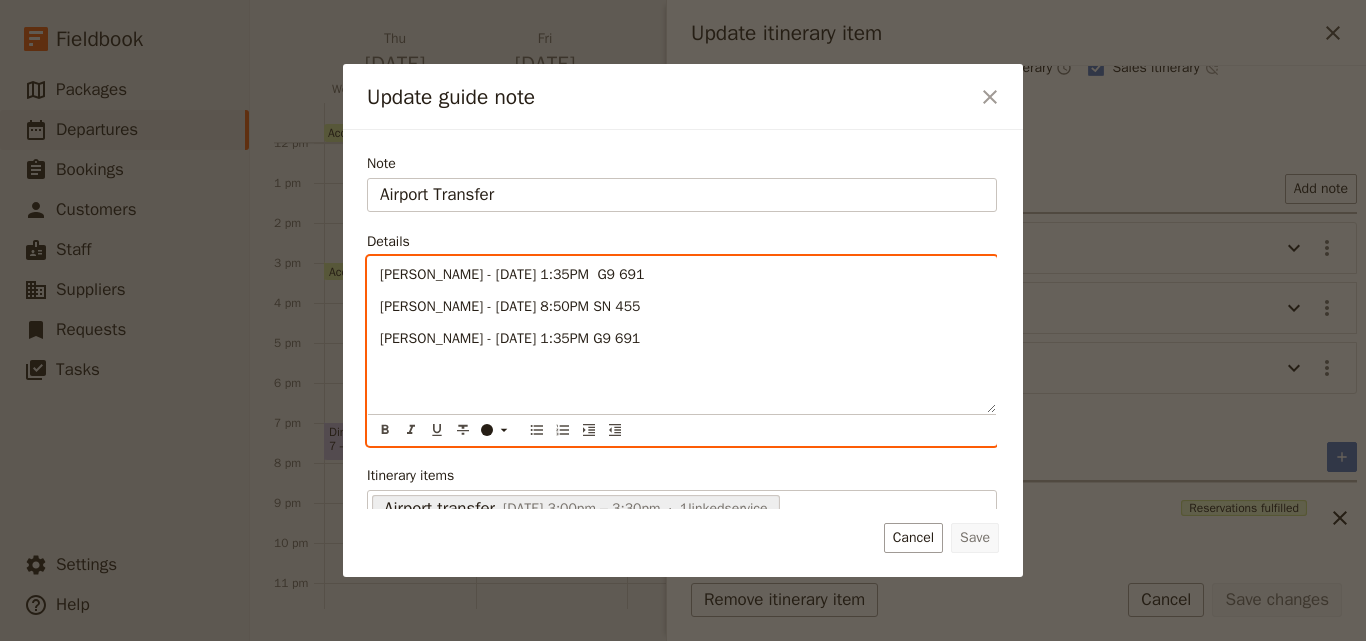 click on "Kirri King - 6 Aug , 1:35PM G9 691" at bounding box center [510, 338] 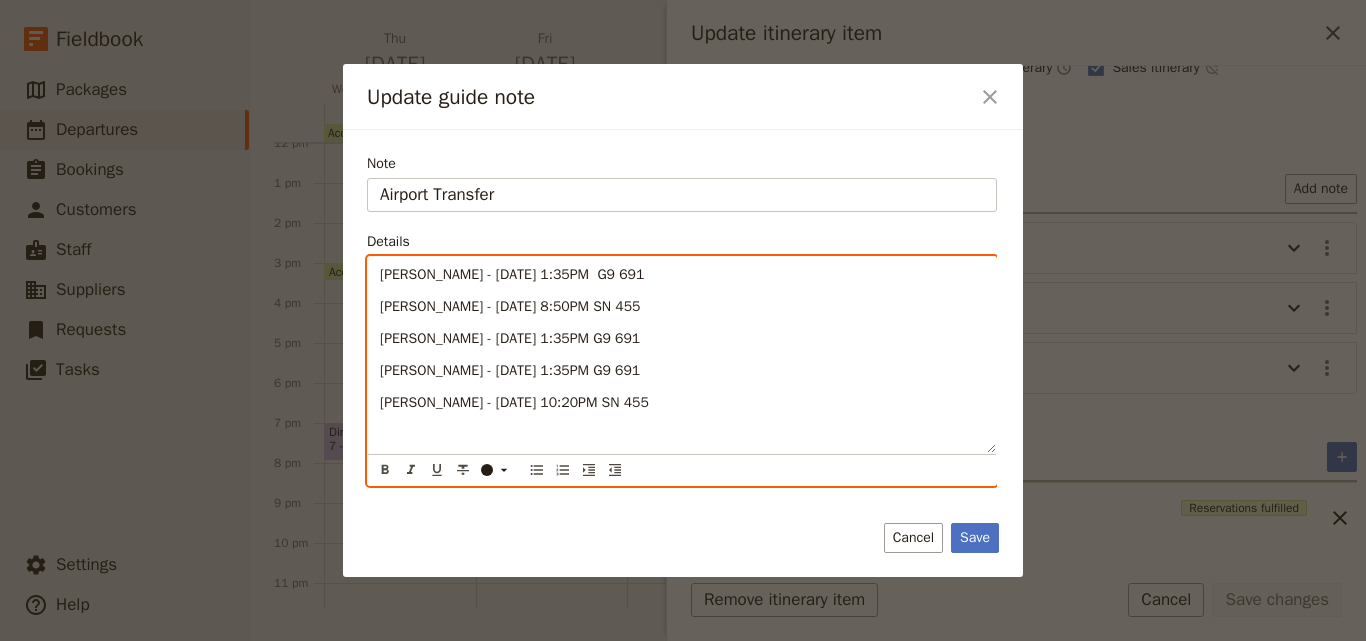 scroll, scrollTop: 0, scrollLeft: 0, axis: both 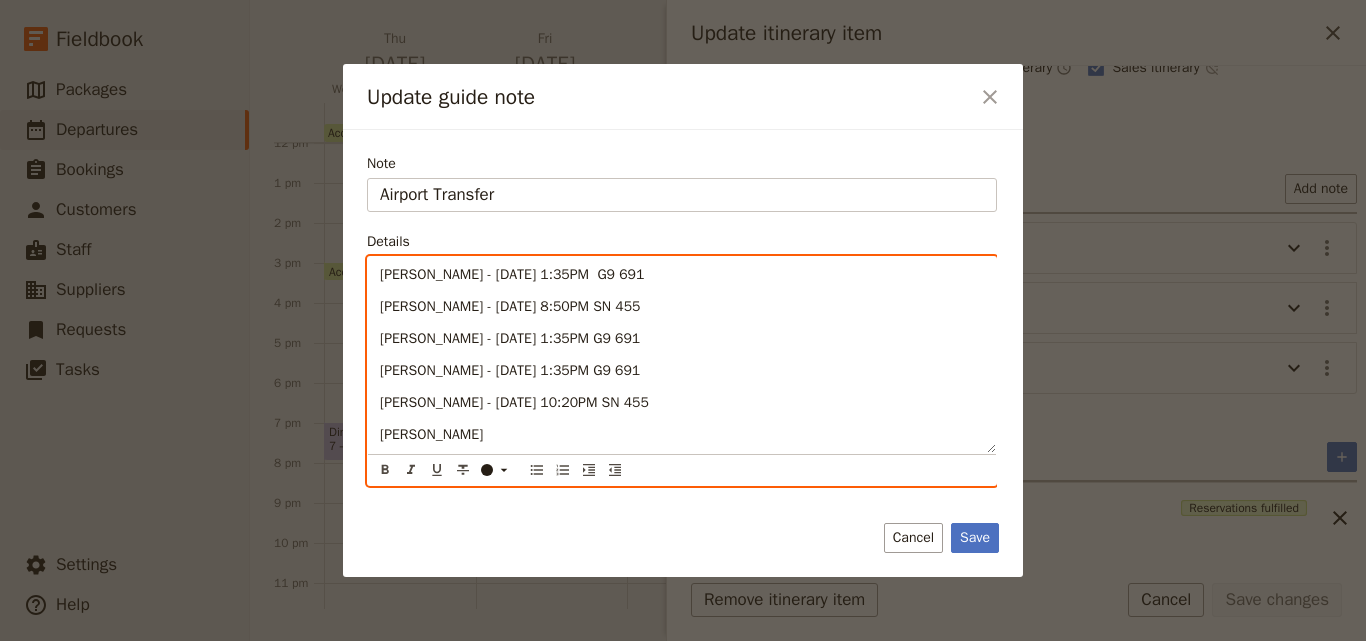 type 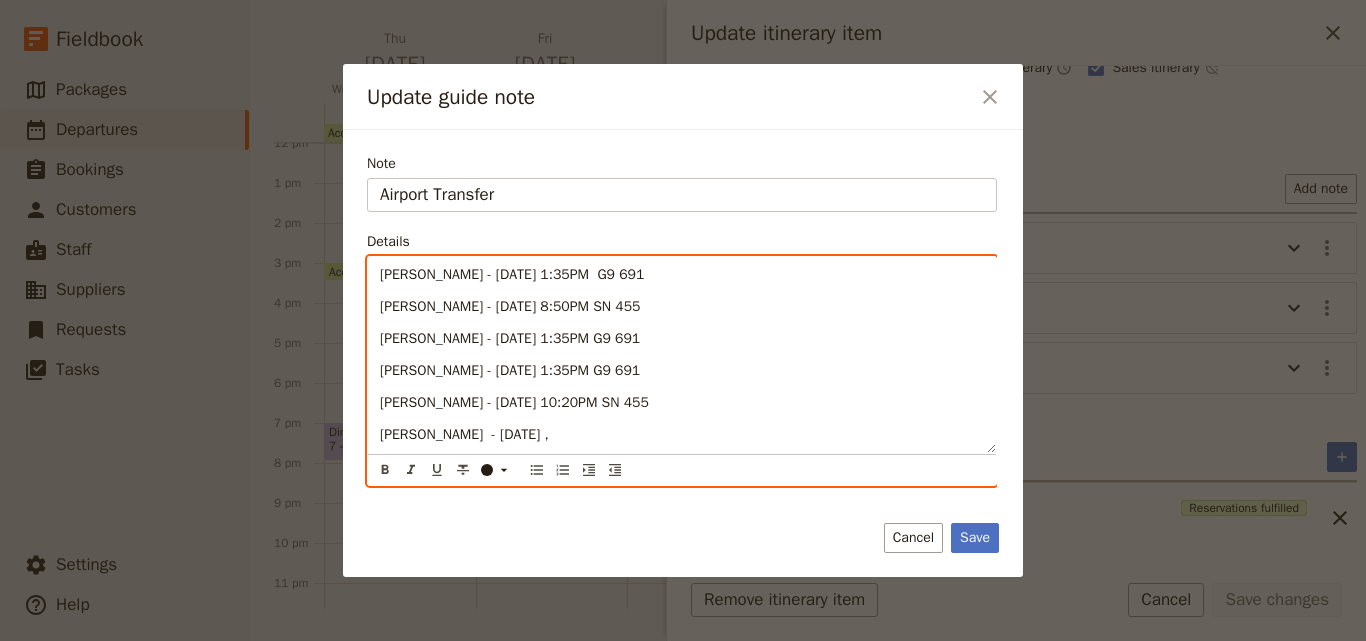 scroll, scrollTop: 0, scrollLeft: 0, axis: both 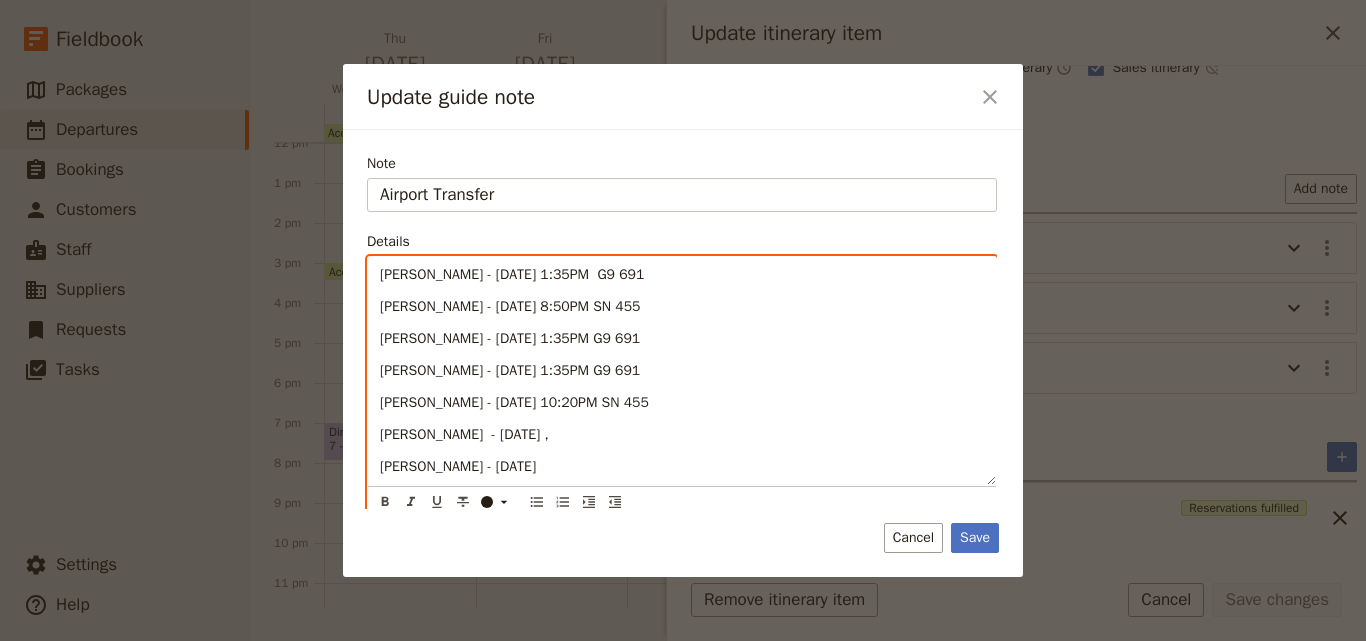 click on "Margaret O'Connell - 7 Aug" at bounding box center [458, 466] 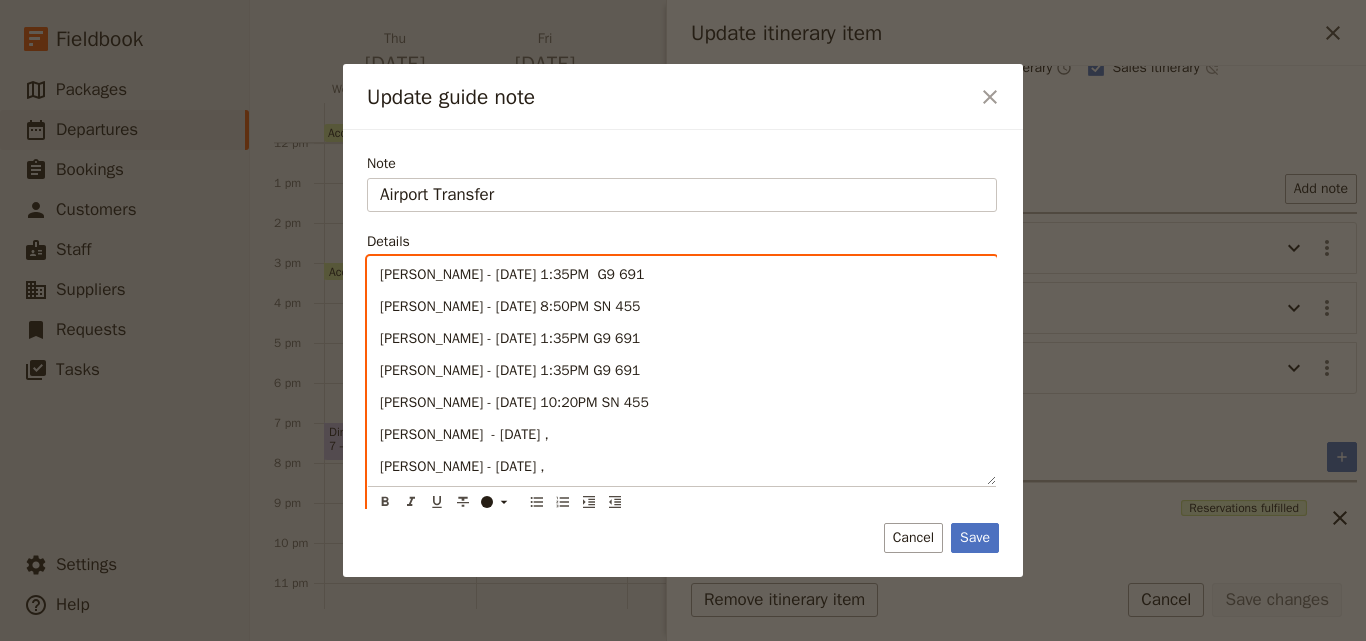 click on "Anne O'Connor  - Aug 7 ," at bounding box center [464, 434] 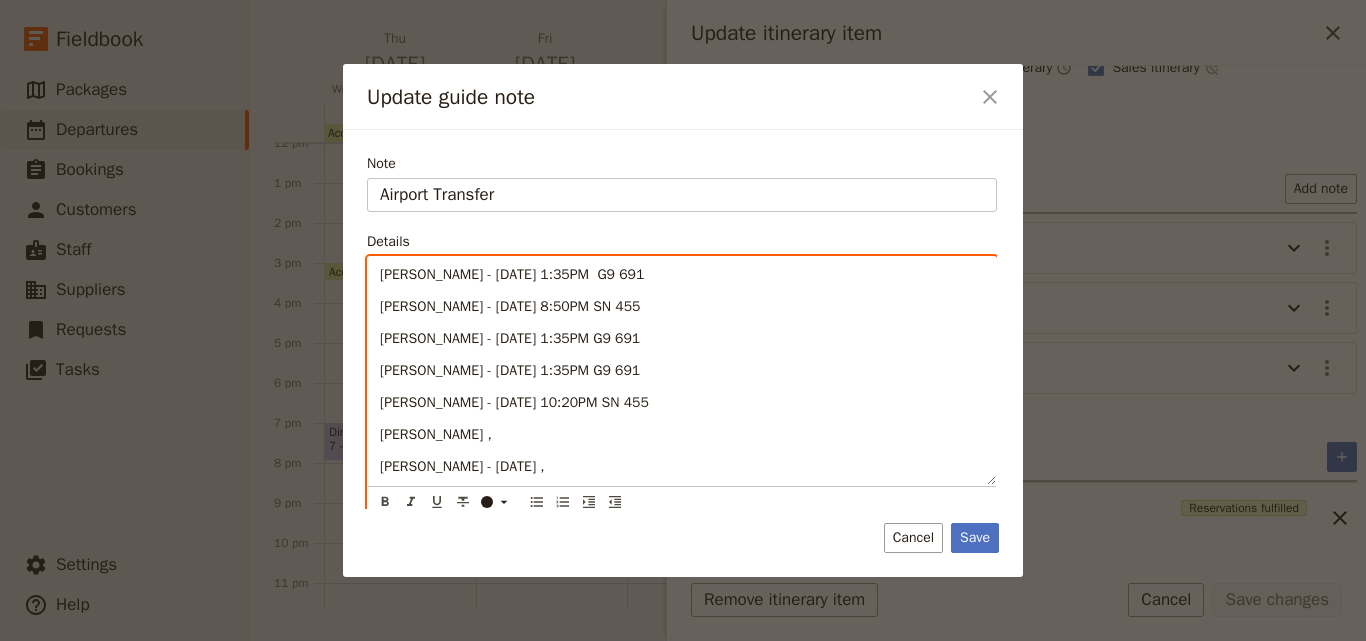 click on "Anne O'Connor  - Aug ," at bounding box center (436, 434) 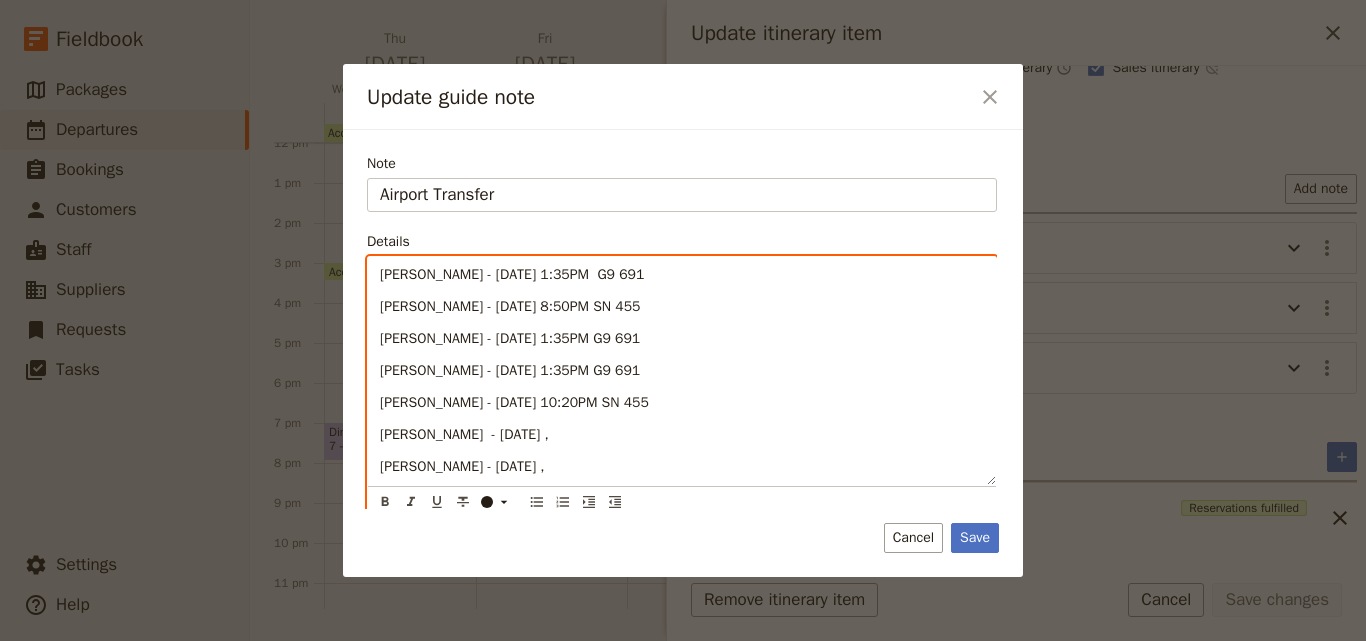 click on "Anne O'Connor  - 7 Aug ," at bounding box center (682, 435) 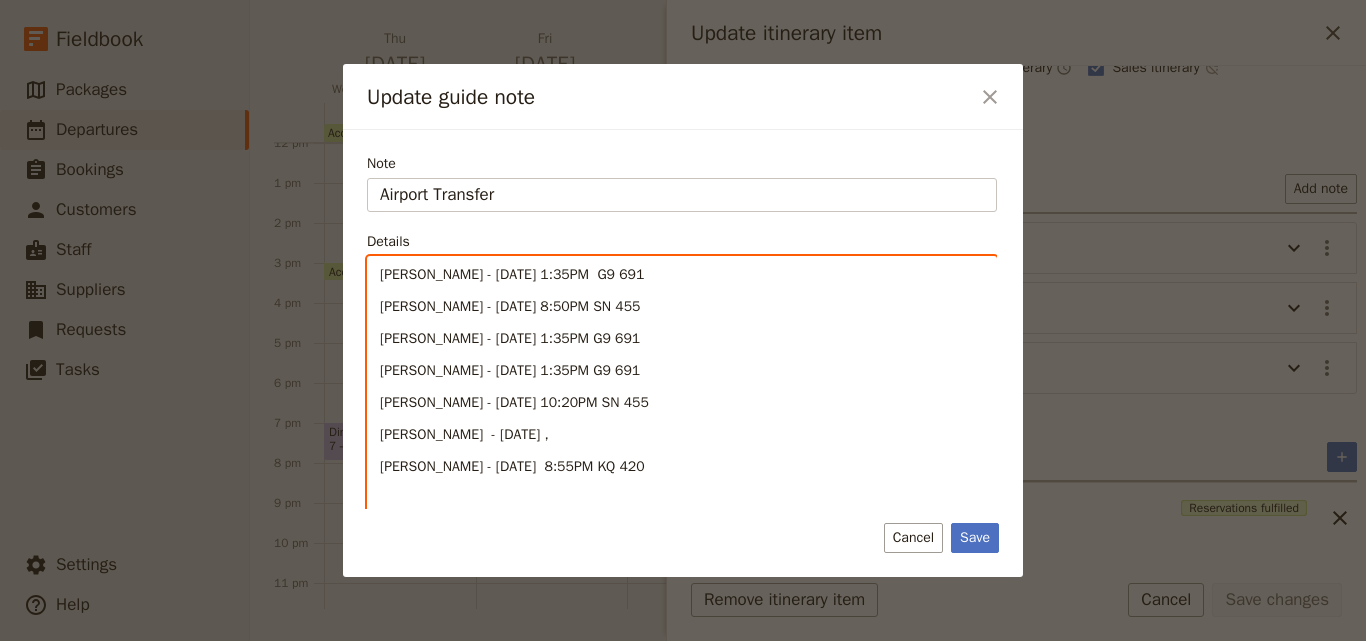 scroll, scrollTop: 0, scrollLeft: 0, axis: both 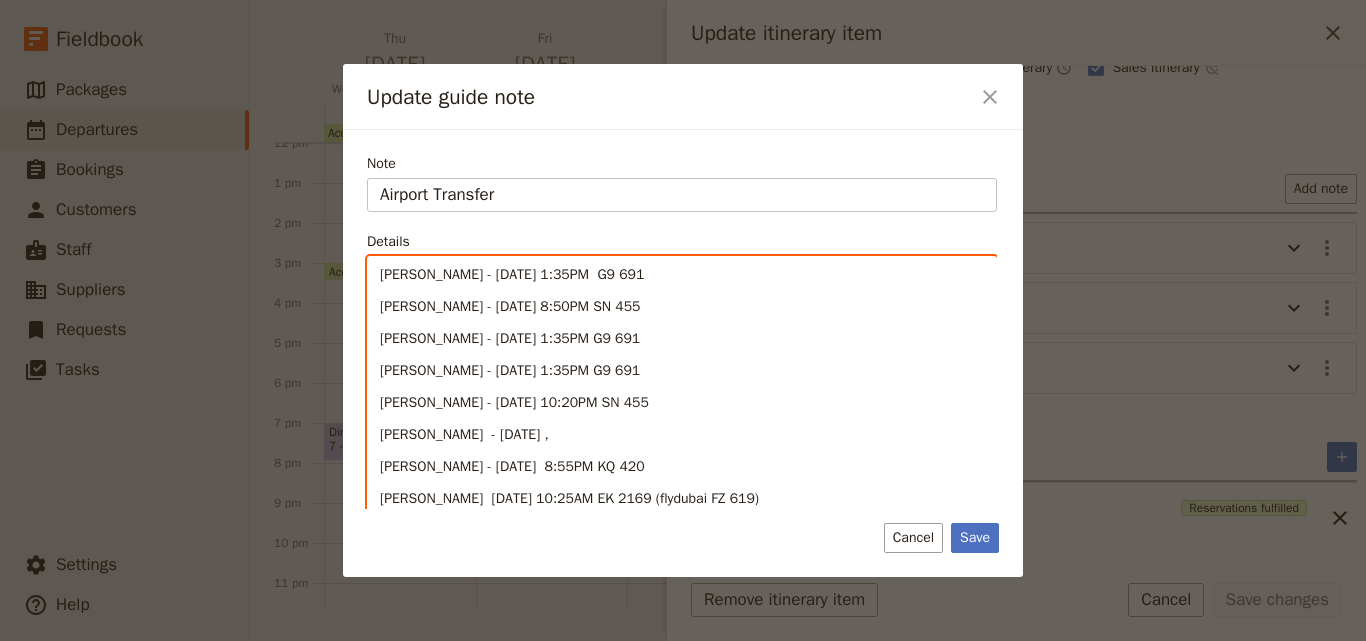 click on "Margaret O'Connell - 7 Aug ,  8:55PM KQ 420" at bounding box center (512, 466) 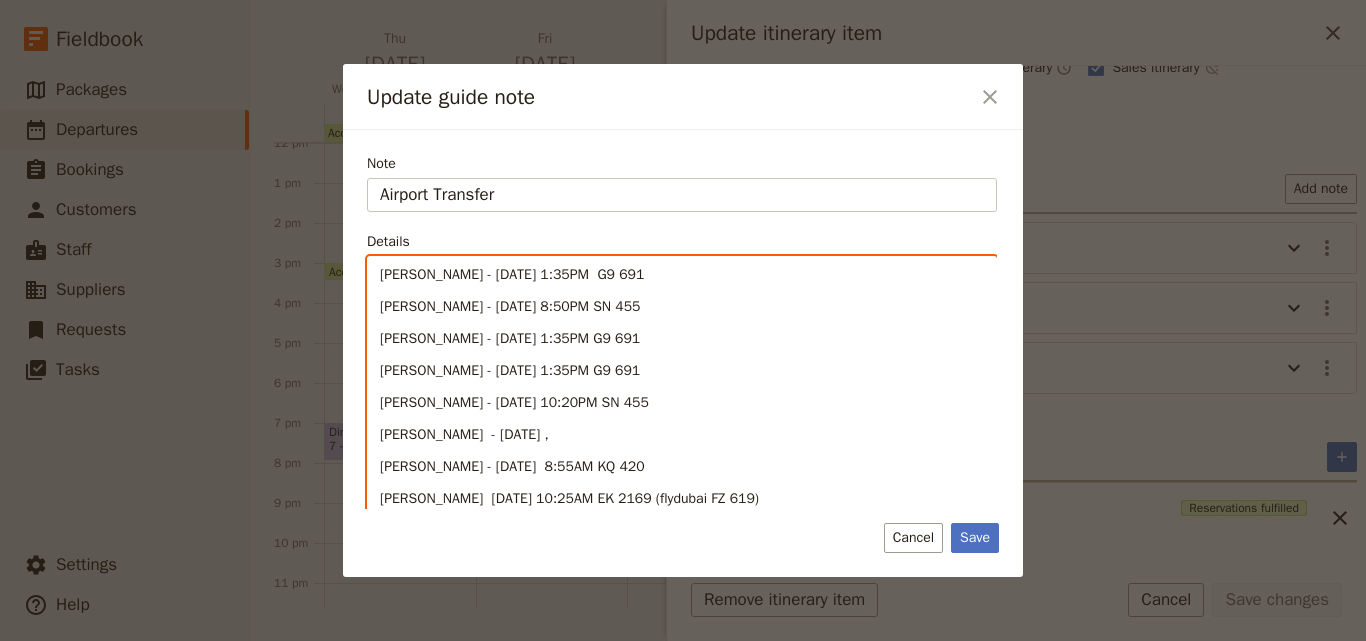 click on "Margaret O'Connell - 7 Aug ,  8:55AM KQ 420" at bounding box center [682, 467] 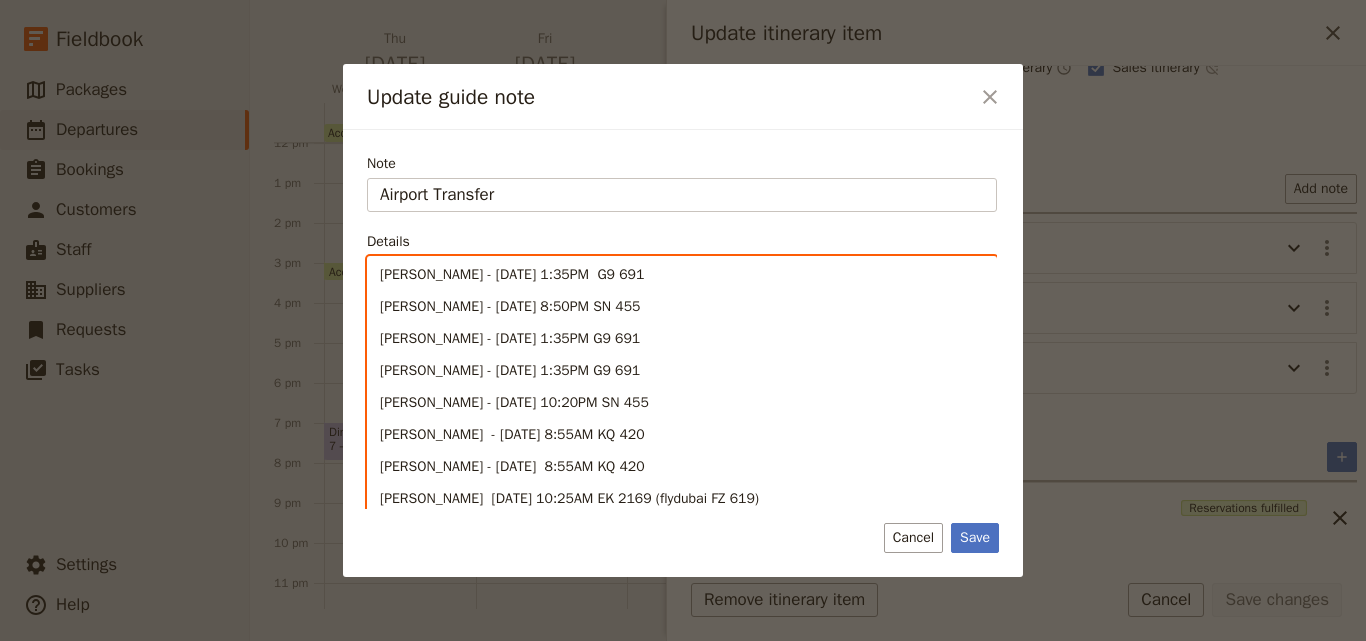 click on "Claire Dunne - 6 Aug , 1:35PM  G9 691  Lydia Kenneally - 6 Aug , 8:50PM SN 455    Kirri King - 6 Aug , 1:35PM G9 691   Nicola Kilgariff - 6 Aug , 1:35PM G9 691  Helen Aldridge - 6 Aug , 10:20PM SN 455  Anne O'Connor  - 7 Aug , 8:55AM KQ 420  Margaret O'Connell - 7 Aug ,  8:55AM KQ 420 Charlaine Cooke  7Aug , 10:25AM EK 2169 (flydubai FZ 619)" at bounding box center (682, 387) 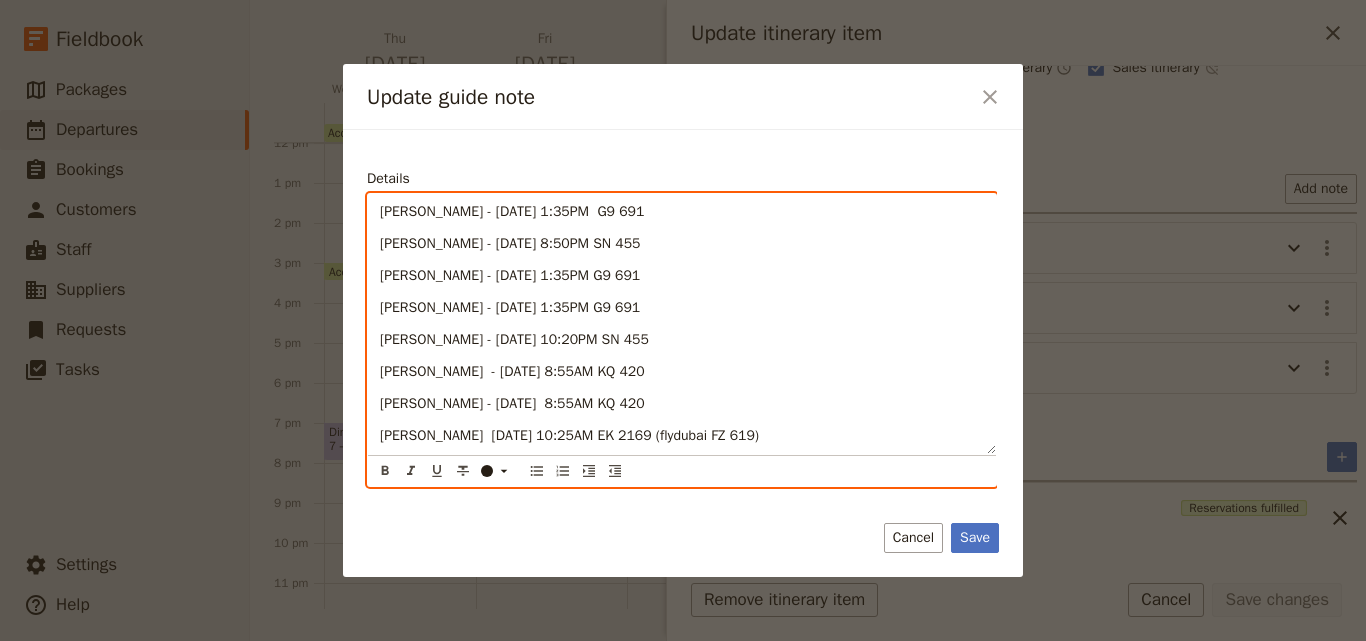 scroll, scrollTop: 0, scrollLeft: 0, axis: both 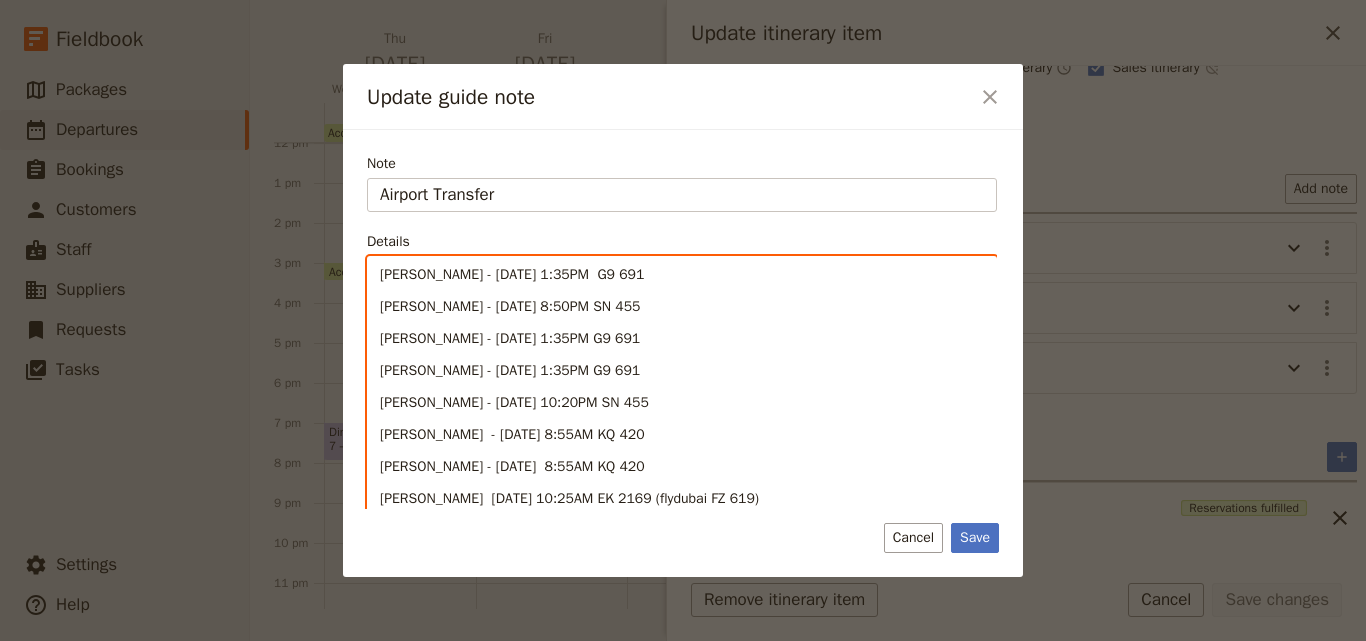 click on "Claire Dunne - 6 Aug , 1:35PM  G9 691 Lydia Kenneally - 6 Aug , 8:50PM SN 455    Kirri King - 6 Aug , 1:35PM G9 691   Nicola Kilgariff - 6 Aug , 1:35PM G9 691  Helen Aldridge - 6 Aug , 10:20PM SN 455  Anne O'Connor  - 7 Aug , 8:55AM KQ 420  Margaret O'Connell - 7 Aug ,  8:55AM KQ 420 Charlaine Cooke  7Aug , 10:25AM EK 2169 (flydubai FZ 619)" at bounding box center [682, 387] 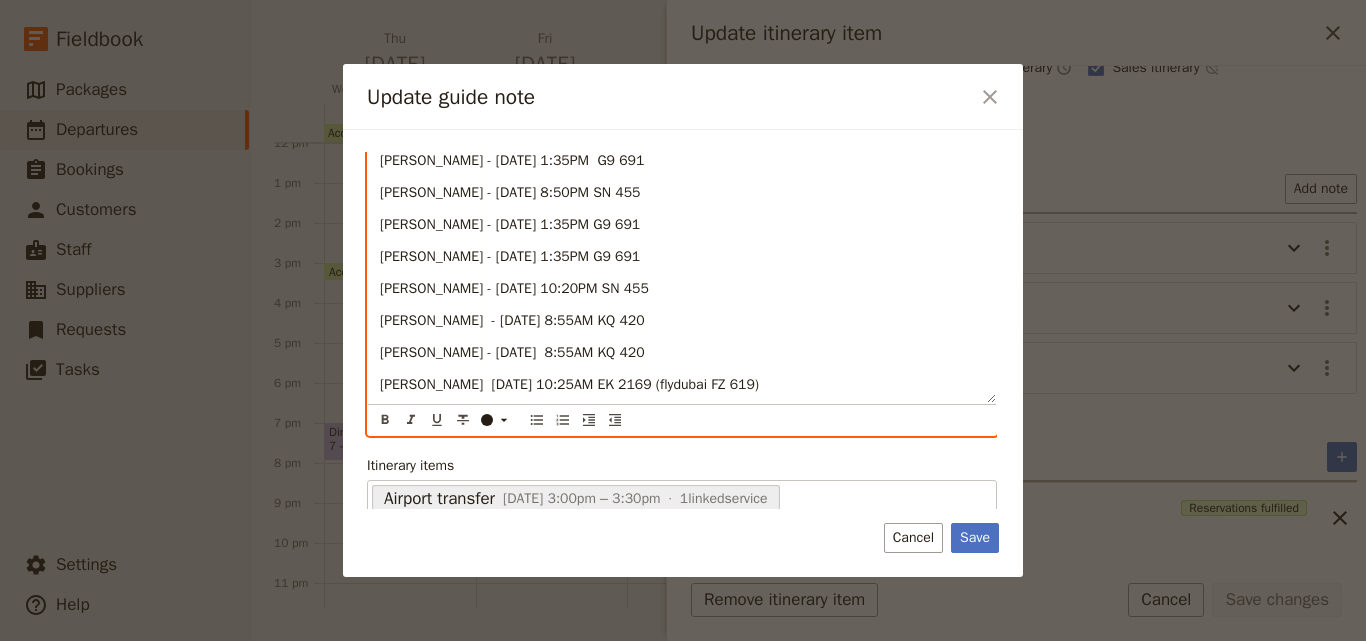 scroll, scrollTop: 125, scrollLeft: 0, axis: vertical 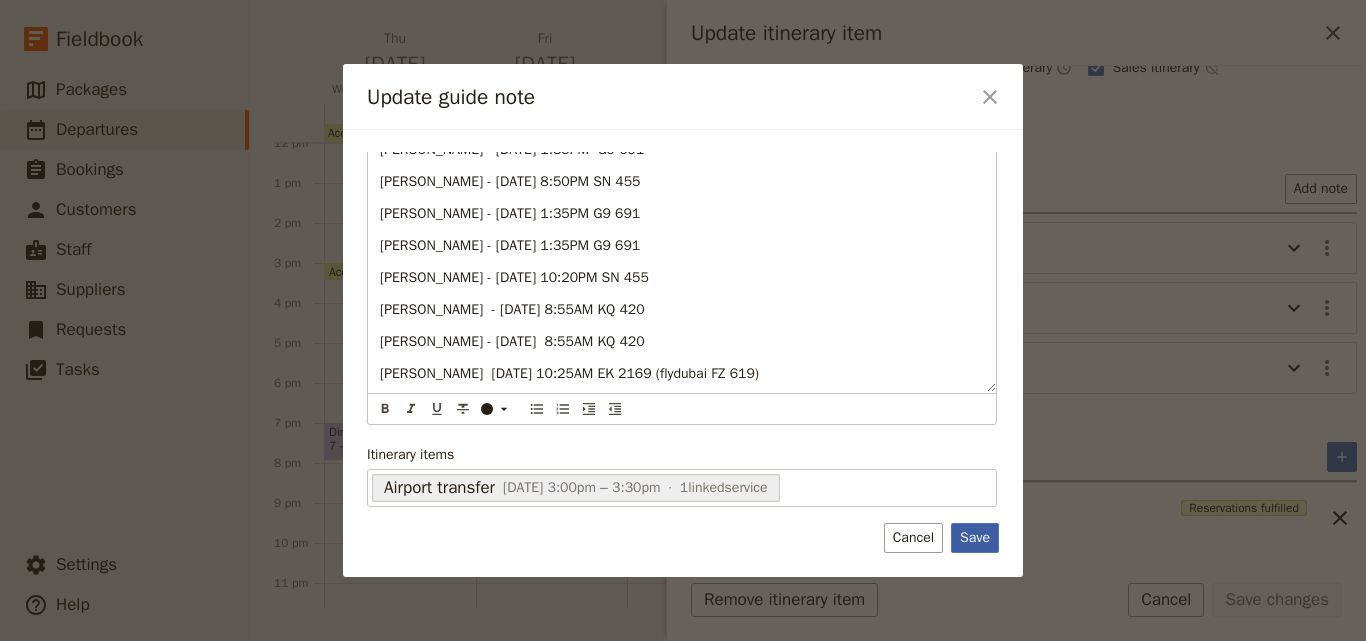 click on "Save" at bounding box center [975, 538] 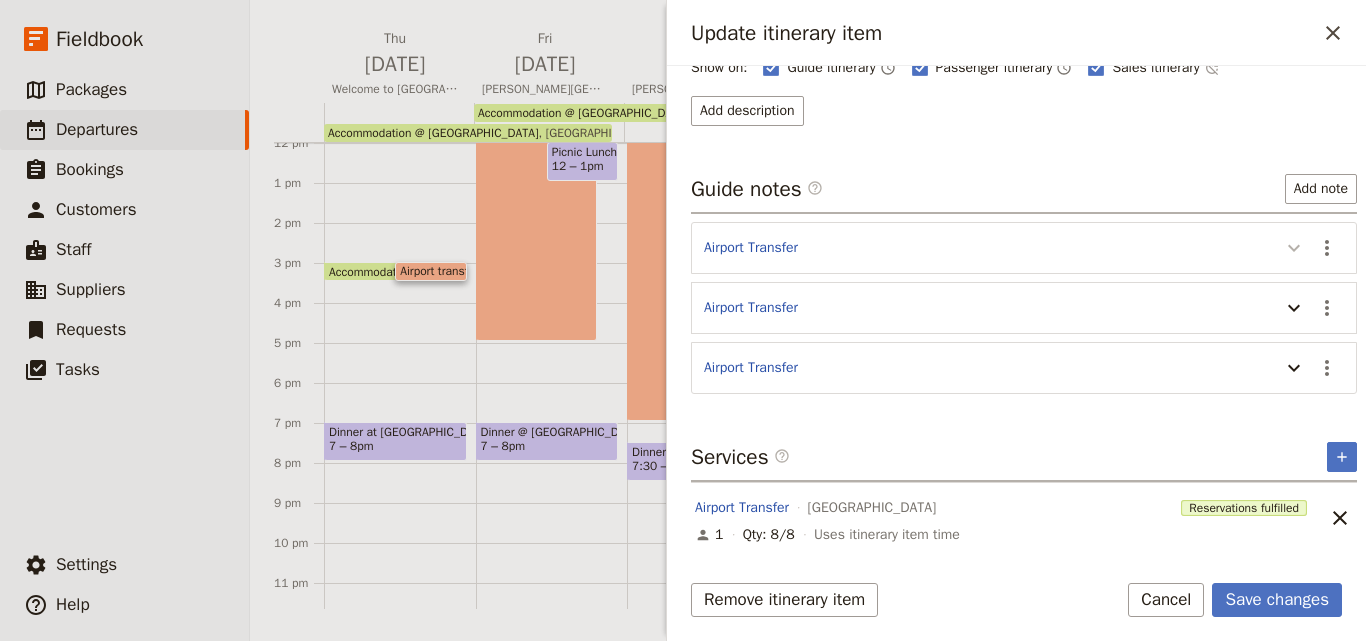 click 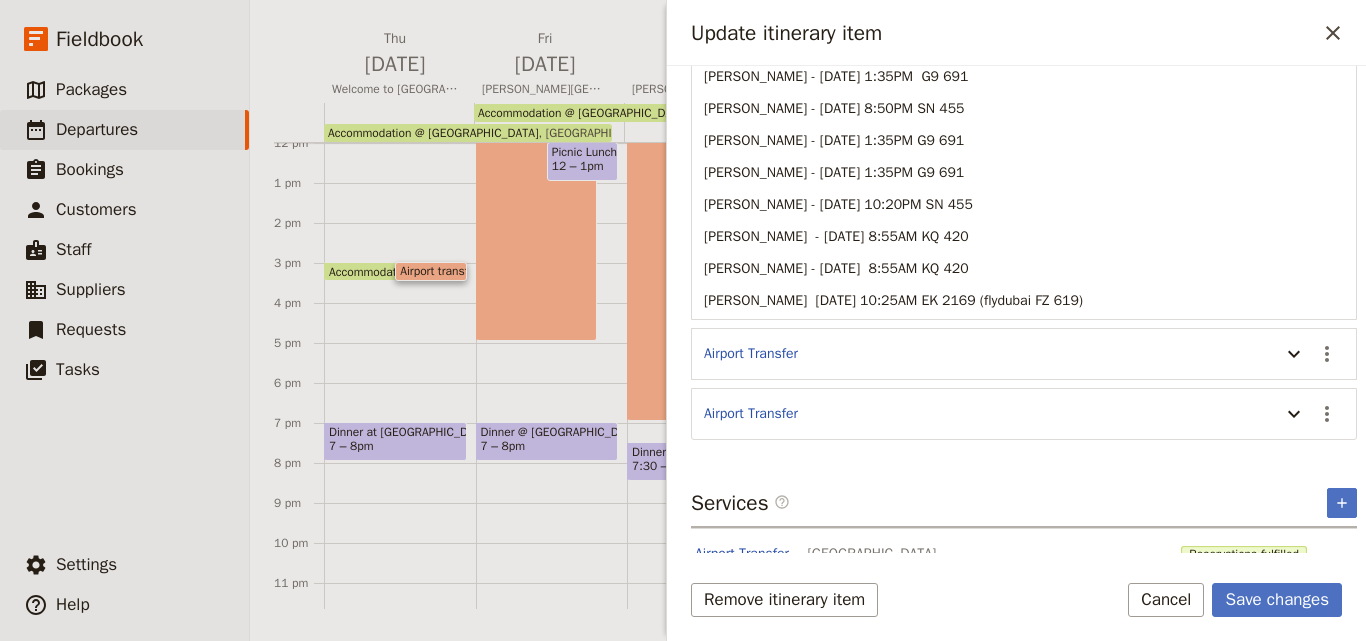 scroll, scrollTop: 479, scrollLeft: 0, axis: vertical 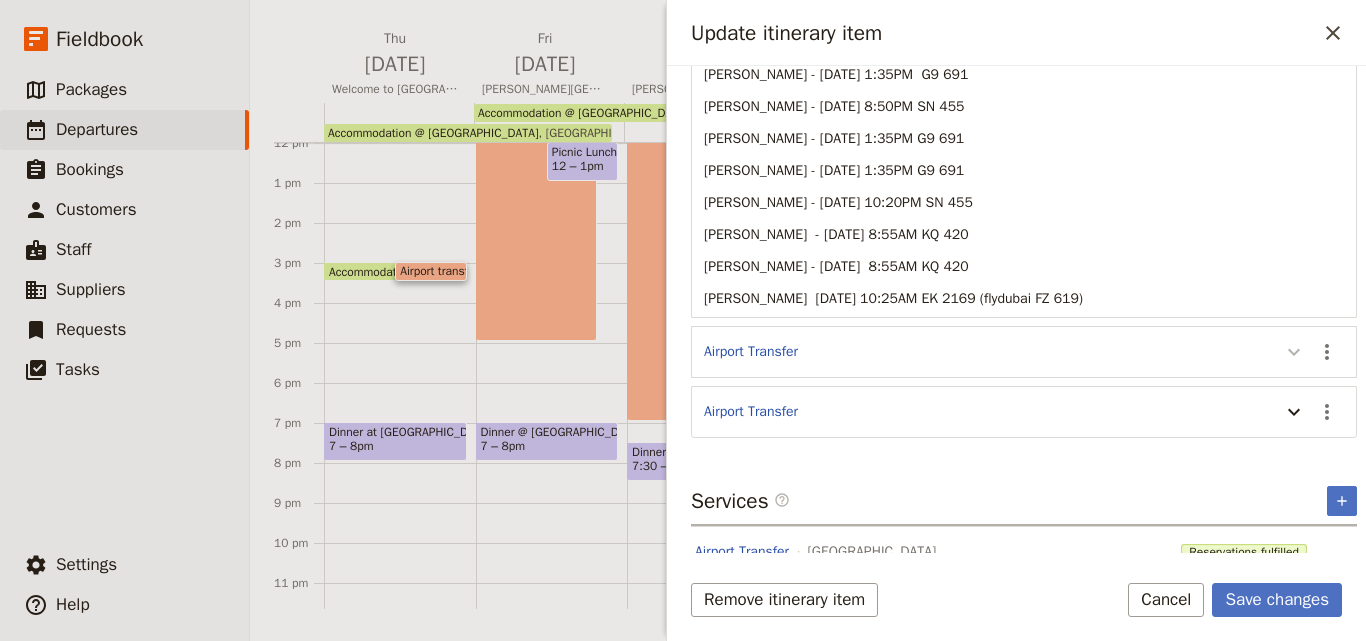 click 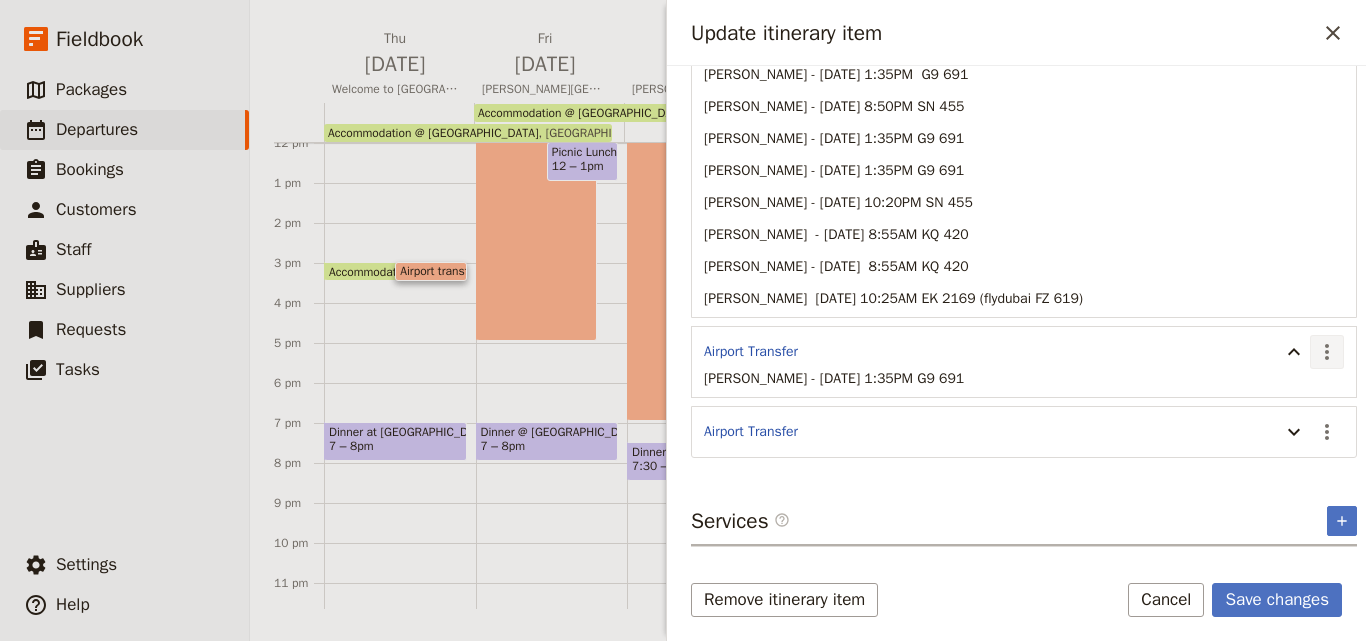 click 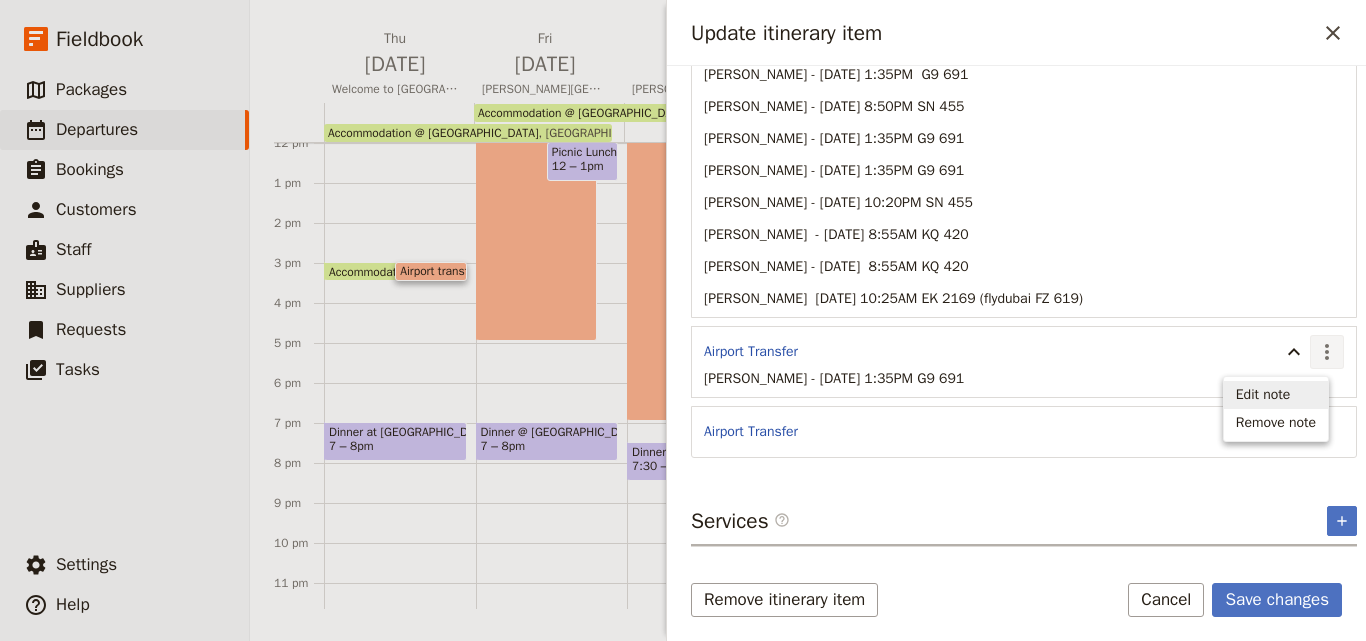 click on "Edit note" at bounding box center [1276, 395] 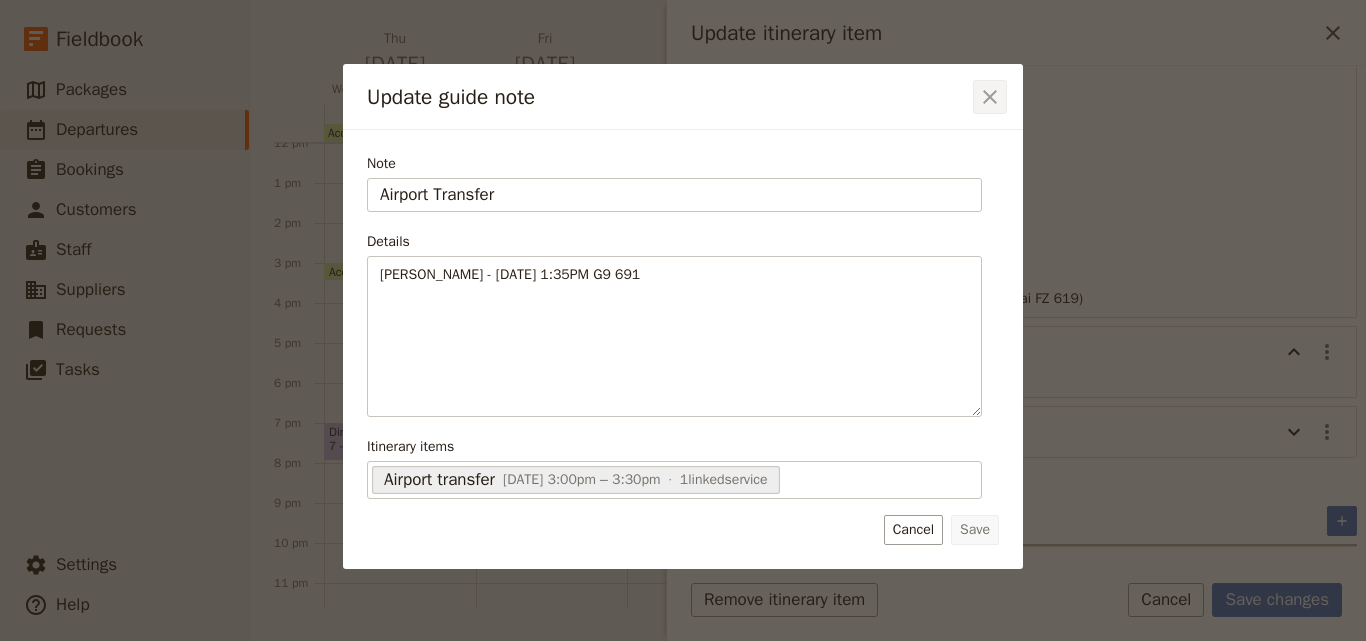 click 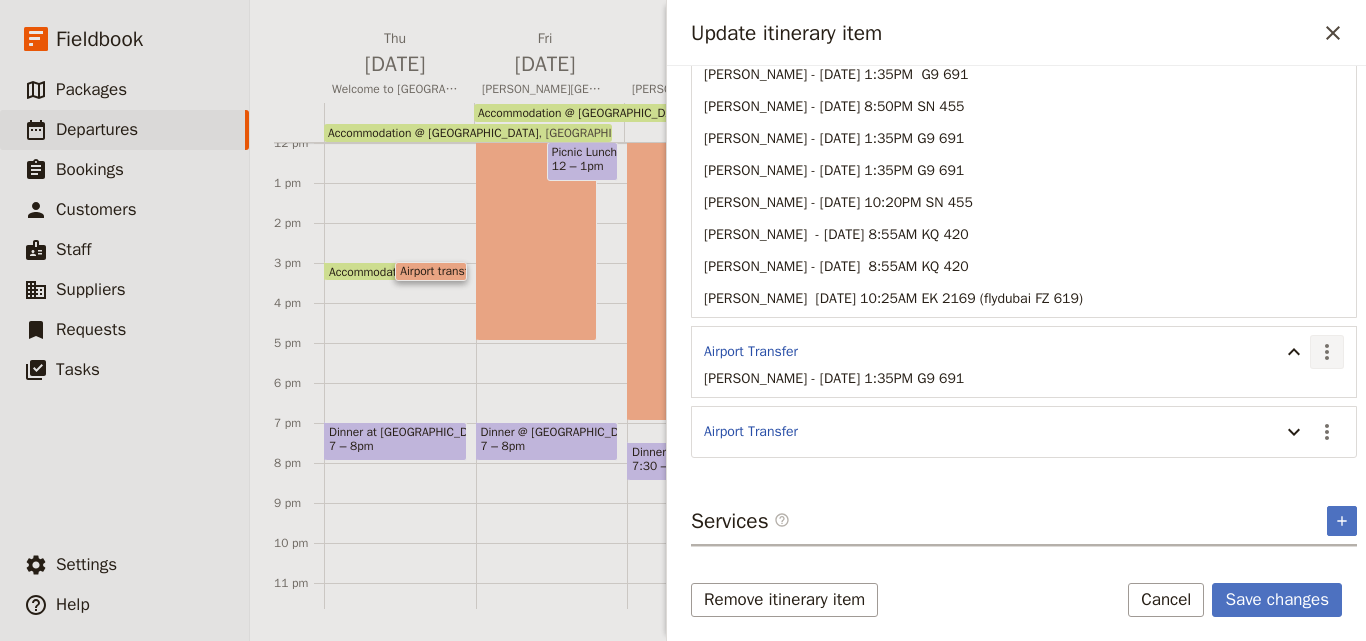 click 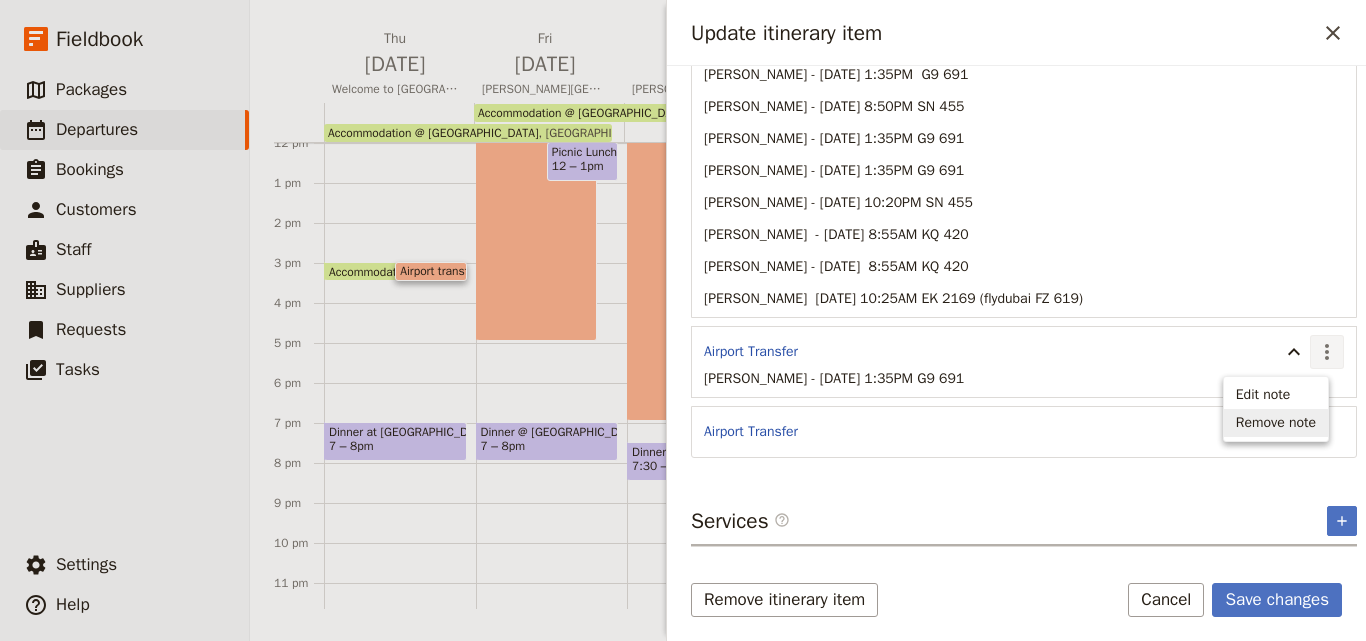 click on "Remove note" at bounding box center (1276, 423) 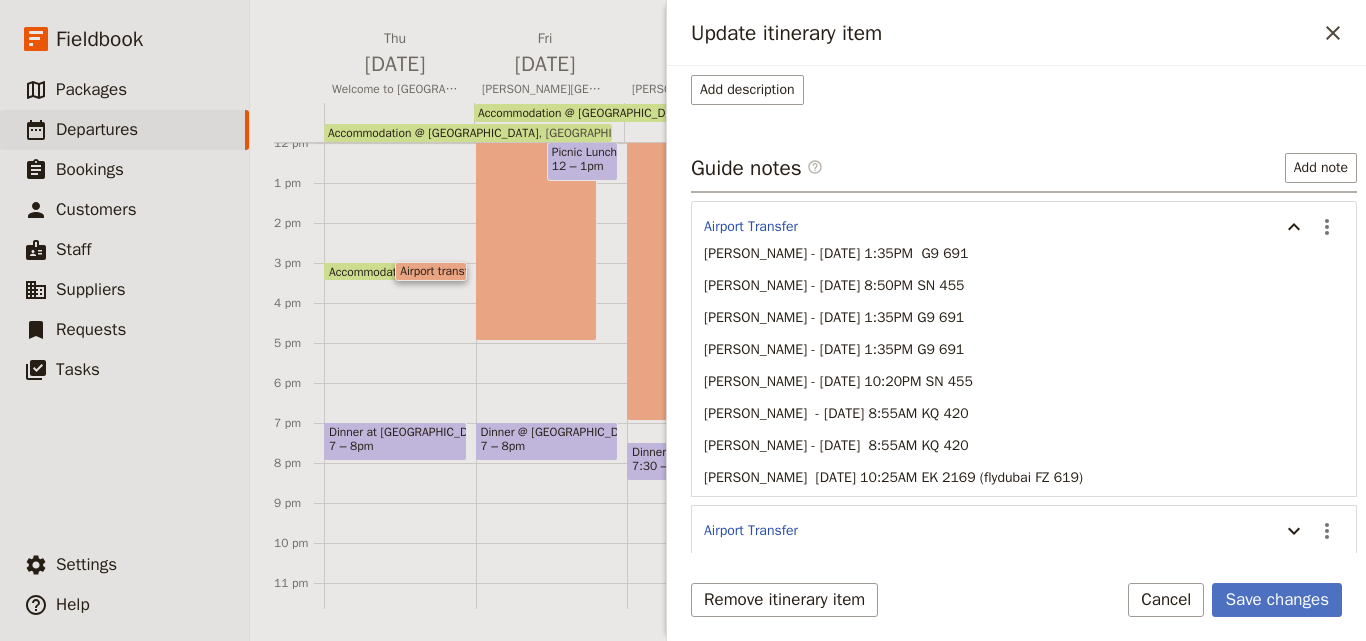 scroll, scrollTop: 463, scrollLeft: 0, axis: vertical 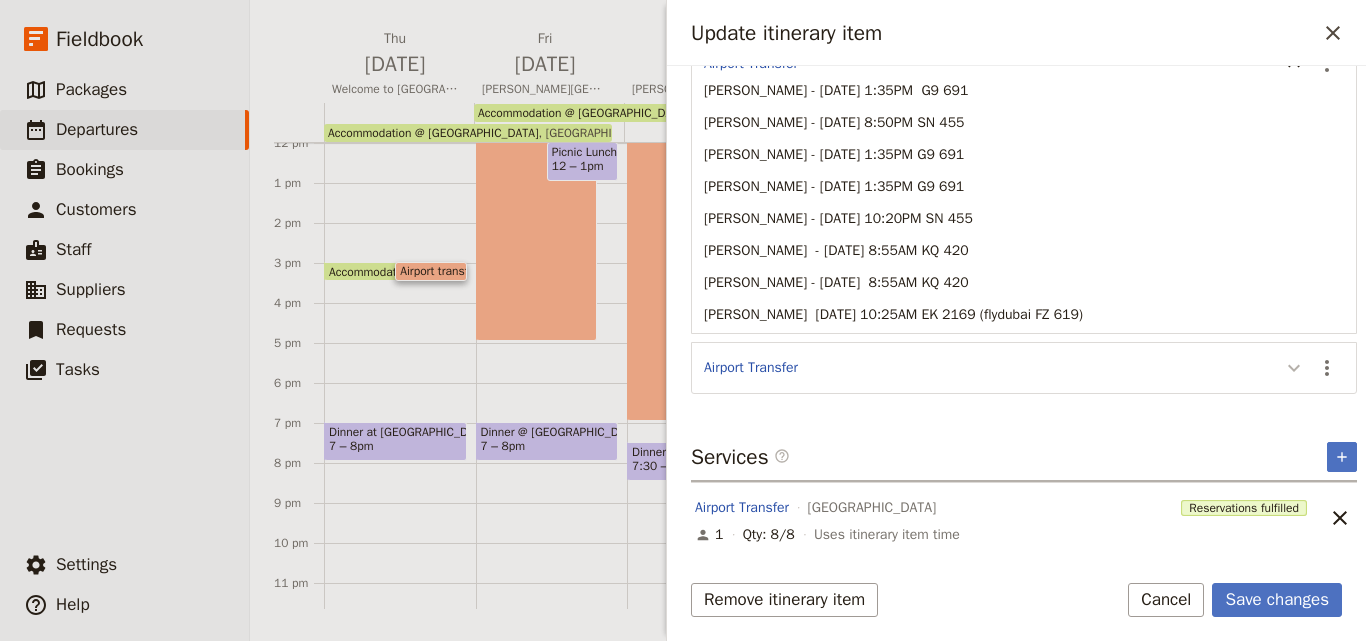 click 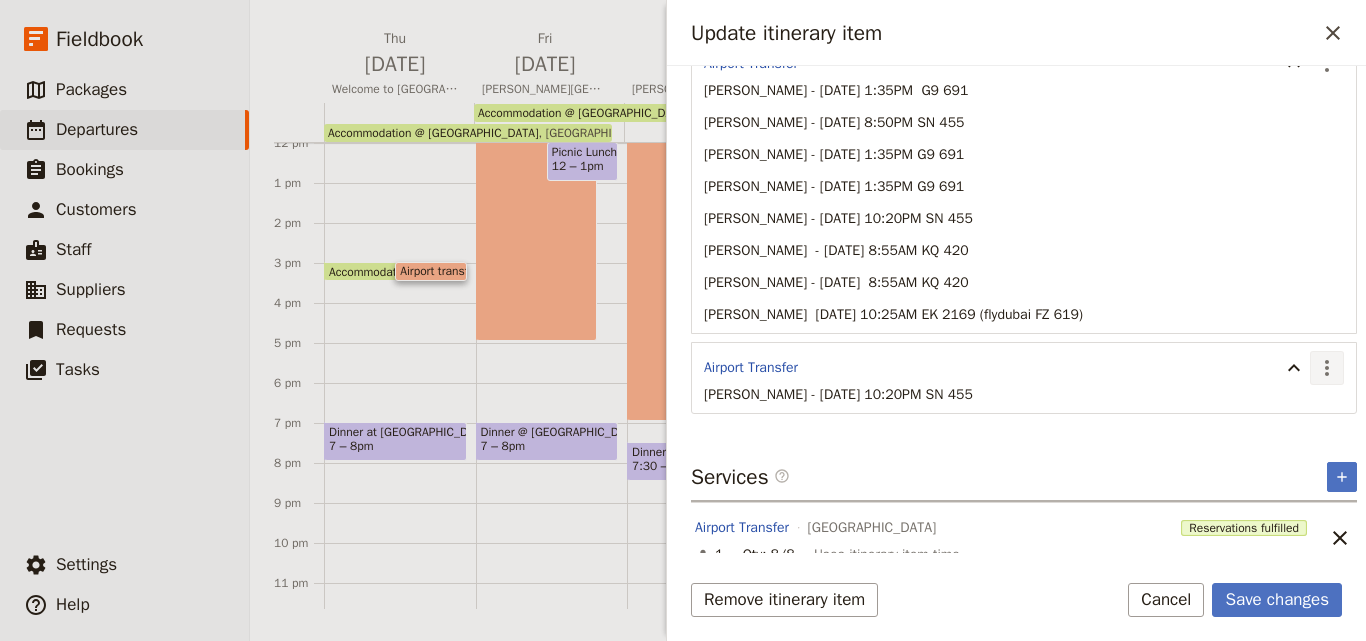 click 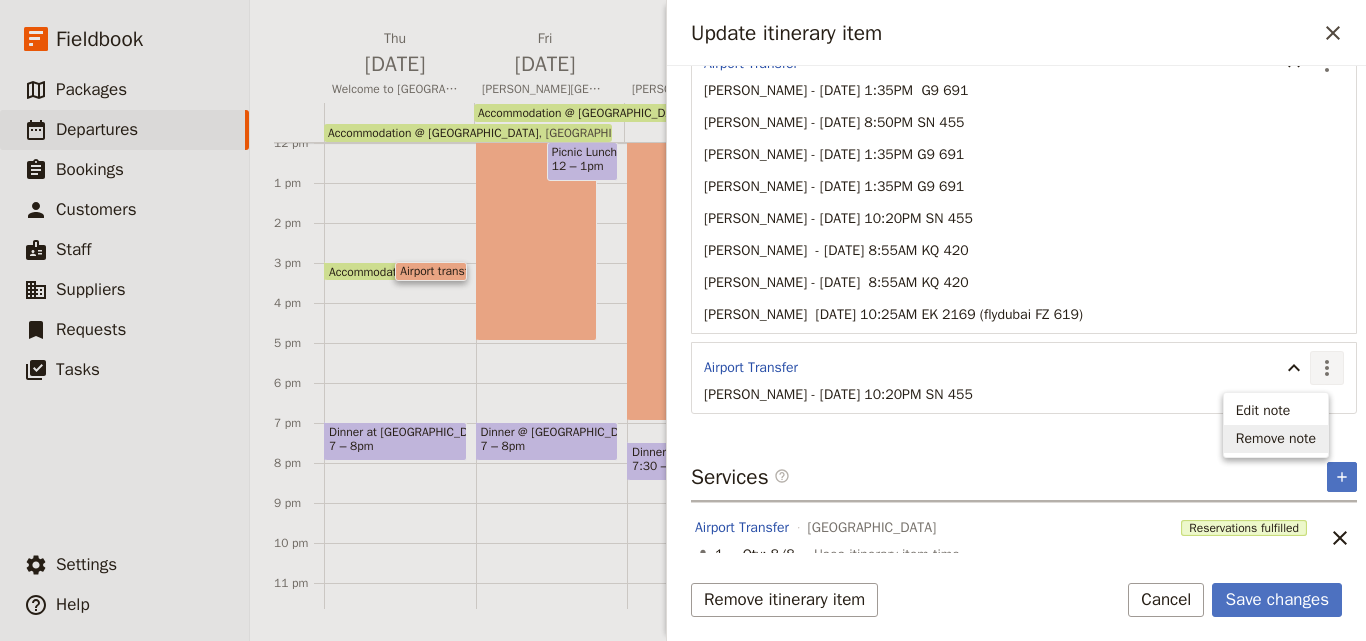click on "Remove note" at bounding box center [1276, 439] 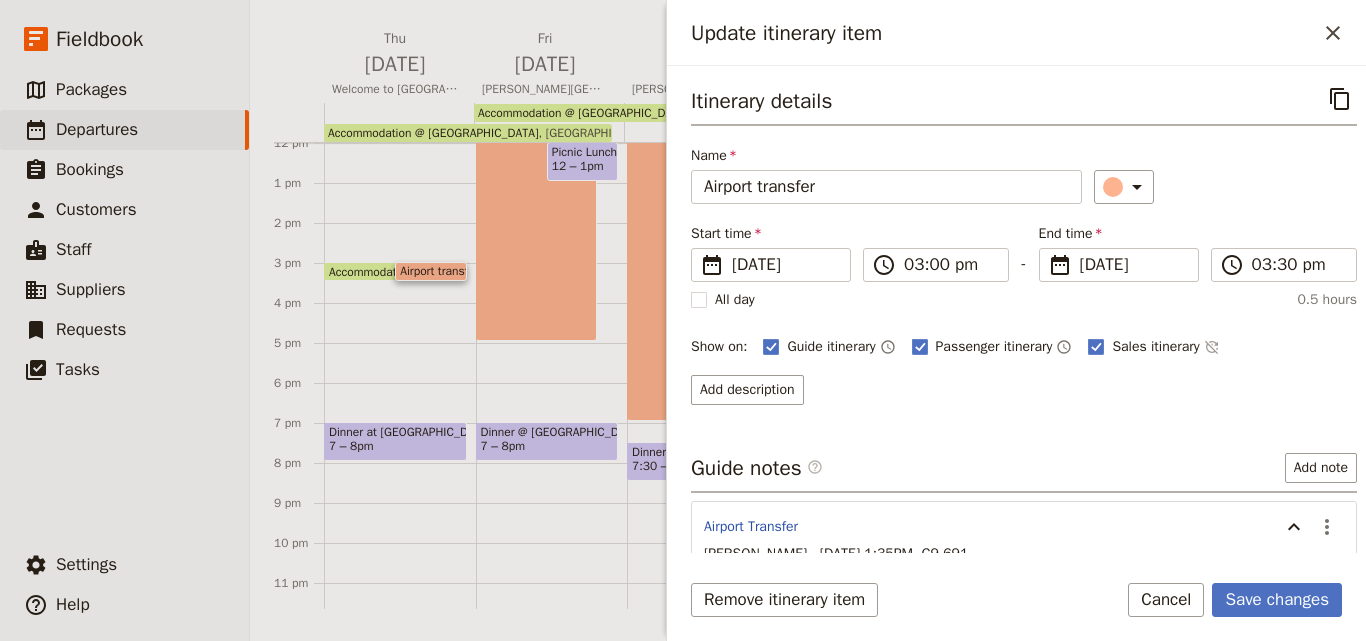 scroll, scrollTop: 402, scrollLeft: 0, axis: vertical 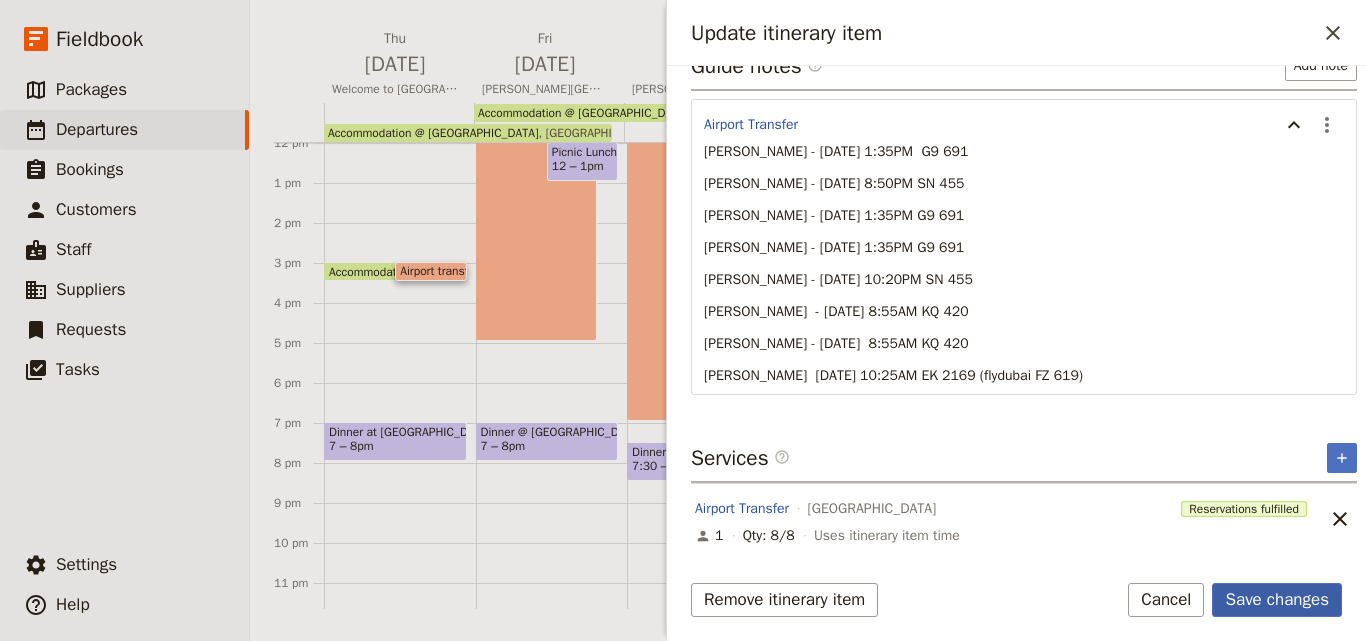click on "Save changes" at bounding box center [1277, 600] 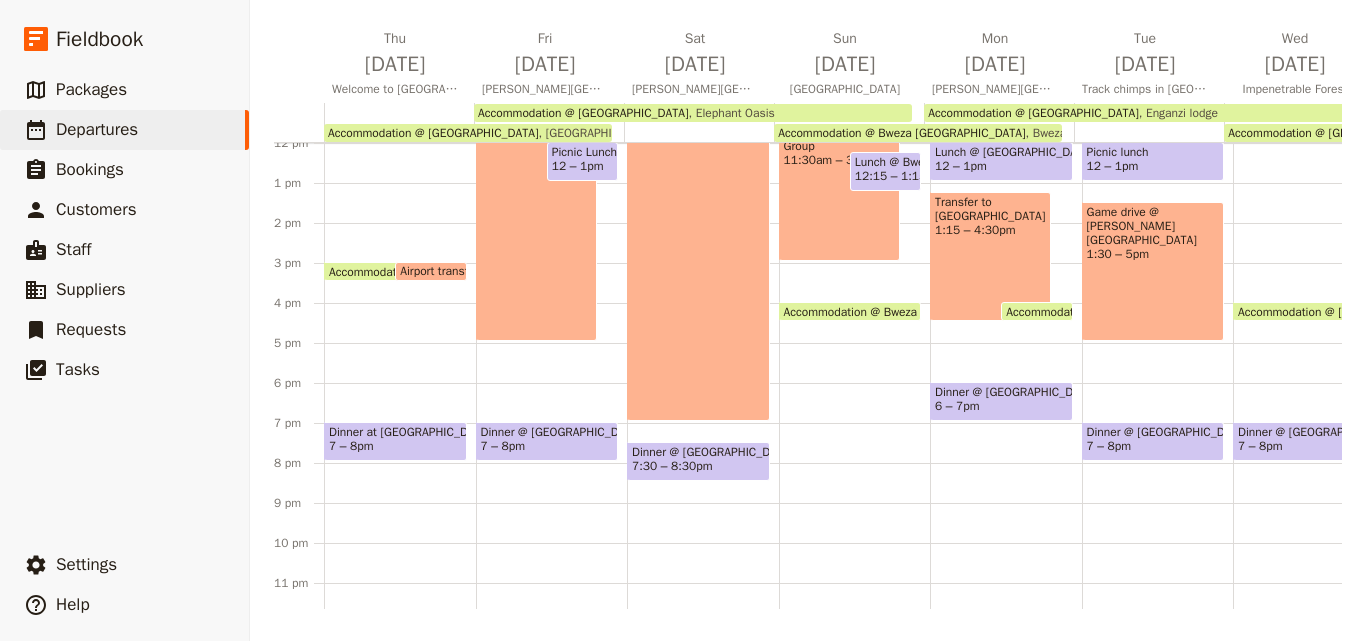 click on "Airport transfer" at bounding box center (443, 271) 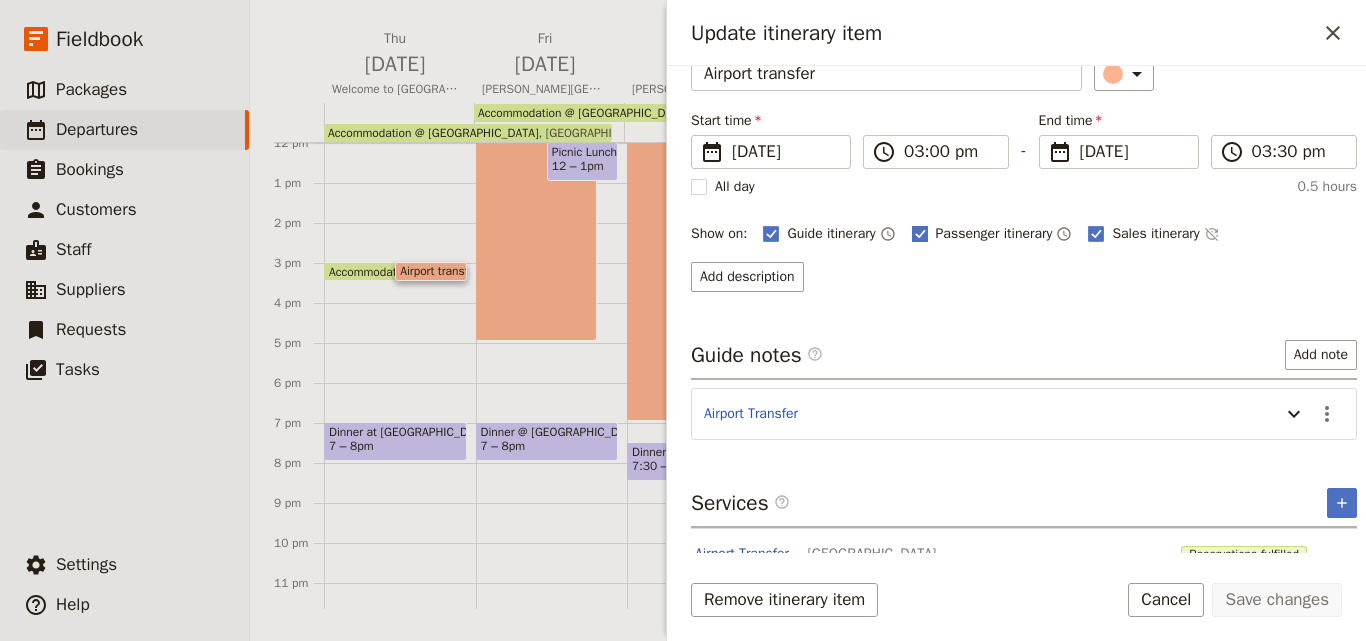 scroll, scrollTop: 158, scrollLeft: 0, axis: vertical 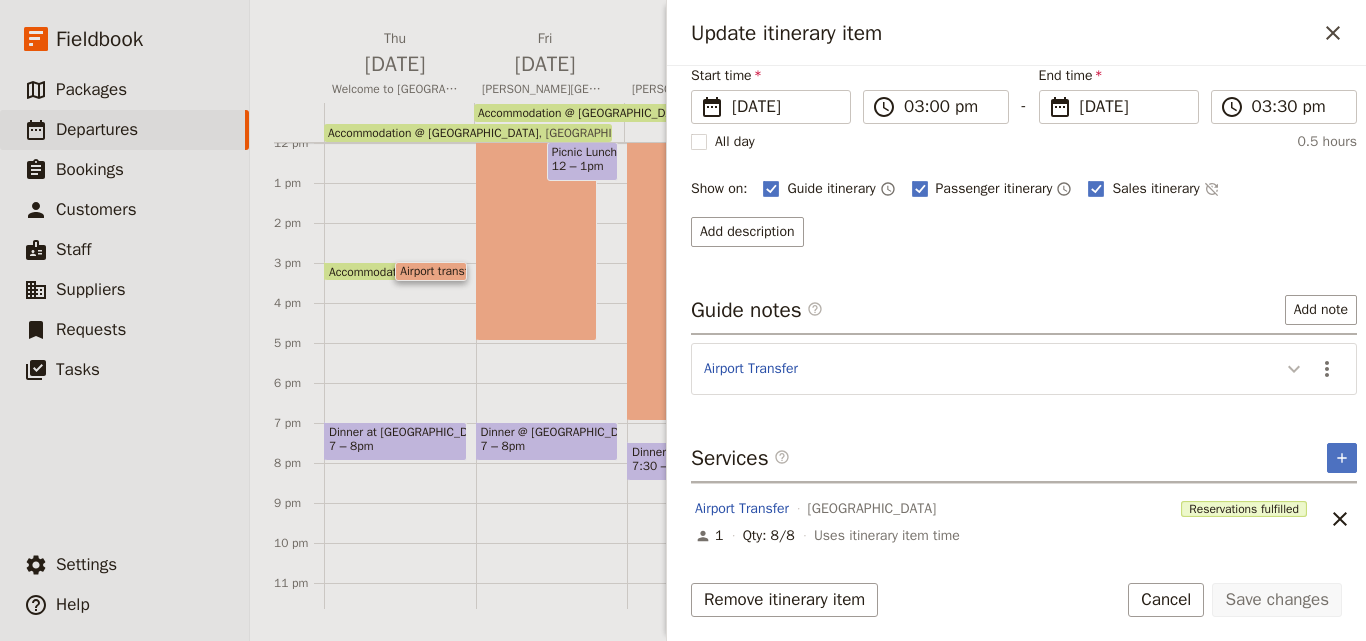 click 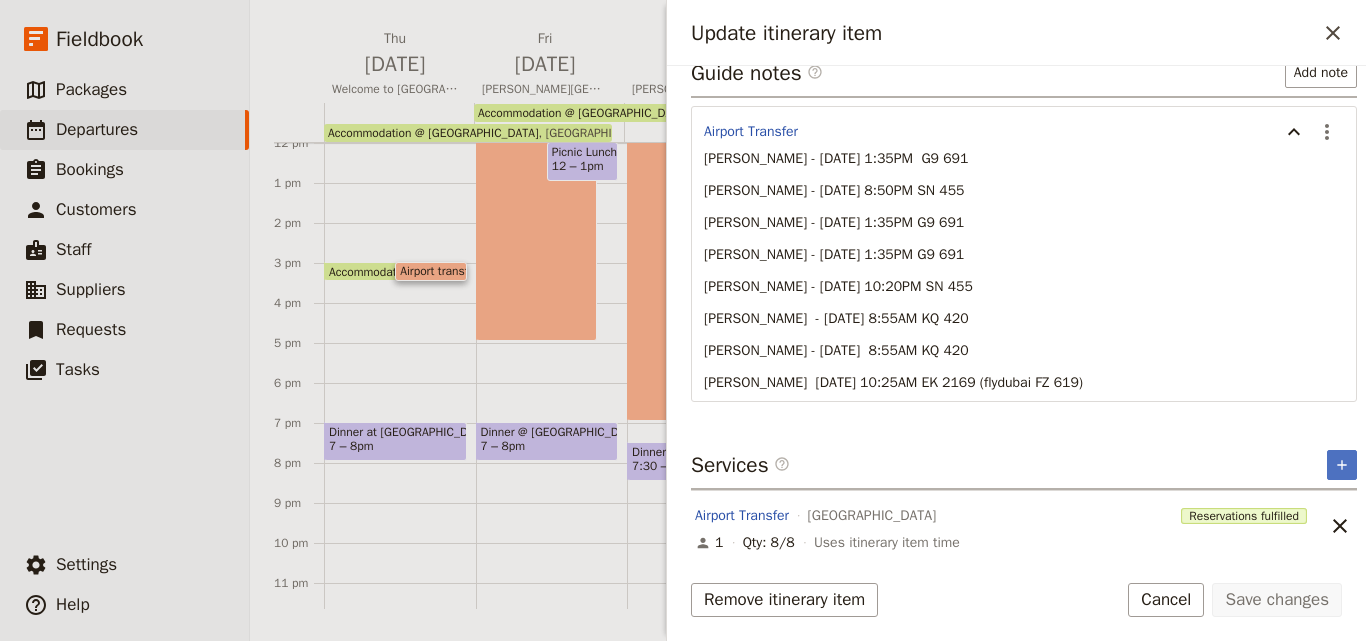 scroll, scrollTop: 402, scrollLeft: 0, axis: vertical 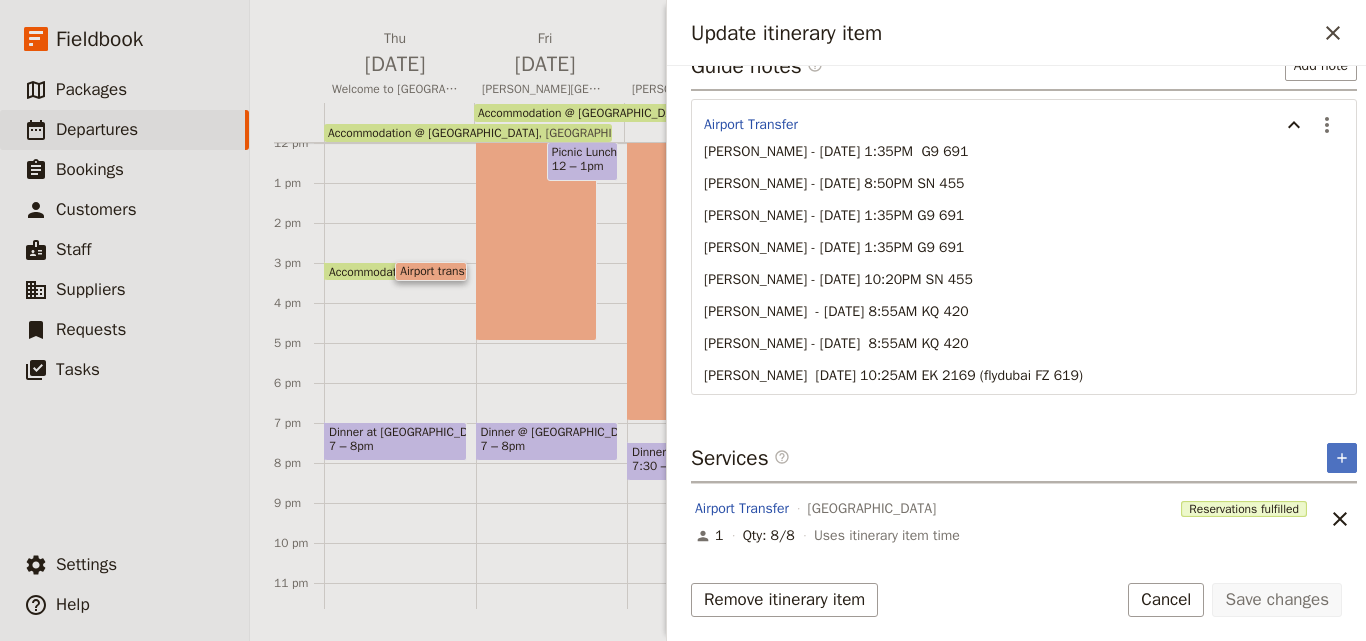 type 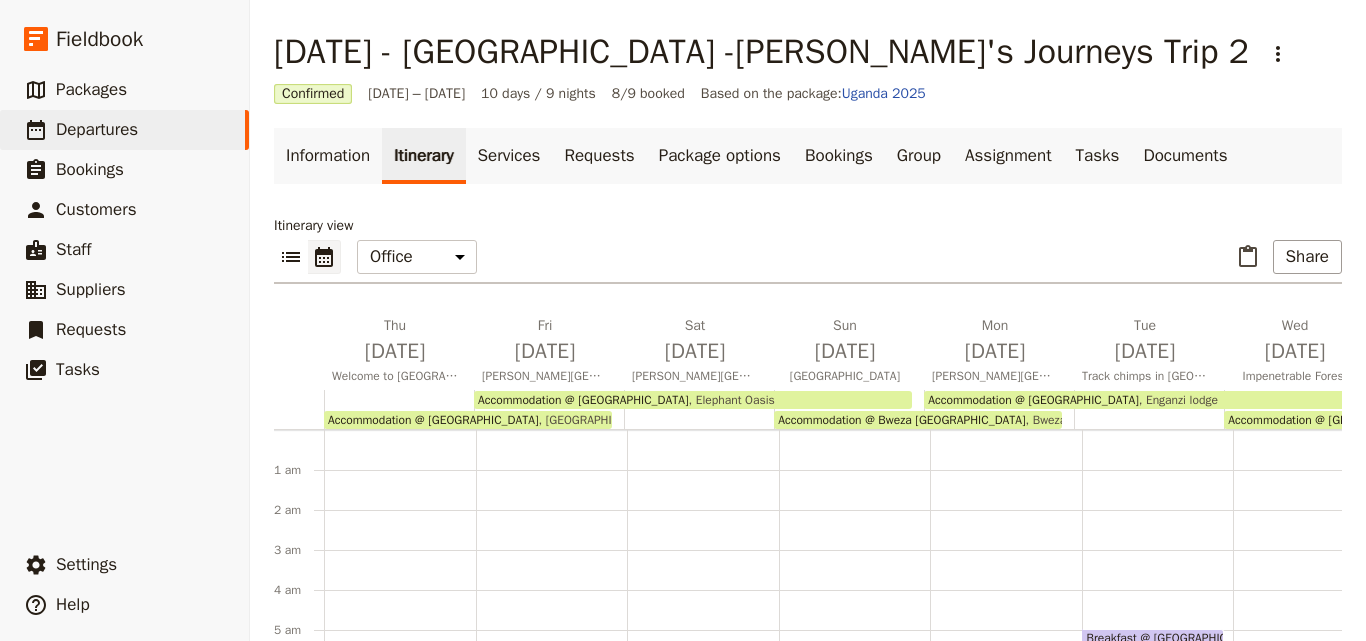 scroll, scrollTop: 0, scrollLeft: 0, axis: both 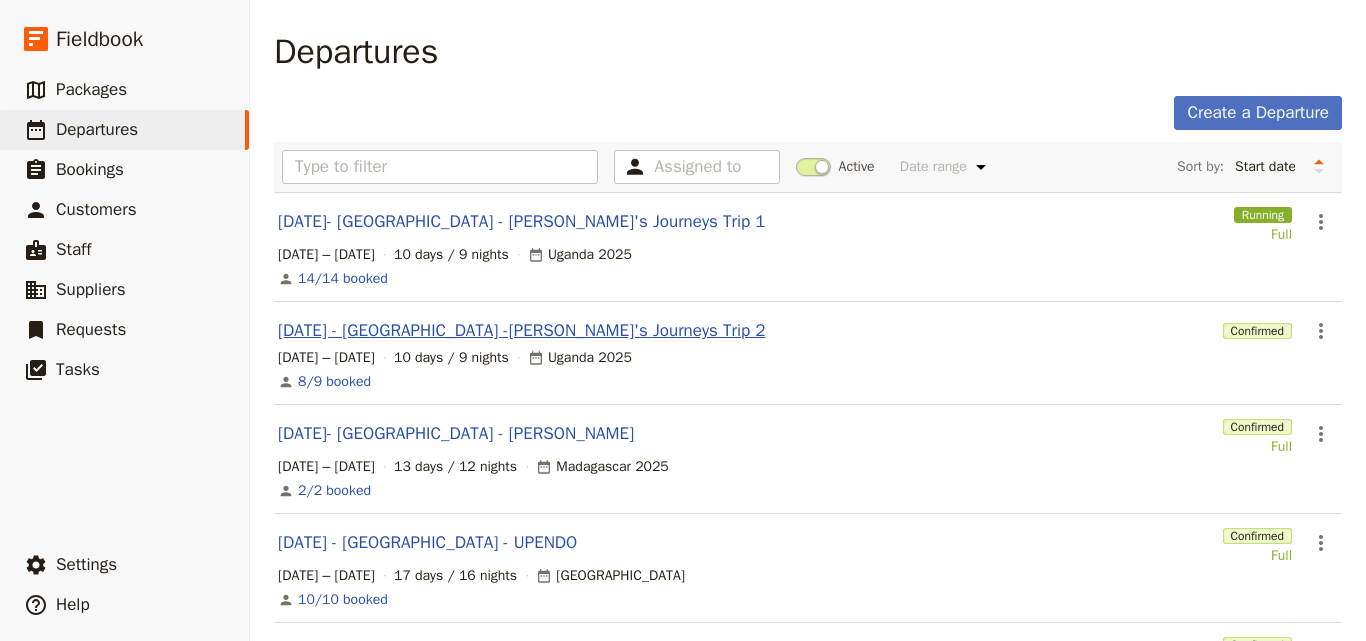 click on "[DATE] - [GEOGRAPHIC_DATA] -[PERSON_NAME]'s Journeys Trip 2" at bounding box center [521, 331] 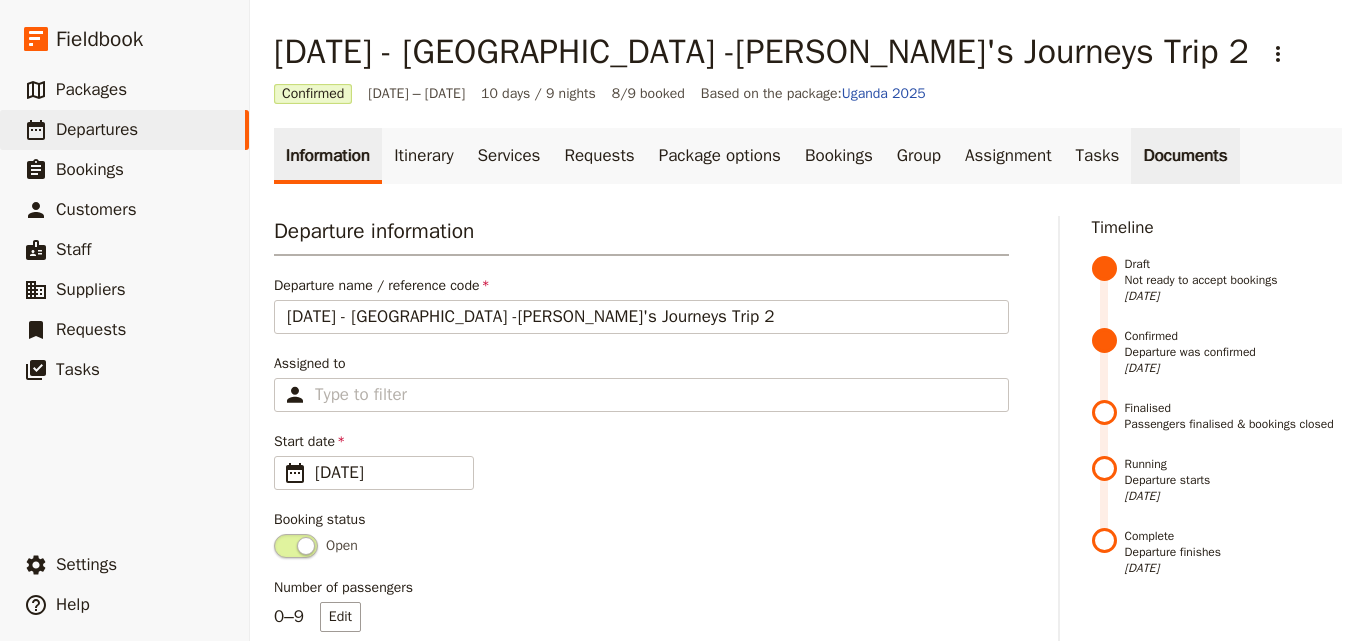 click on "Documents" at bounding box center [1185, 156] 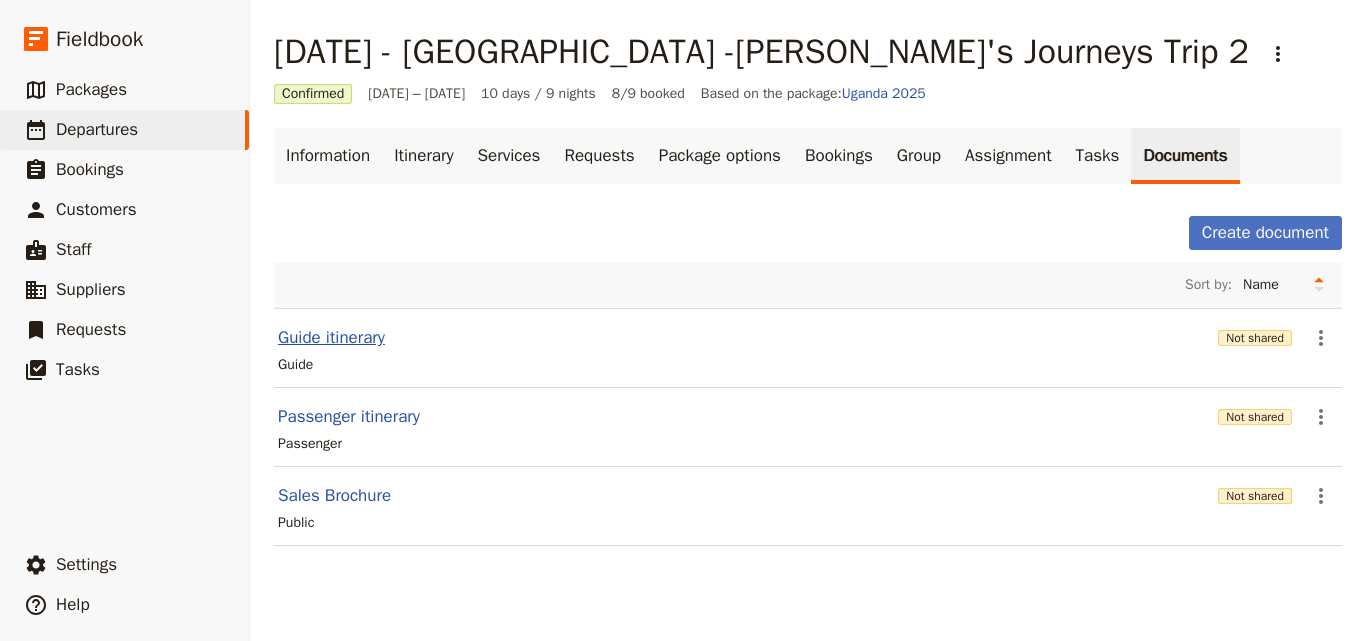 click on "Guide itinerary" at bounding box center [331, 338] 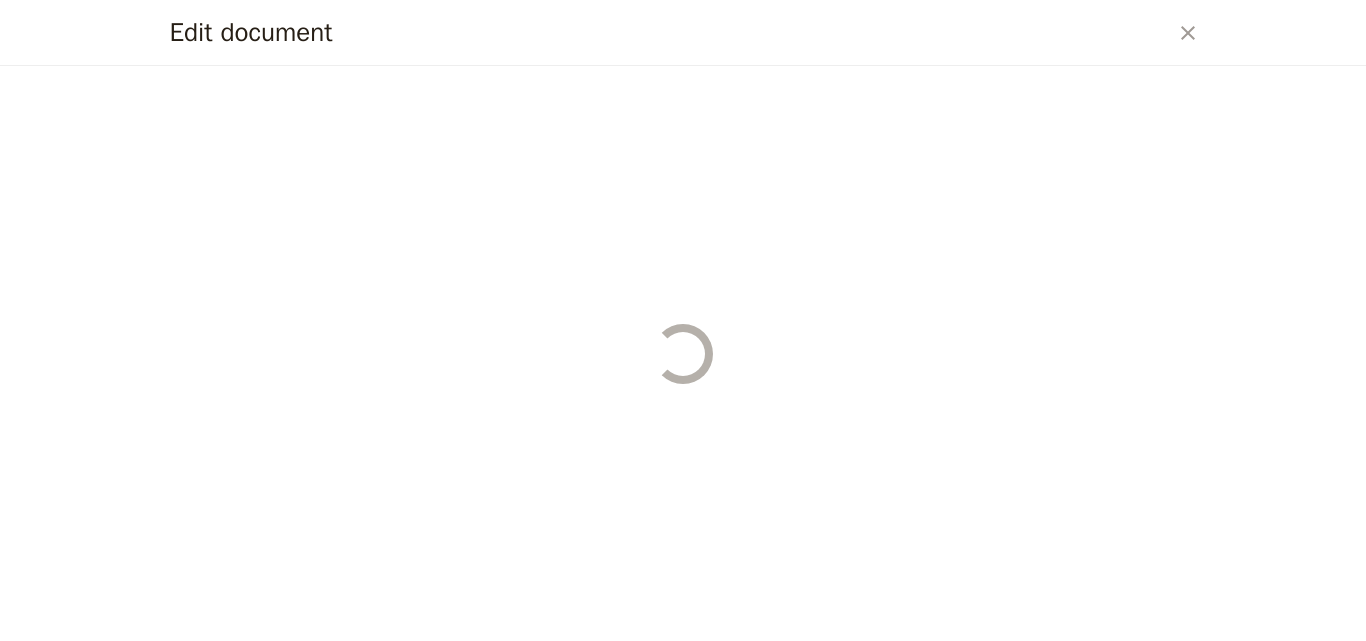 select on "STAFF" 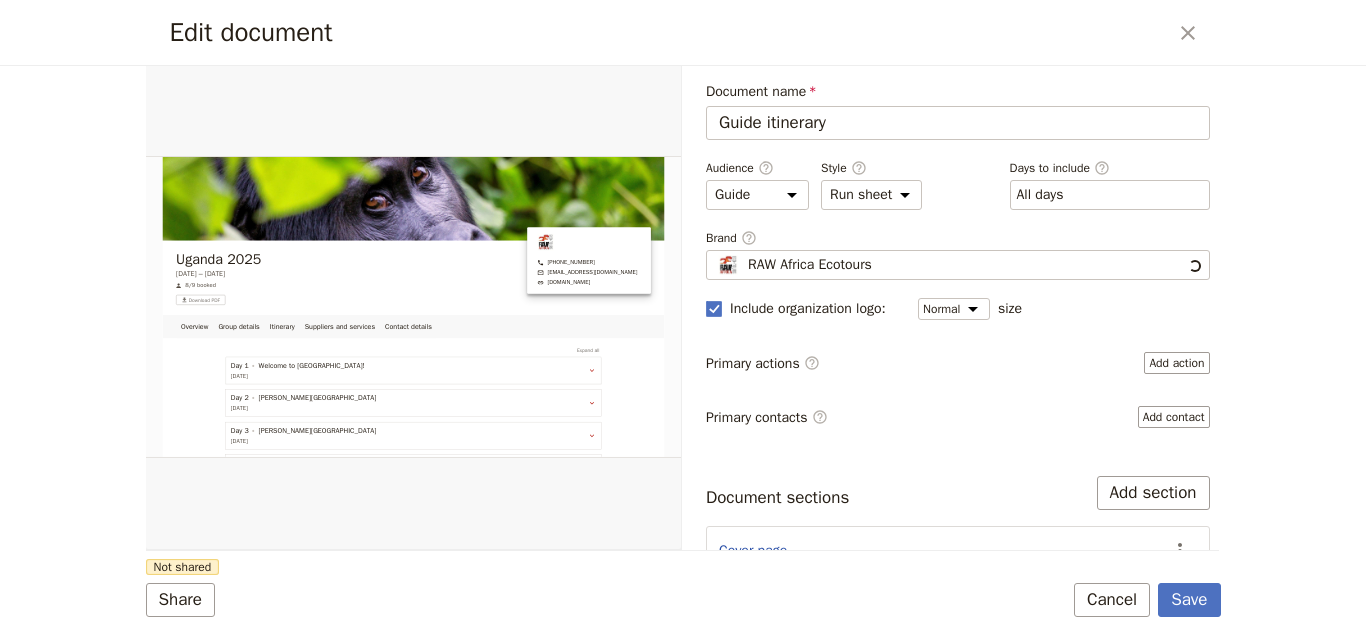 scroll, scrollTop: 0, scrollLeft: 0, axis: both 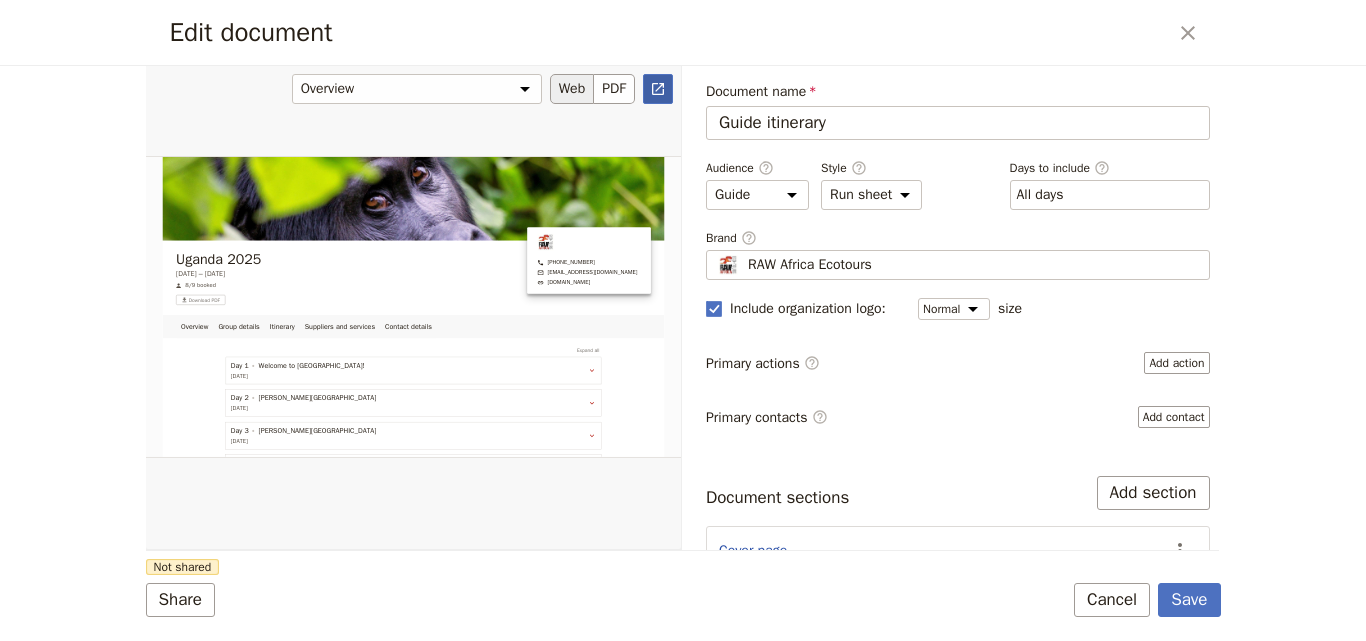 click 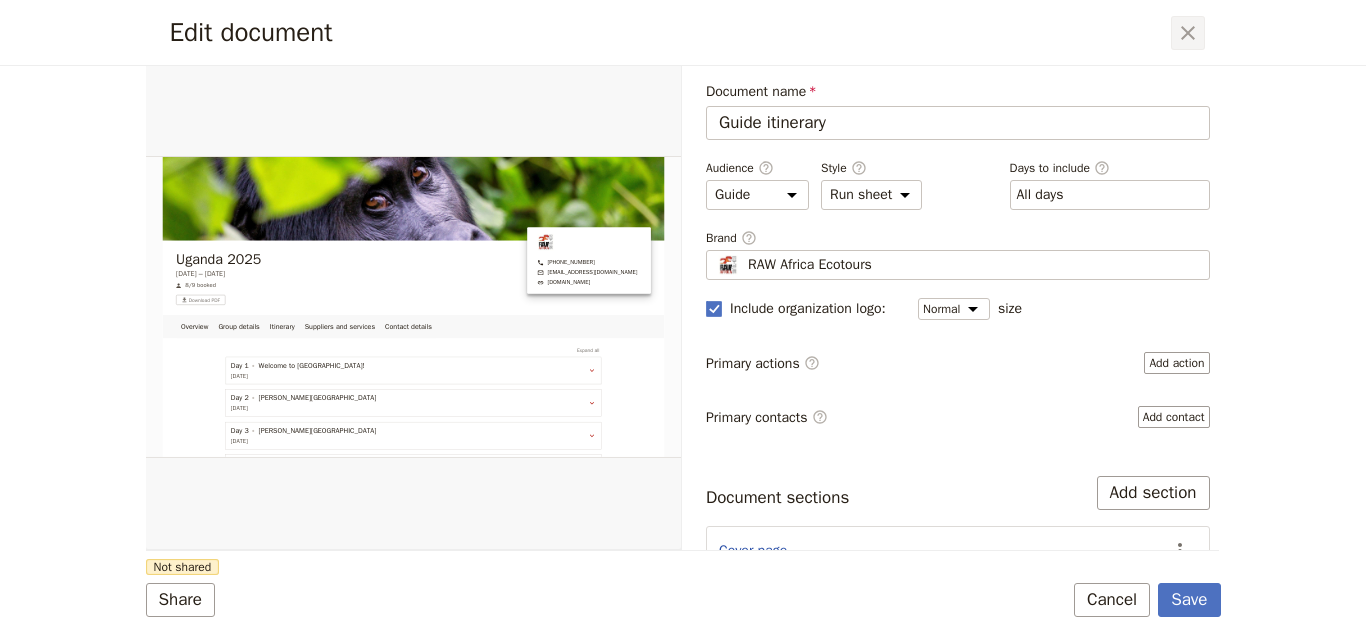 click 